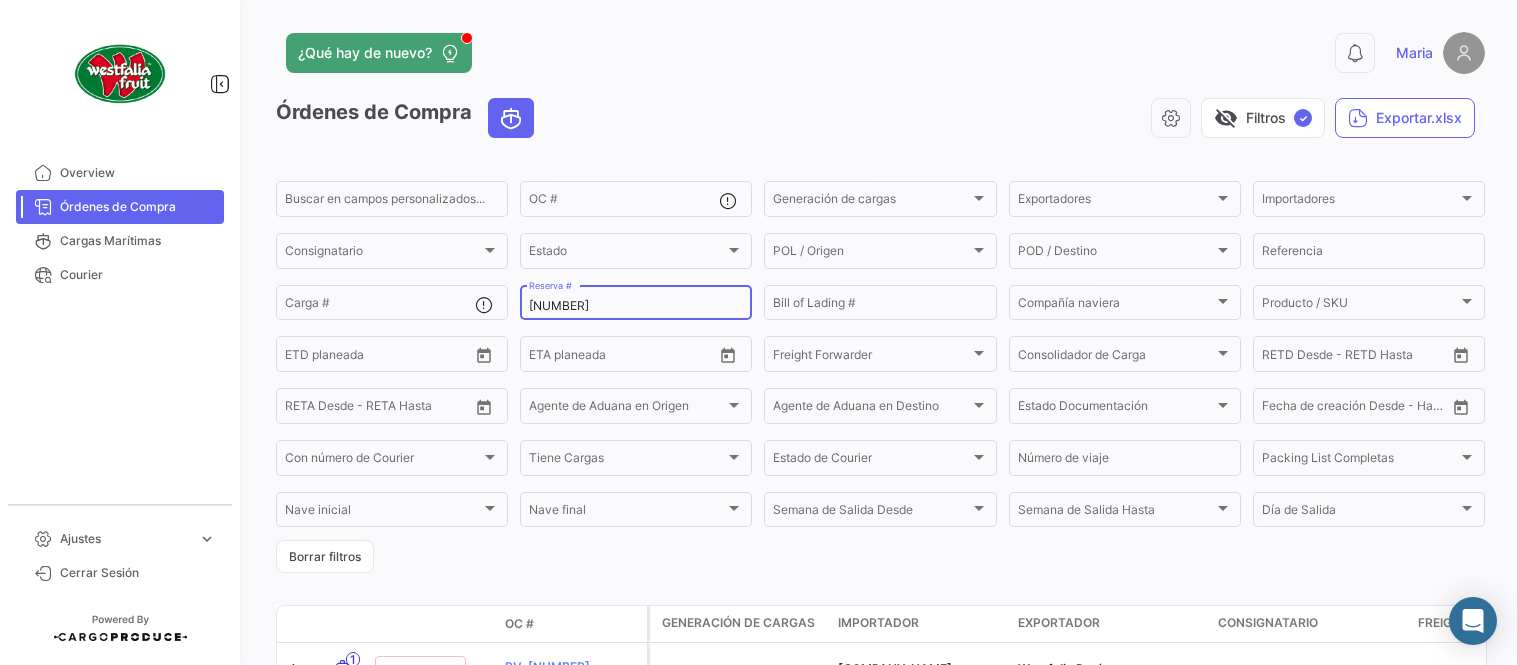 scroll, scrollTop: 0, scrollLeft: 0, axis: both 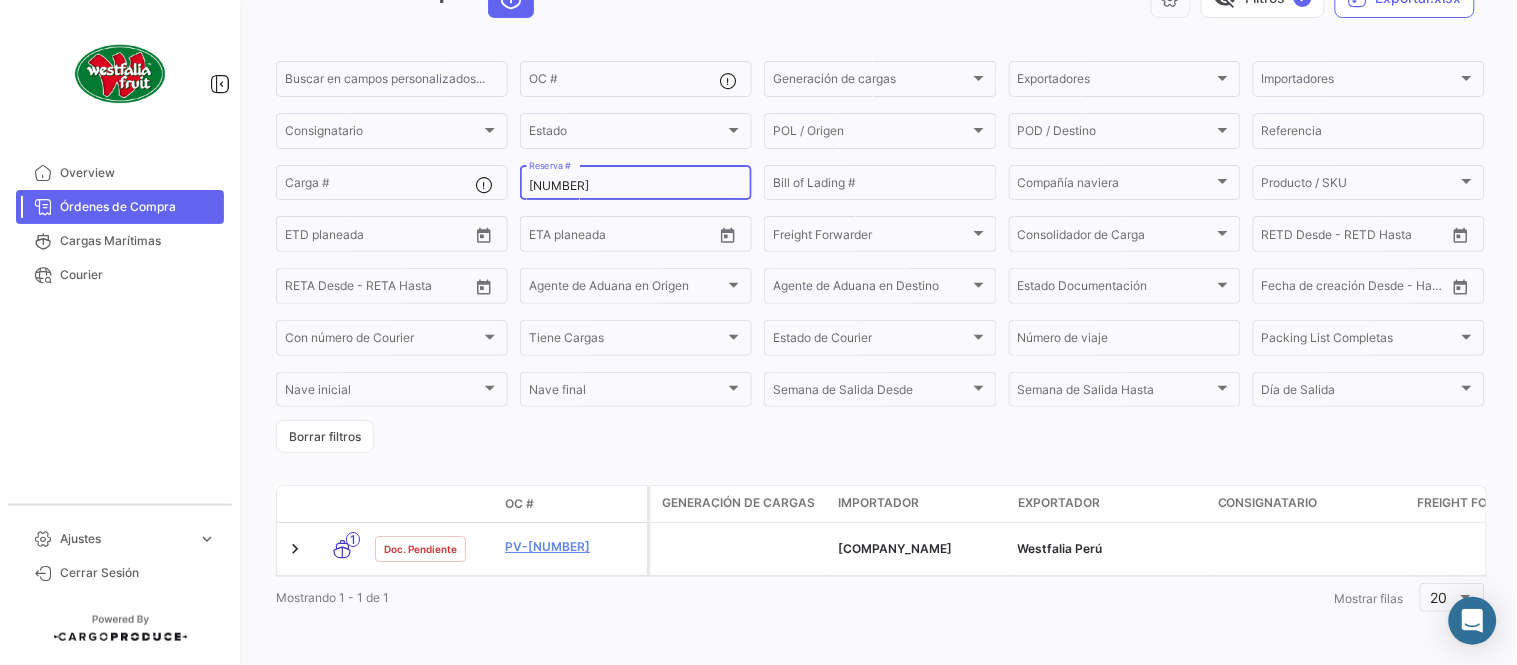 type on "[NUMBER]" 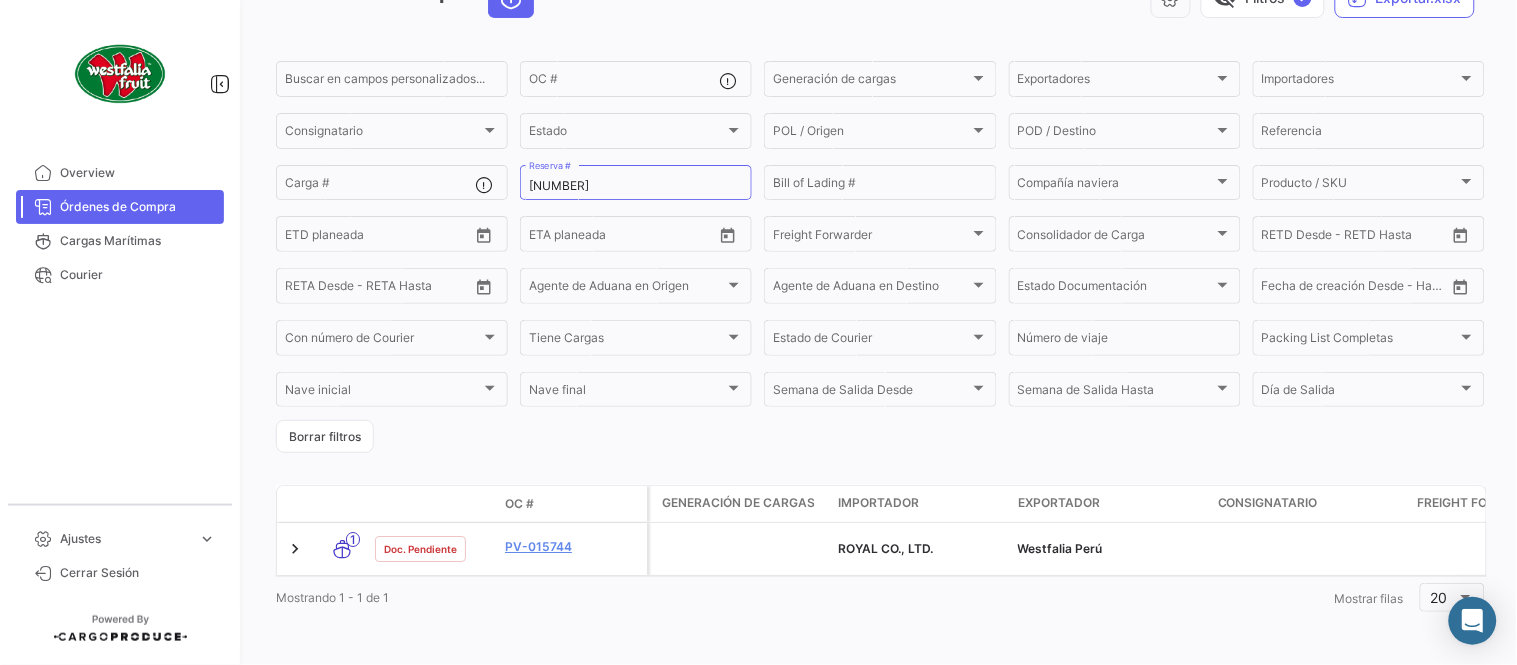 scroll, scrollTop: 128, scrollLeft: 0, axis: vertical 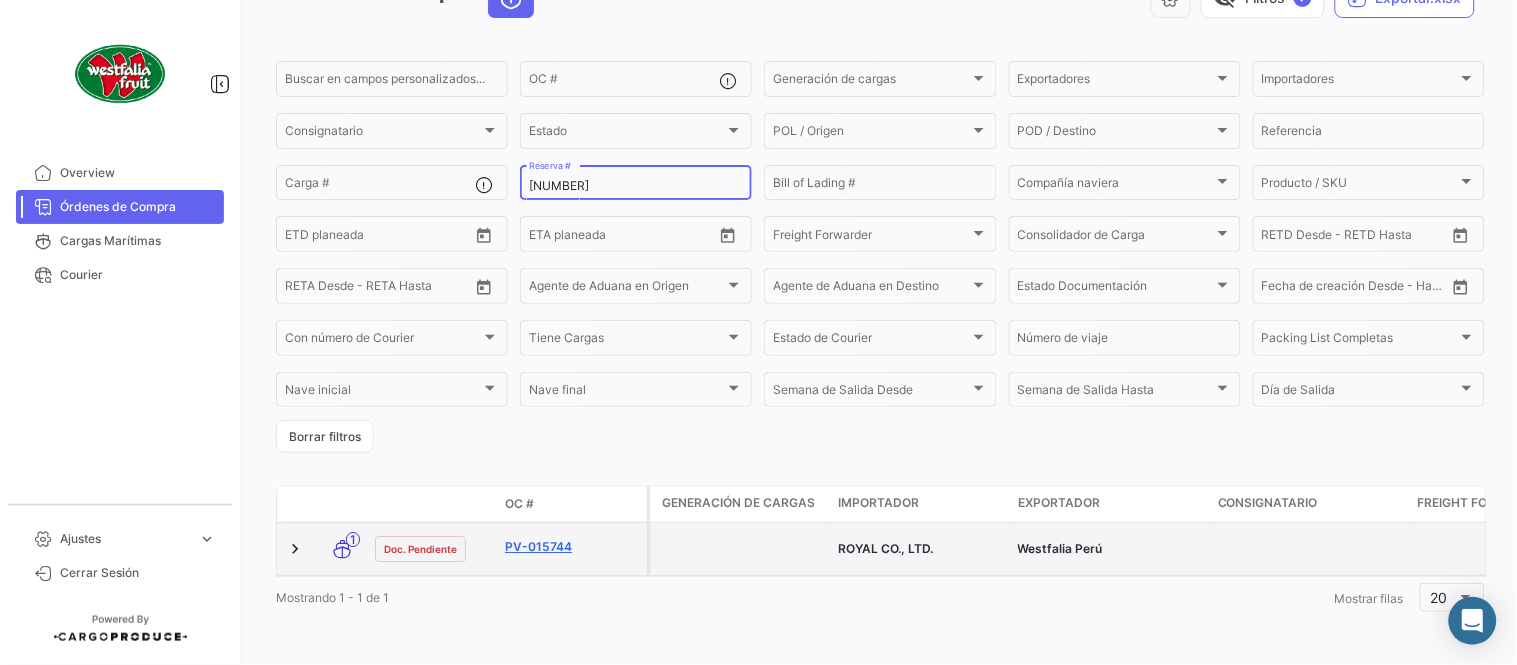 click on "PV-015744" 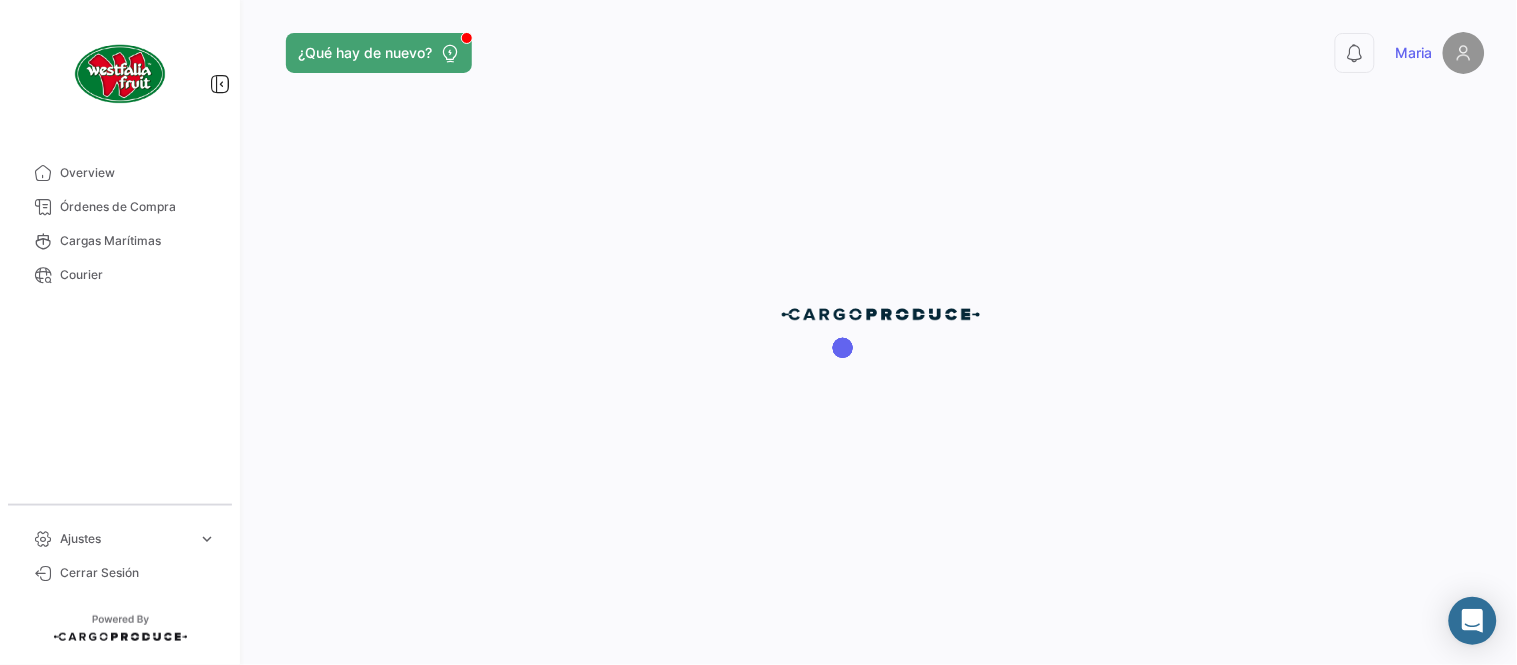scroll, scrollTop: 0, scrollLeft: 0, axis: both 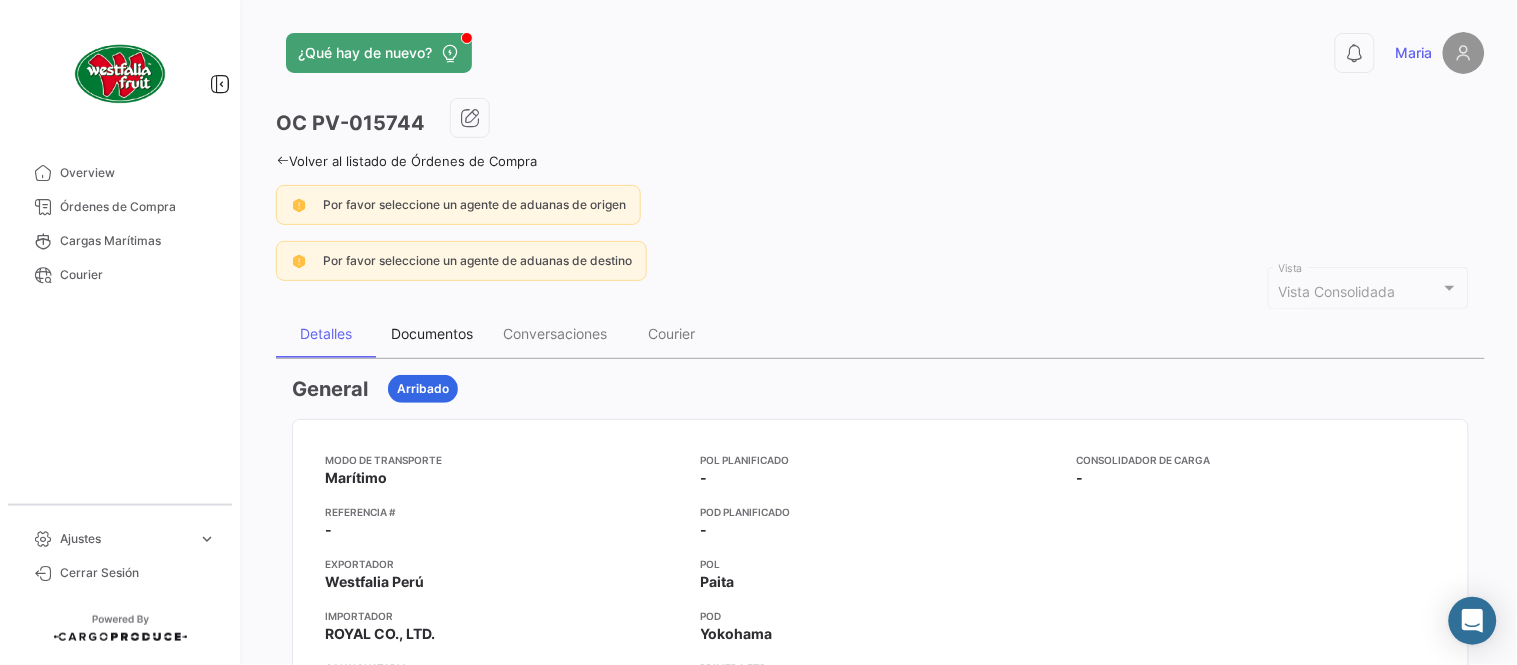 click on "Documentos" at bounding box center (432, 333) 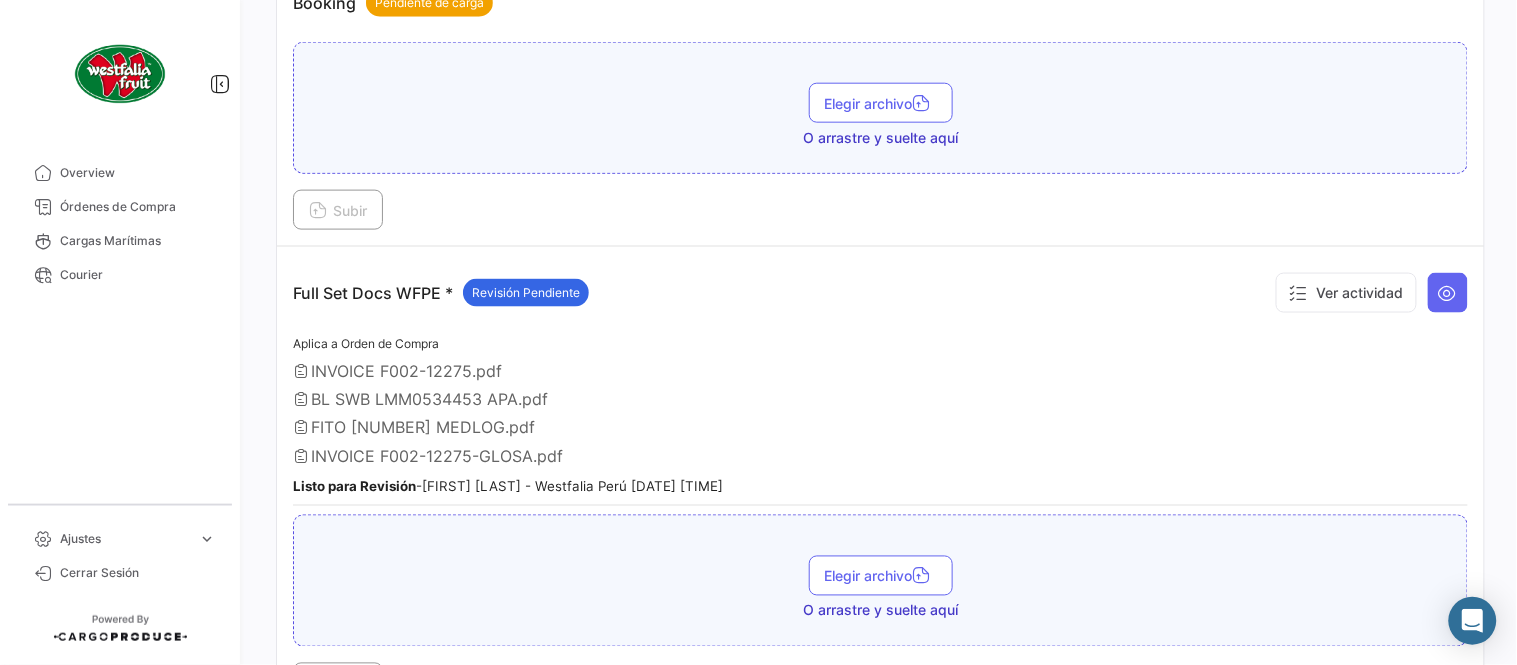 scroll, scrollTop: 554, scrollLeft: 0, axis: vertical 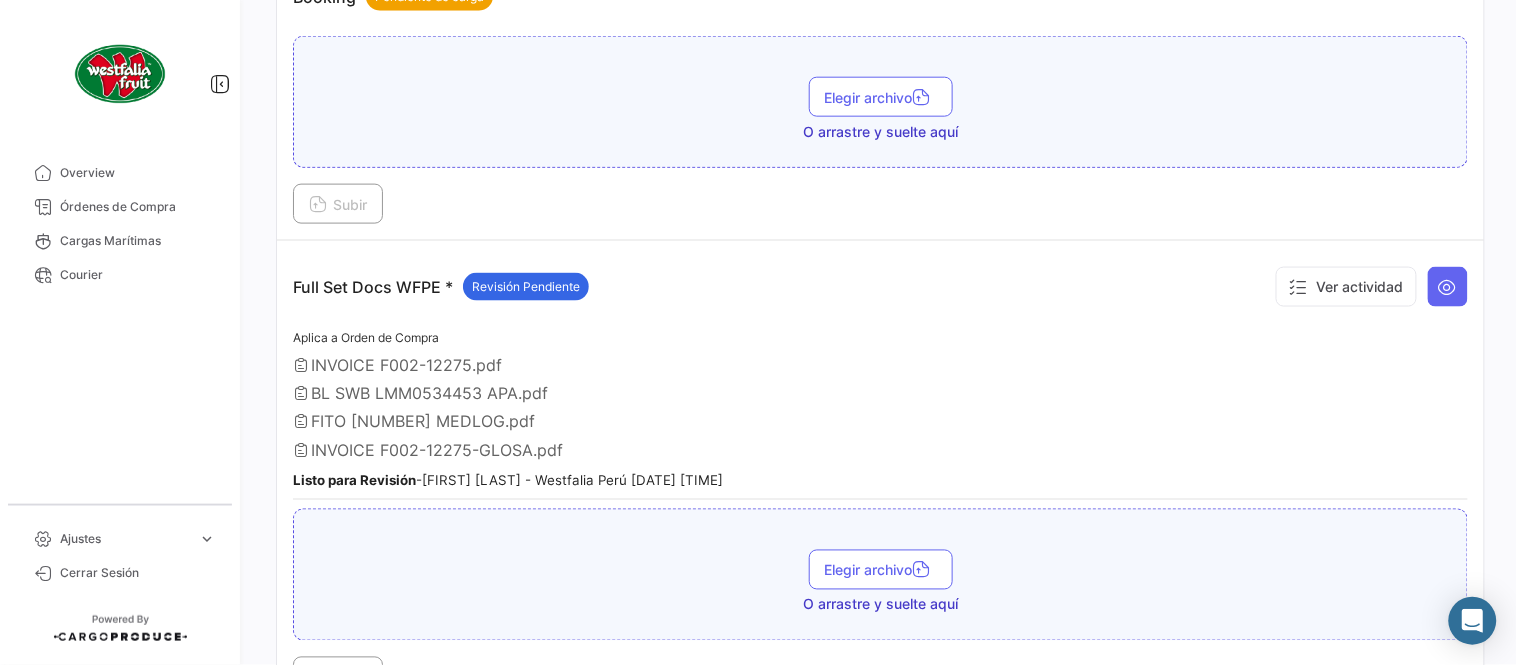 click on "Full Set Docs WFPE *   Revisión Pendiente   Ver actividad   Aplica a Orden de Compra   INVOICE F002-12275.pdf   BL SWB LMM0534453 APA.pdf   FITO LMM0534453 MEDLOG.pdf   INVOICE F002-12275-GLOSA.pdf  Listo para Revisión  -   [FIRST] [LAST]  - Westfalia Perú [DATE]/[DATE]/[DATE] [TIME]      Elegir archivo  O arrastre y suelte aquí  Subir" at bounding box center (880, 477) 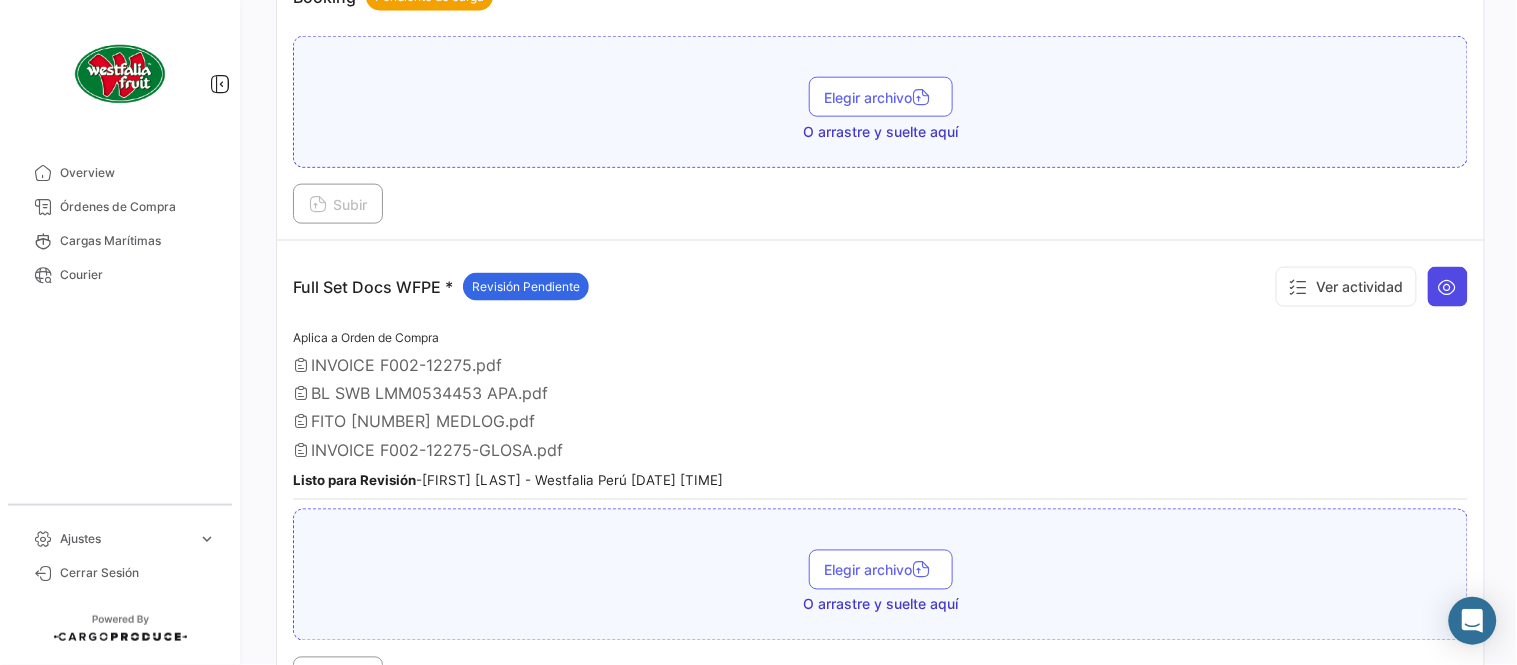 click at bounding box center [1448, 287] 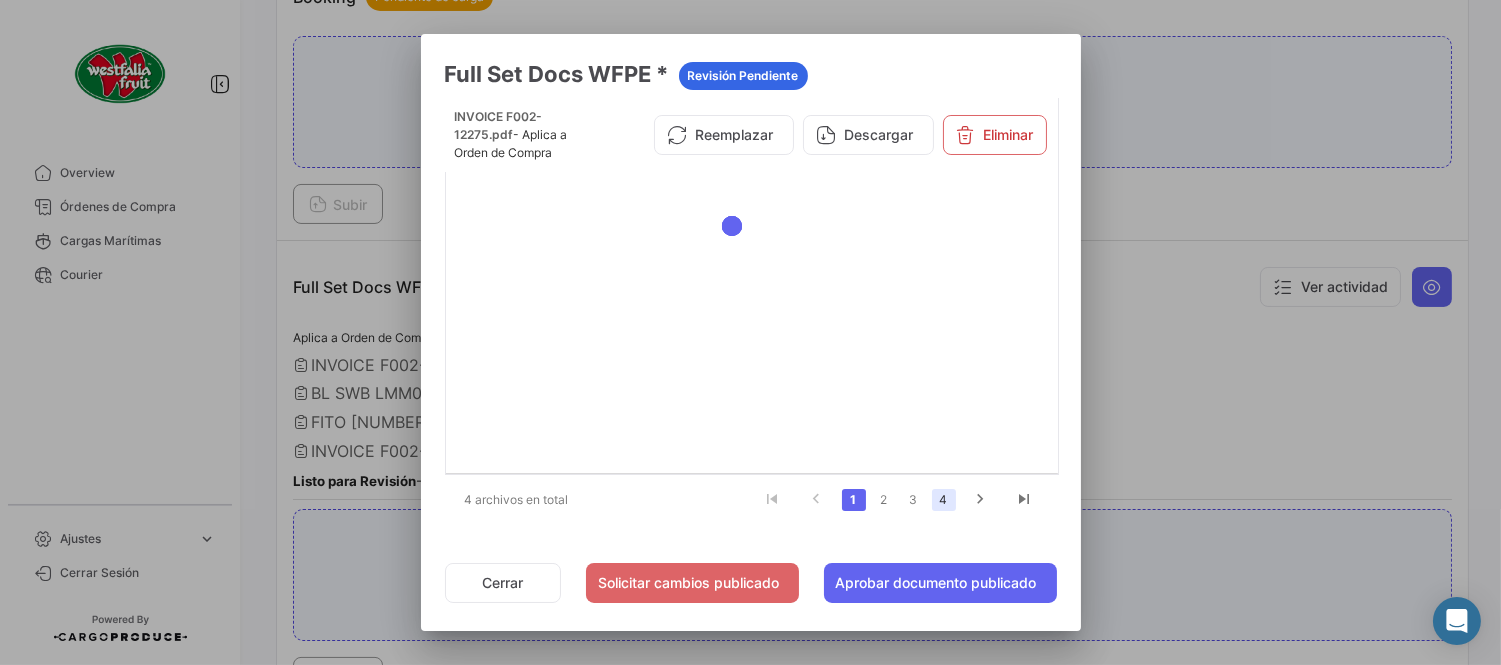 click on "4" 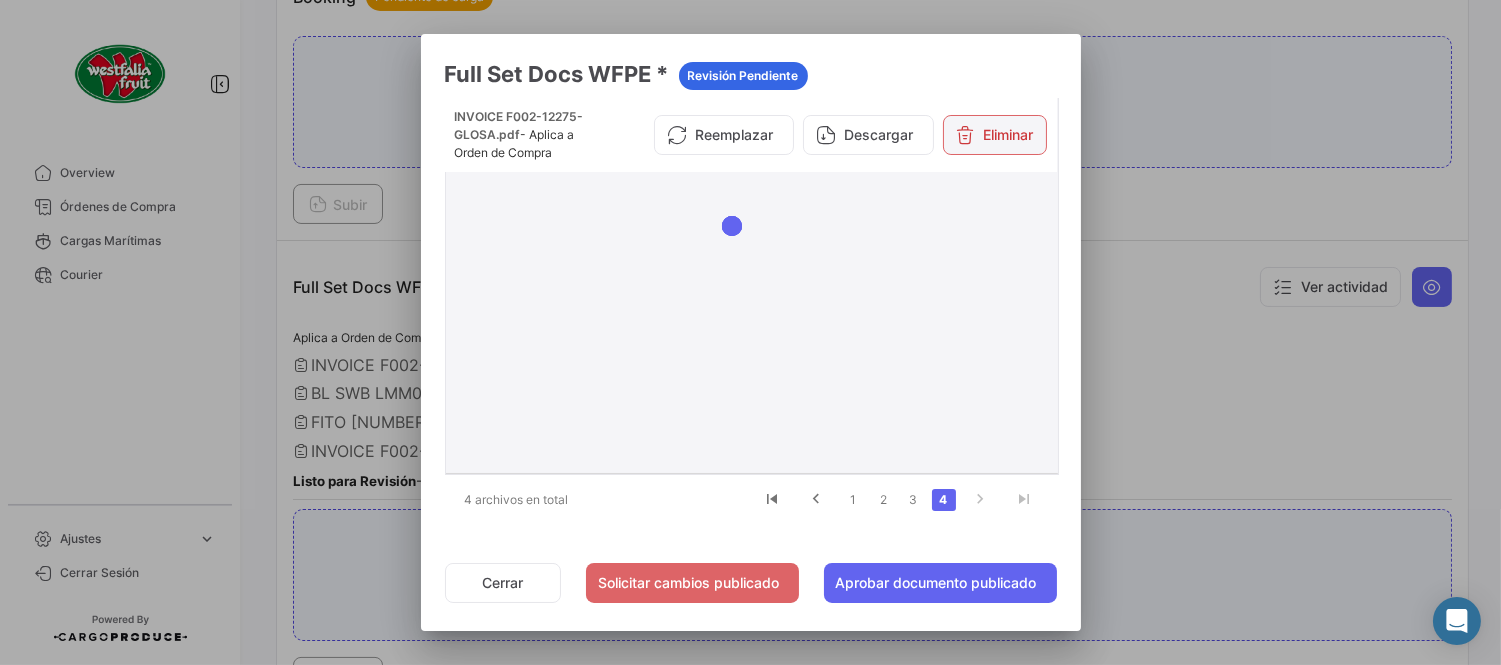 click on "Eliminar" at bounding box center (995, 135) 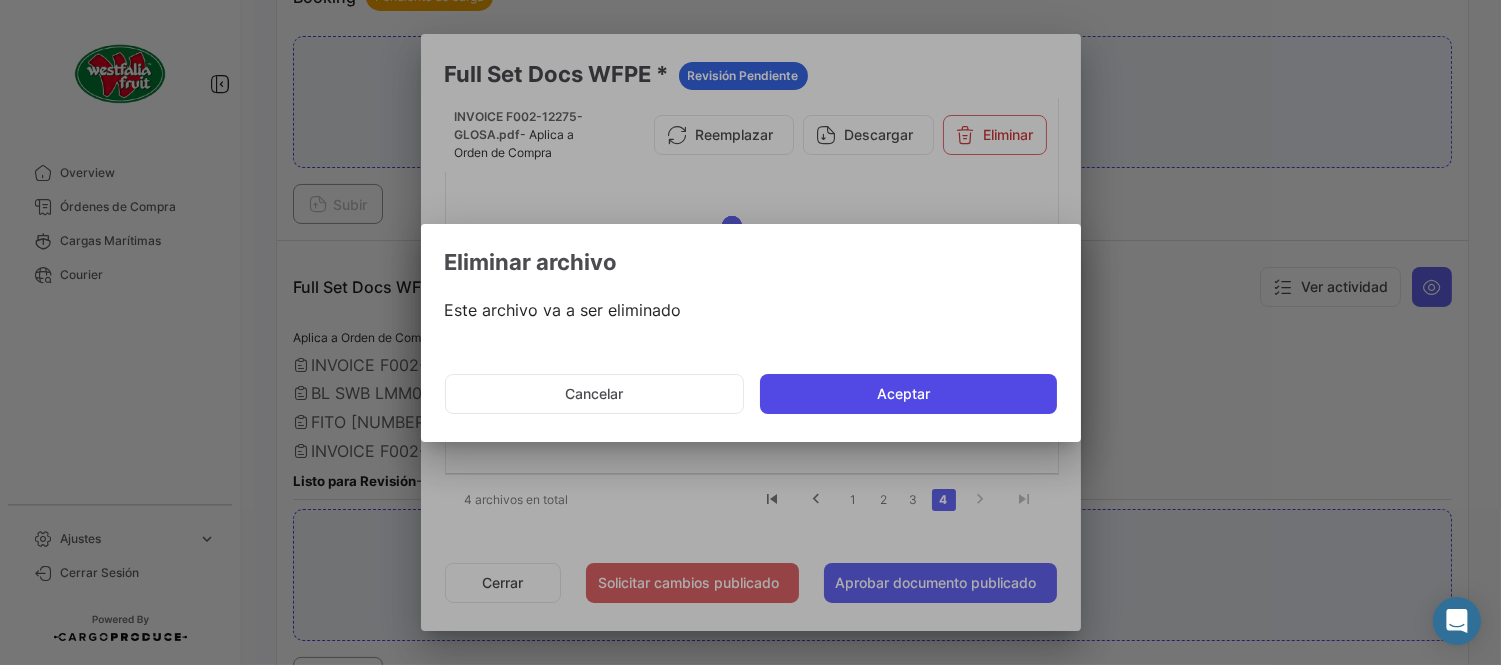 click on "Aceptar" 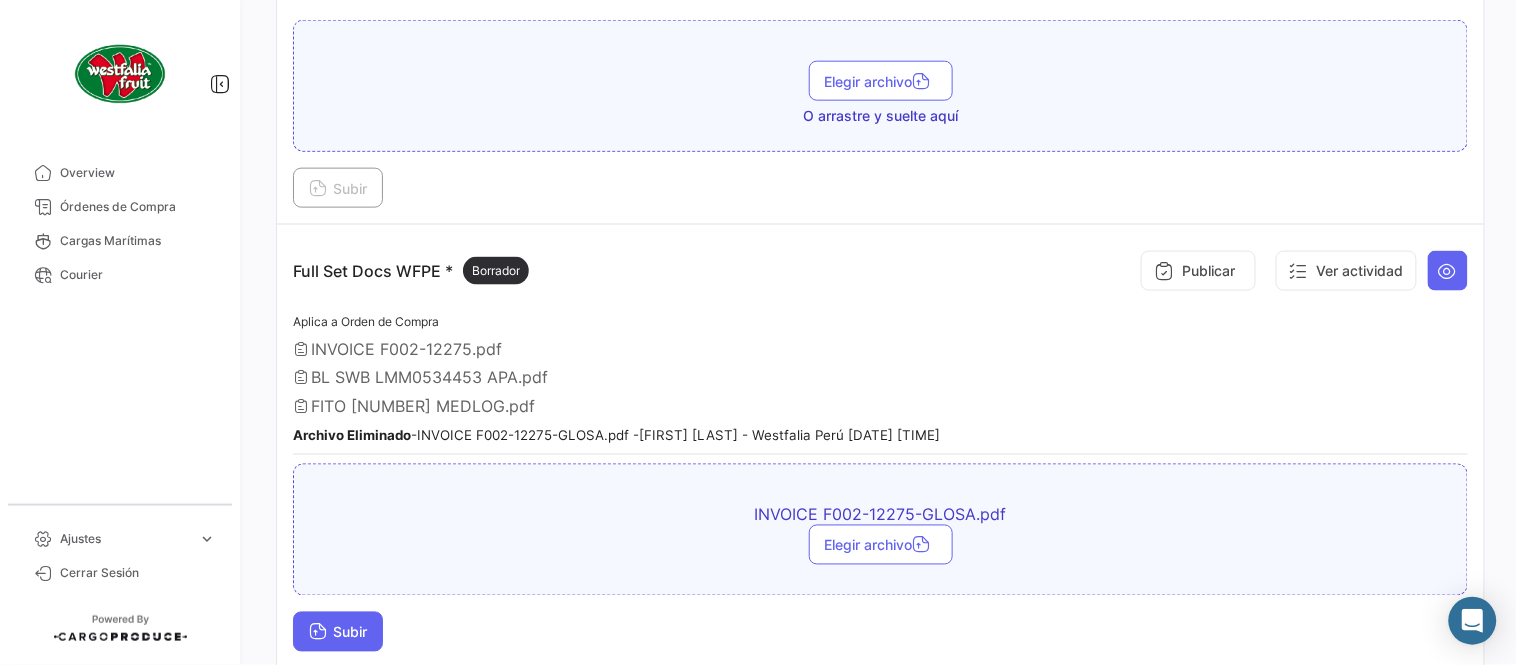 click on "Subir" at bounding box center (338, 632) 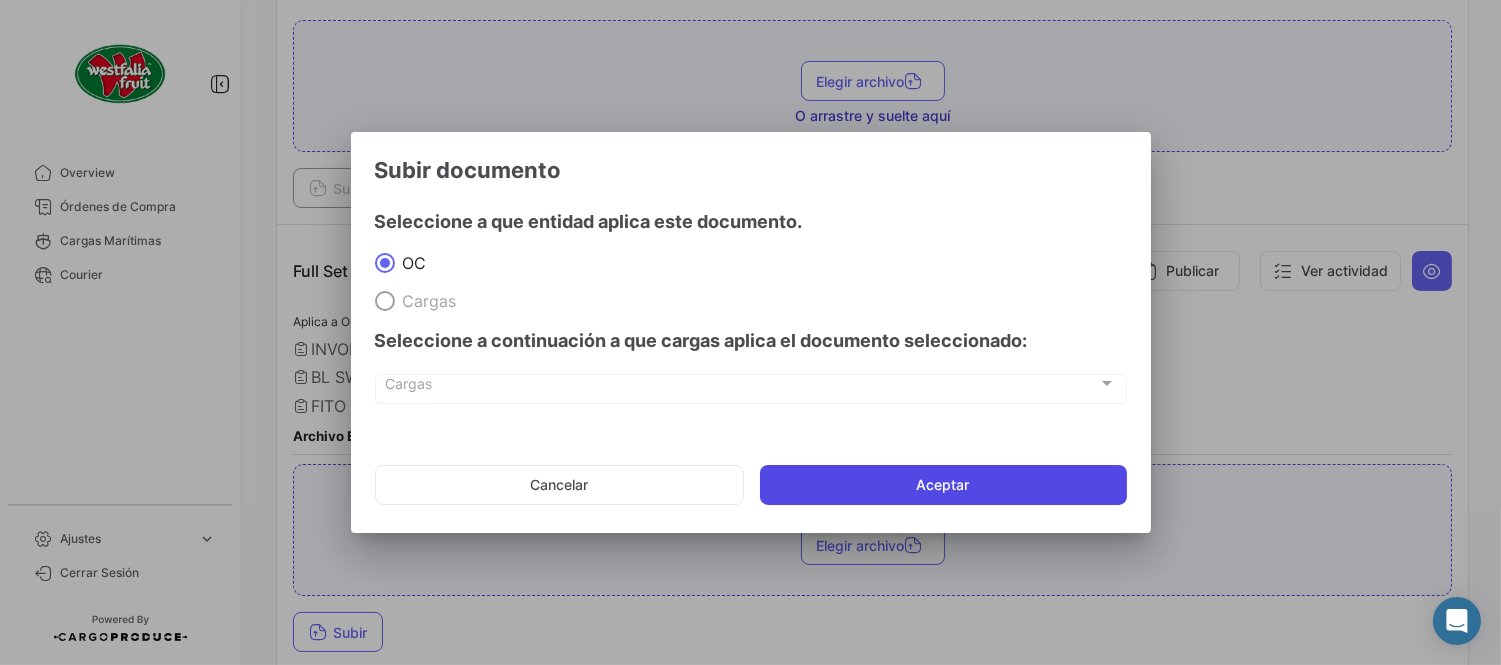 drag, startPoint x: 1055, startPoint y: 488, endPoint x: 1038, endPoint y: 467, distance: 27.018513 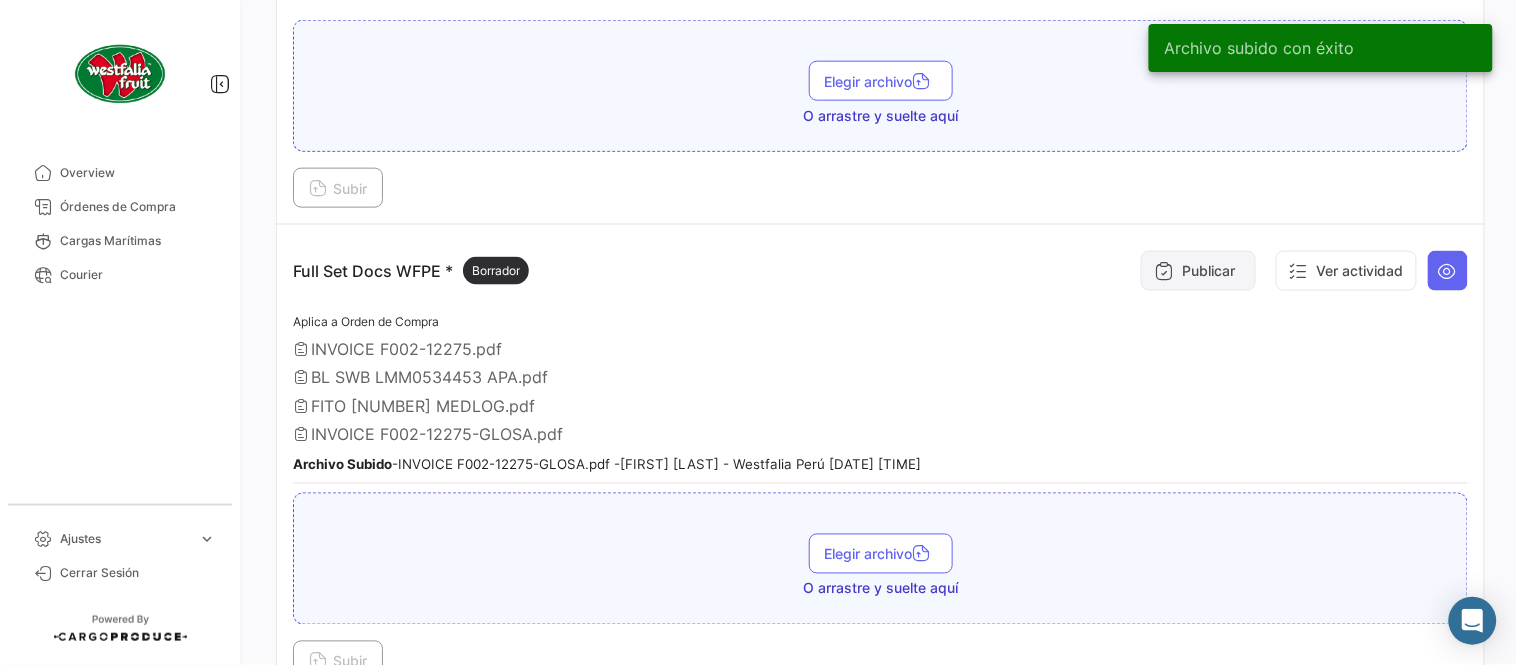 click on "Publicar" at bounding box center [1198, 271] 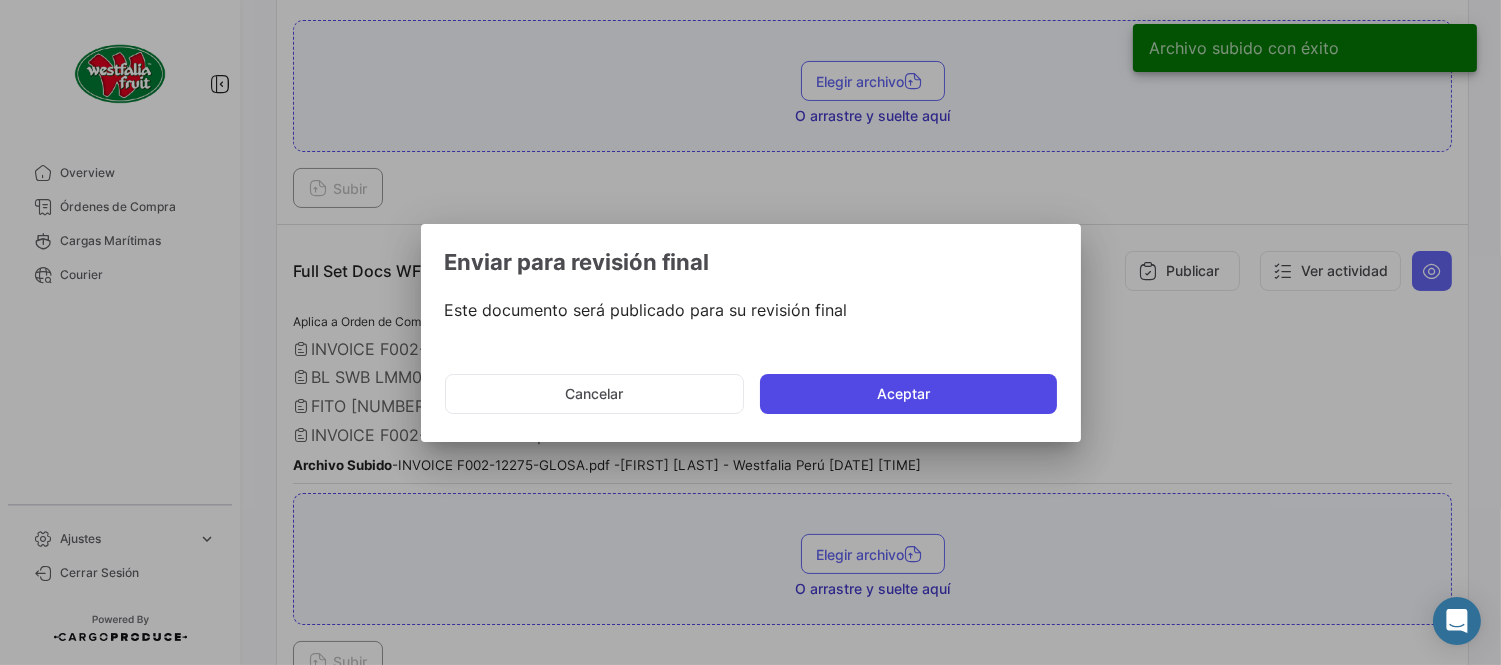 click on "Aceptar" 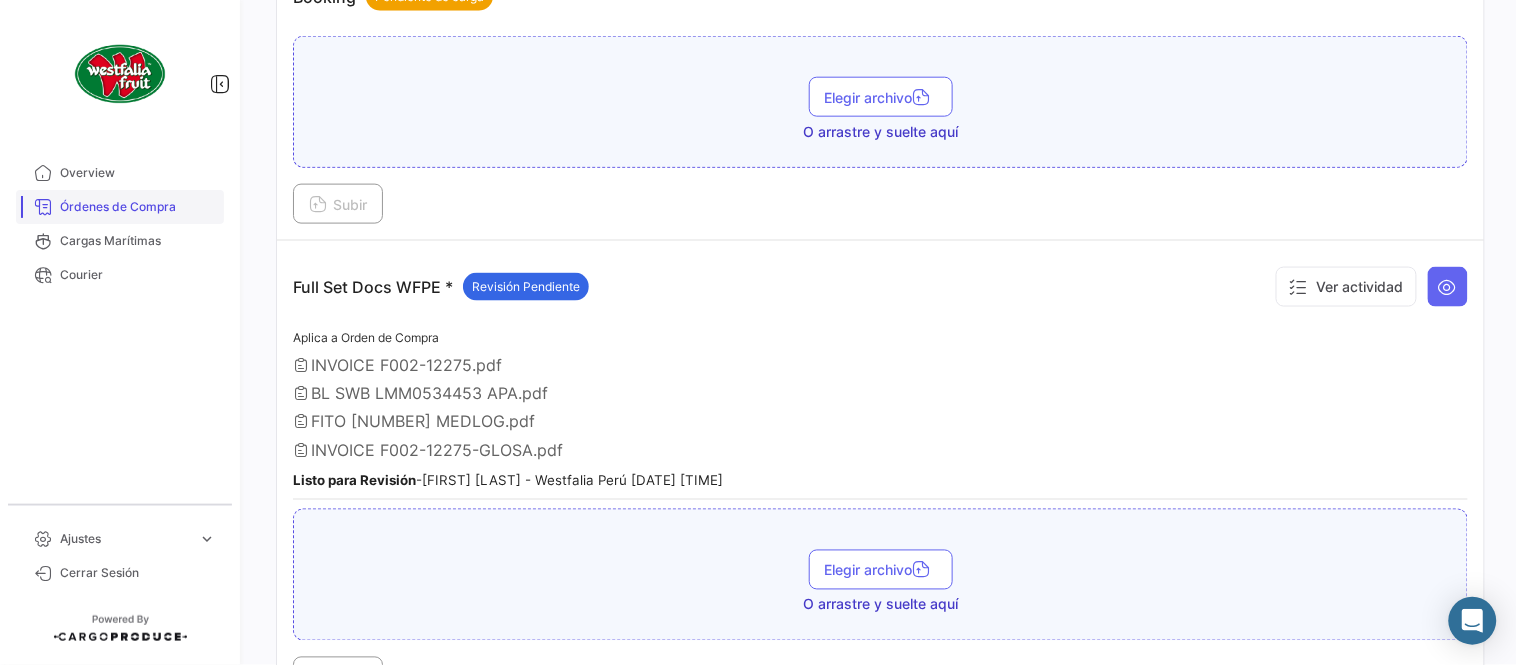 drag, startPoint x: 167, startPoint y: 207, endPoint x: 167, endPoint y: 218, distance: 11 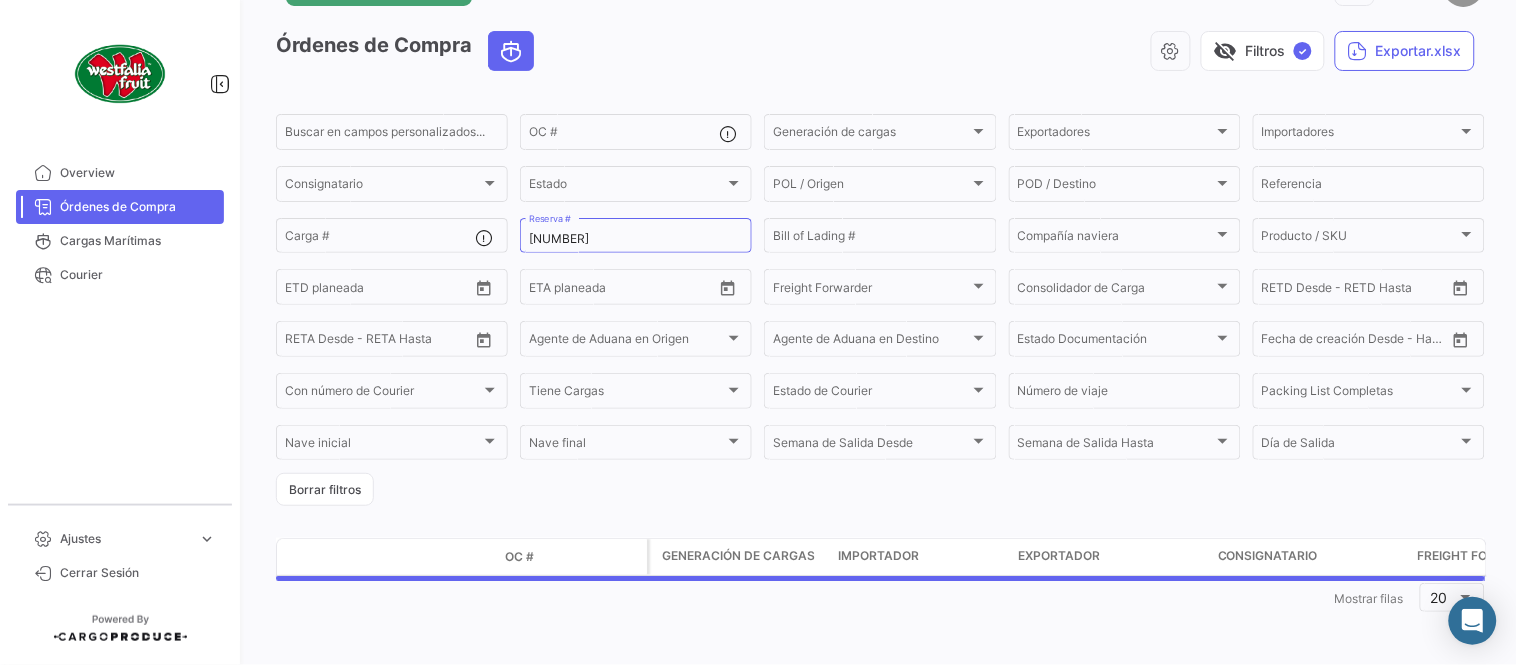 scroll, scrollTop: 0, scrollLeft: 0, axis: both 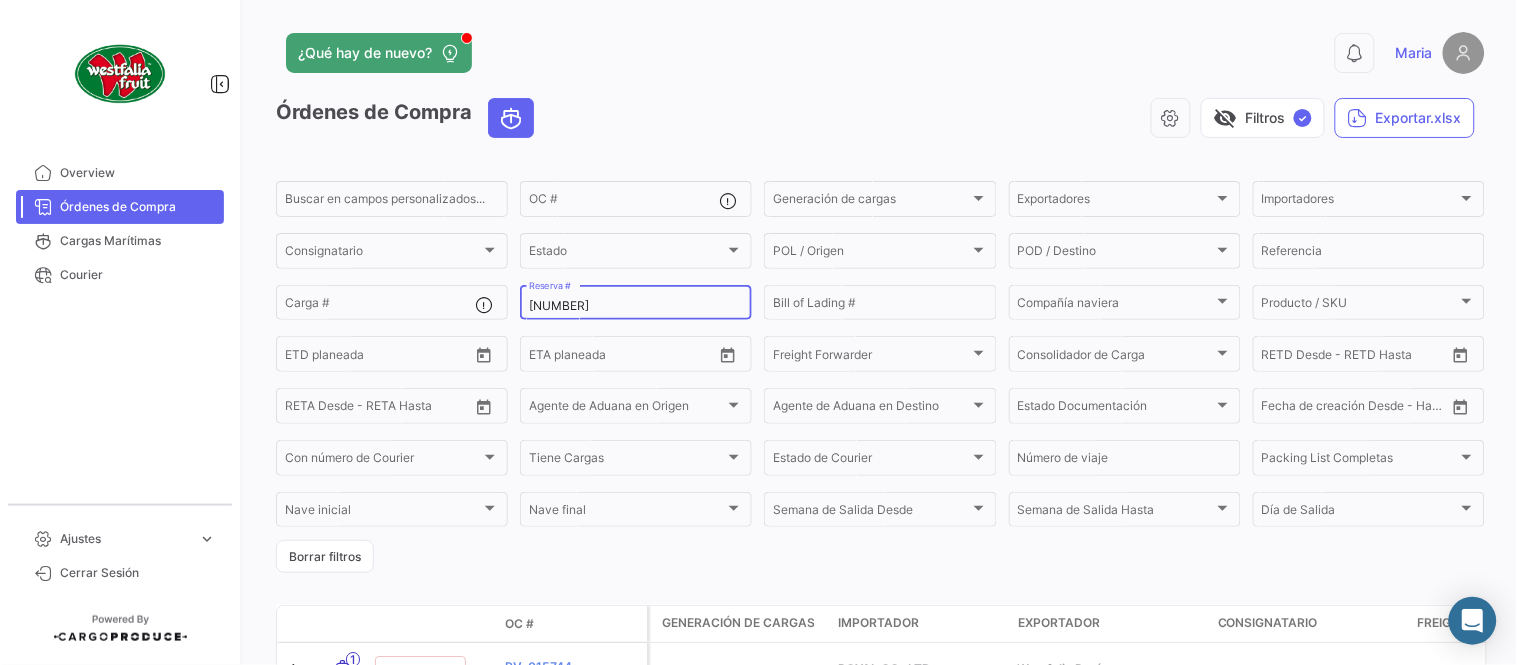 click on "[NUMBER]" at bounding box center (636, 306) 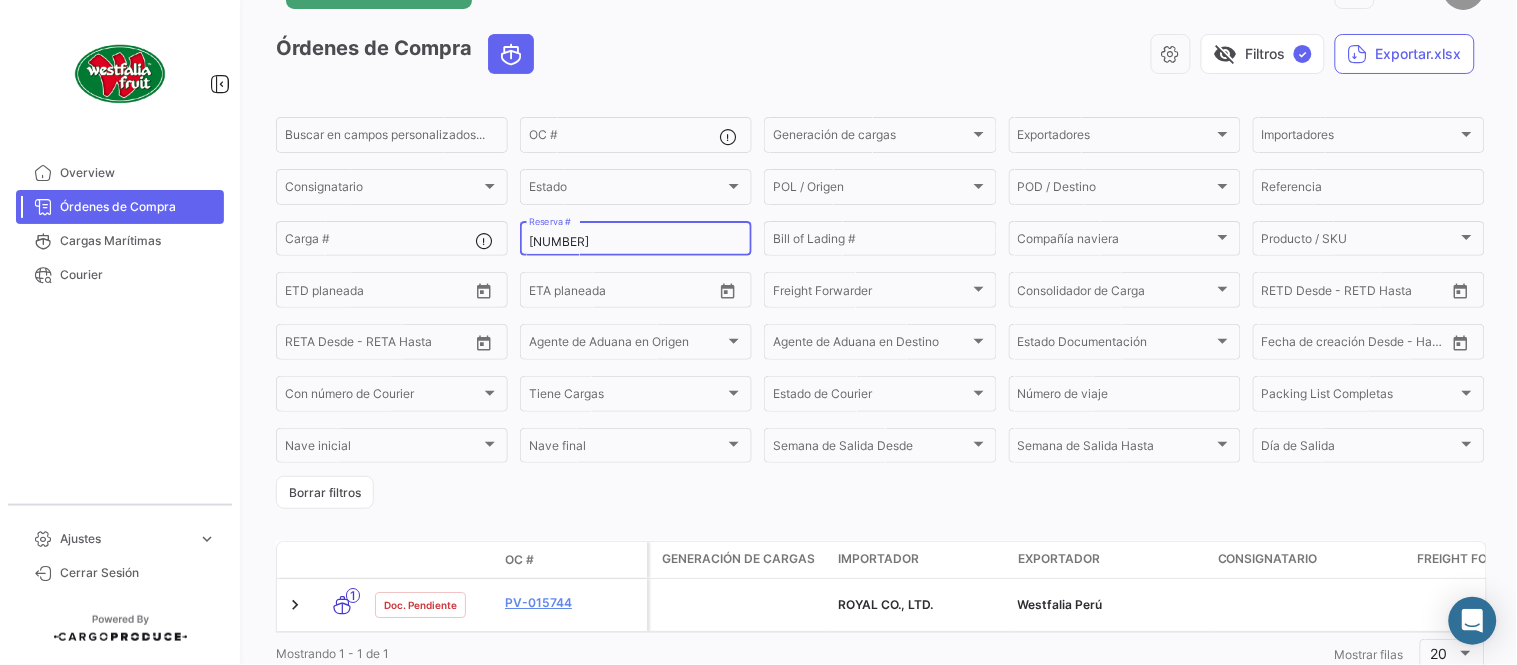 scroll, scrollTop: 128, scrollLeft: 0, axis: vertical 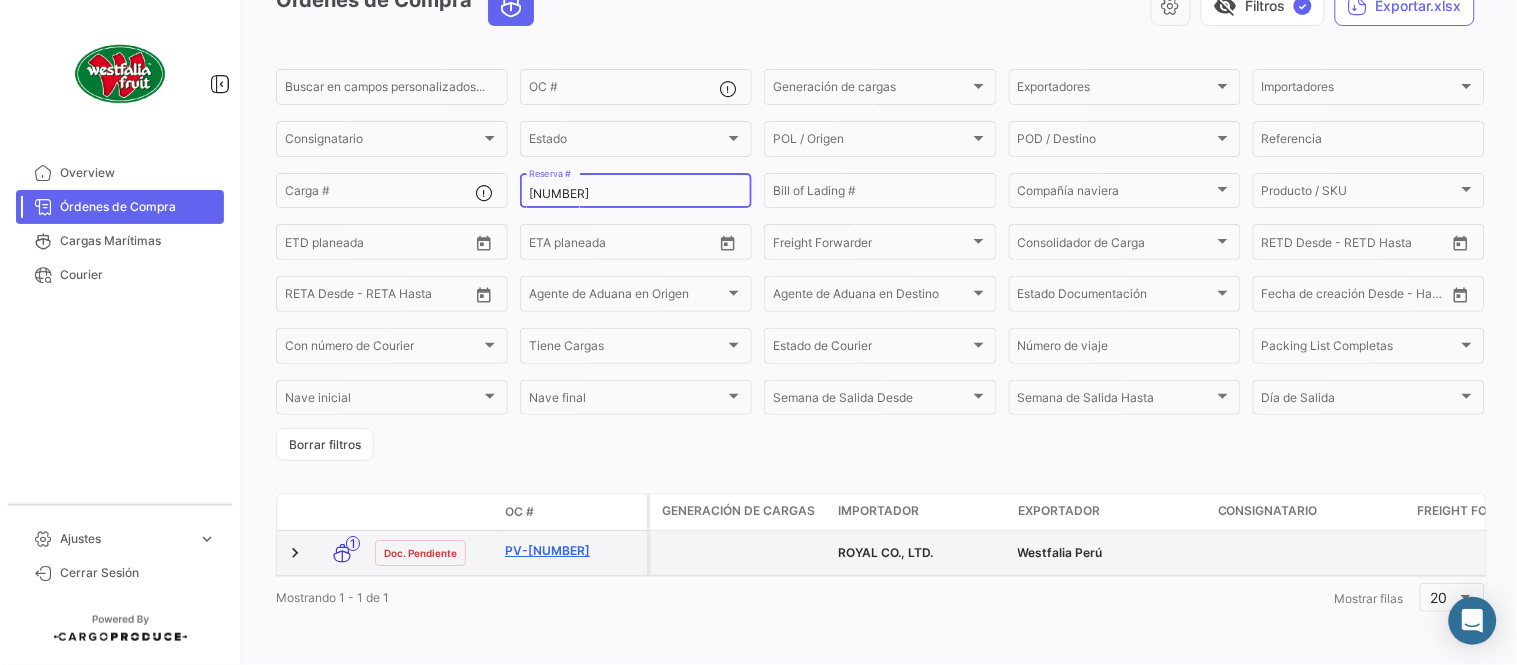 type on "[NUMBER]" 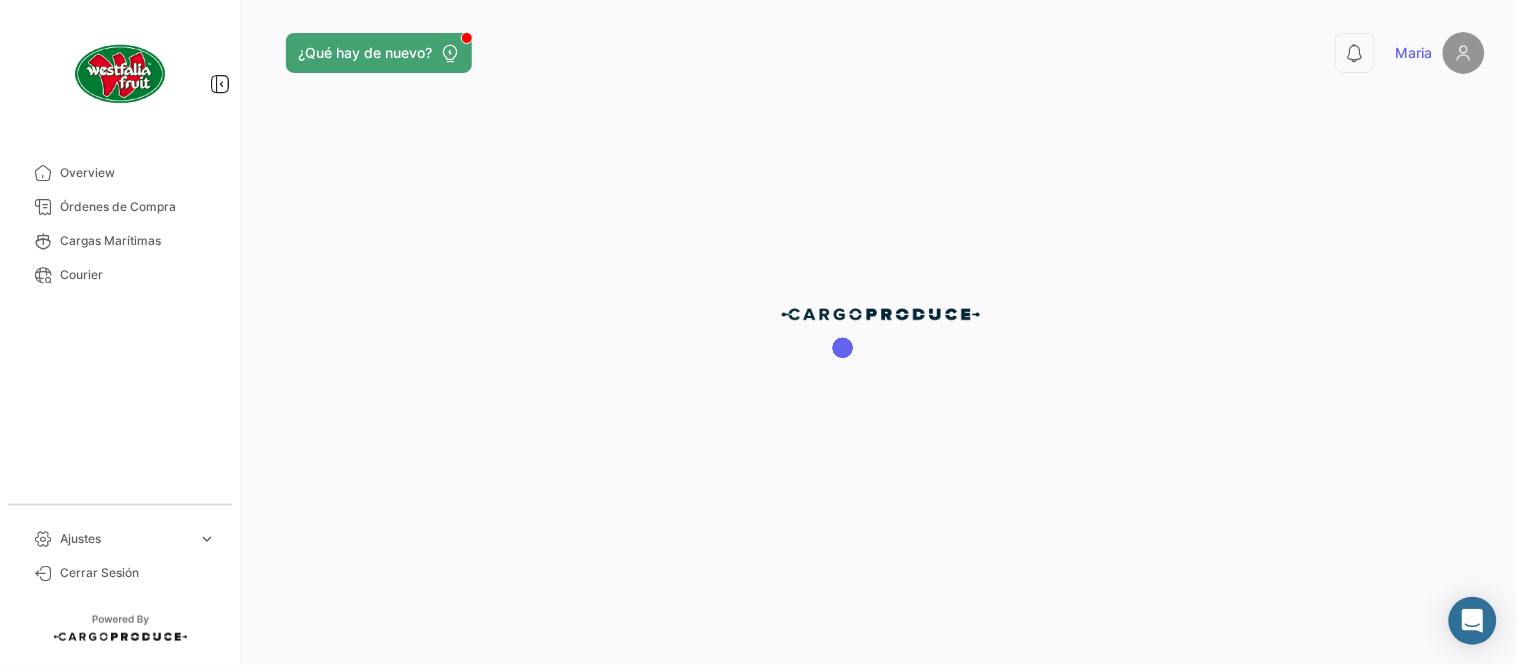 scroll, scrollTop: 0, scrollLeft: 0, axis: both 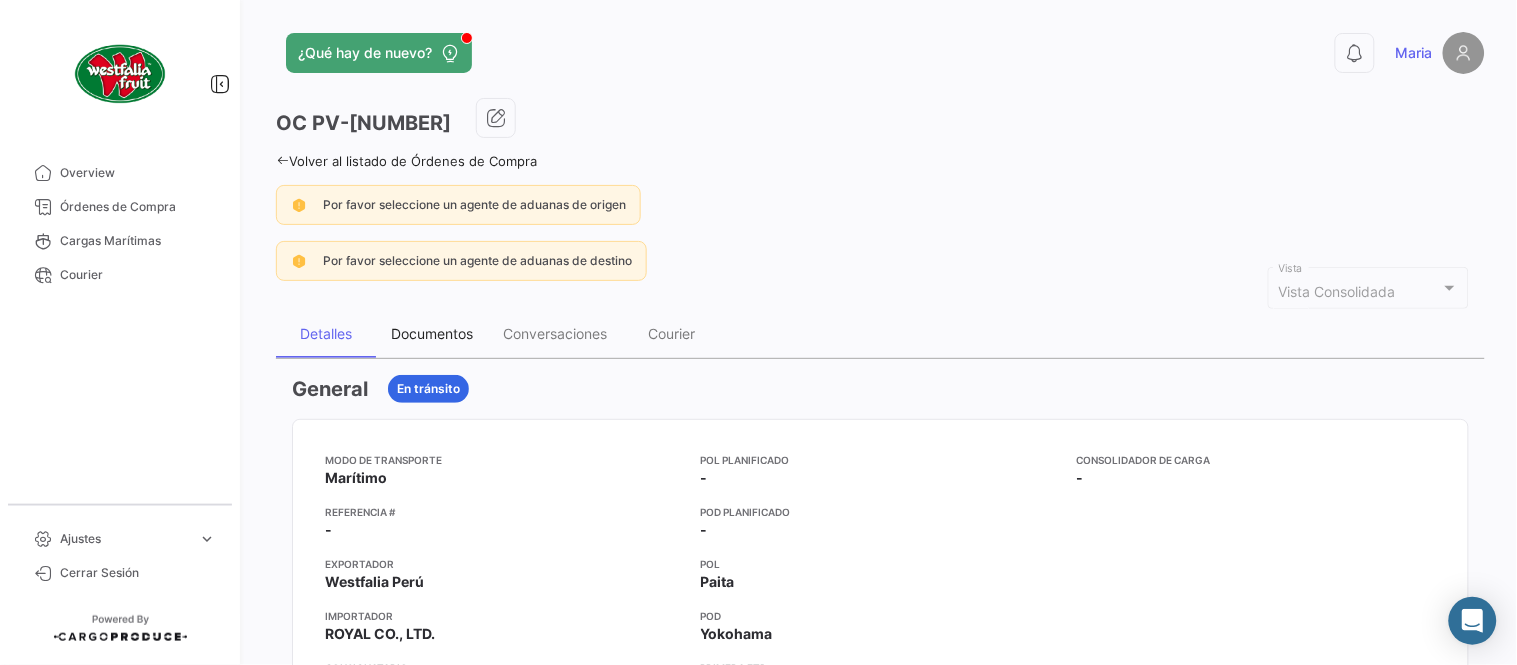 click on "Documentos" at bounding box center [432, 334] 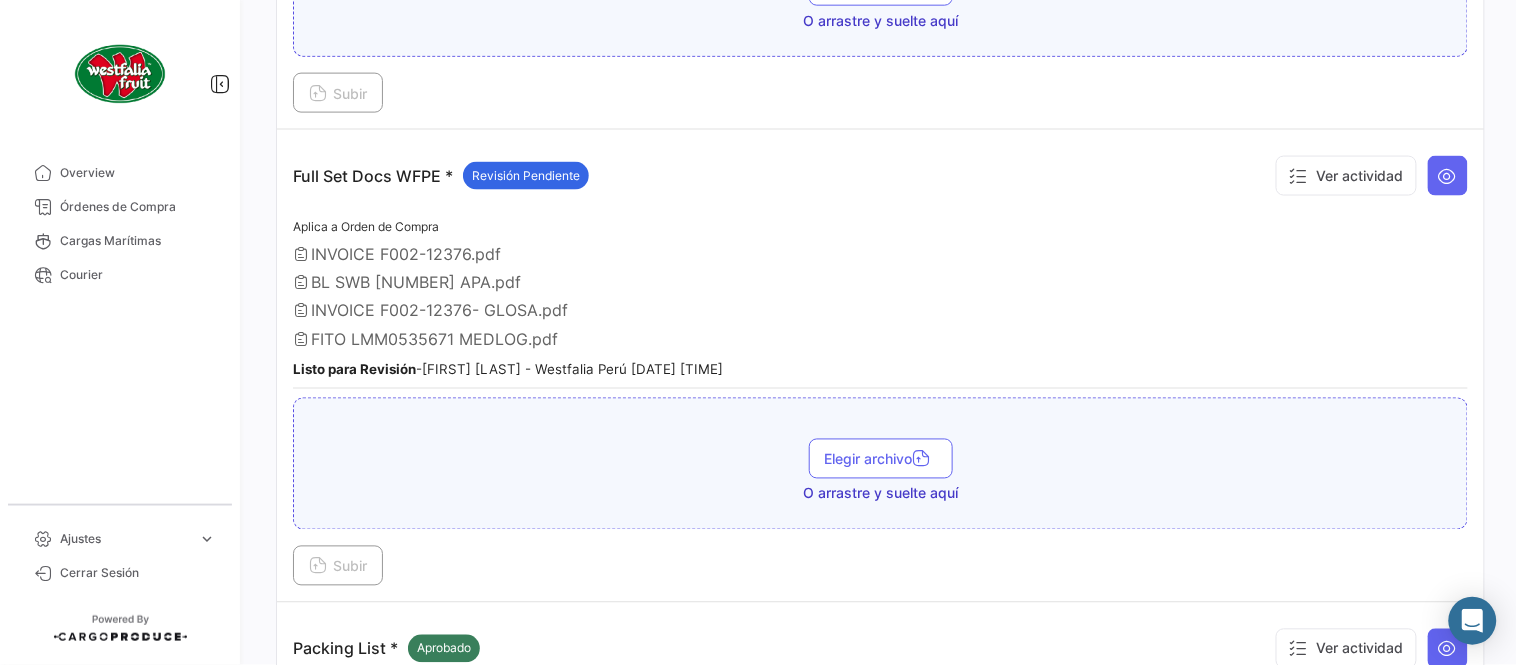 scroll, scrollTop: 666, scrollLeft: 0, axis: vertical 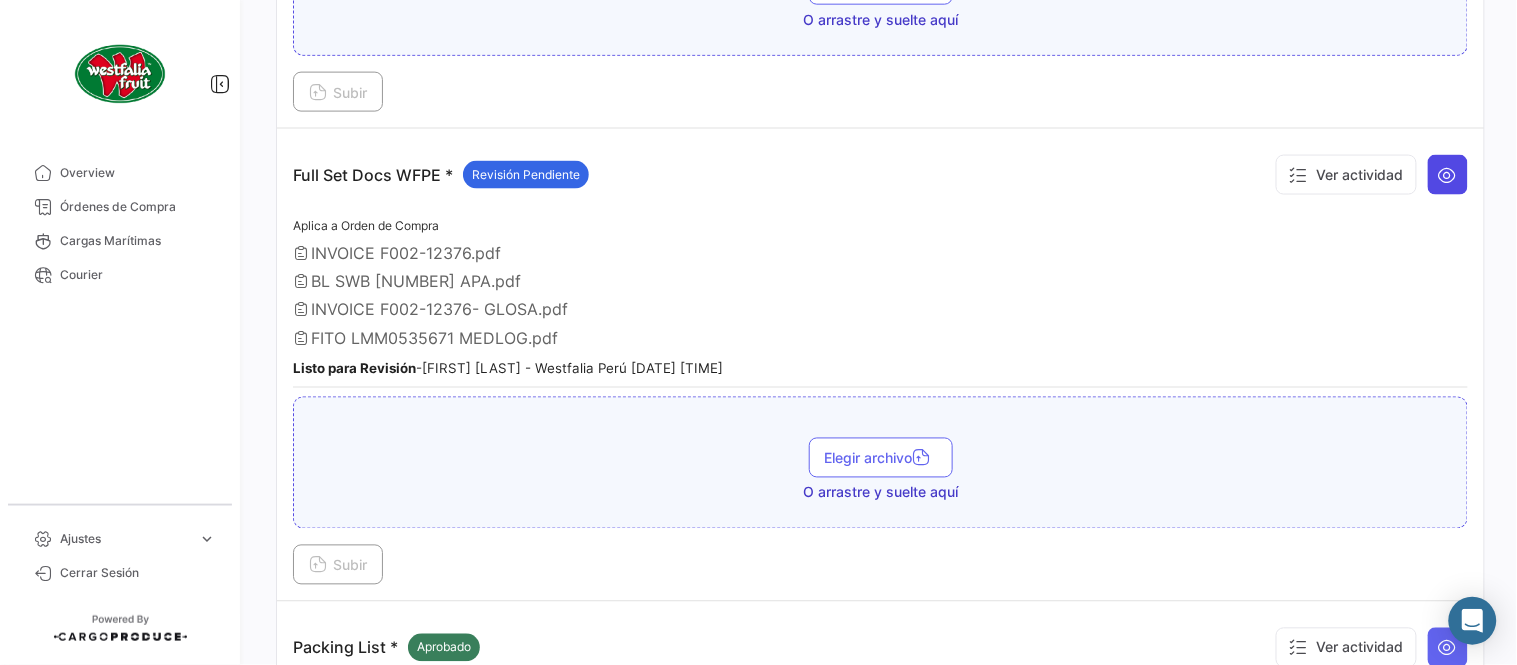 click at bounding box center (1448, 175) 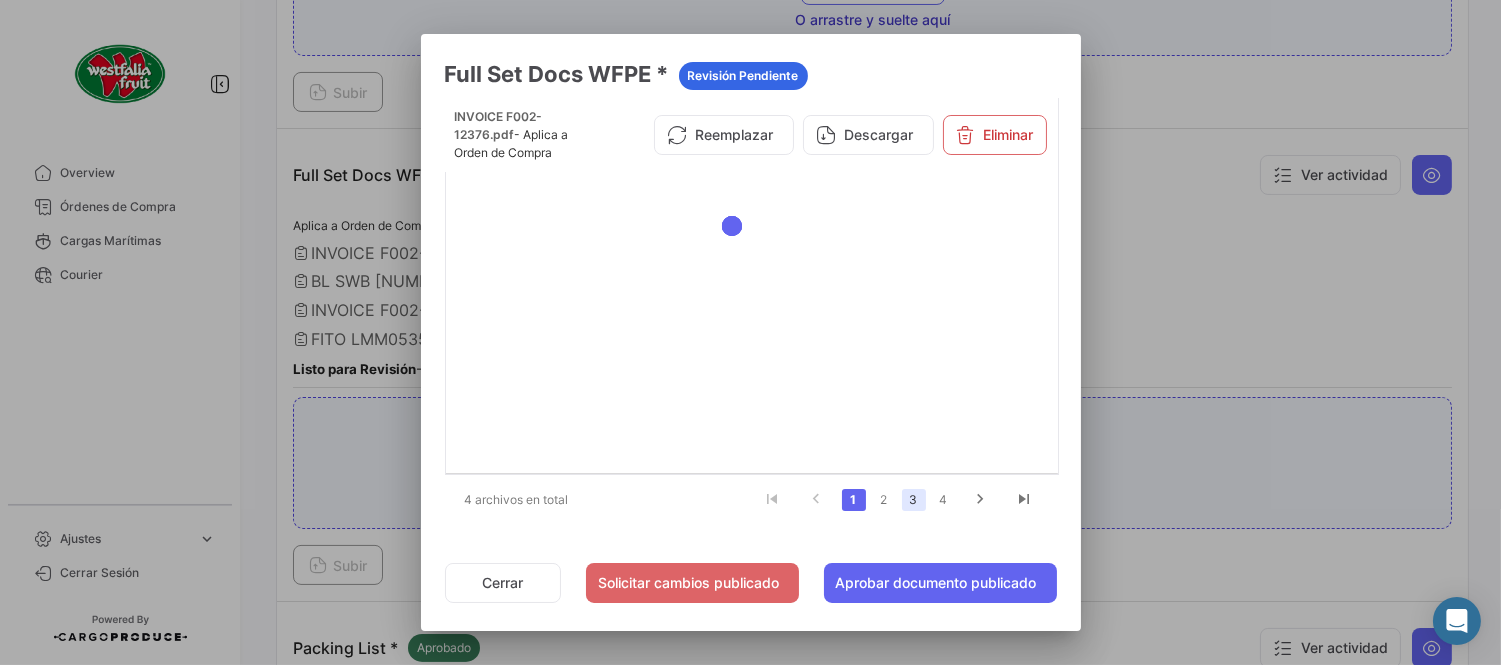click on "3" 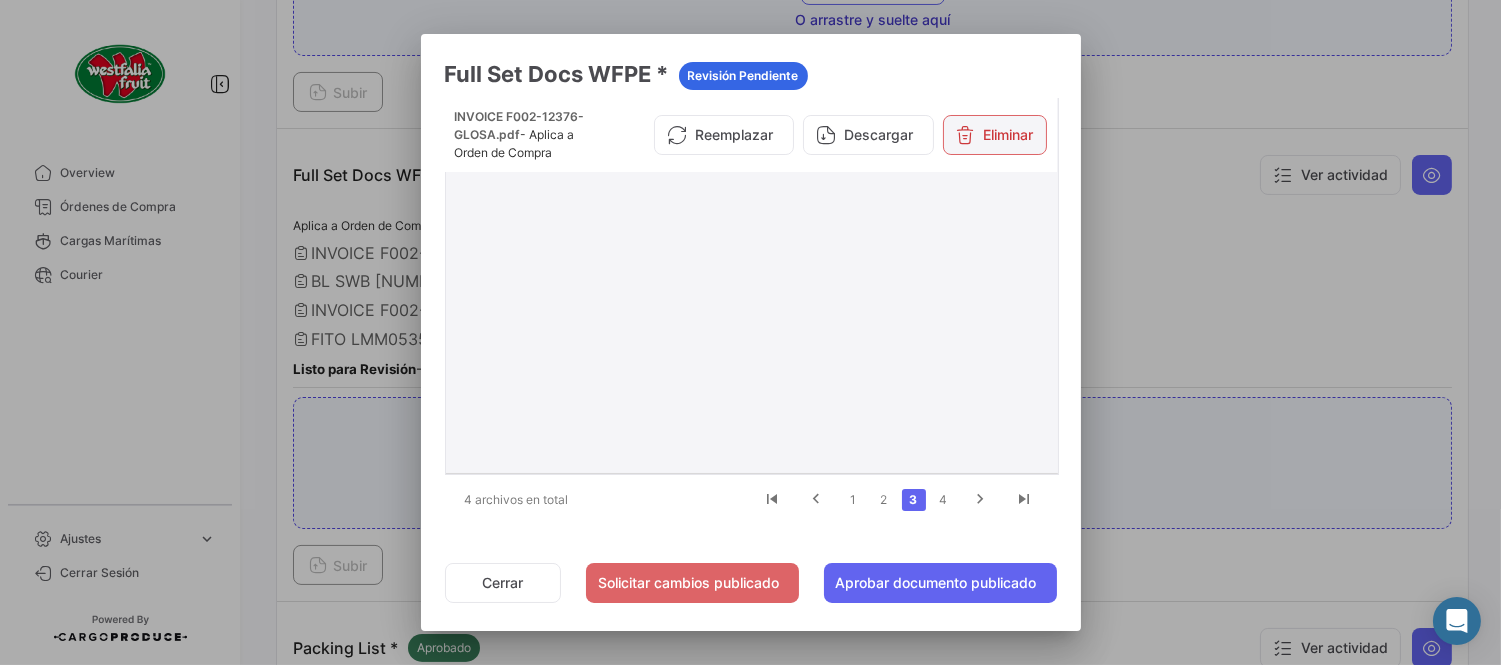 click on "Eliminar" at bounding box center [995, 135] 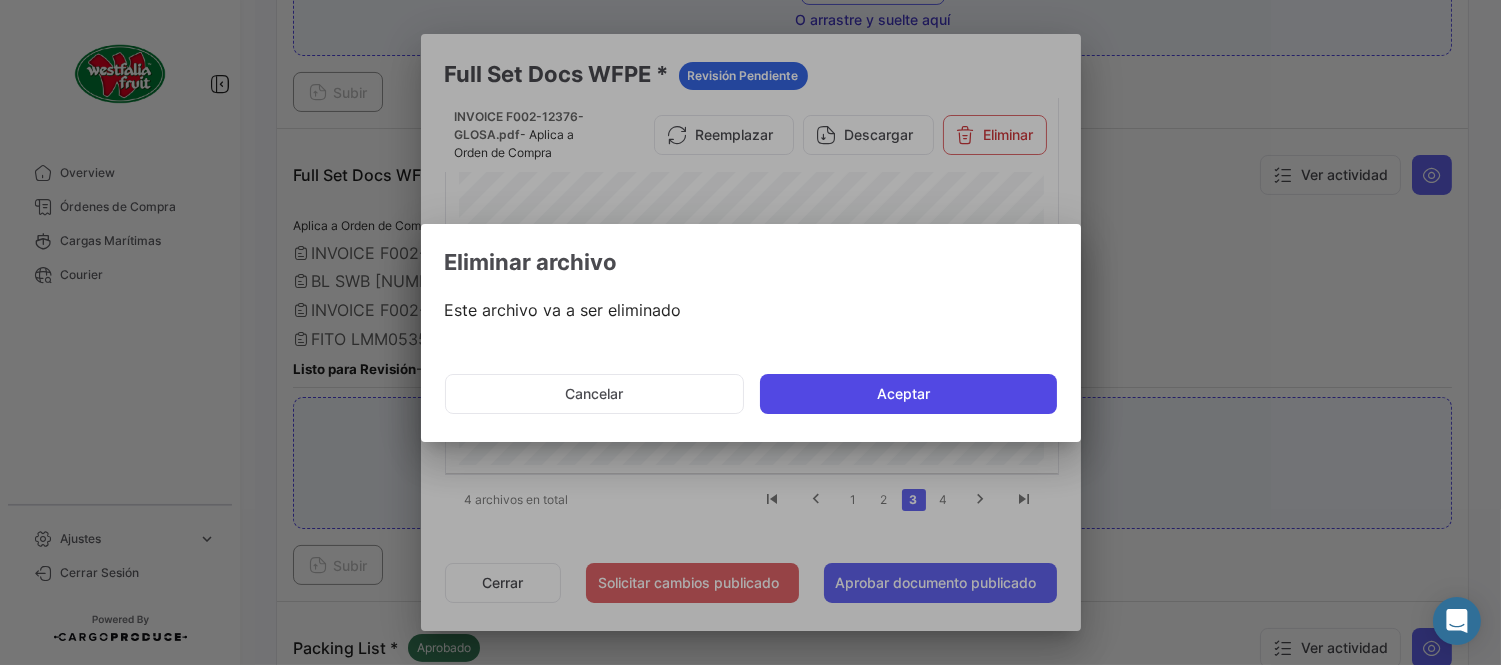 click on "Aceptar" 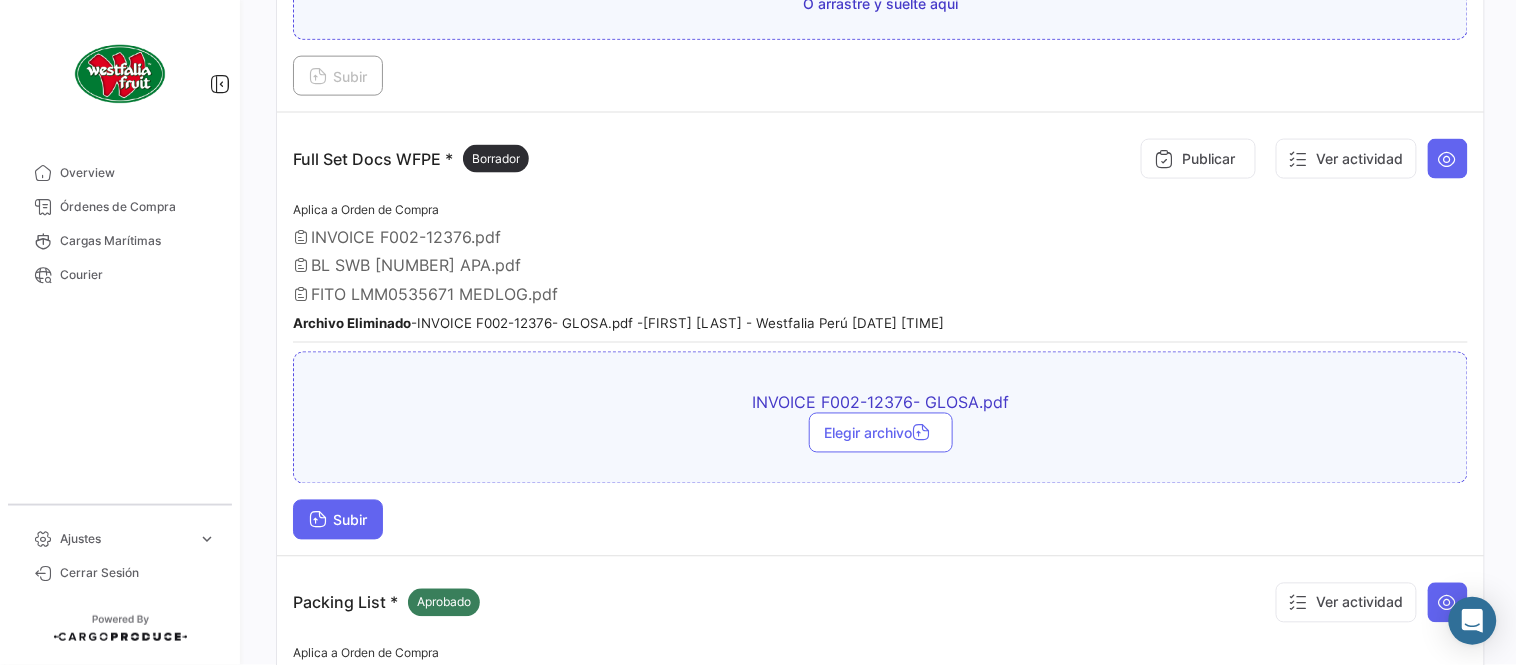 click on "Subir" at bounding box center (338, 520) 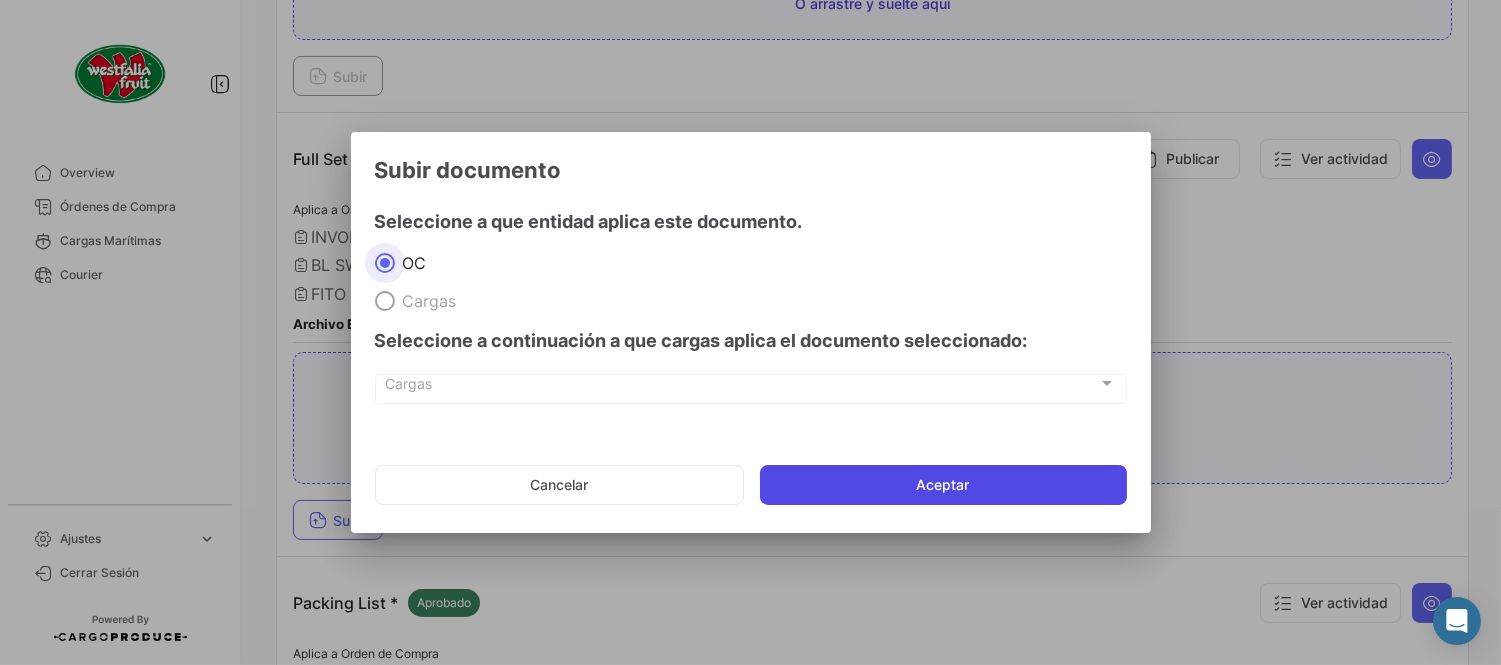 click on "Aceptar" 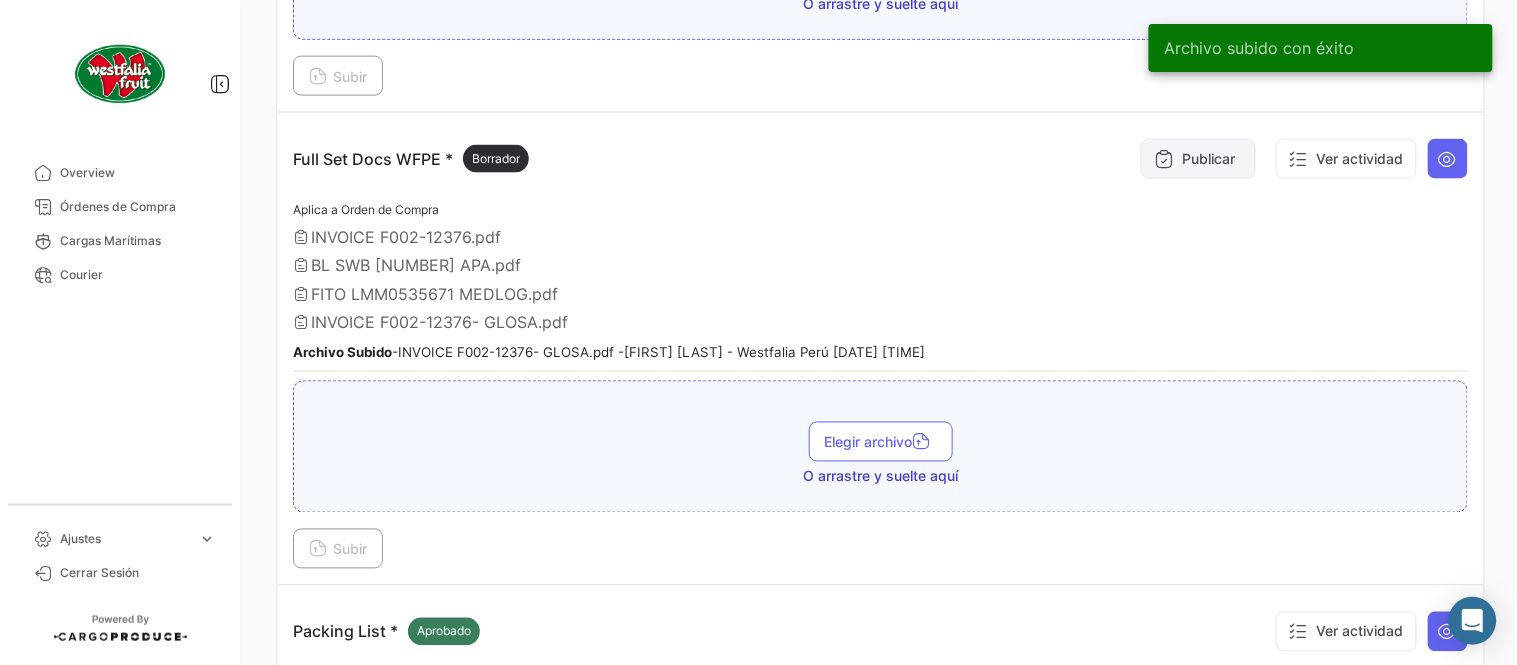 click on "Publicar" at bounding box center [1198, 159] 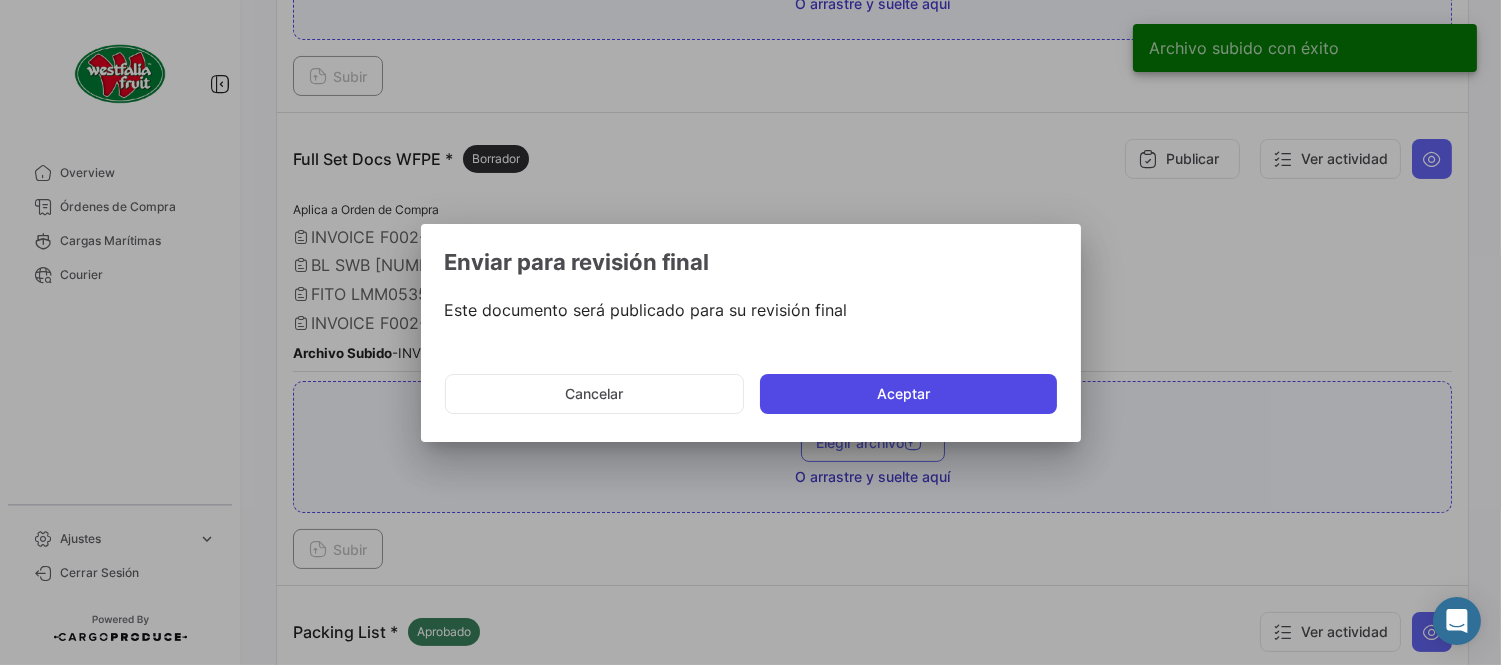 click on "Aceptar" 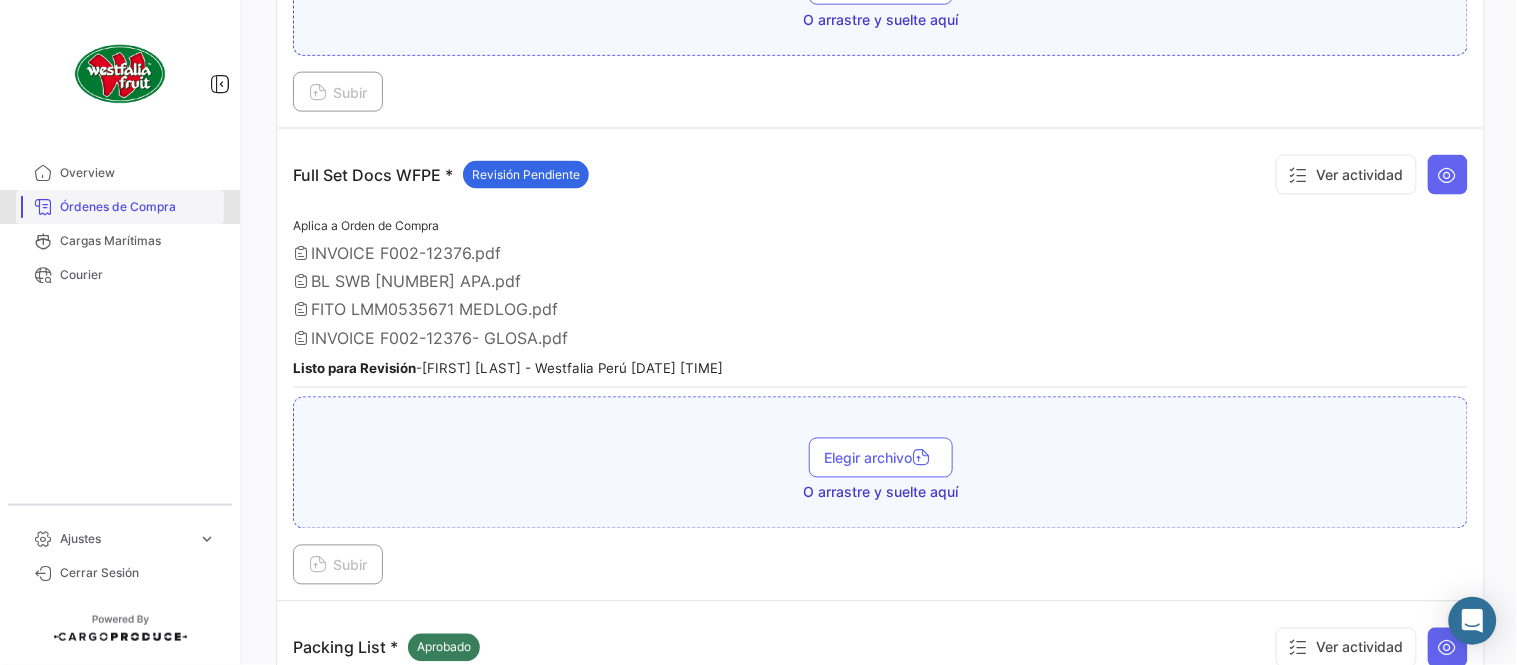 click on "Órdenes de Compra" at bounding box center [138, 207] 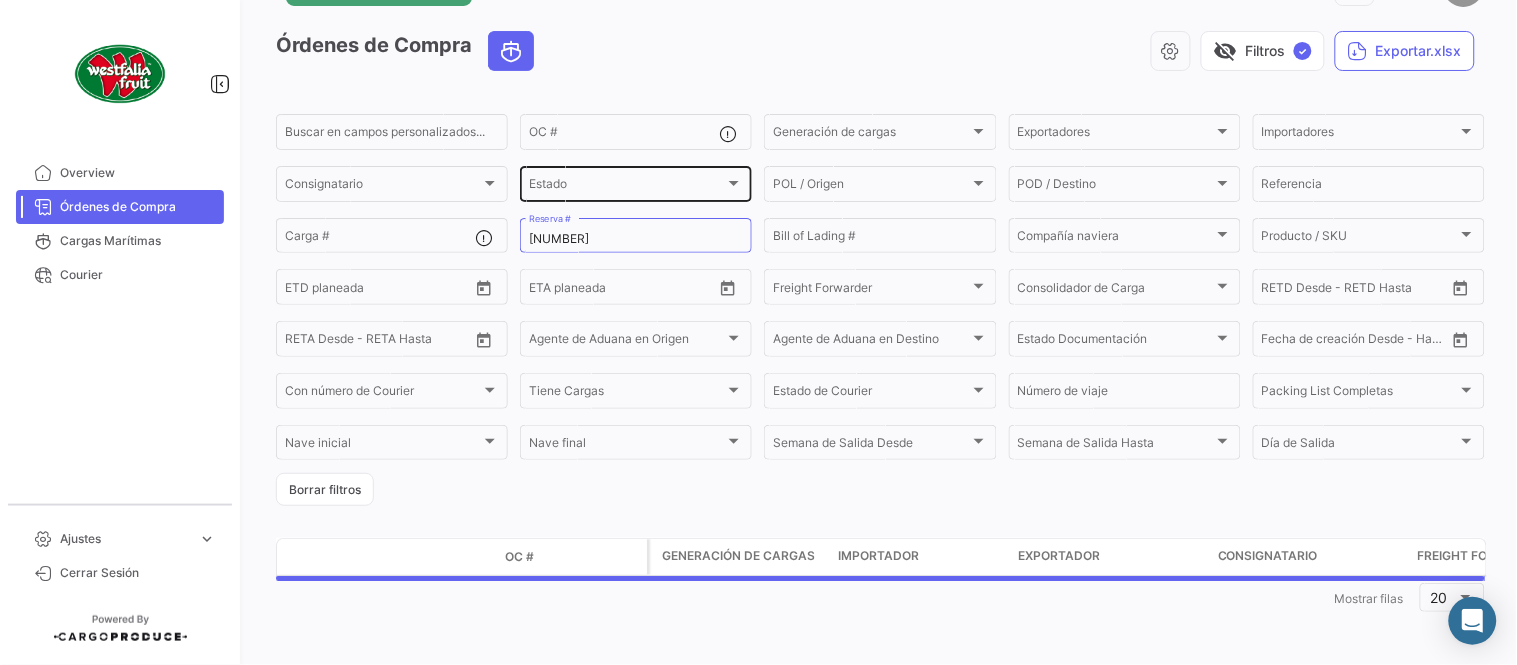 scroll, scrollTop: 0, scrollLeft: 0, axis: both 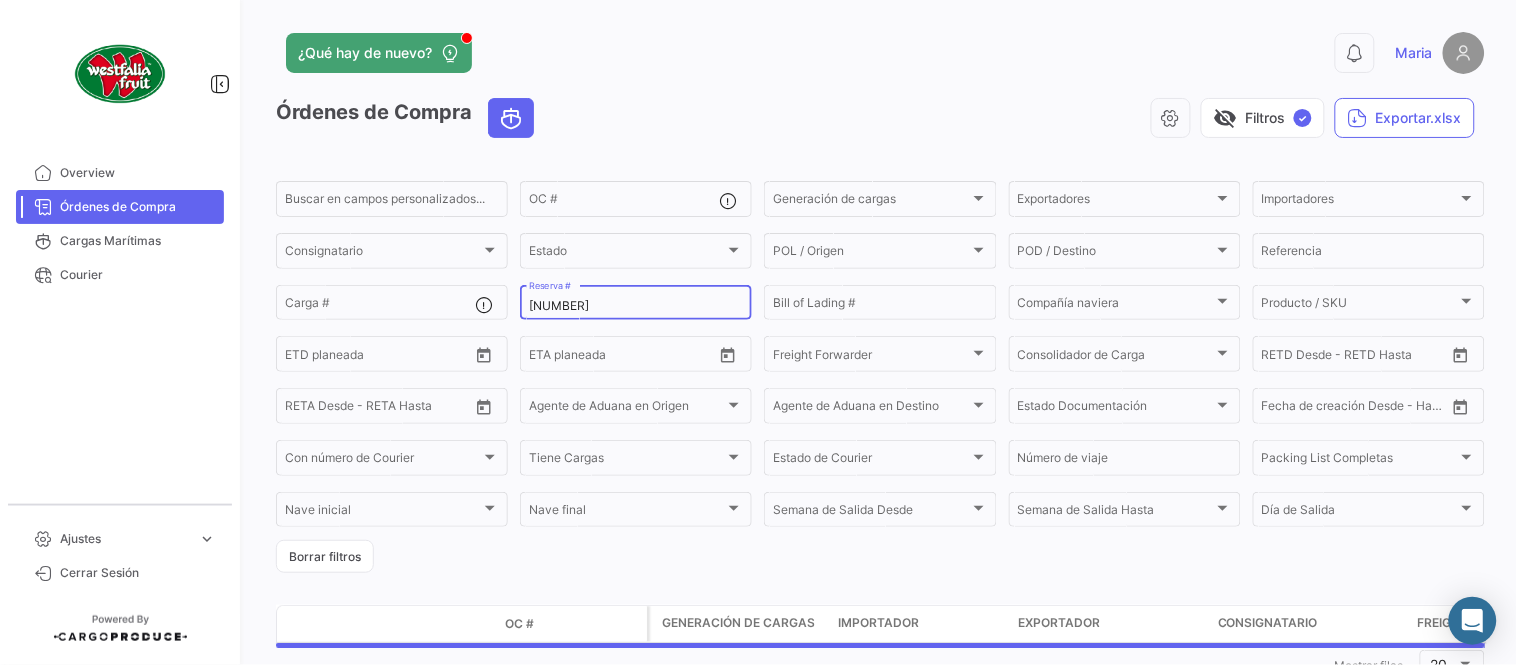 click on "[NUMBER]" at bounding box center [636, 306] 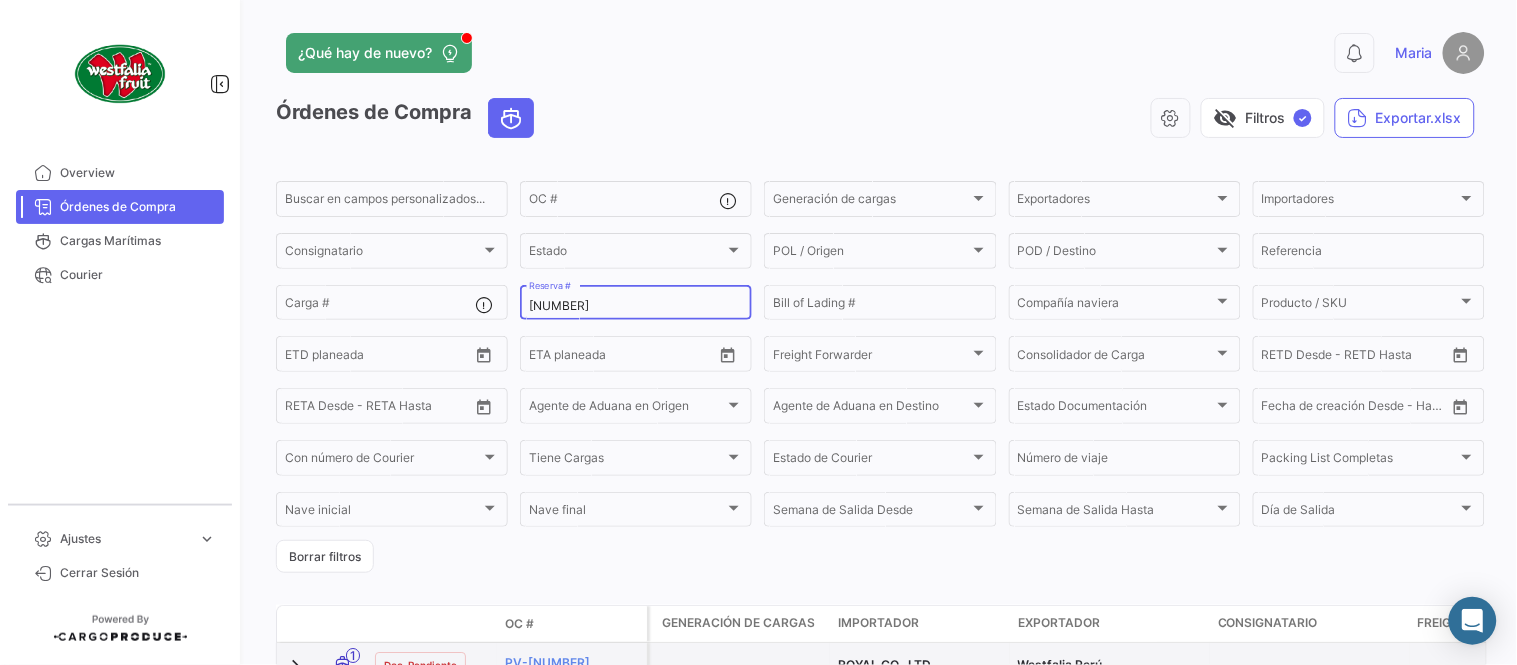 type on "[NUMBER]" 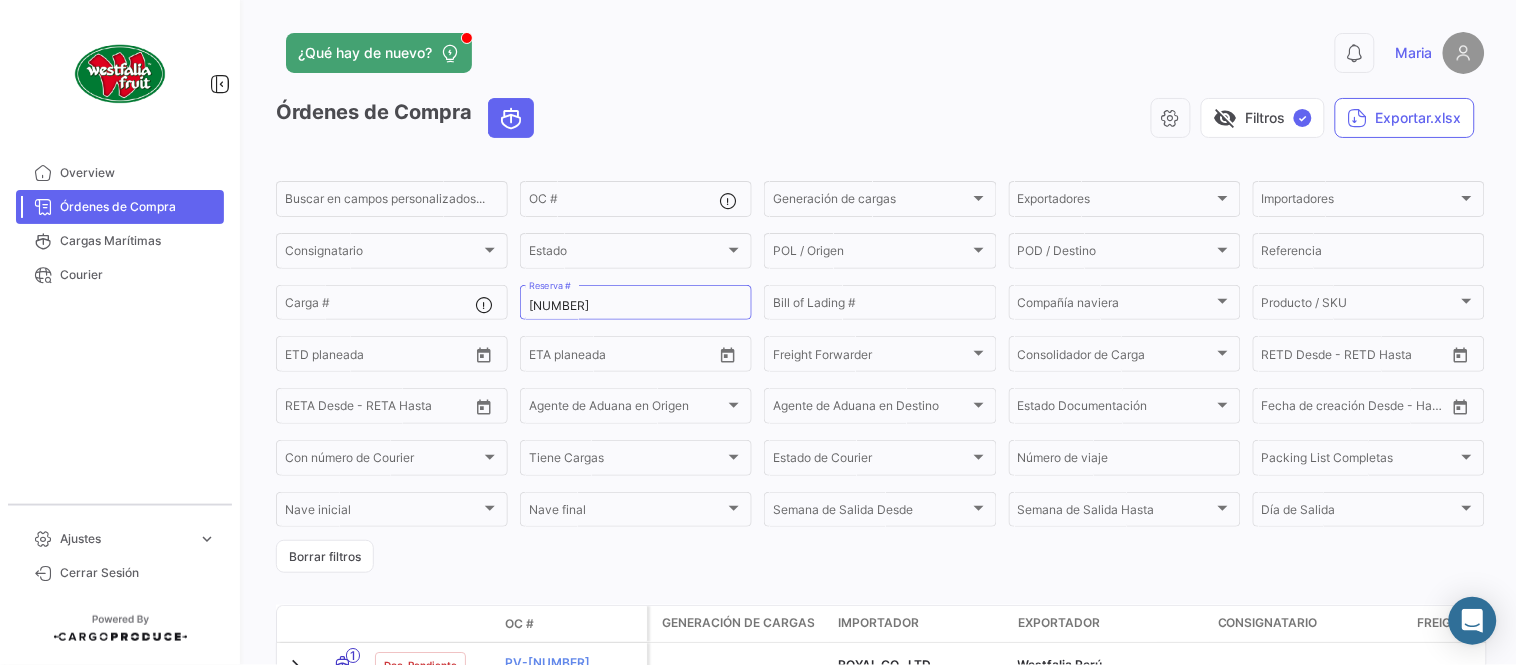 click on "Órdenes de Compra   visibility_off   Filtros  ✓  Exportar.xlsx  Buscar en campos personalizados...  OC #  Generación de cargas Generación de cargas Exportadores Exportadores Importadores Importadores Consignatario Consignatario Estado Estado POL / Origen  POL / Origen  POD / Destino POD / Destino  Referencia  Carga # [ALPHANUMERIC] Reserva # Bill of Lading # Compañía naviera Compañía naviera Producto / SKU Producto / SKU Desde –  ETD planeada  Desde –  ETA planeada  Freight Forwarder Freight Forwarder Consolidador de Carga Consolidador de Carga Desde –  RETD Desde - RETD Hasta  Desde –  RETA Desde - RETA Hasta  Agente de Aduana en Origen Agente de Aduana en Origen Agente de Aduana en Destino Agente de Aduana en Destino Estado Documentación Estado Documentación Desde –  Fecha de creación Desde - Hasta  Con número de Courier Con número de Courier Tiene Cargas Tiene Cargas Estado de Courier Estado de Courier Número de viaje Packing List Completas Packing List Completas Nave inicial OC # [NUMBER]" 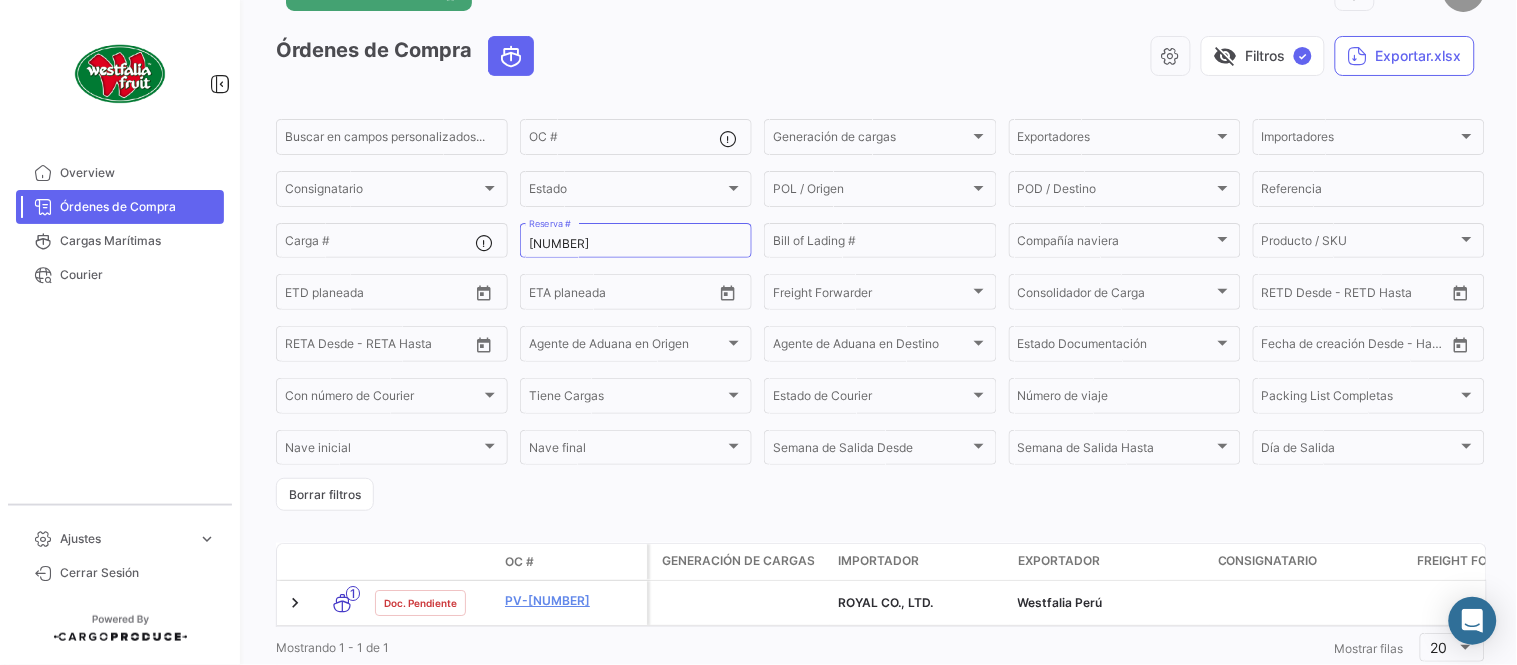 scroll, scrollTop: 111, scrollLeft: 0, axis: vertical 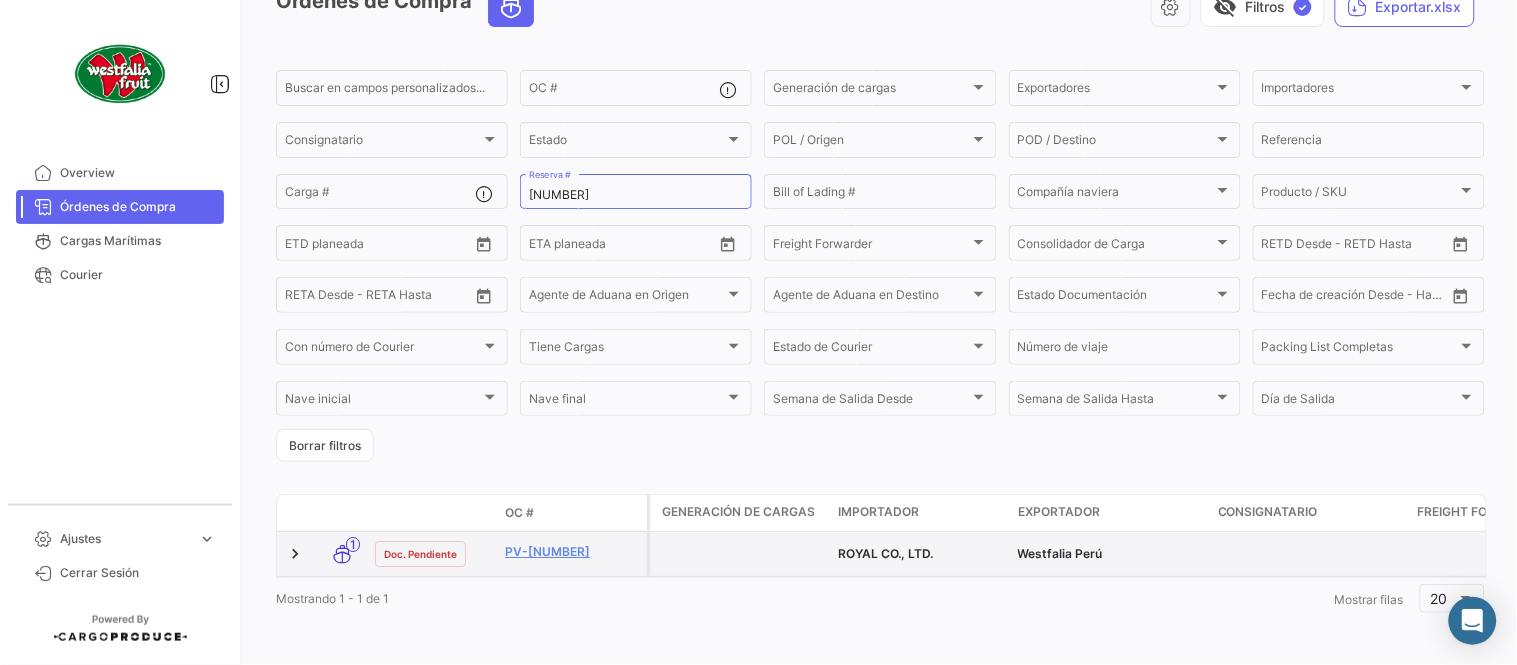 click on "PV-[NUMBER]" 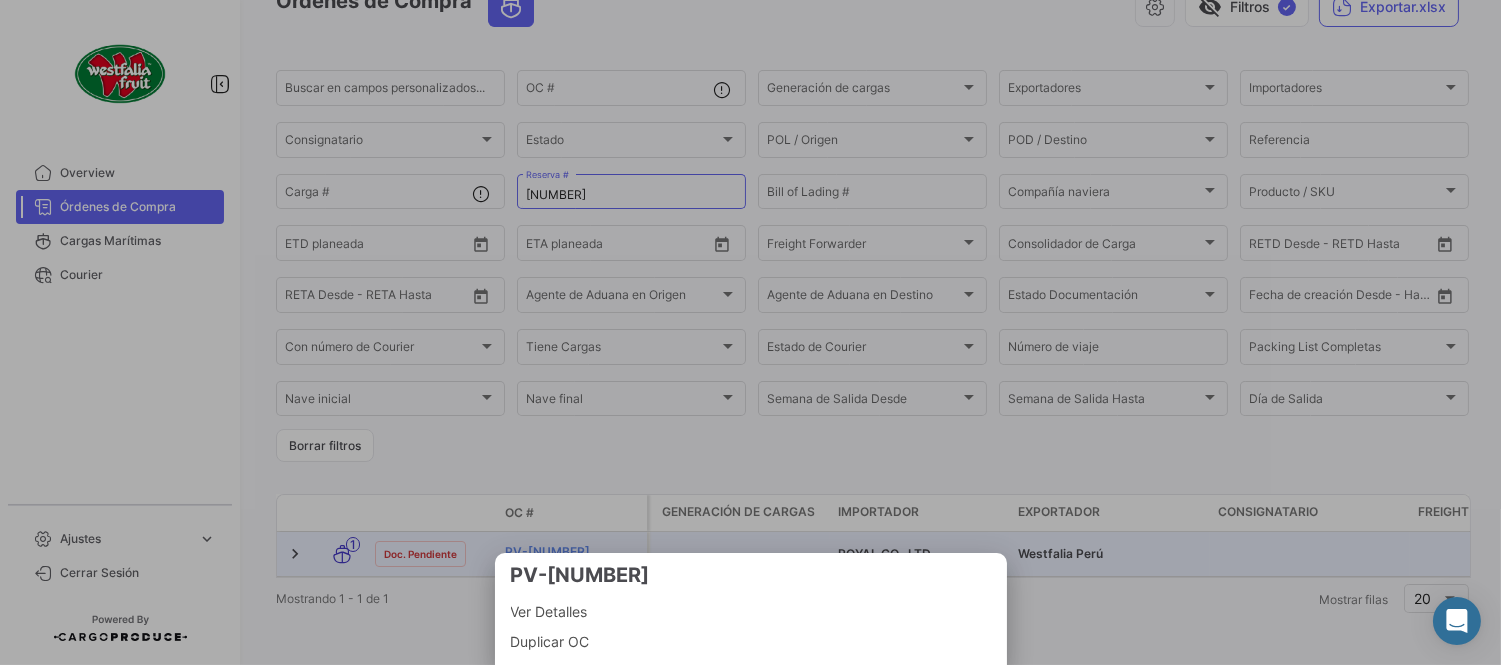 click at bounding box center [750, 332] 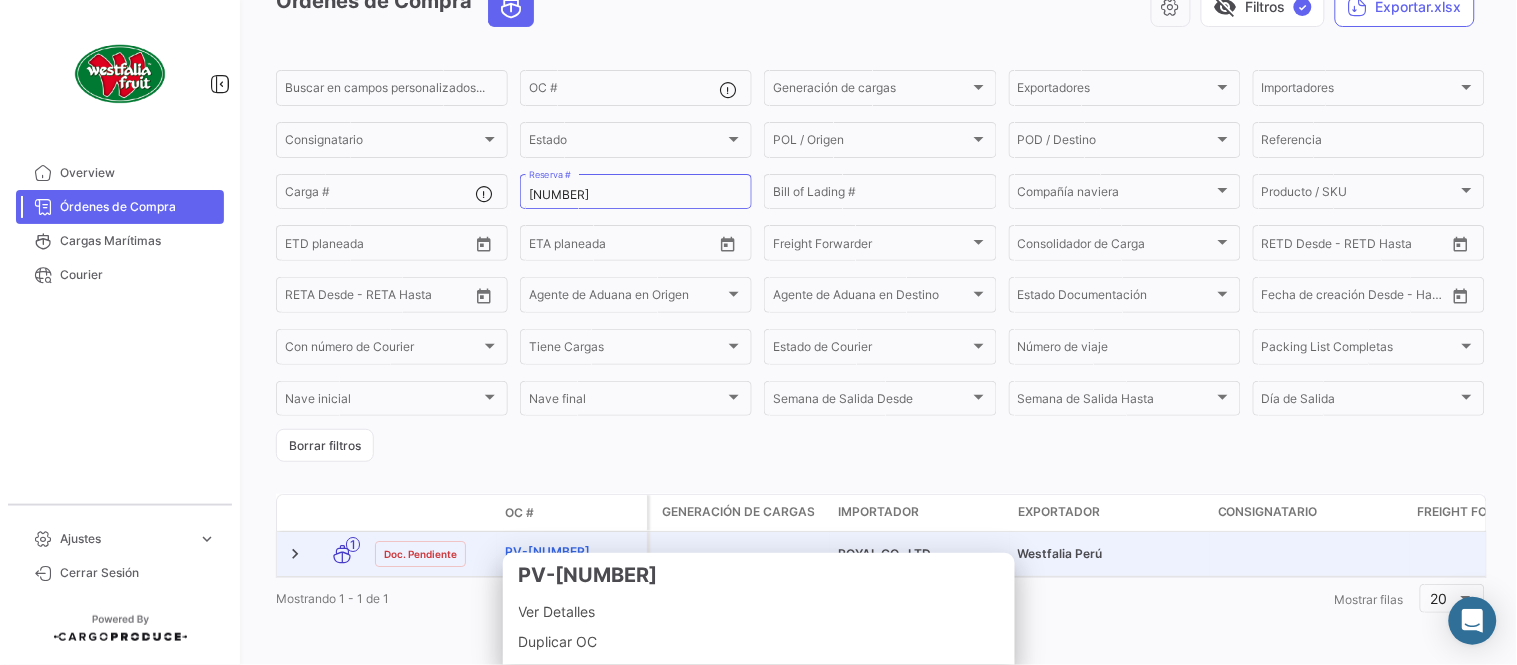 click on "PV-[NUMBER]" 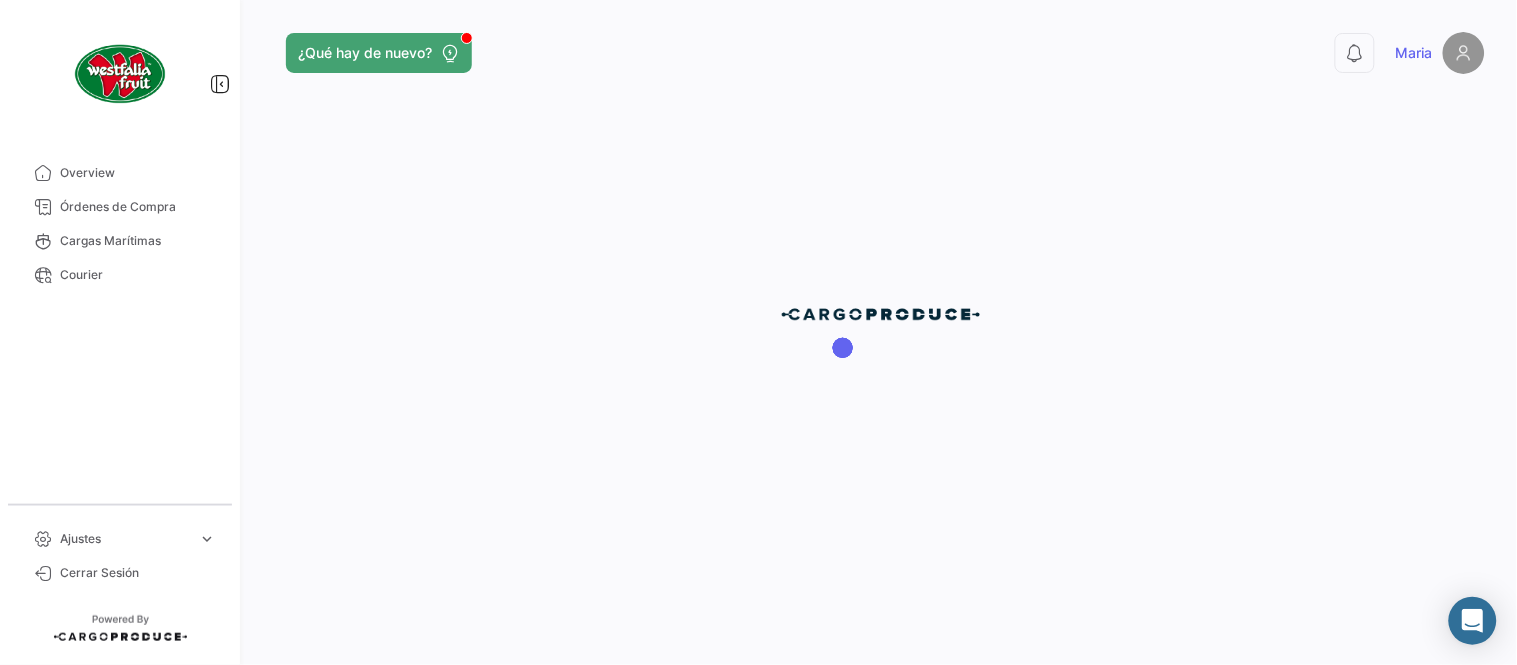 scroll, scrollTop: 0, scrollLeft: 0, axis: both 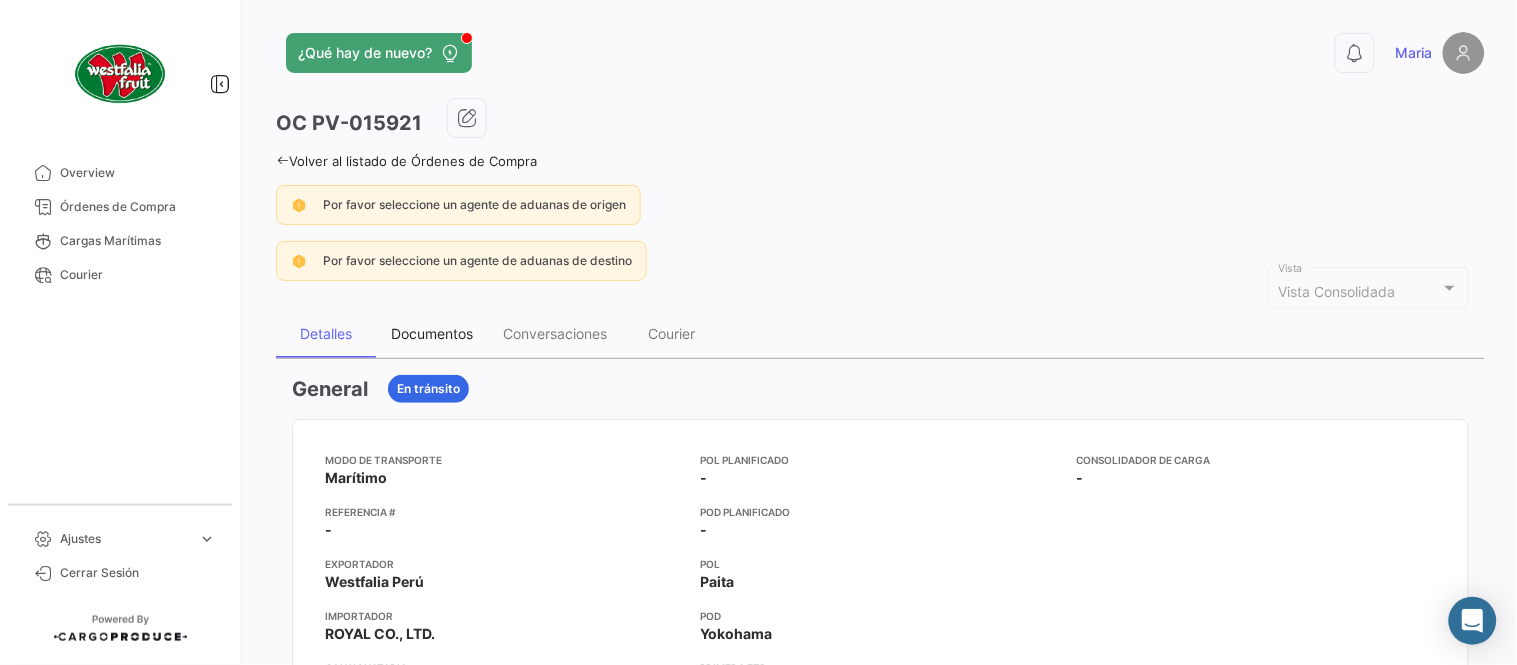 click on "Documentos" at bounding box center (432, 333) 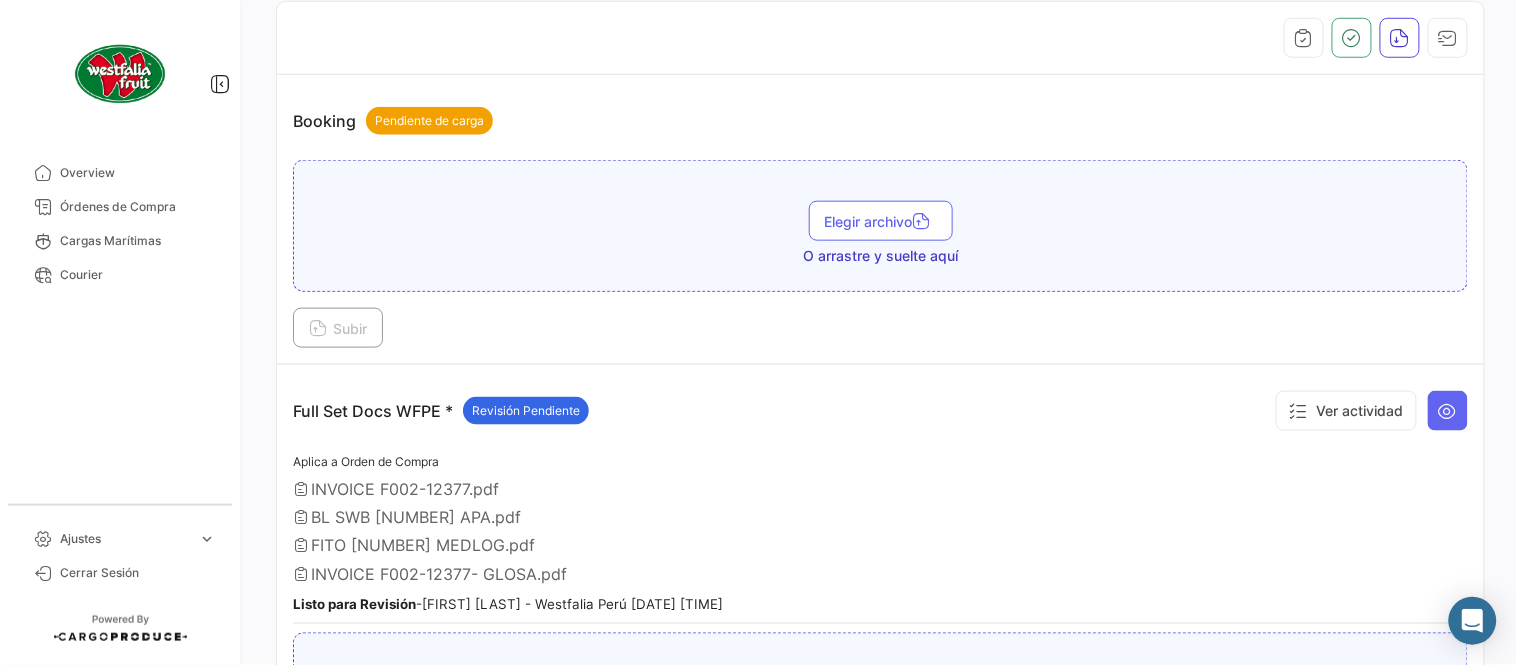 scroll, scrollTop: 554, scrollLeft: 0, axis: vertical 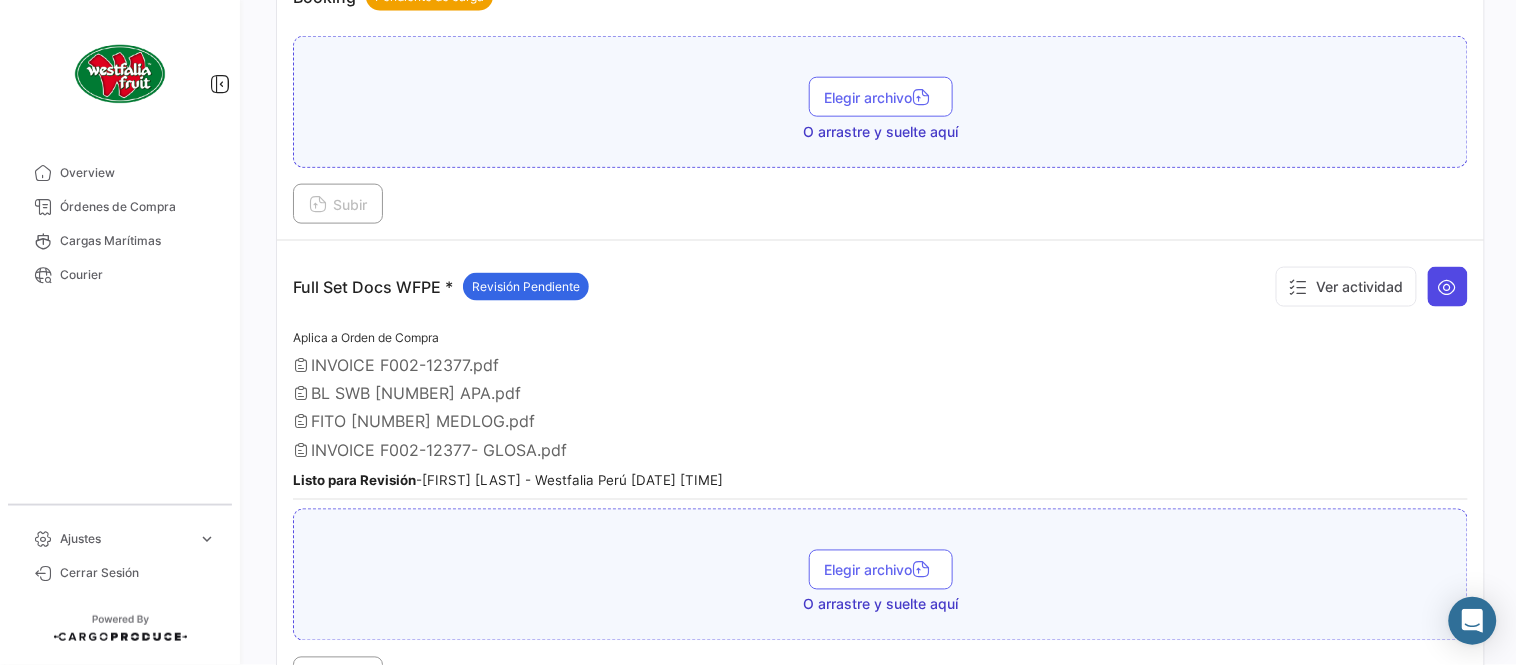 click at bounding box center (1448, 287) 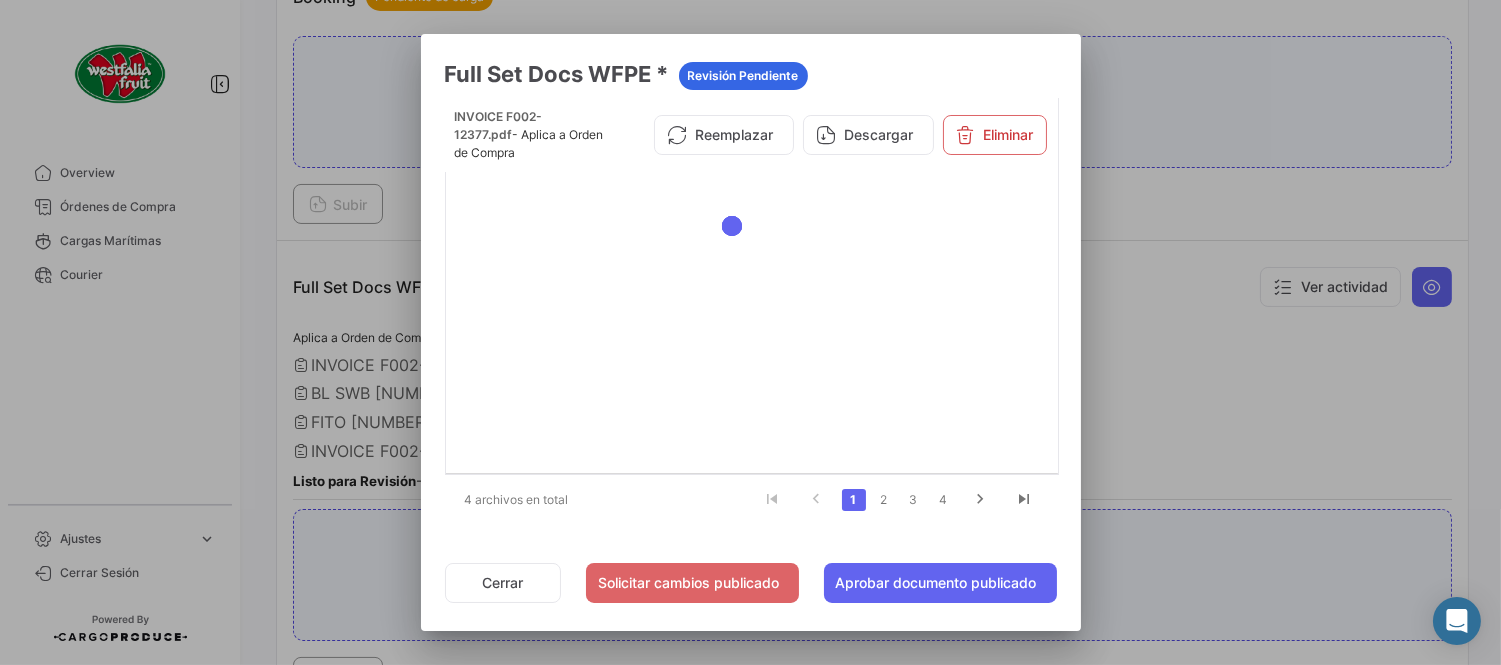 click on "4" 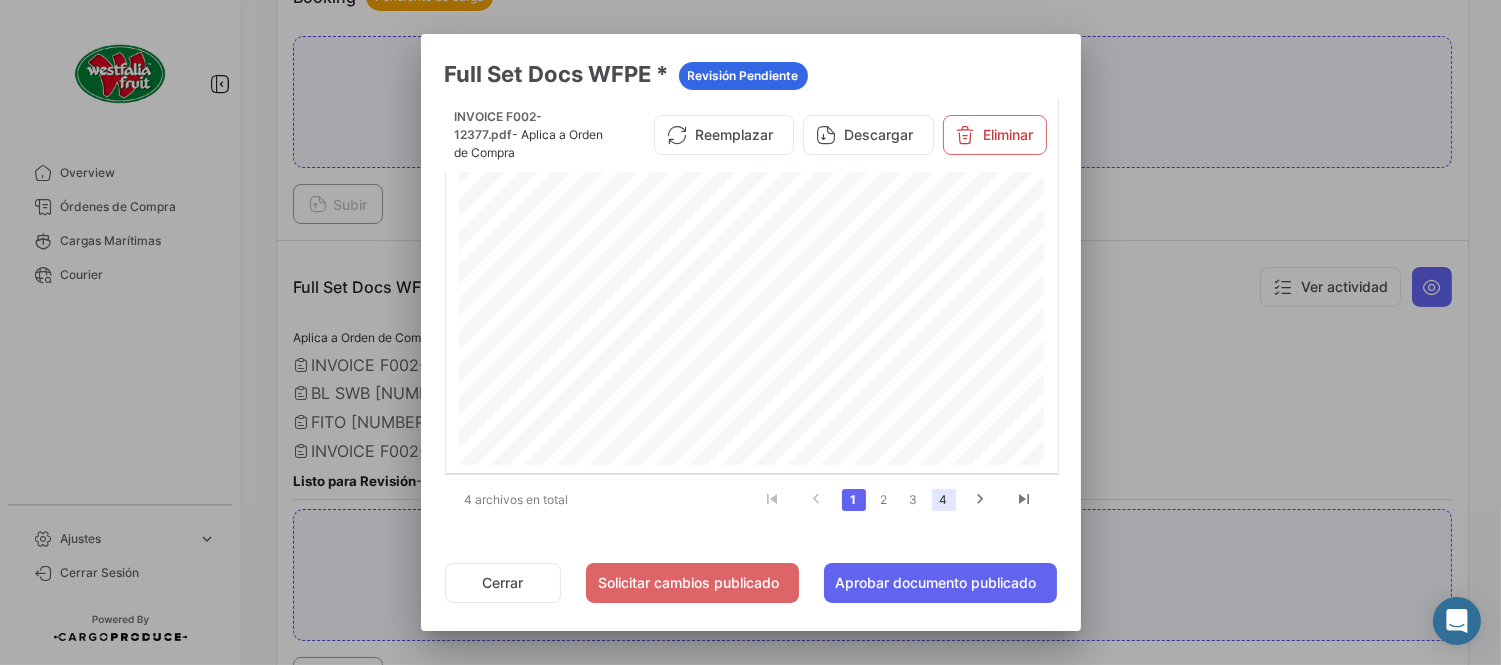 click on "4" 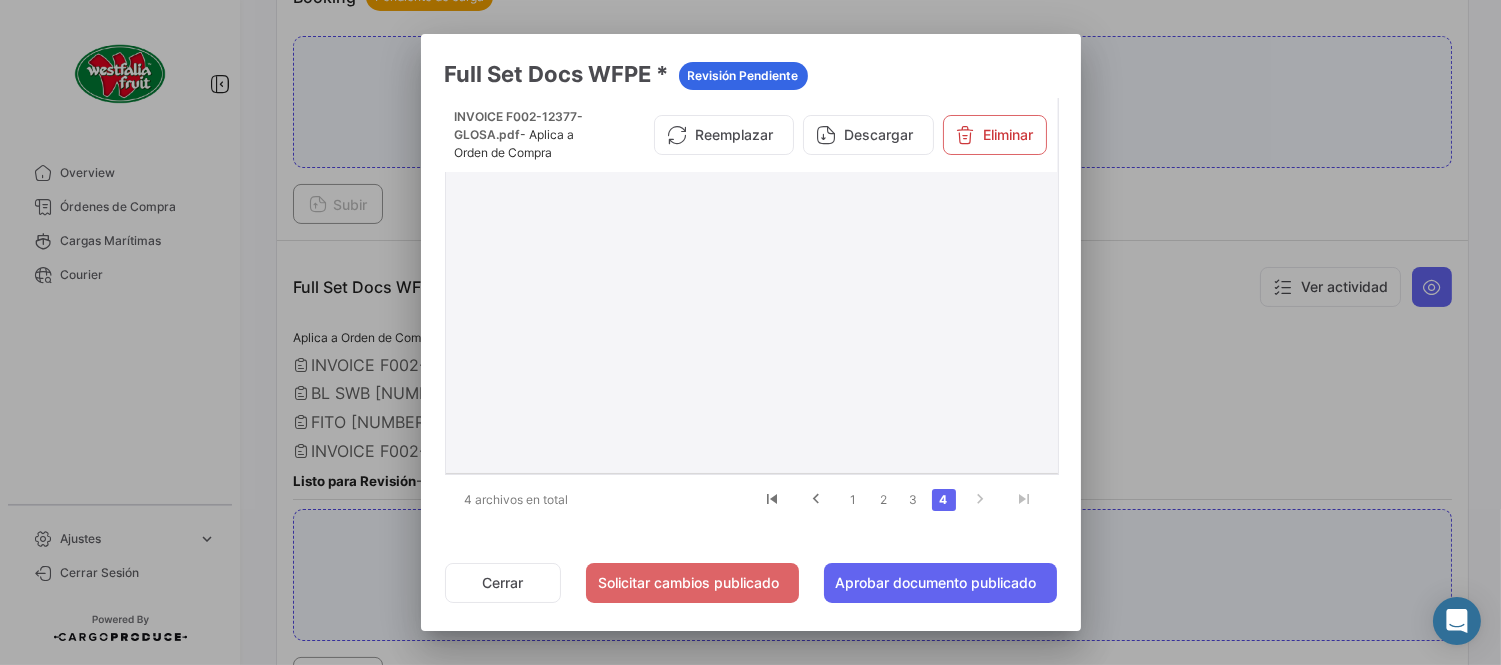 click on "INVOICE F002-12377- GLOSA.pdf   - Aplica a Orden de Compra   Reemplazar   Descargar   Eliminar" at bounding box center (751, 135) 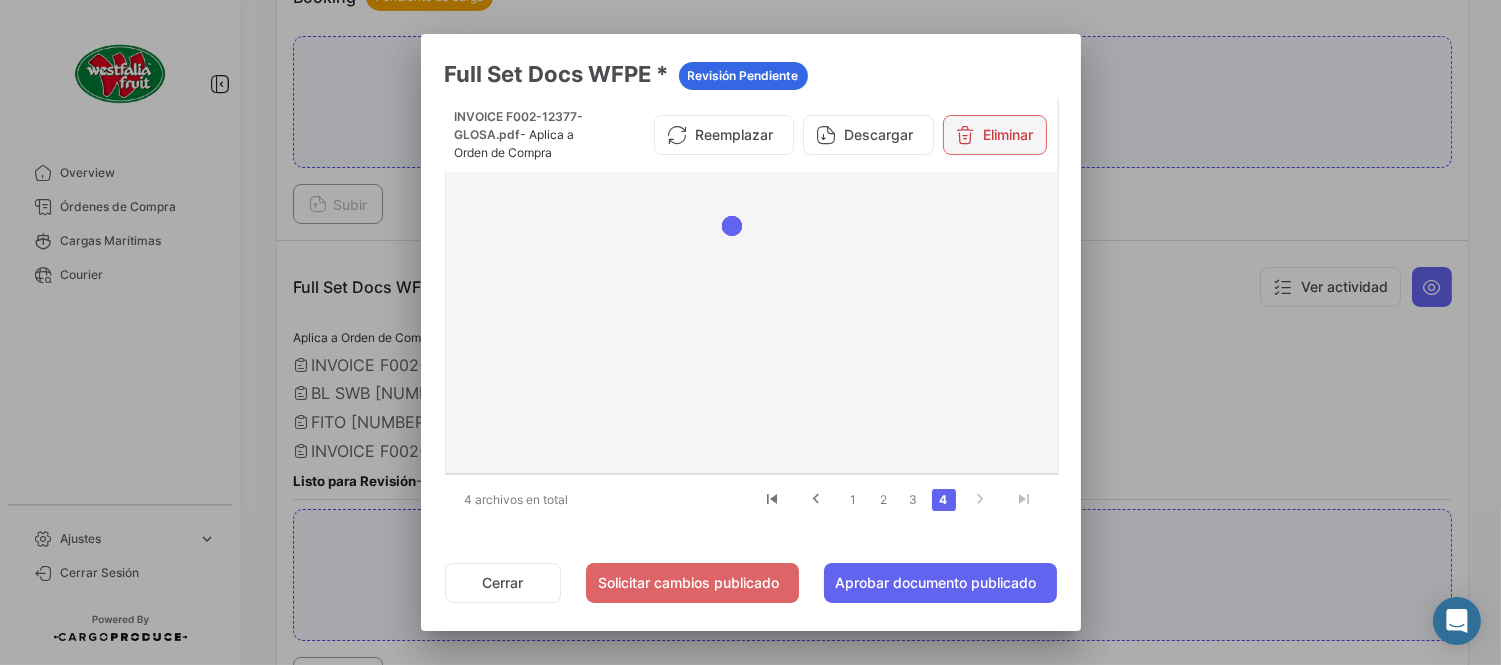 click on "Eliminar" at bounding box center (995, 135) 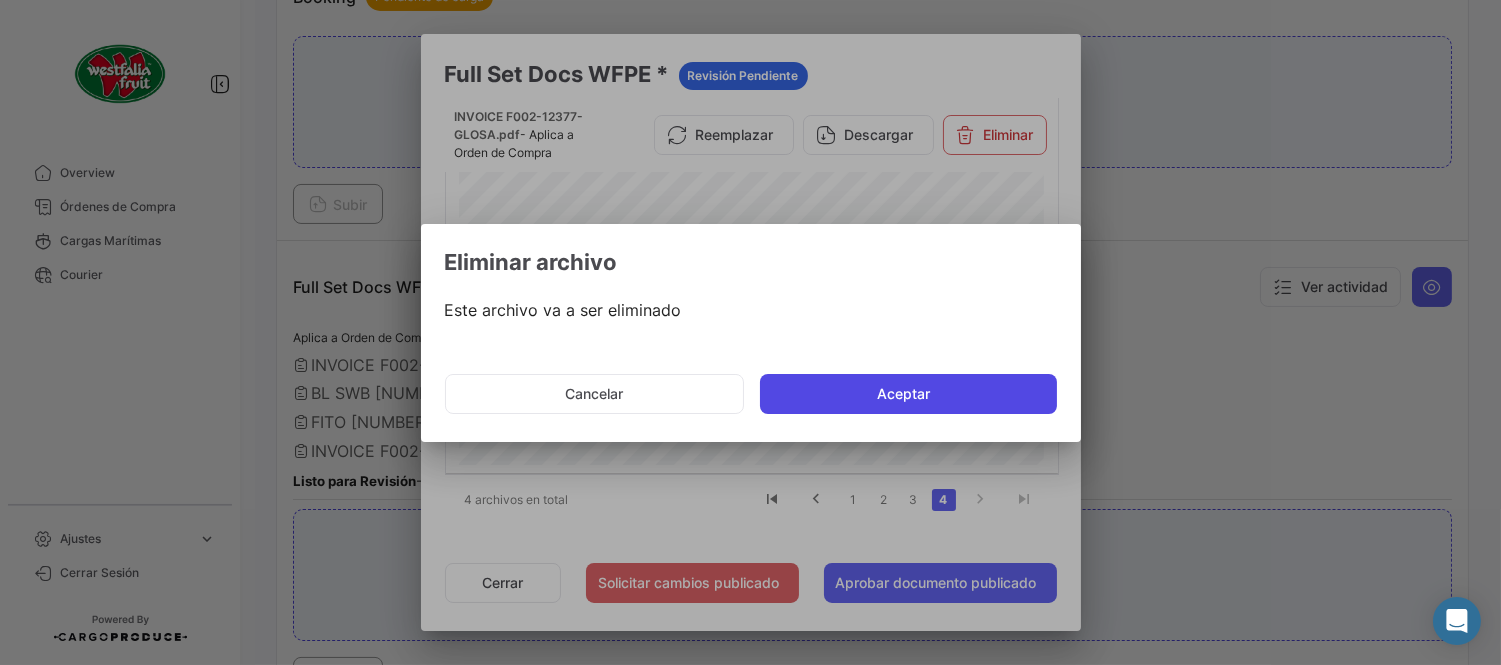 click on "Aceptar" 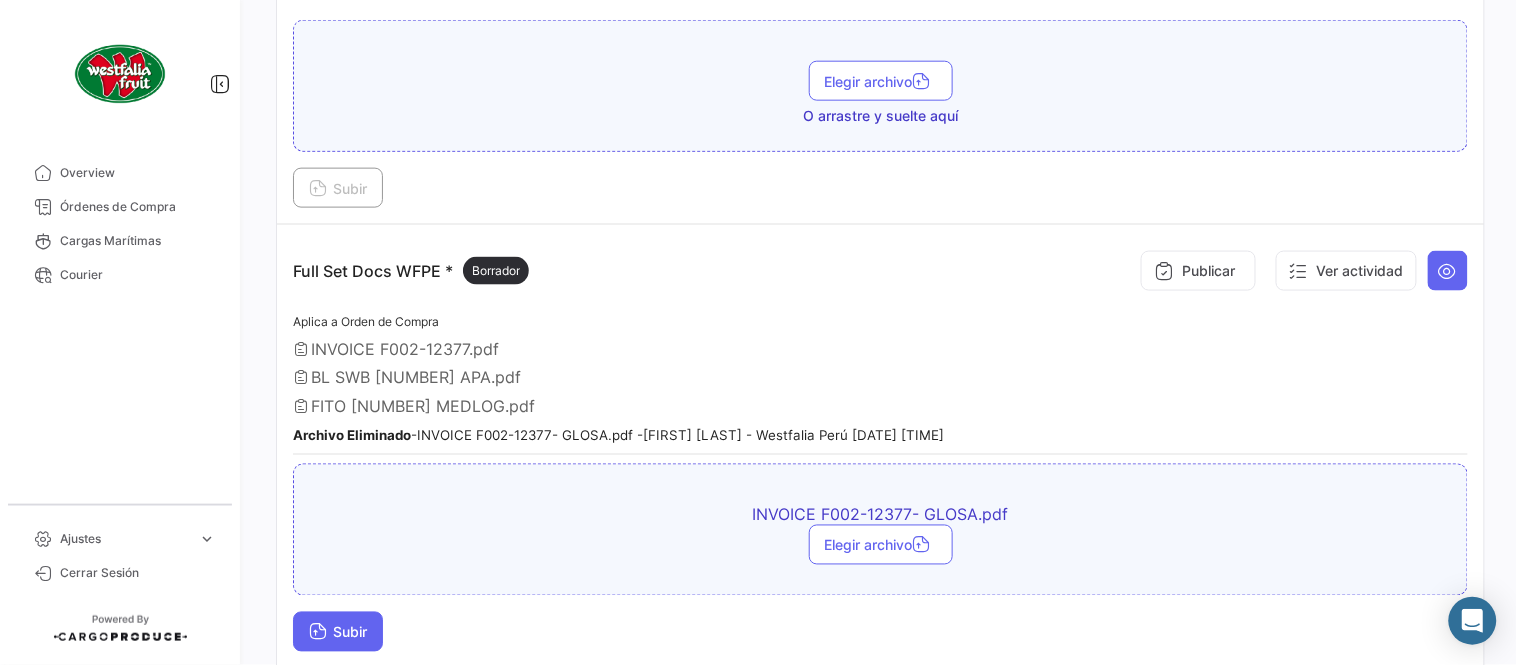 click on "Subir" at bounding box center (338, 632) 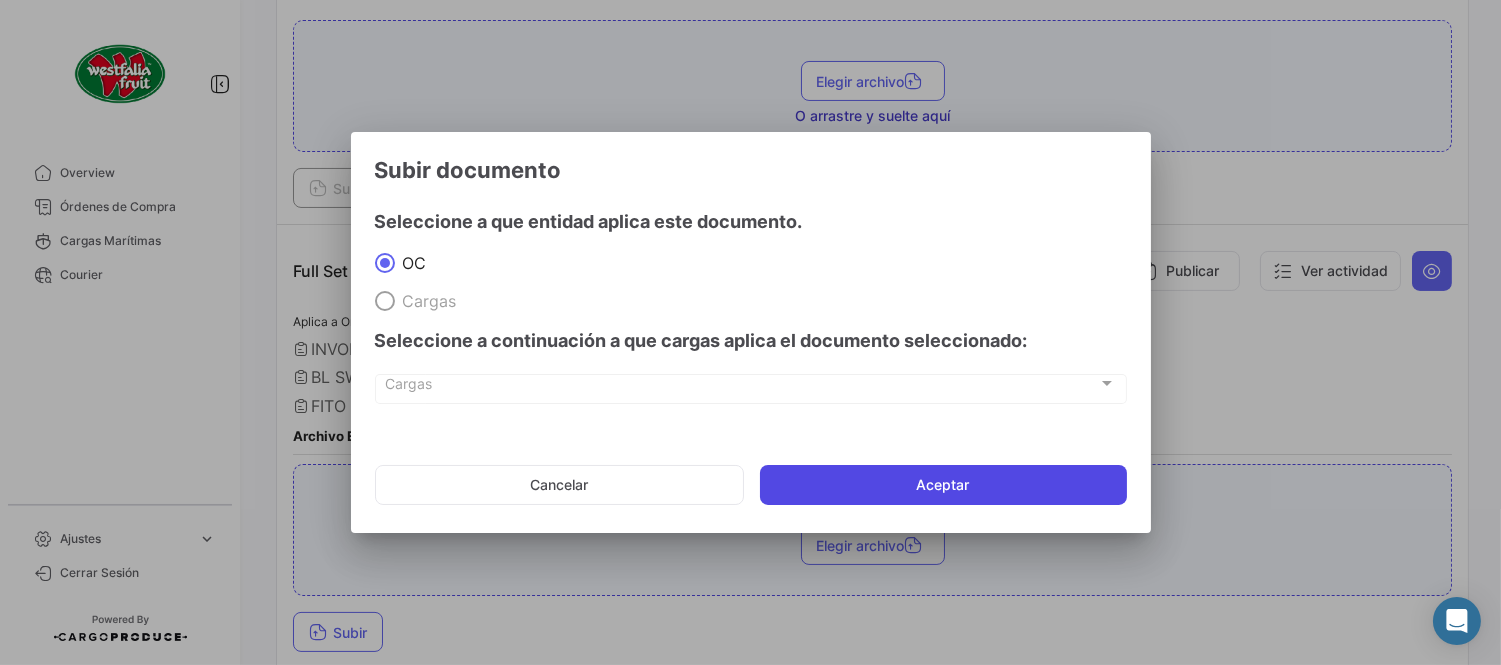 click on "Aceptar" 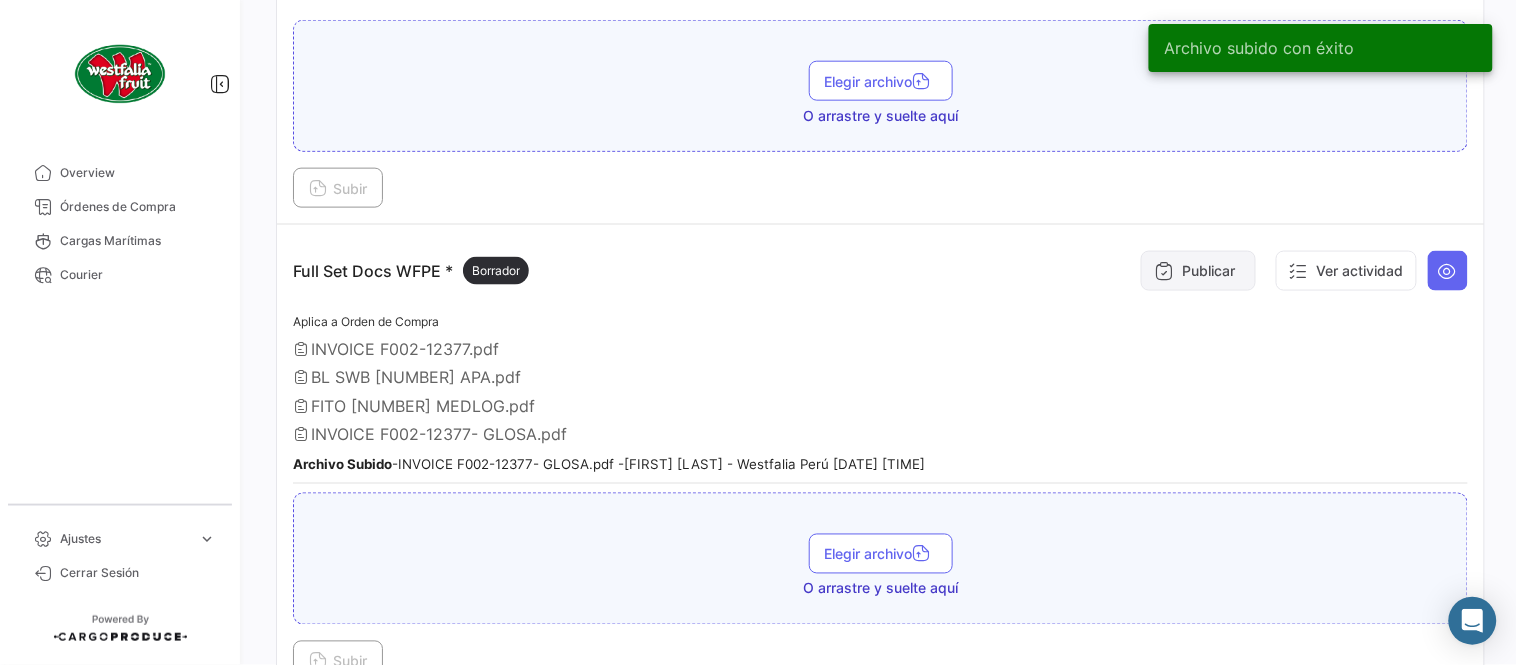 click on "Publicar" at bounding box center (1198, 271) 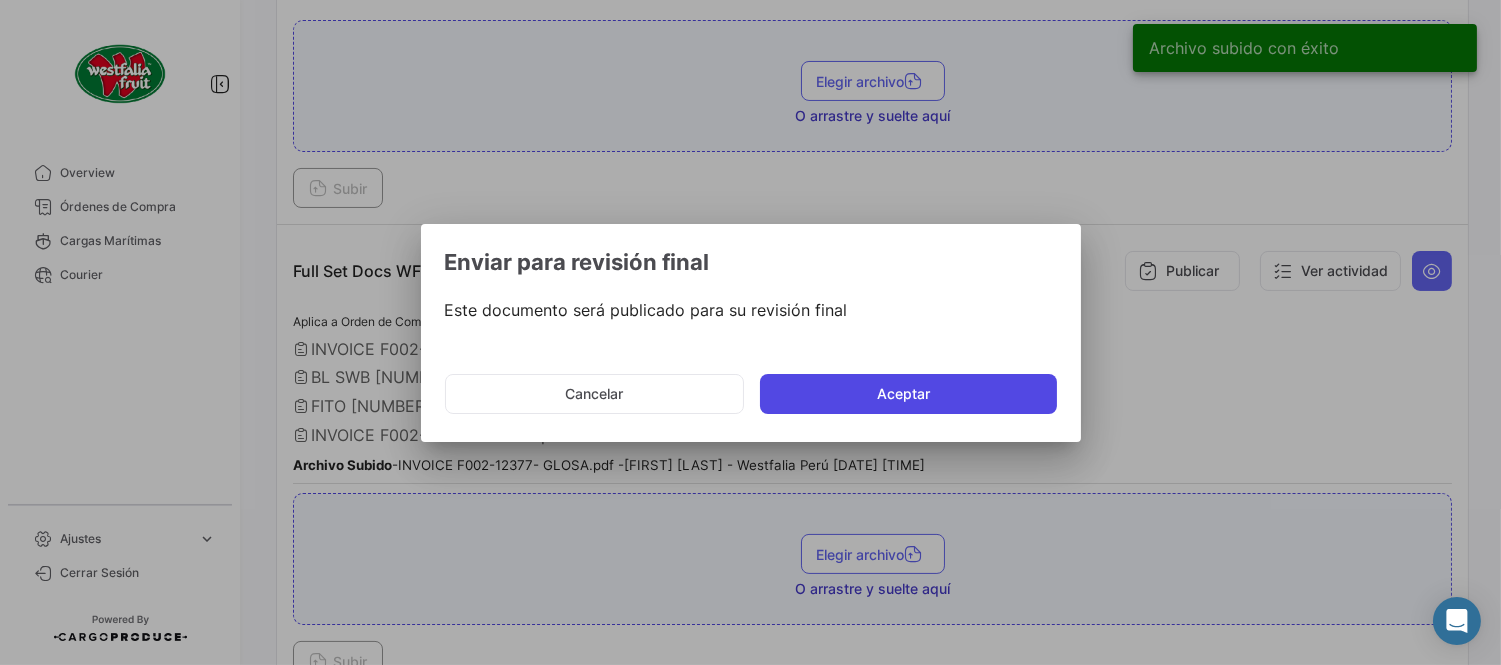 click on "Aceptar" 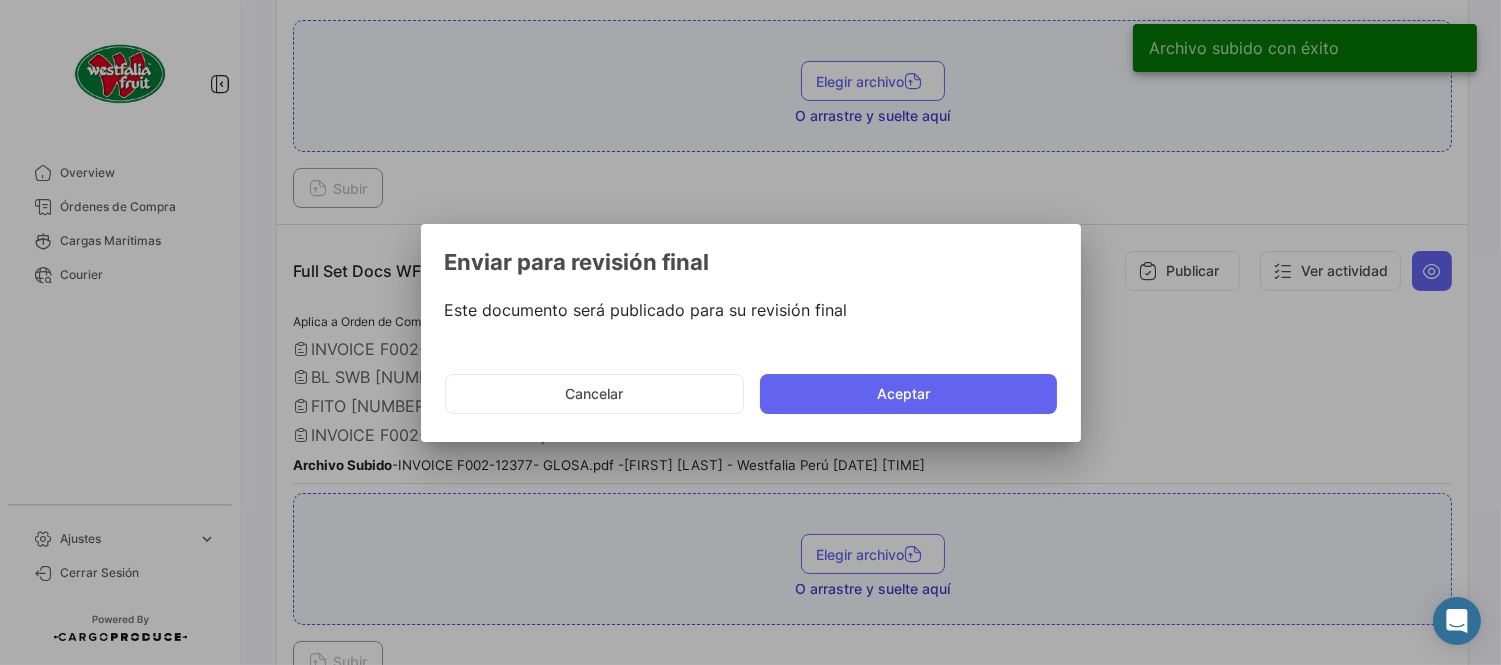 type 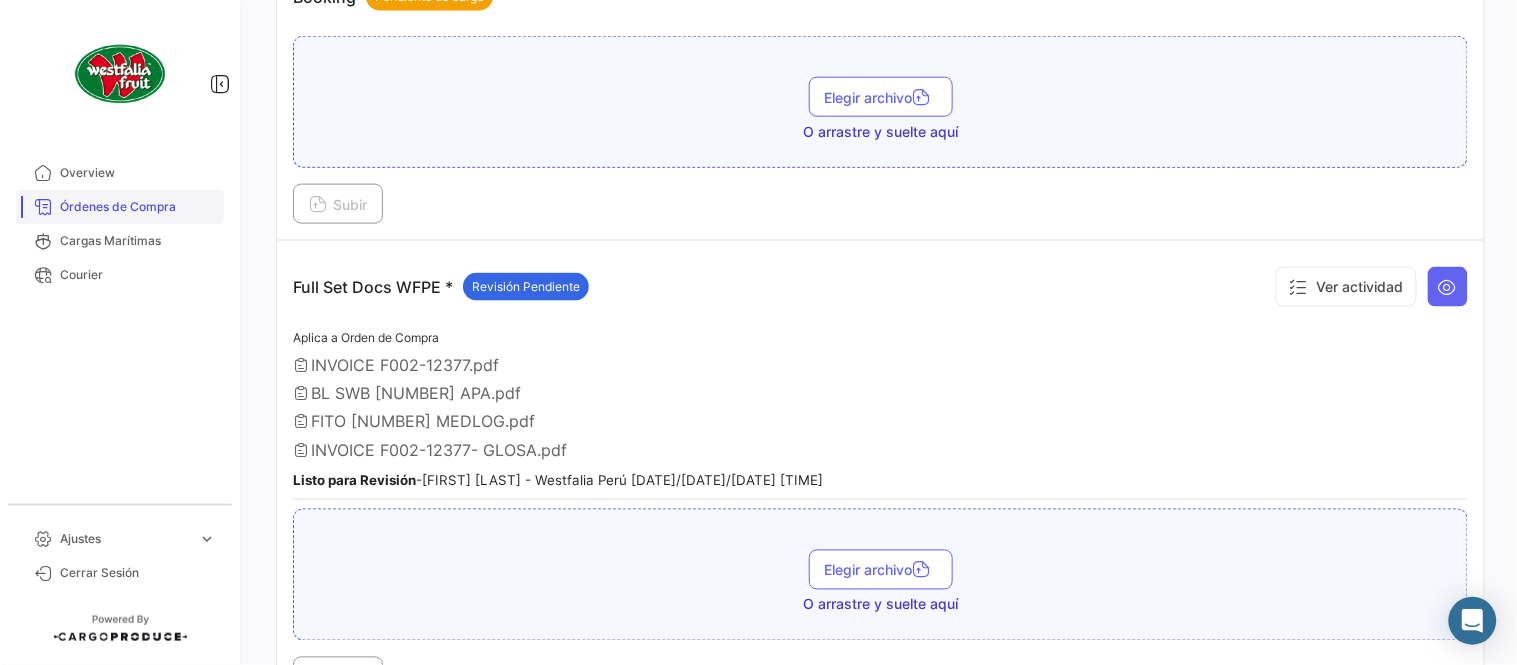 click on "Órdenes de Compra" at bounding box center (138, 207) 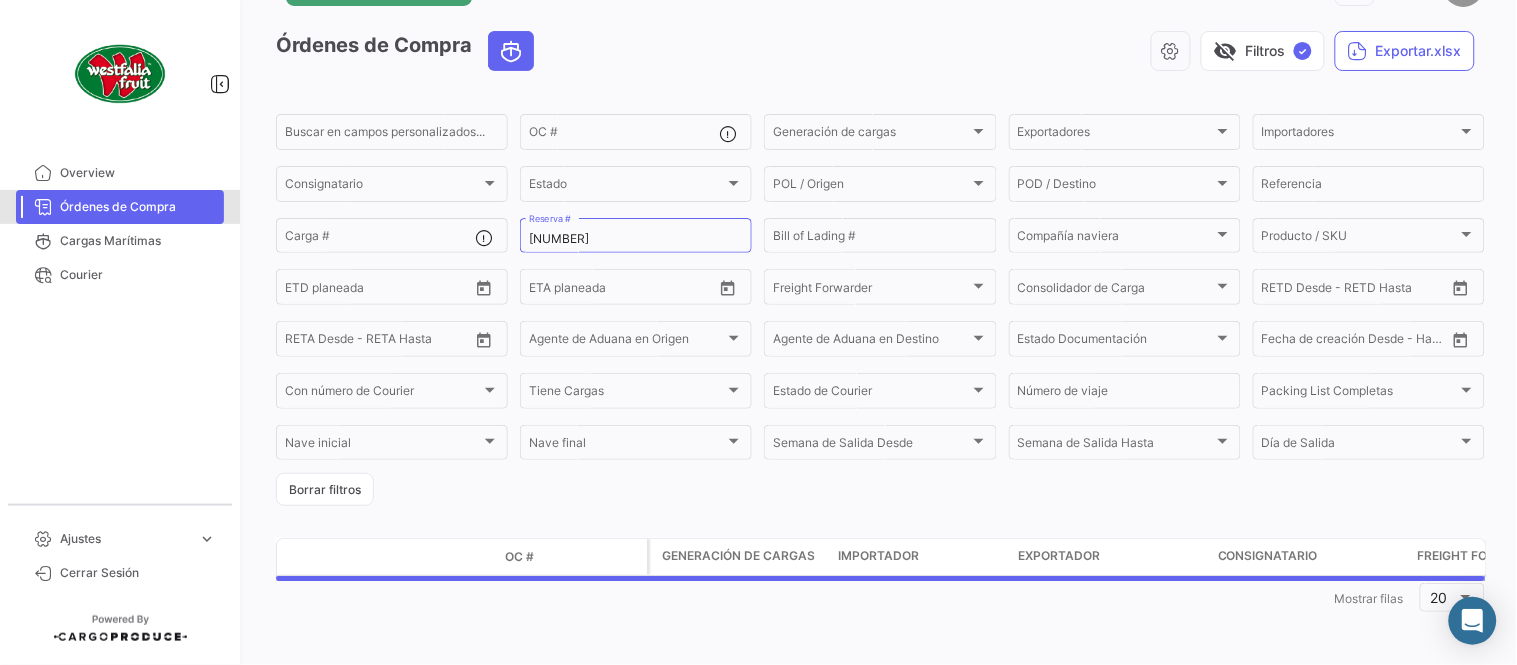 scroll, scrollTop: 0, scrollLeft: 0, axis: both 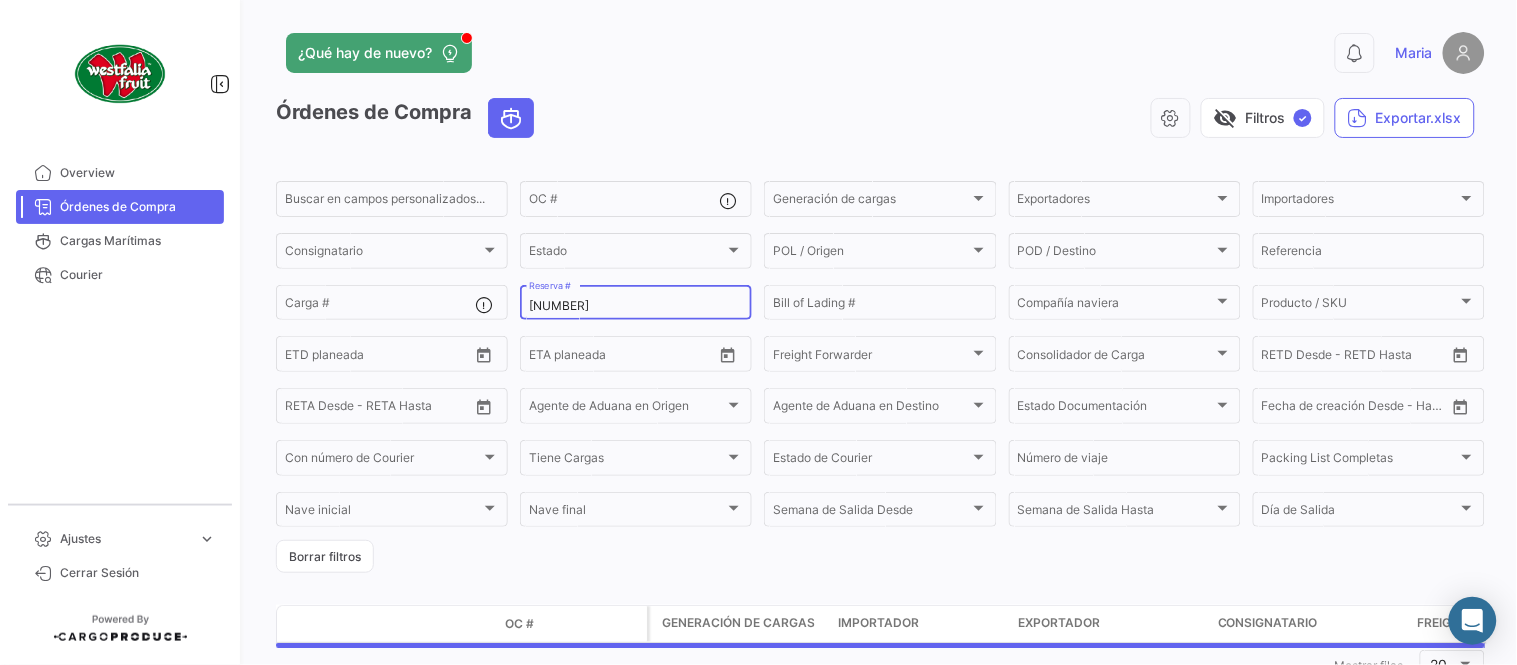 click on "[NUMBER] Reserva #" 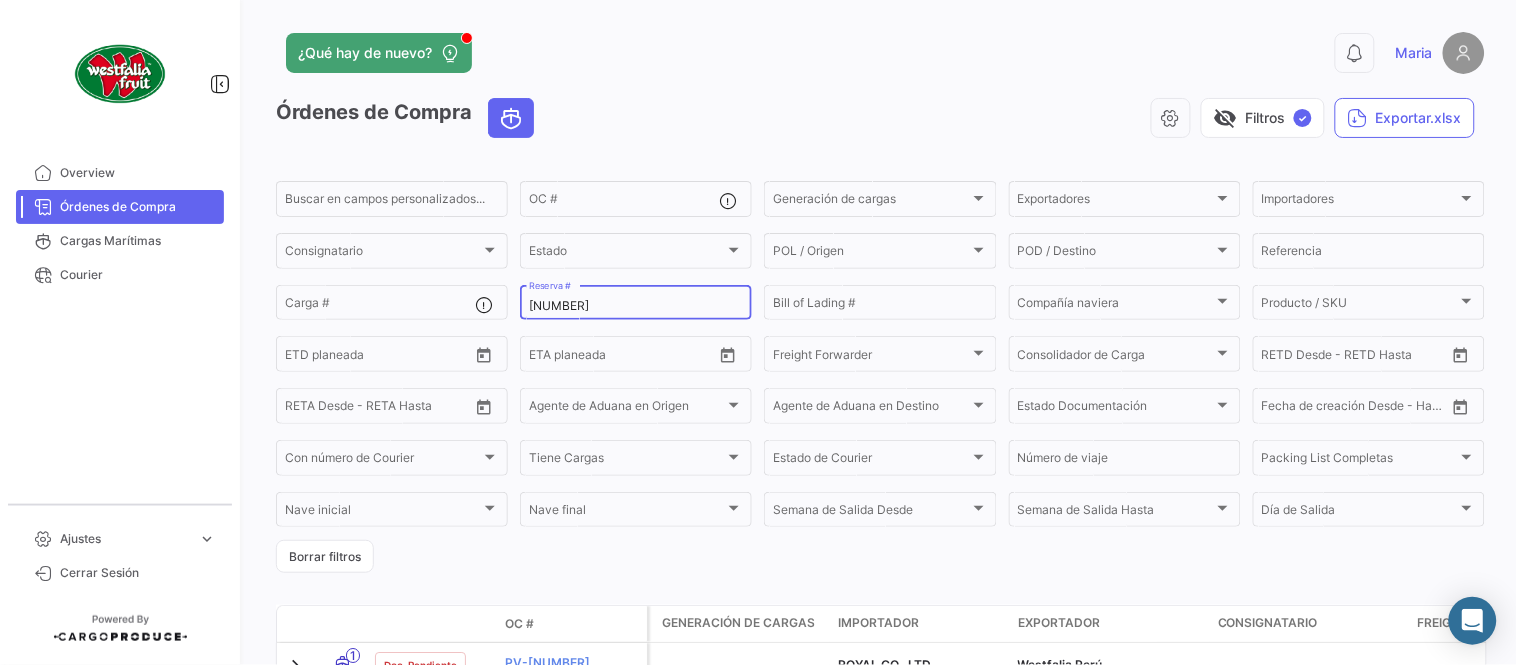 click on "[NUMBER] Reserva #" 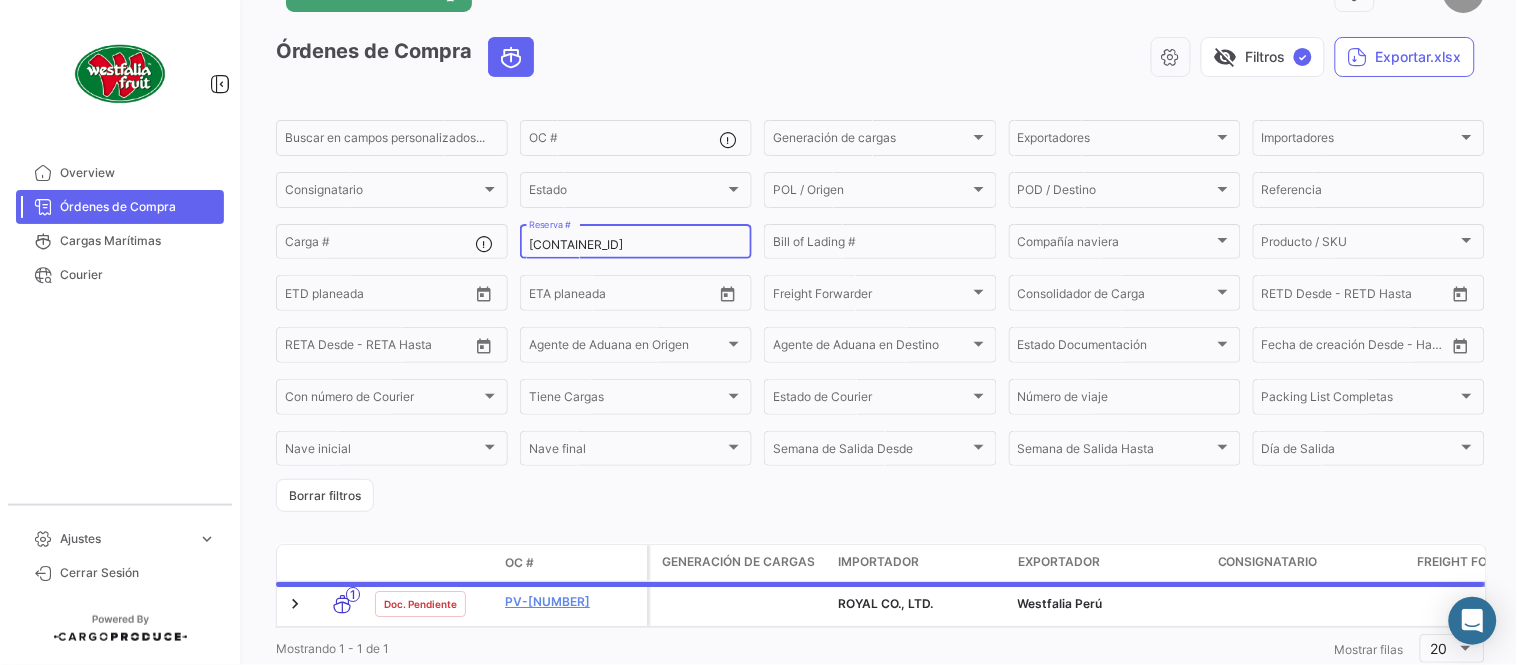 scroll, scrollTop: 111, scrollLeft: 0, axis: vertical 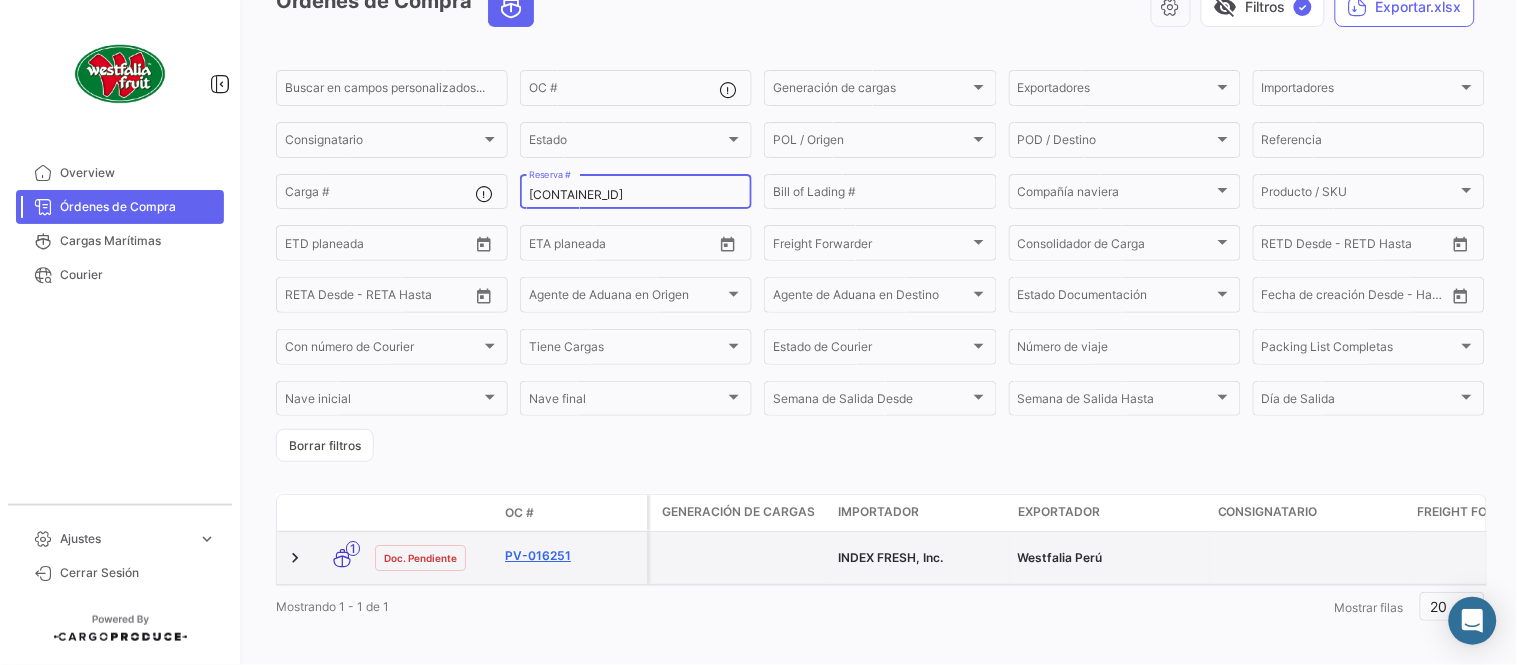 type on "[CONTAINER_ID]" 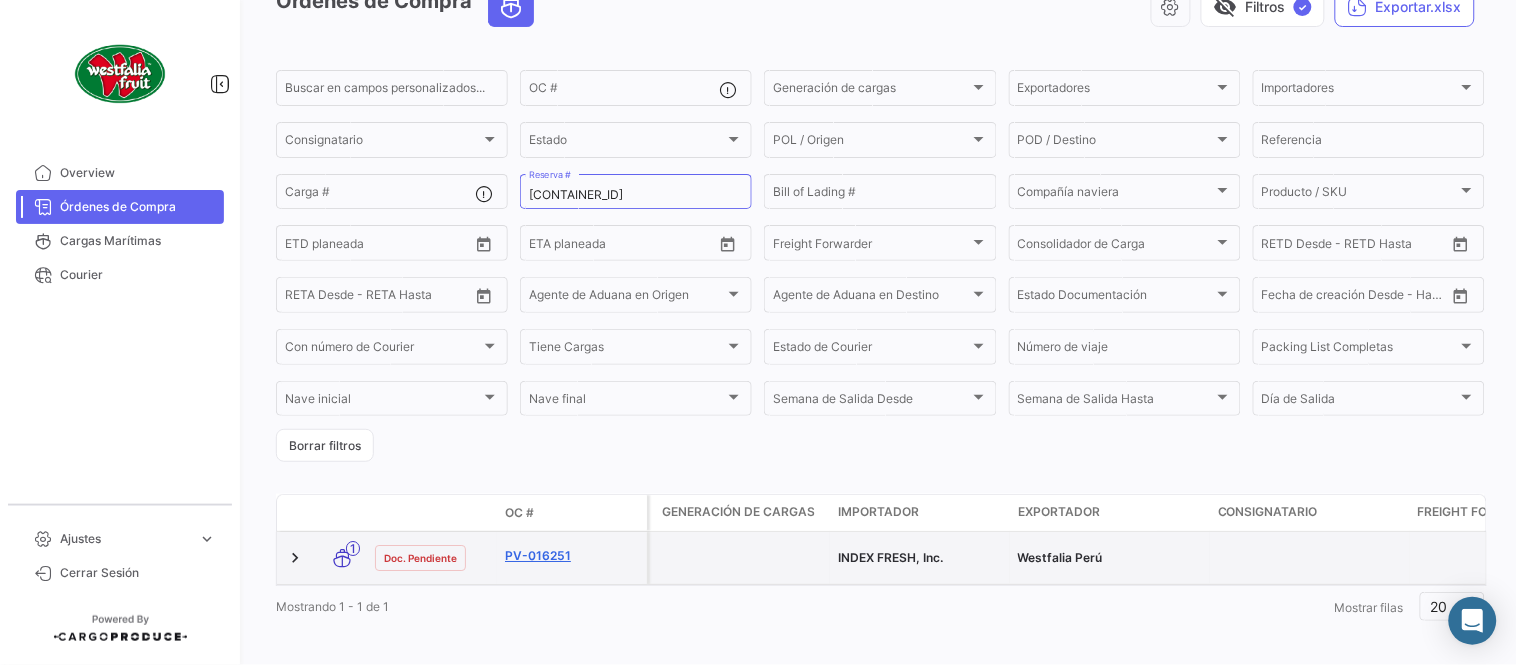 click on "PV-016251" 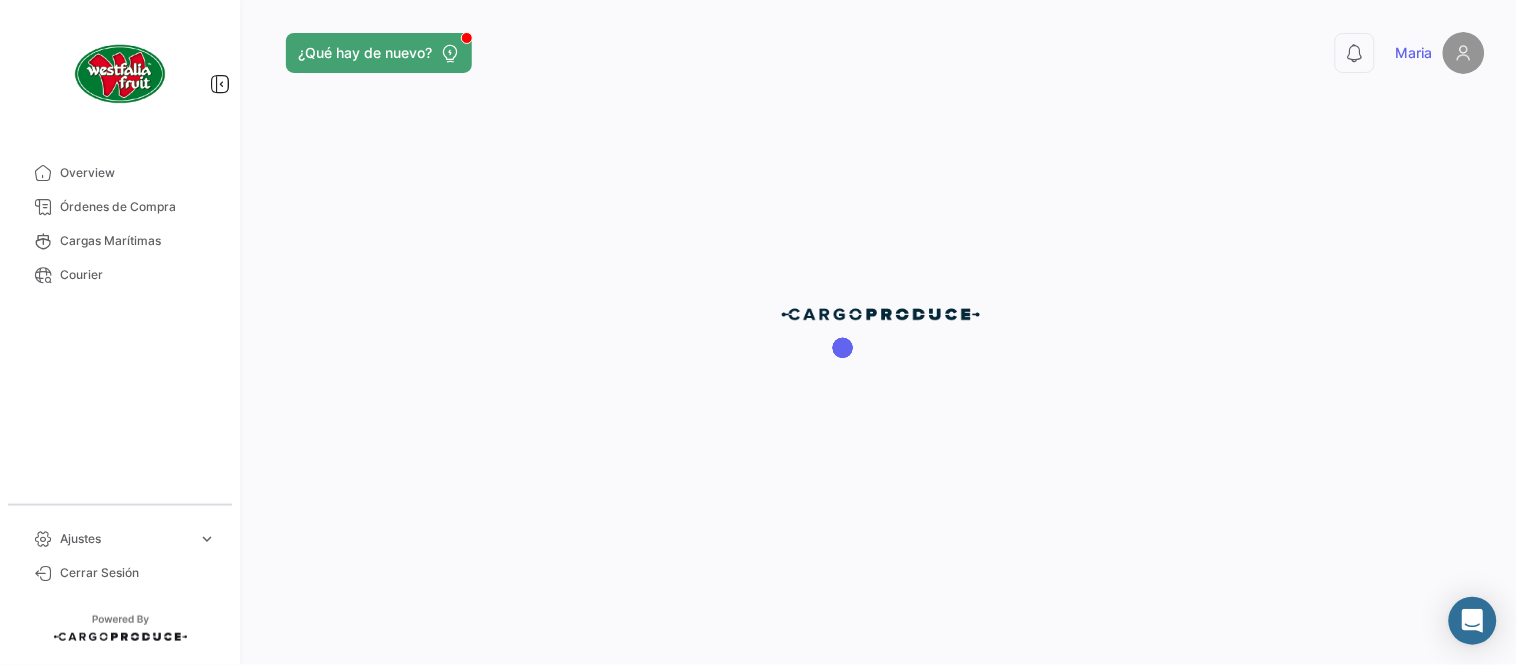 scroll, scrollTop: 0, scrollLeft: 0, axis: both 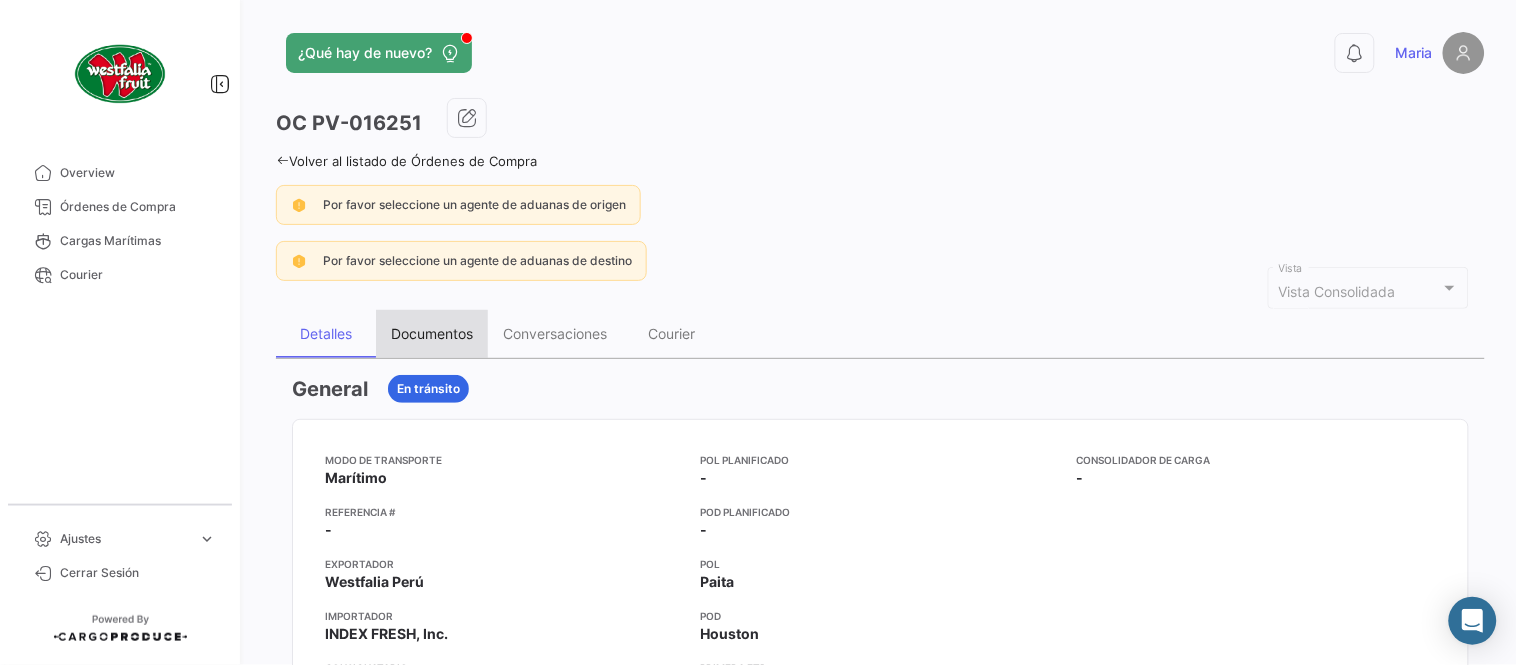 click on "Documentos" at bounding box center (432, 333) 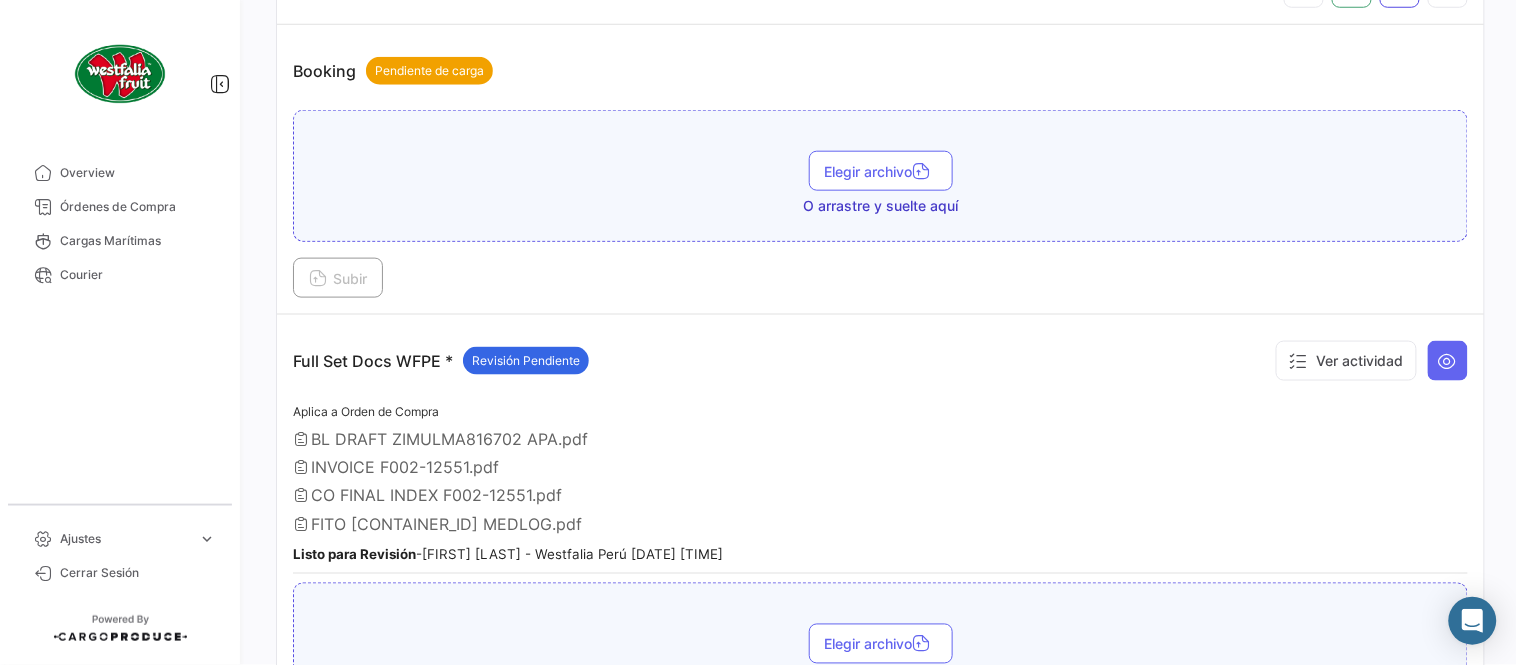 scroll, scrollTop: 665, scrollLeft: 0, axis: vertical 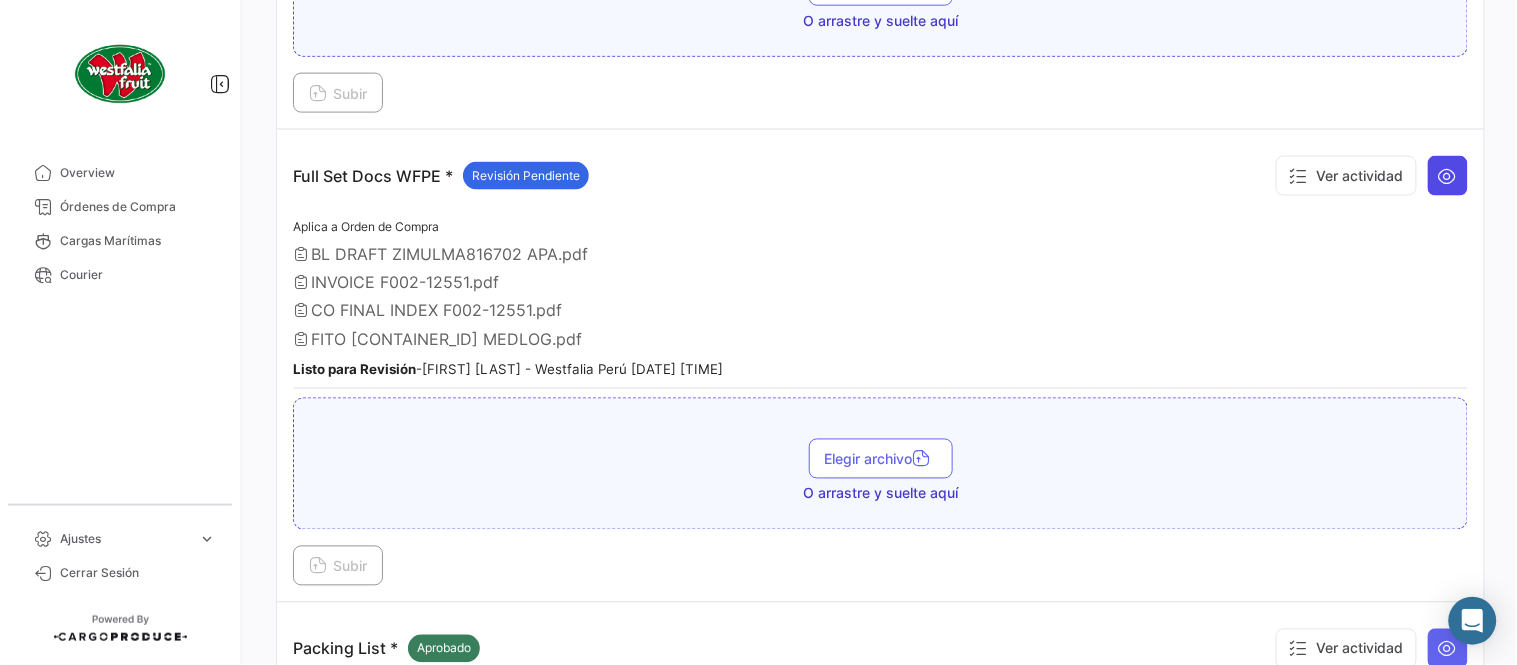 click at bounding box center [1448, 176] 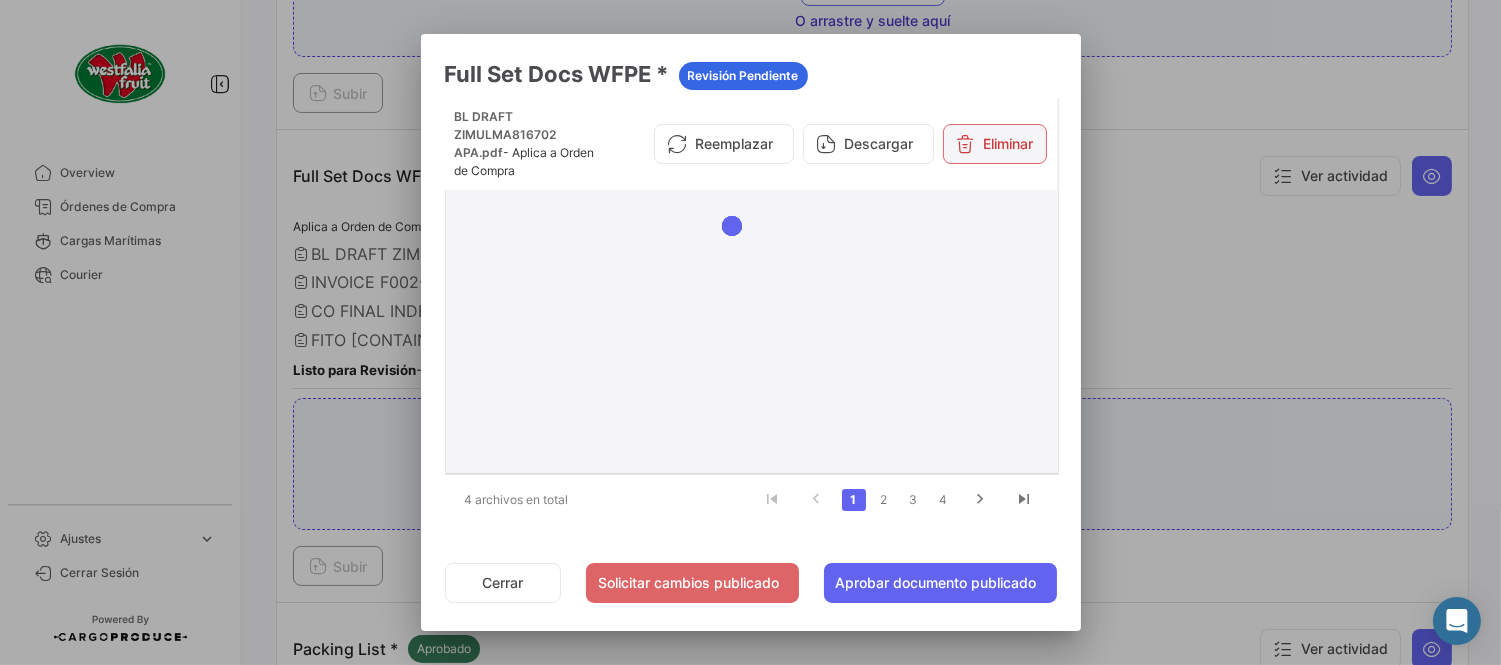 click on "Eliminar" at bounding box center (995, 144) 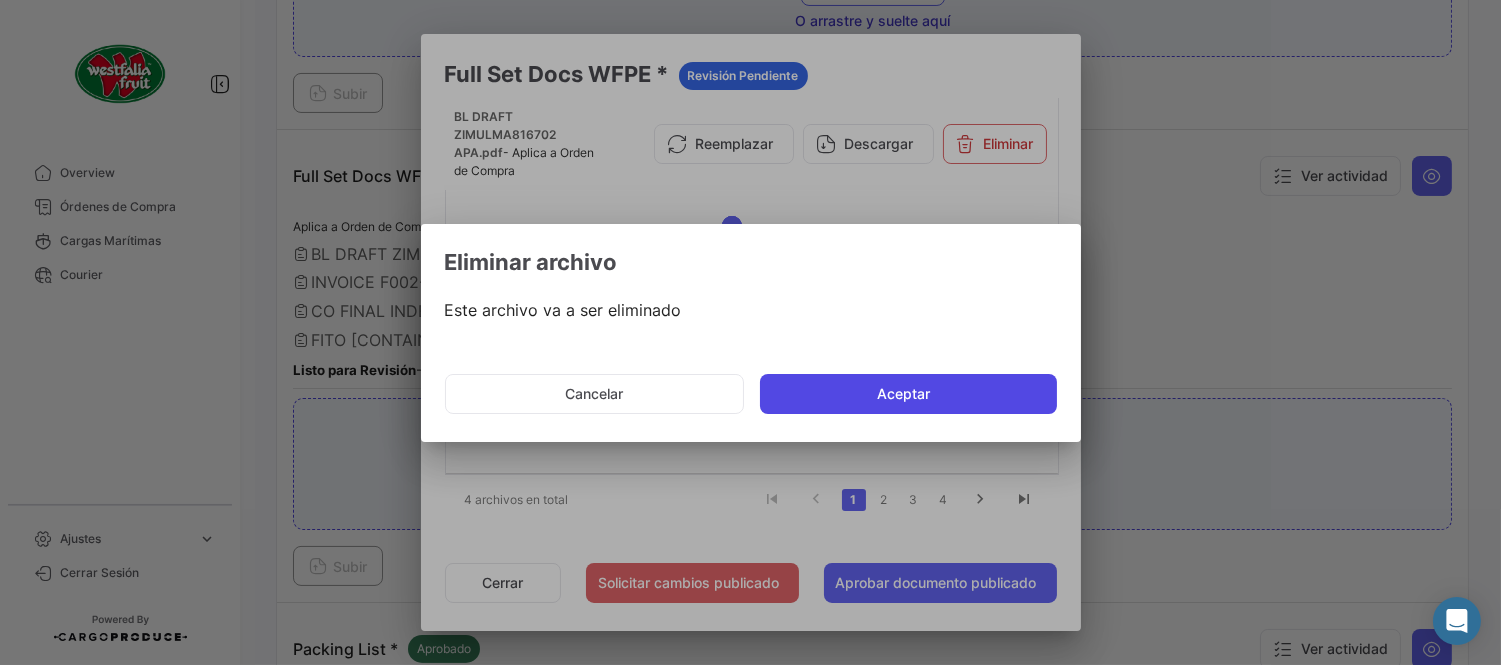 click on "Aceptar" 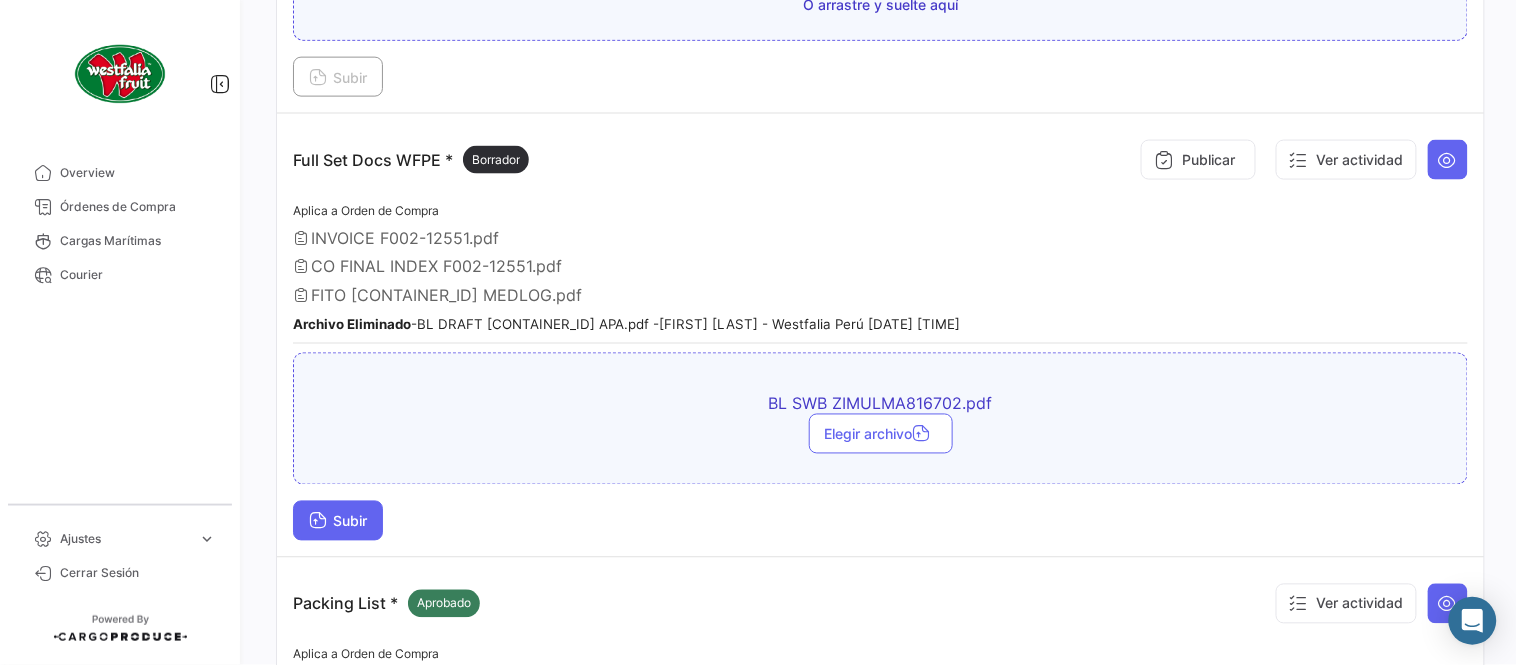 click on "Subir" at bounding box center (338, 521) 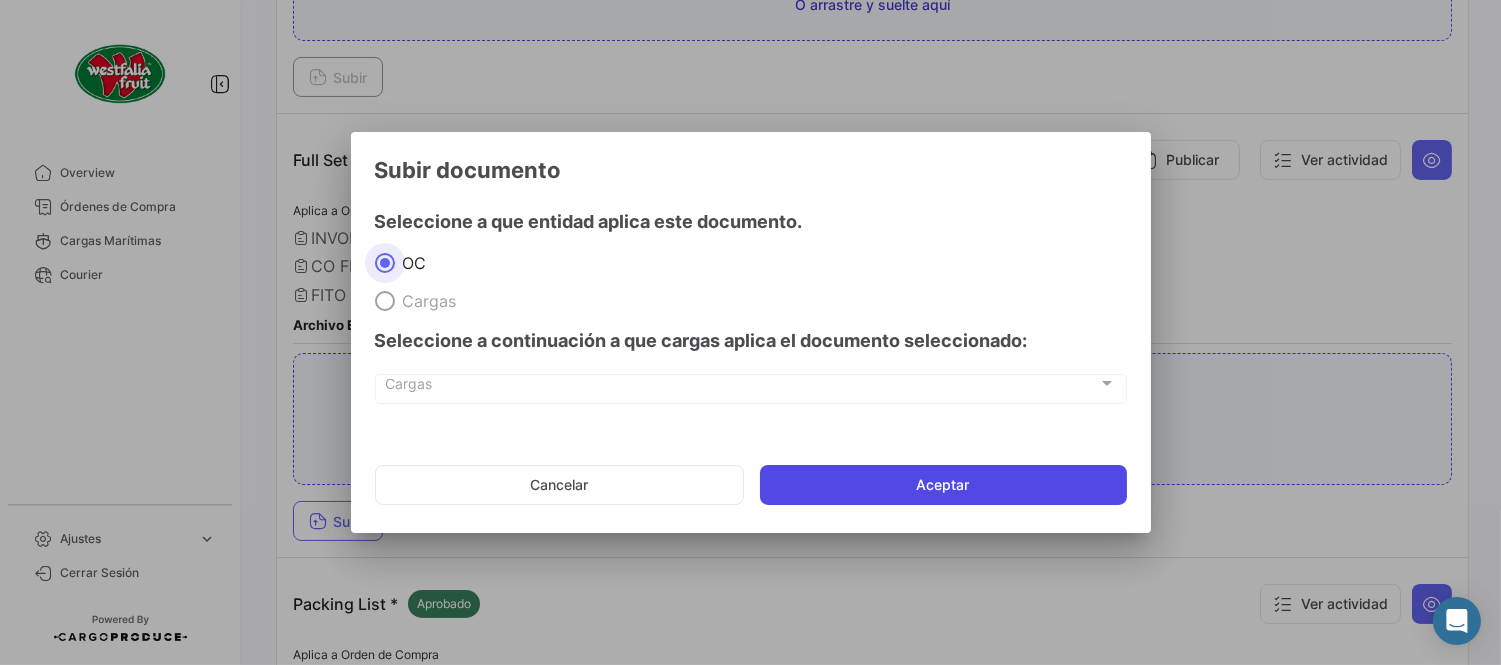 click on "Aceptar" 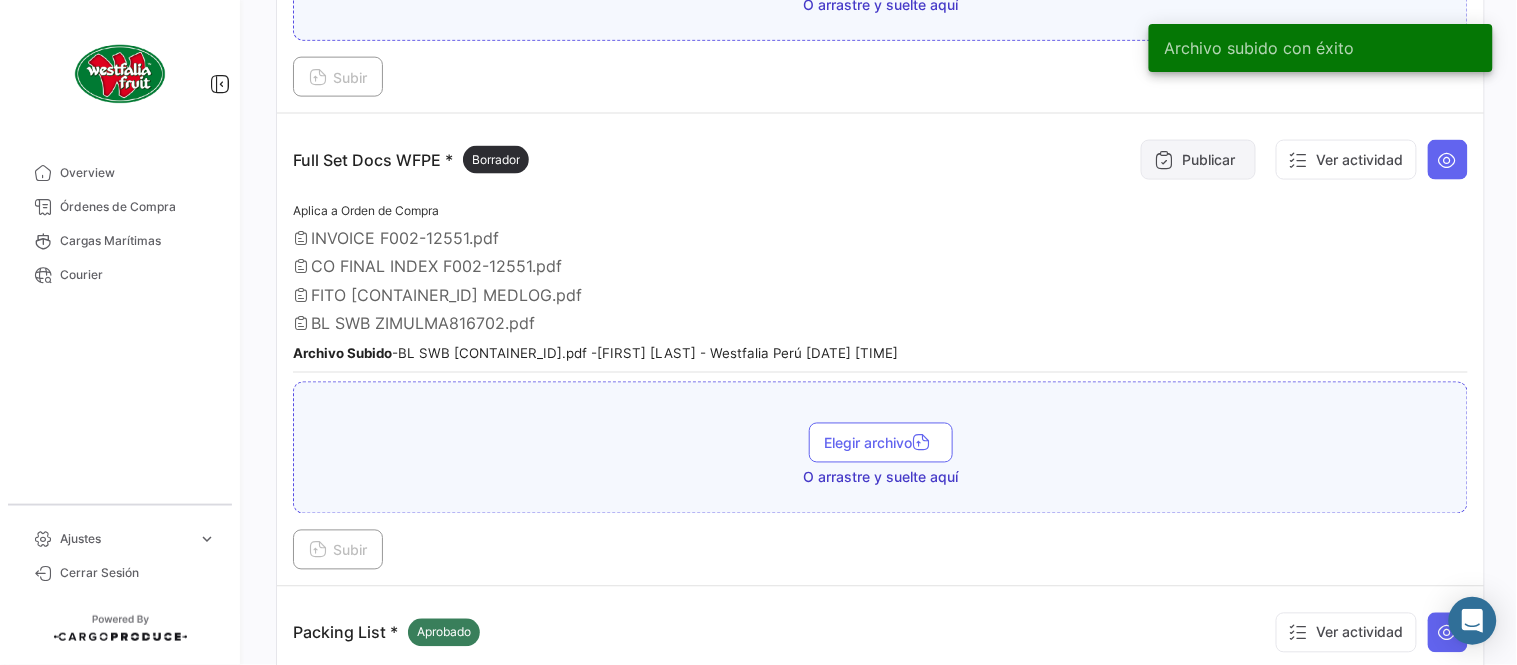 click on "Publicar" at bounding box center (1198, 160) 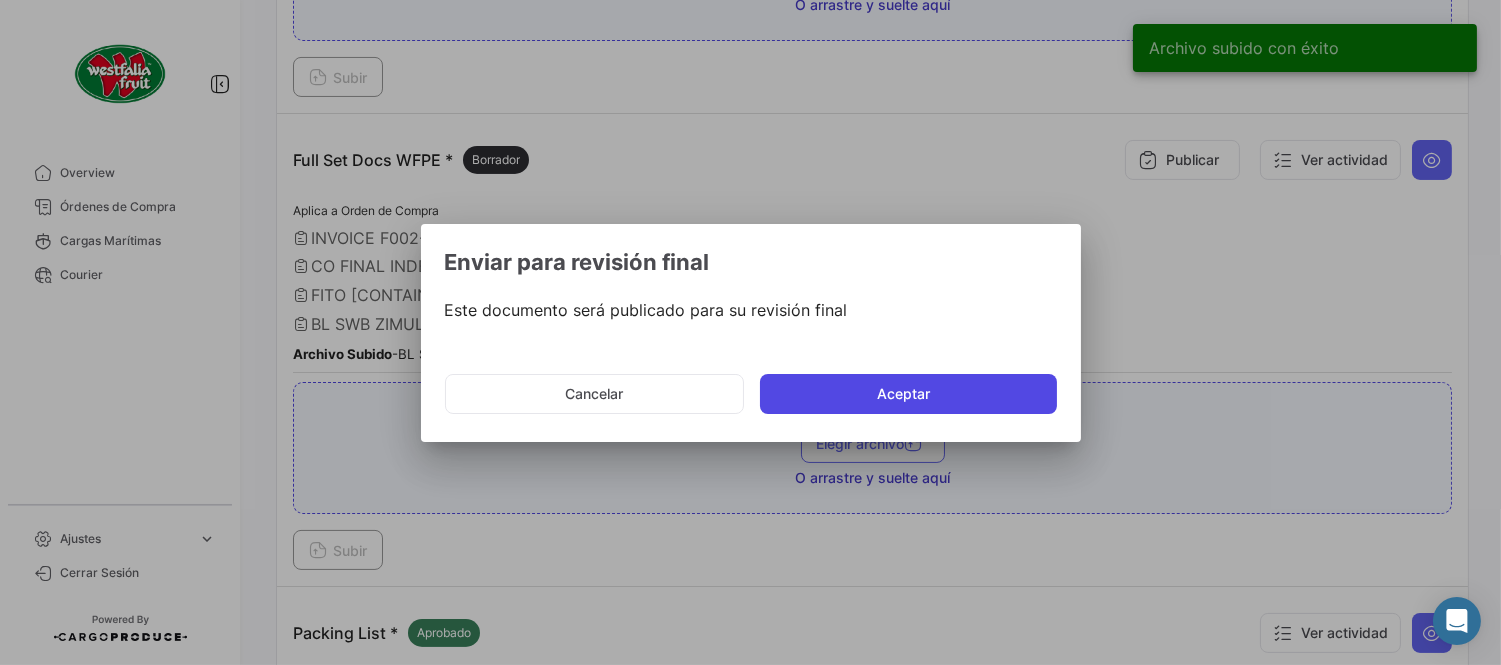 click on "Aceptar" 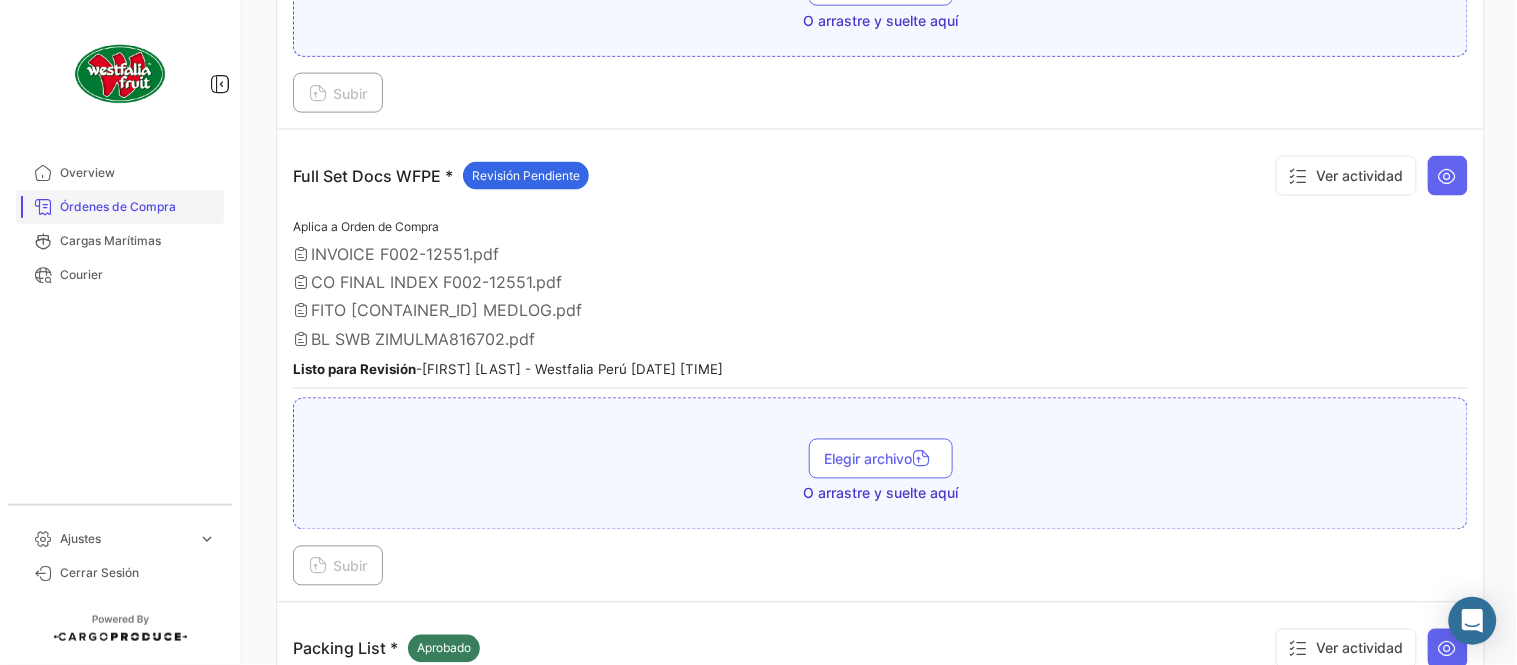 click on "Órdenes de Compra" at bounding box center (138, 207) 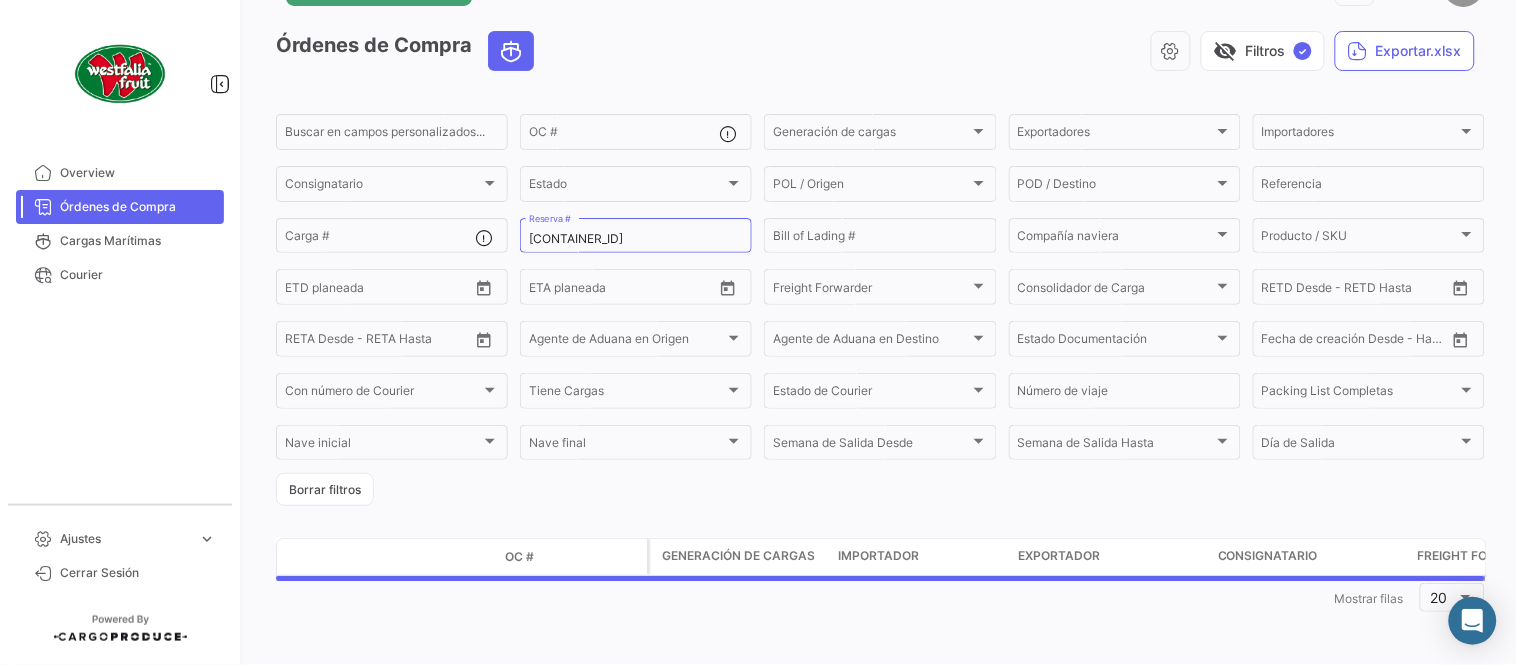scroll, scrollTop: 0, scrollLeft: 0, axis: both 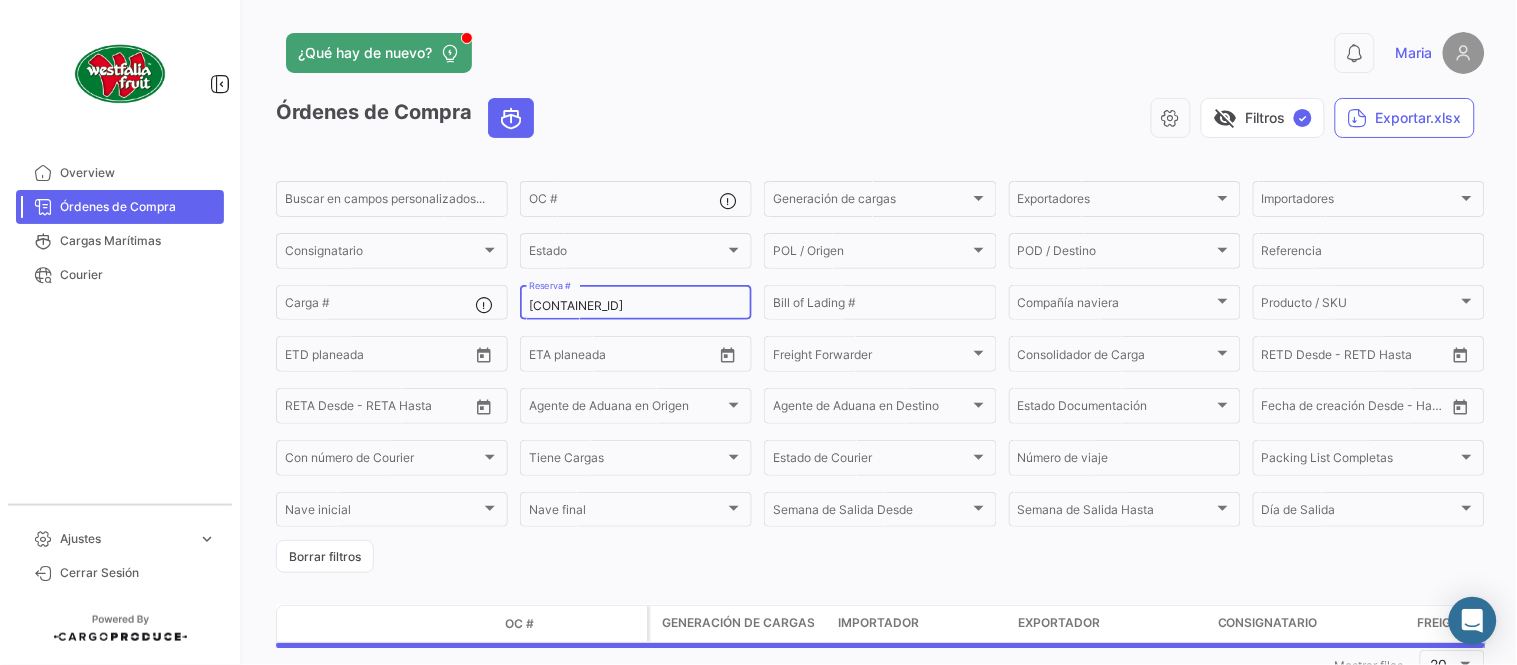 click on "[CONTAINER_ID]" at bounding box center (636, 306) 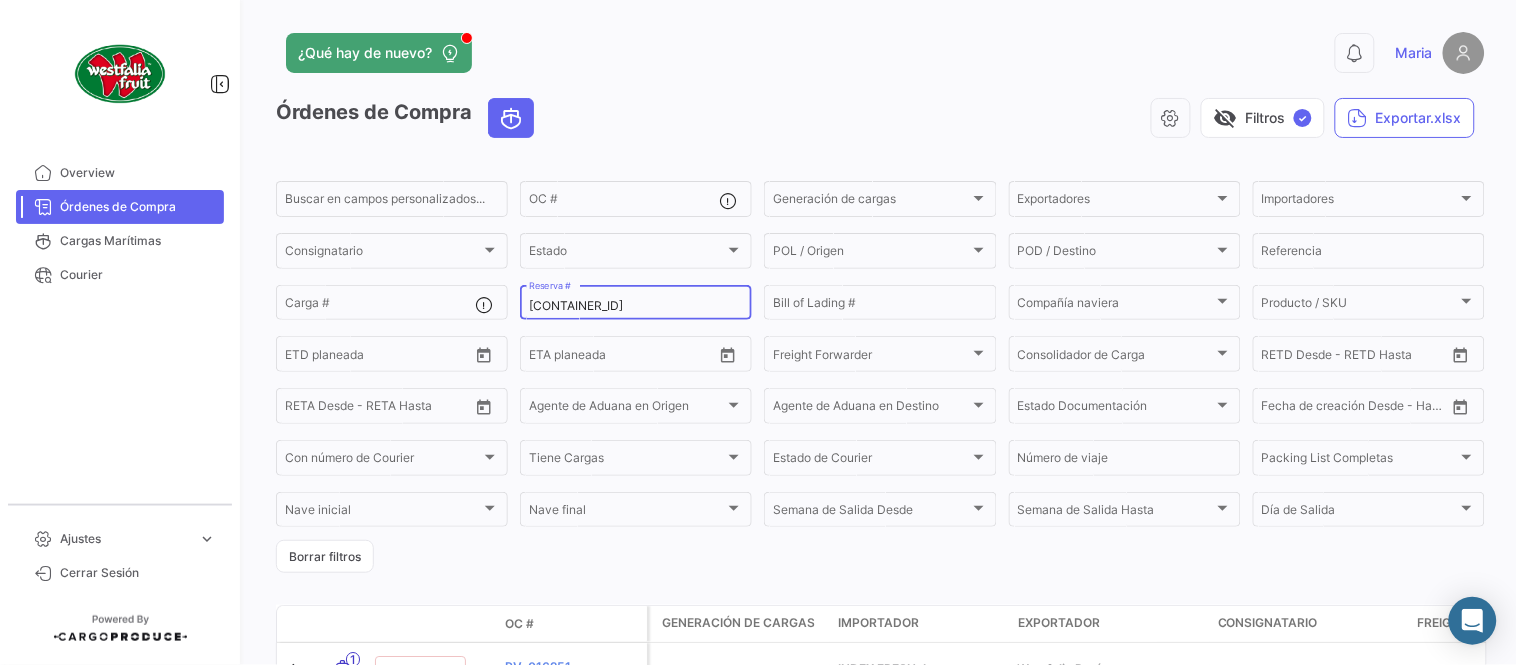 click on "[CONTAINER_ID]" at bounding box center [636, 306] 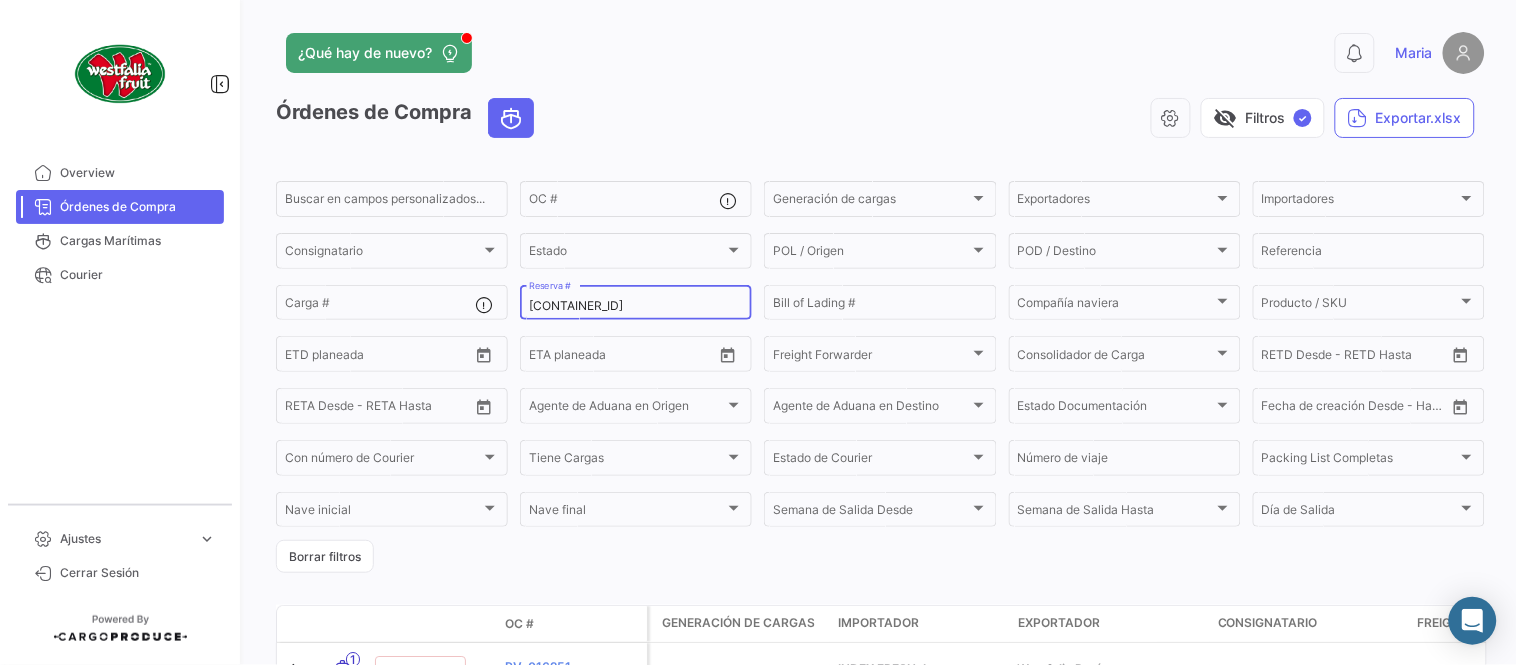 paste on "35222803" 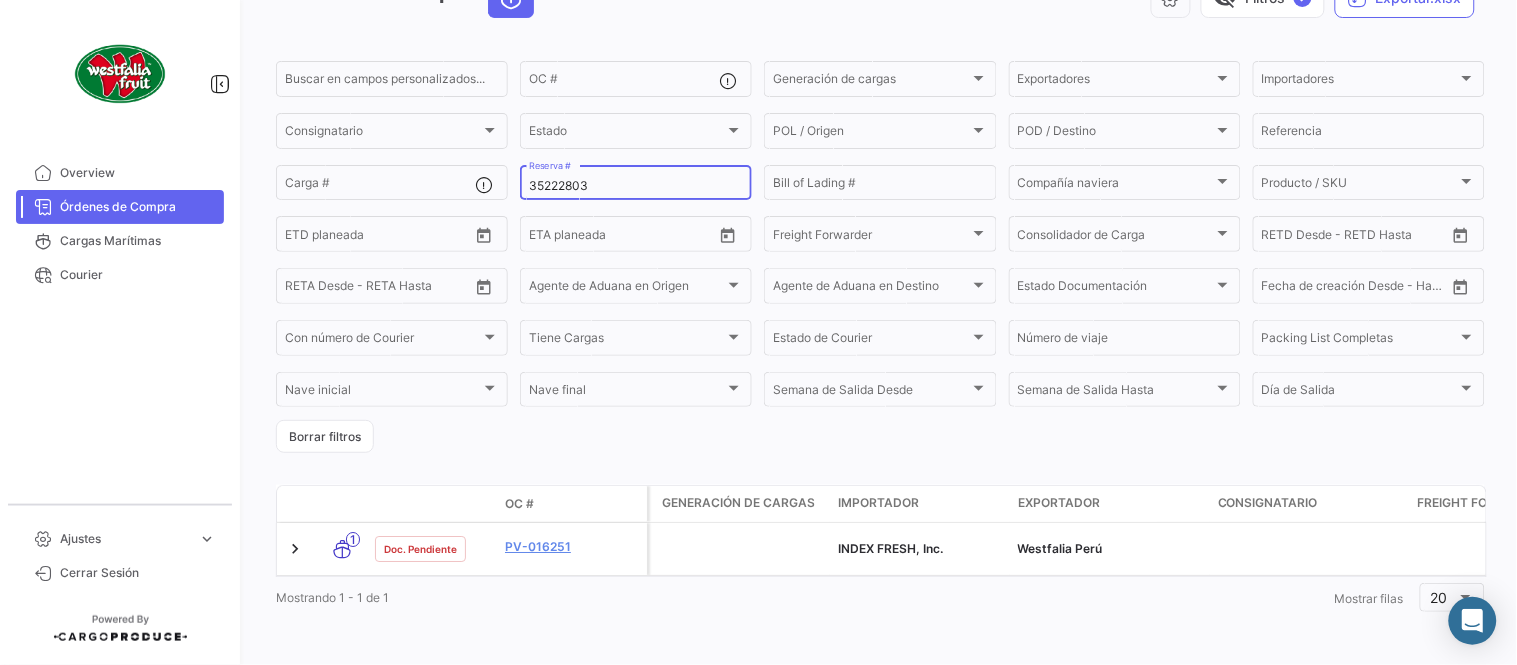 scroll, scrollTop: 128, scrollLeft: 0, axis: vertical 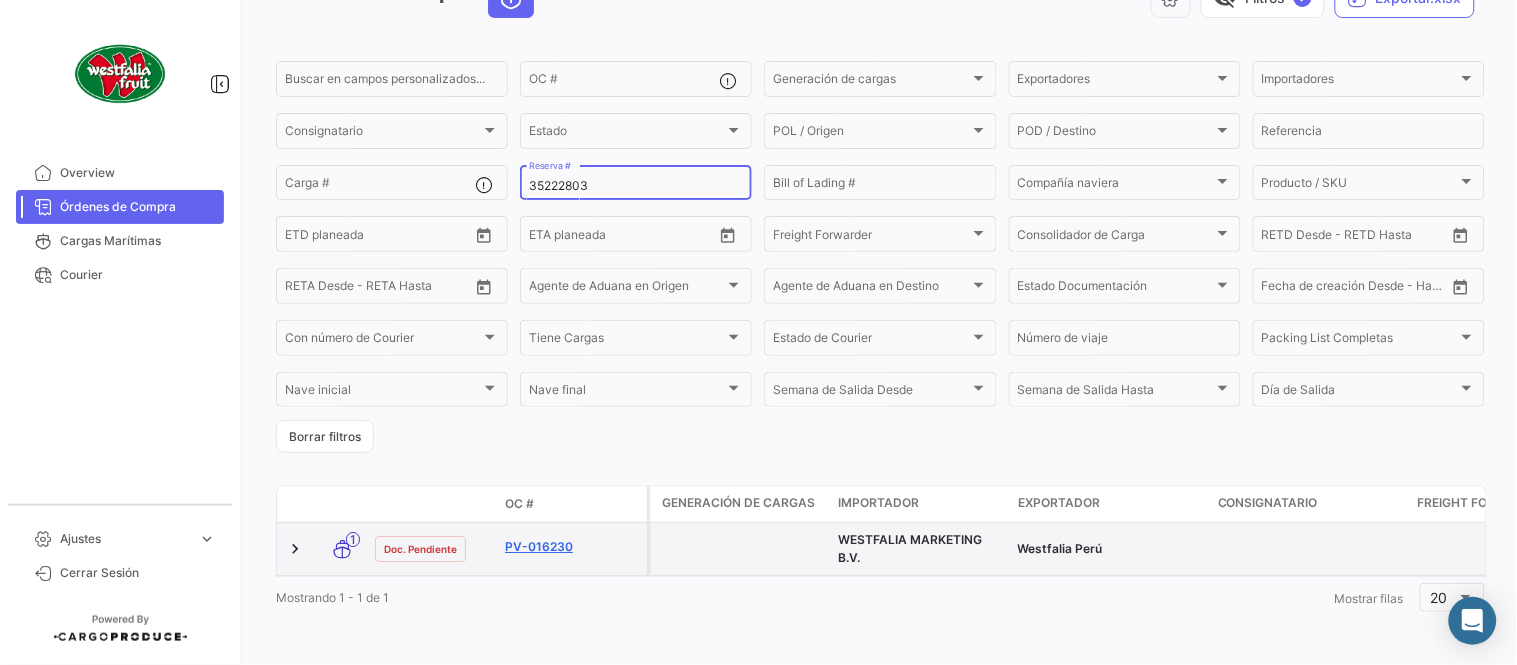 type on "35222803" 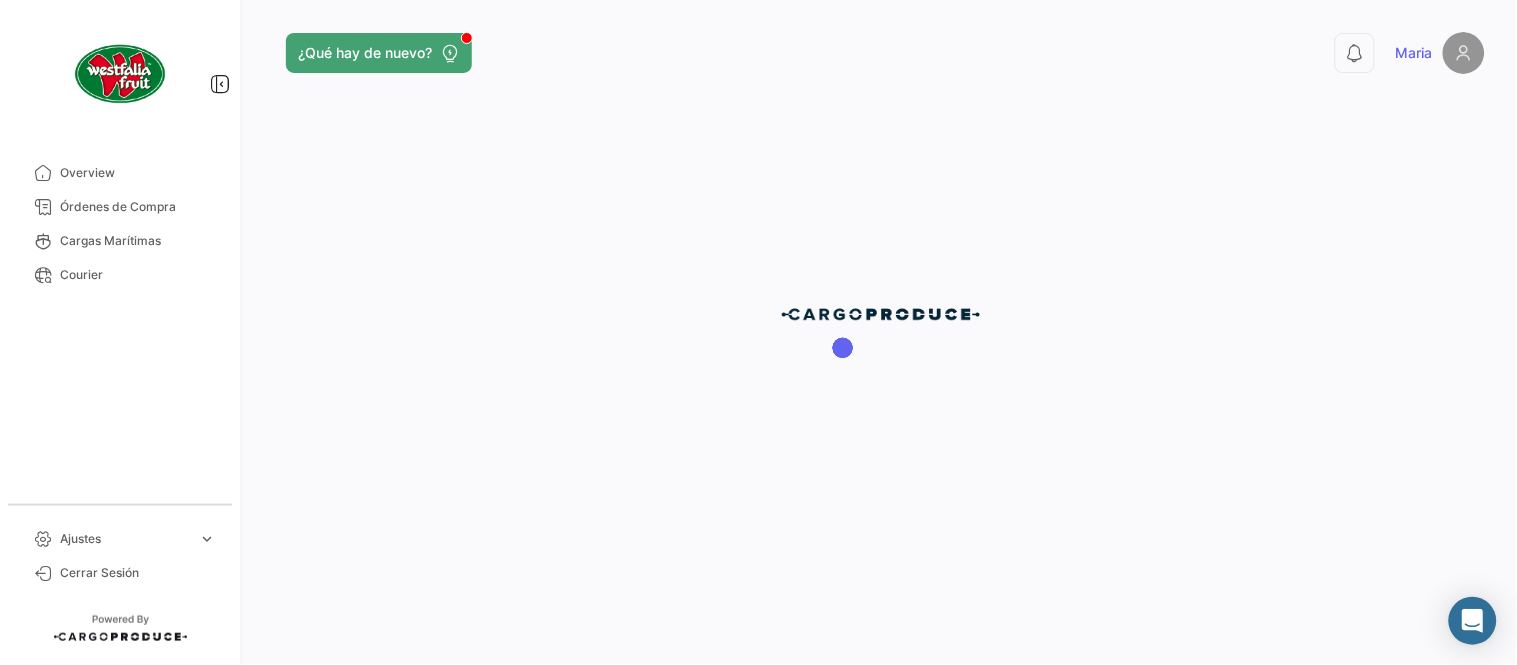 scroll, scrollTop: 0, scrollLeft: 0, axis: both 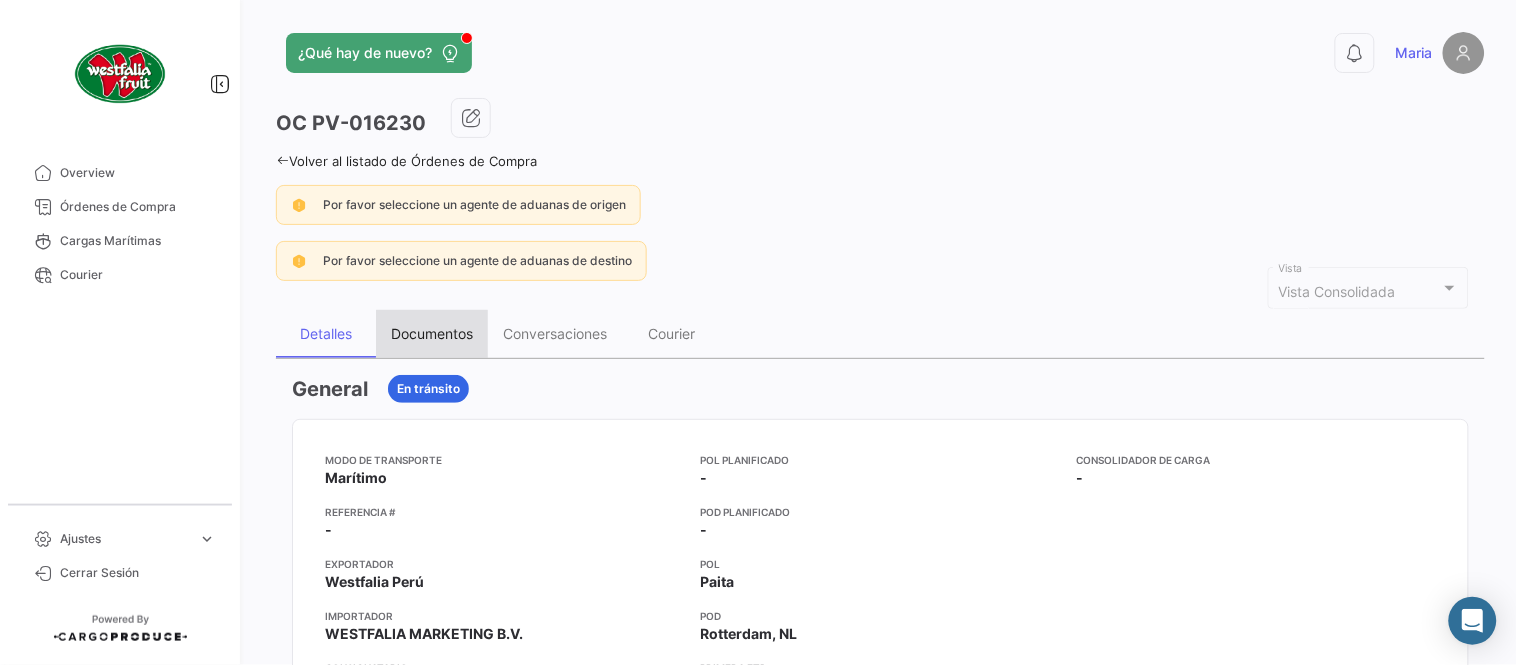 click on "Documentos" at bounding box center [432, 334] 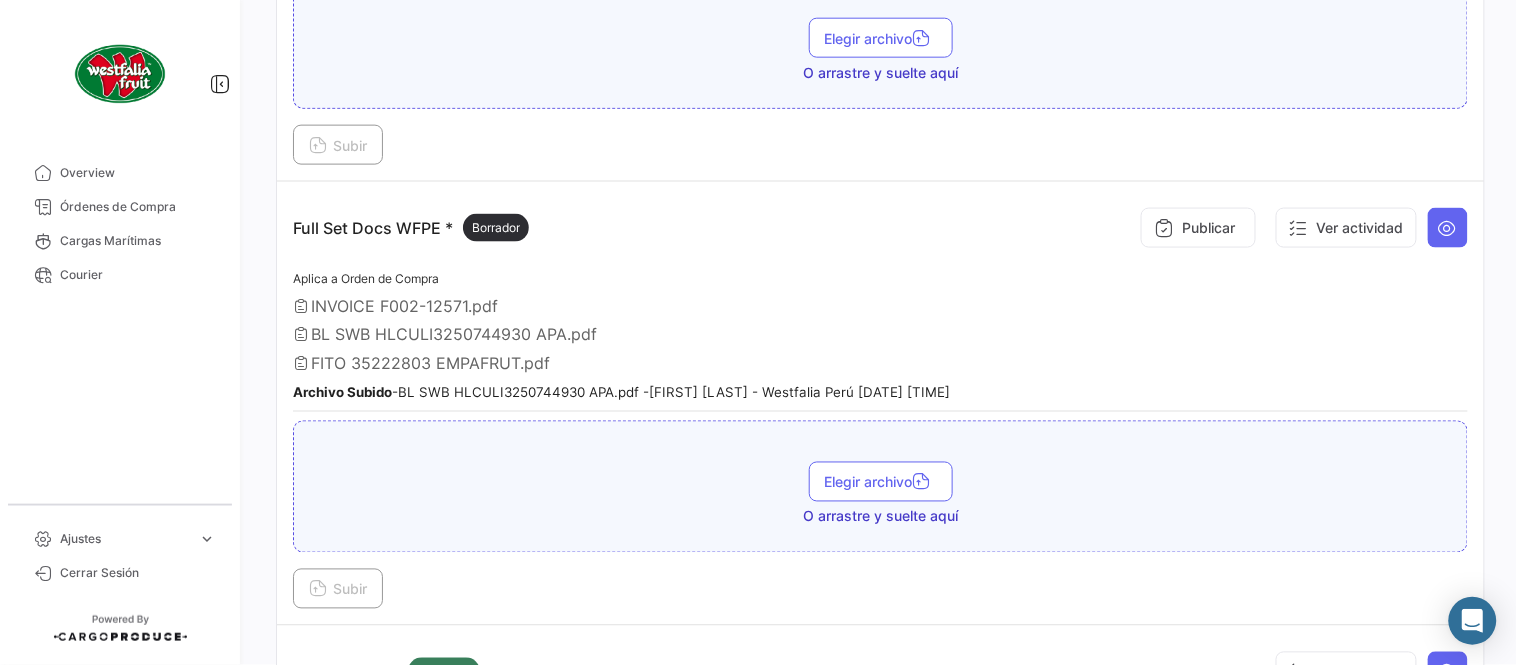scroll, scrollTop: 665, scrollLeft: 0, axis: vertical 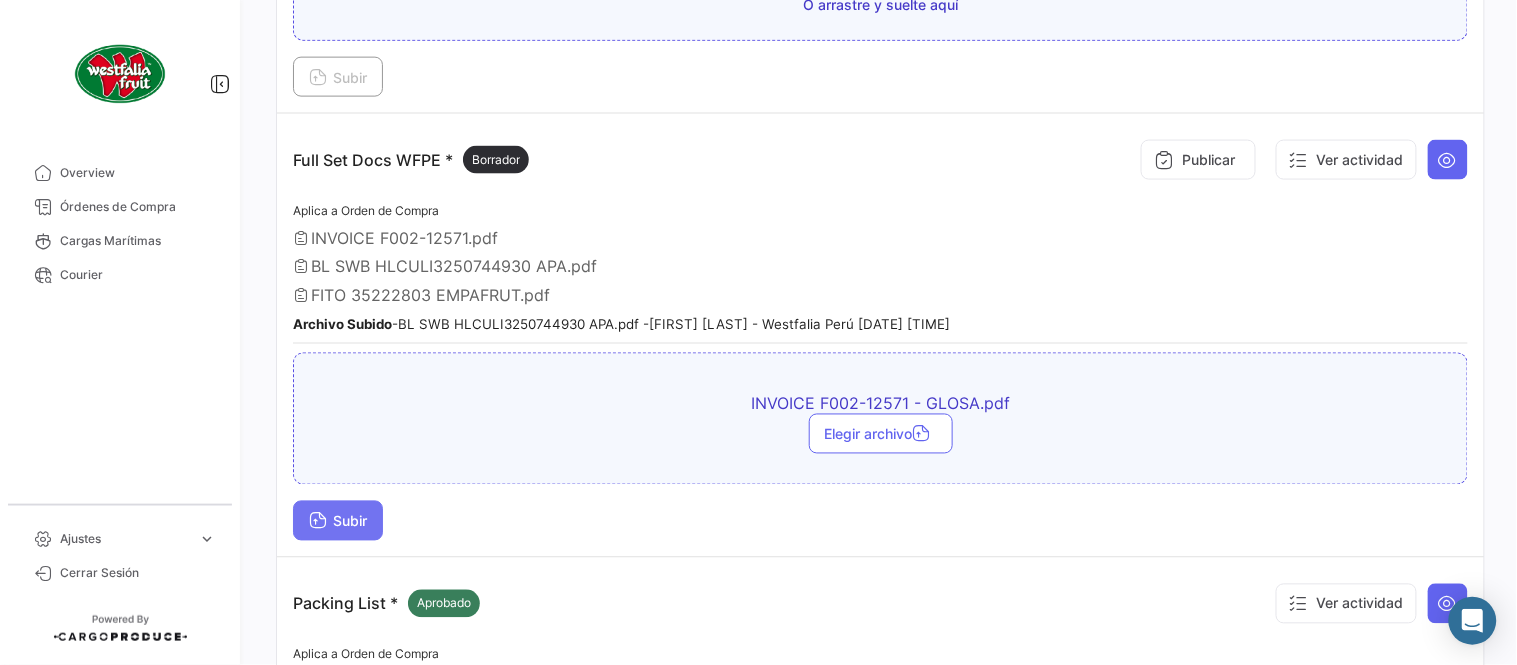click on "Subir" at bounding box center [338, 521] 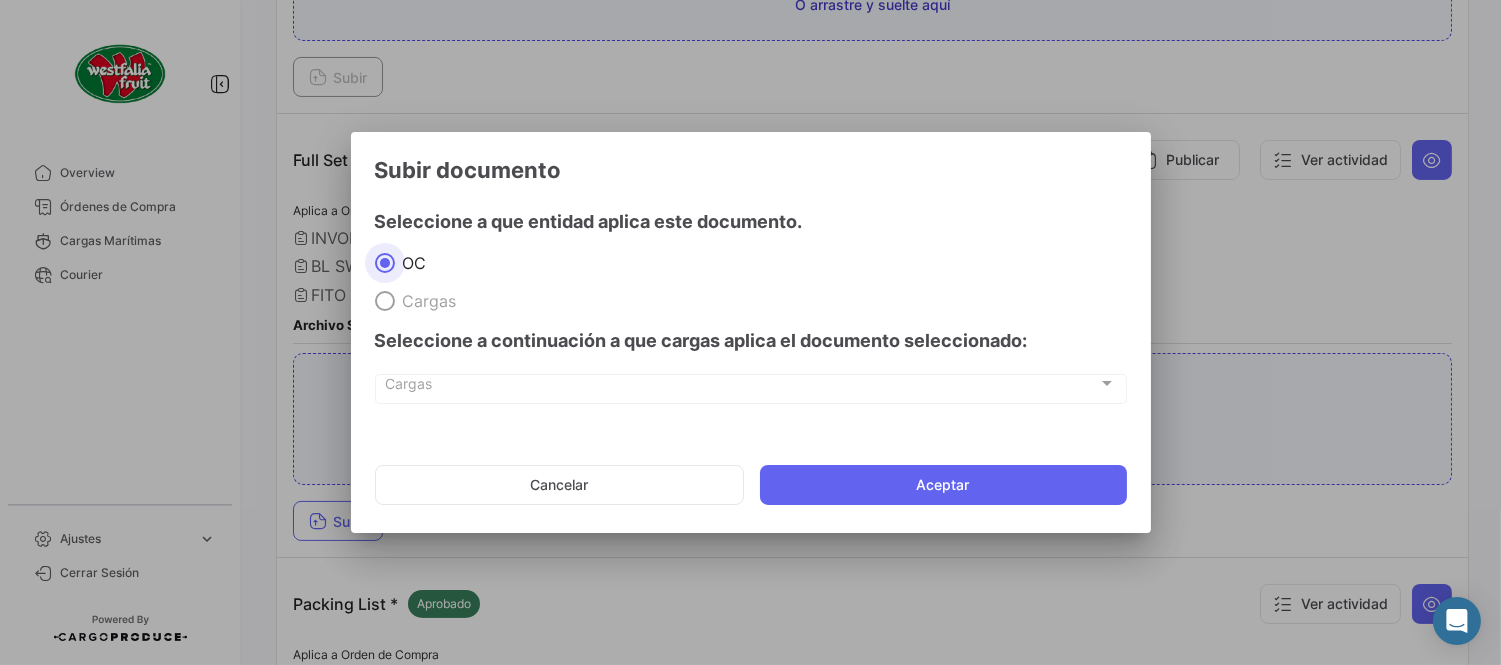 click on "Cancelar   Aceptar" 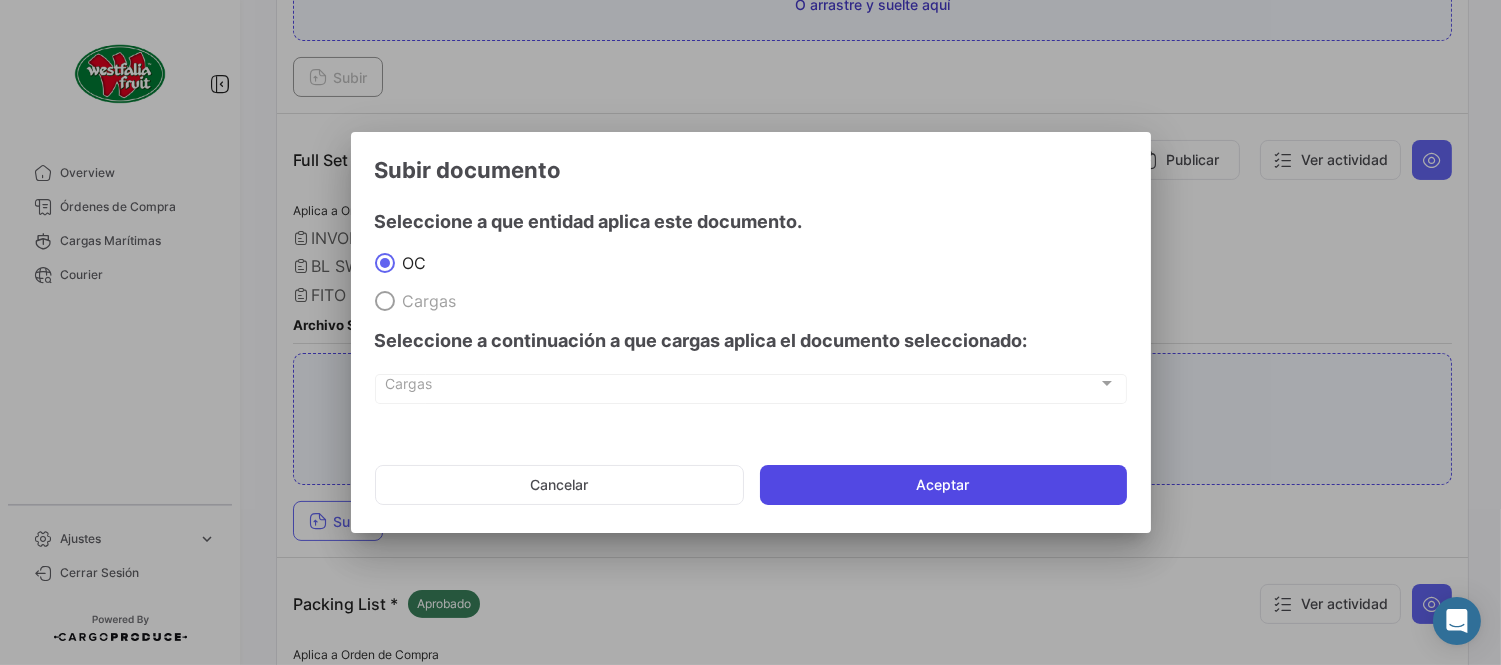 click on "Aceptar" 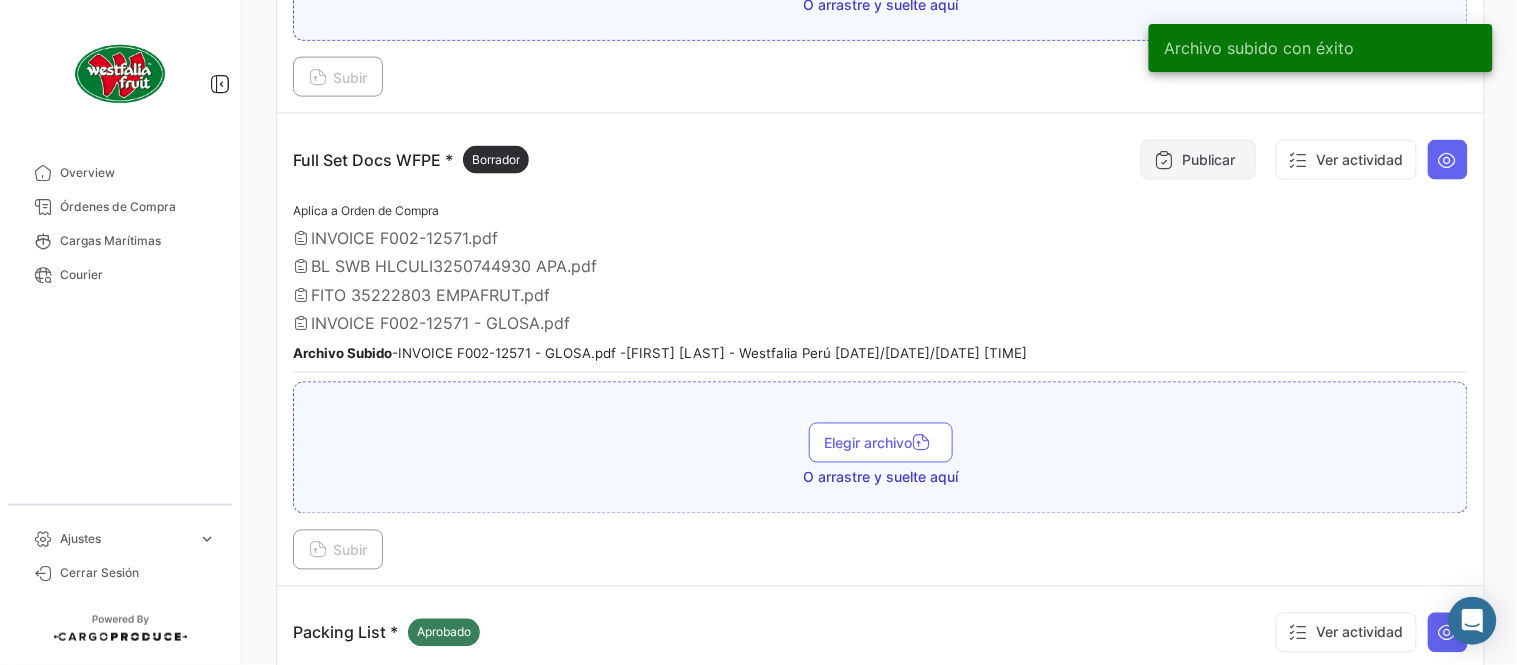 click at bounding box center [1164, 160] 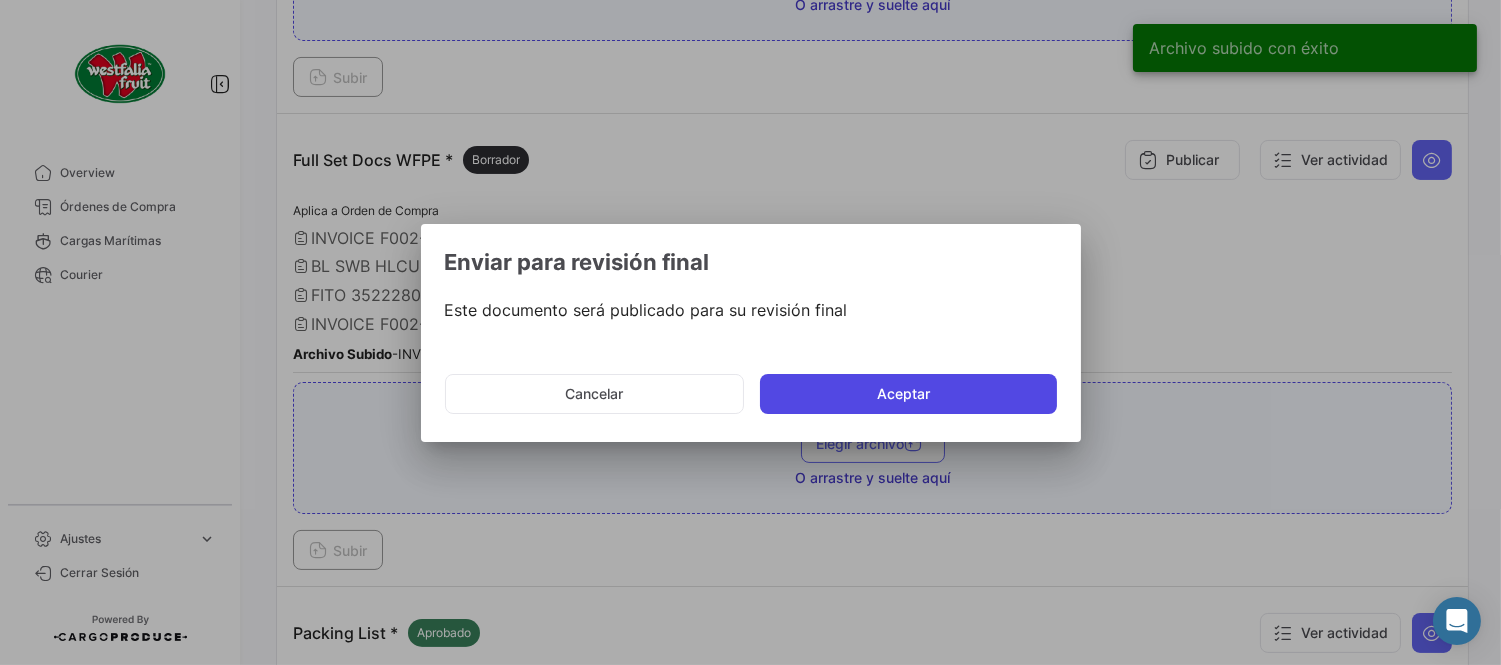 click on "Aceptar" 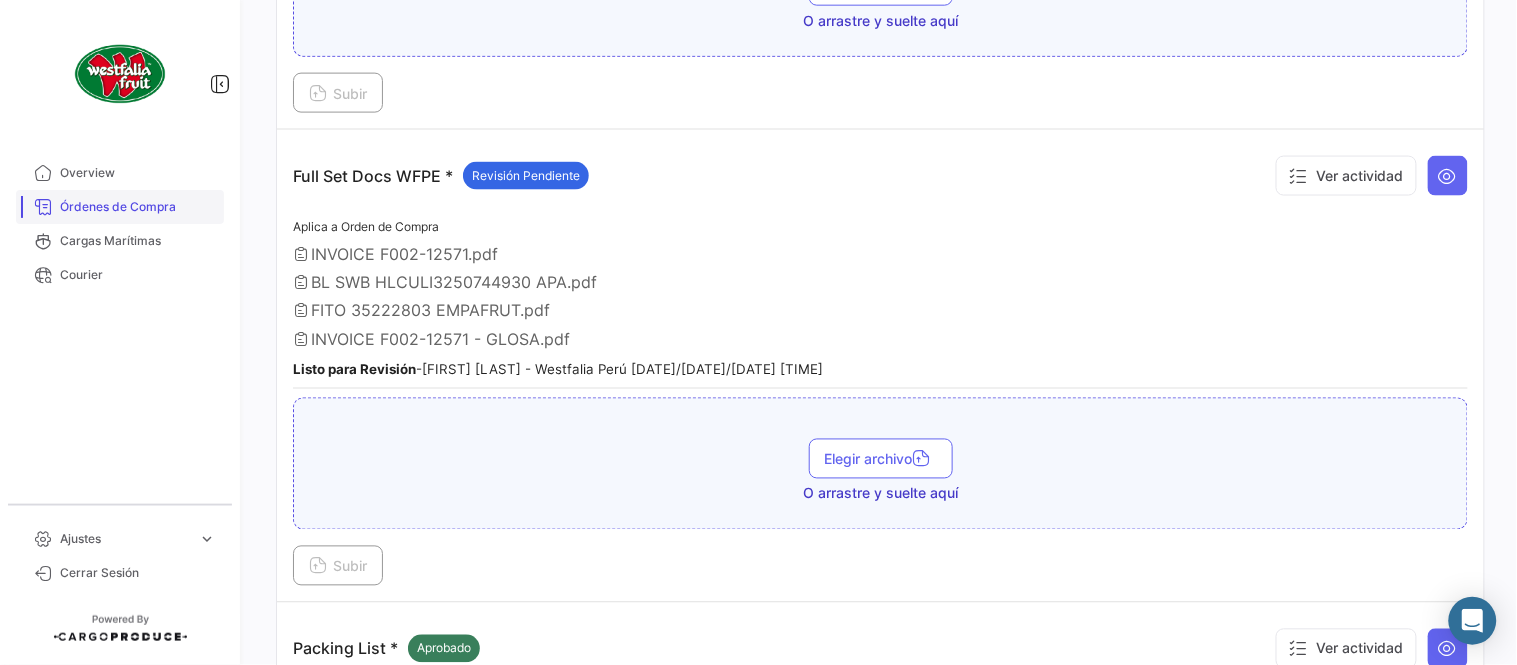 drag, startPoint x: 104, startPoint y: 212, endPoint x: 142, endPoint y: 206, distance: 38.470768 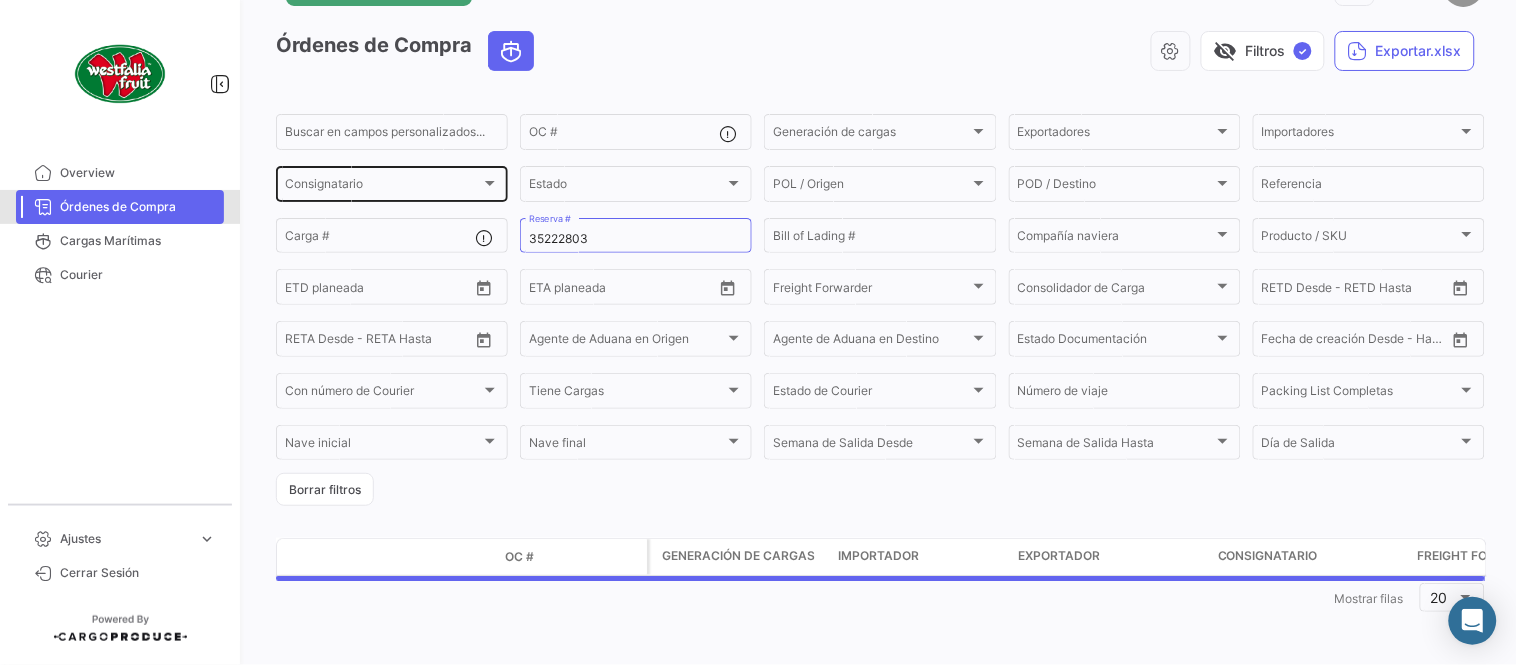 scroll, scrollTop: 0, scrollLeft: 0, axis: both 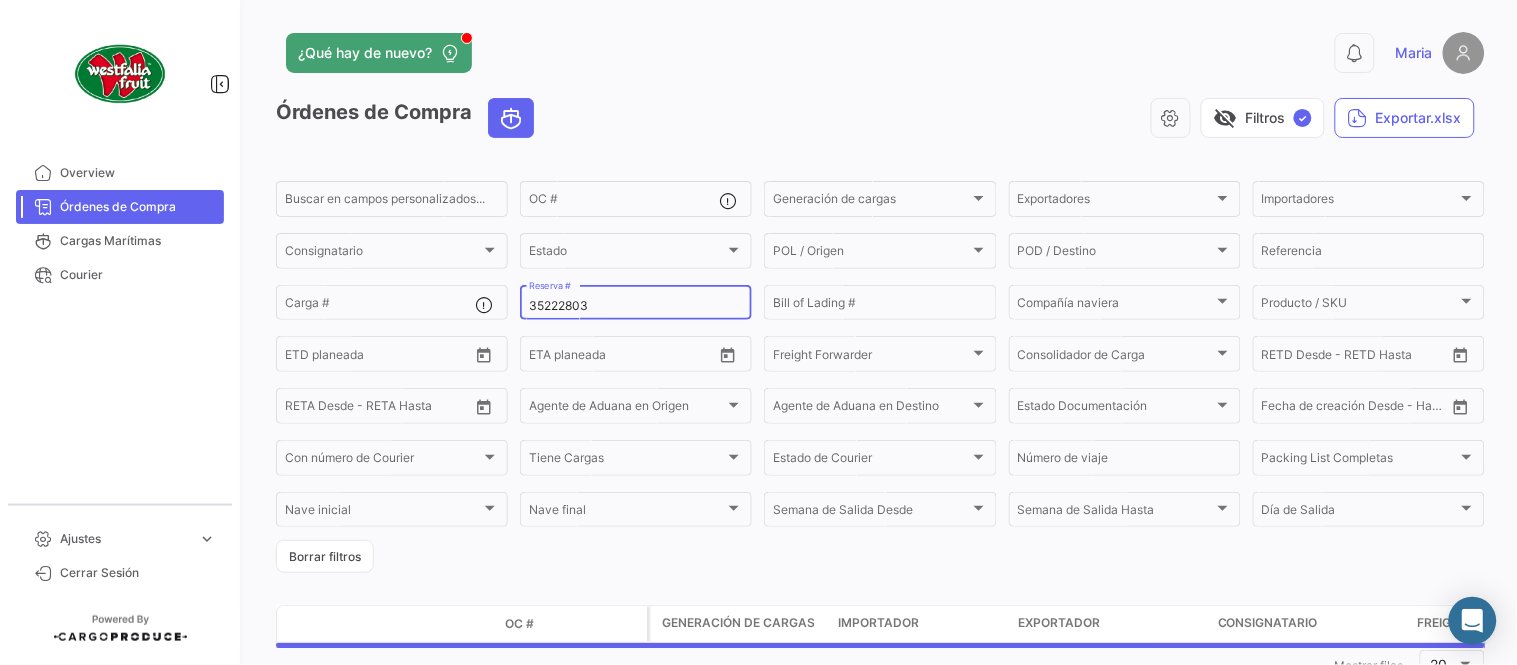 click on "35222803" at bounding box center (636, 306) 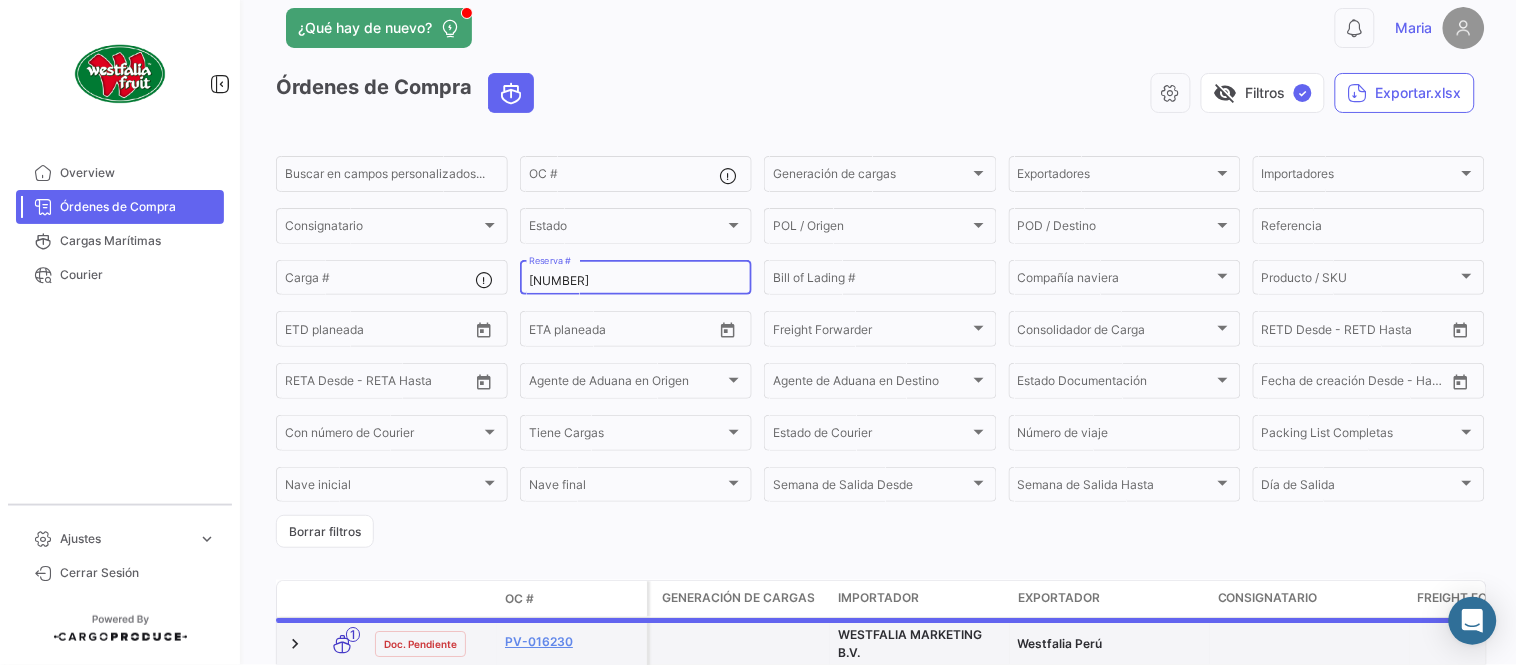scroll, scrollTop: 136, scrollLeft: 0, axis: vertical 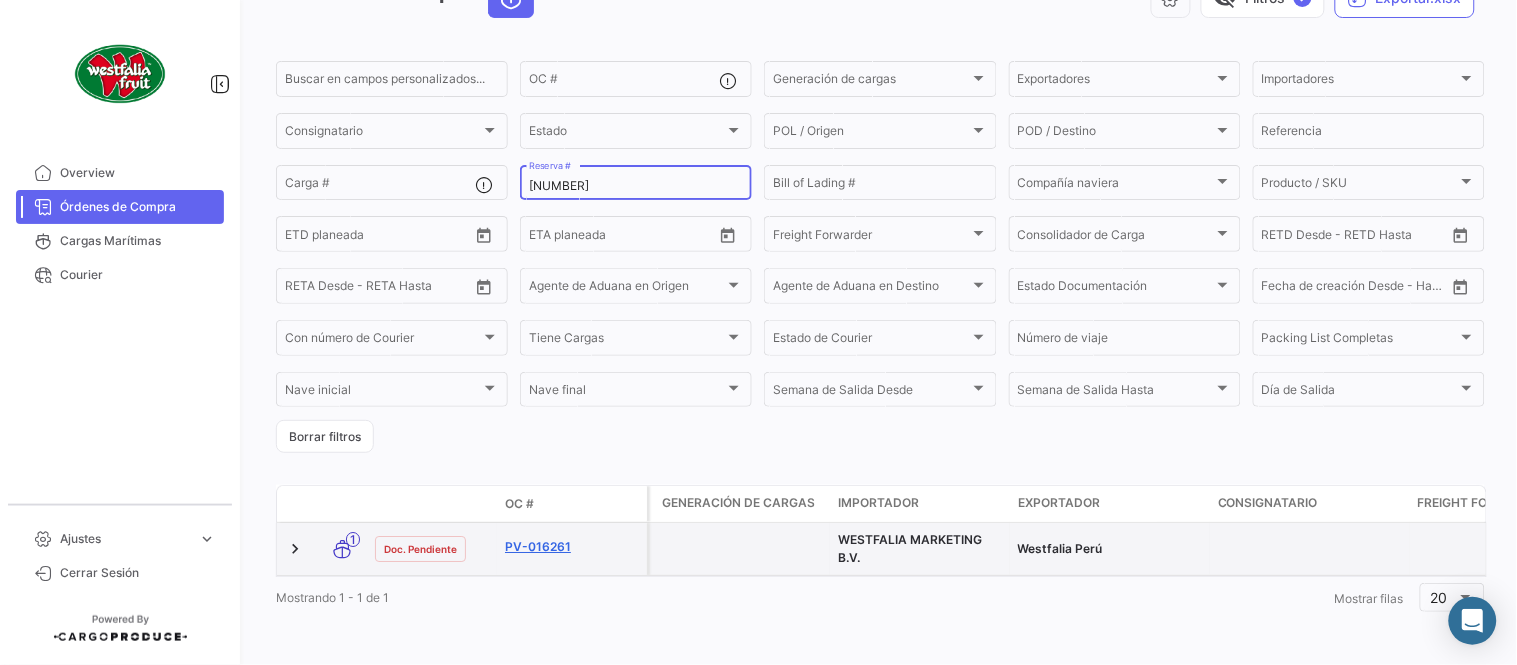 type on "[NUMBER]" 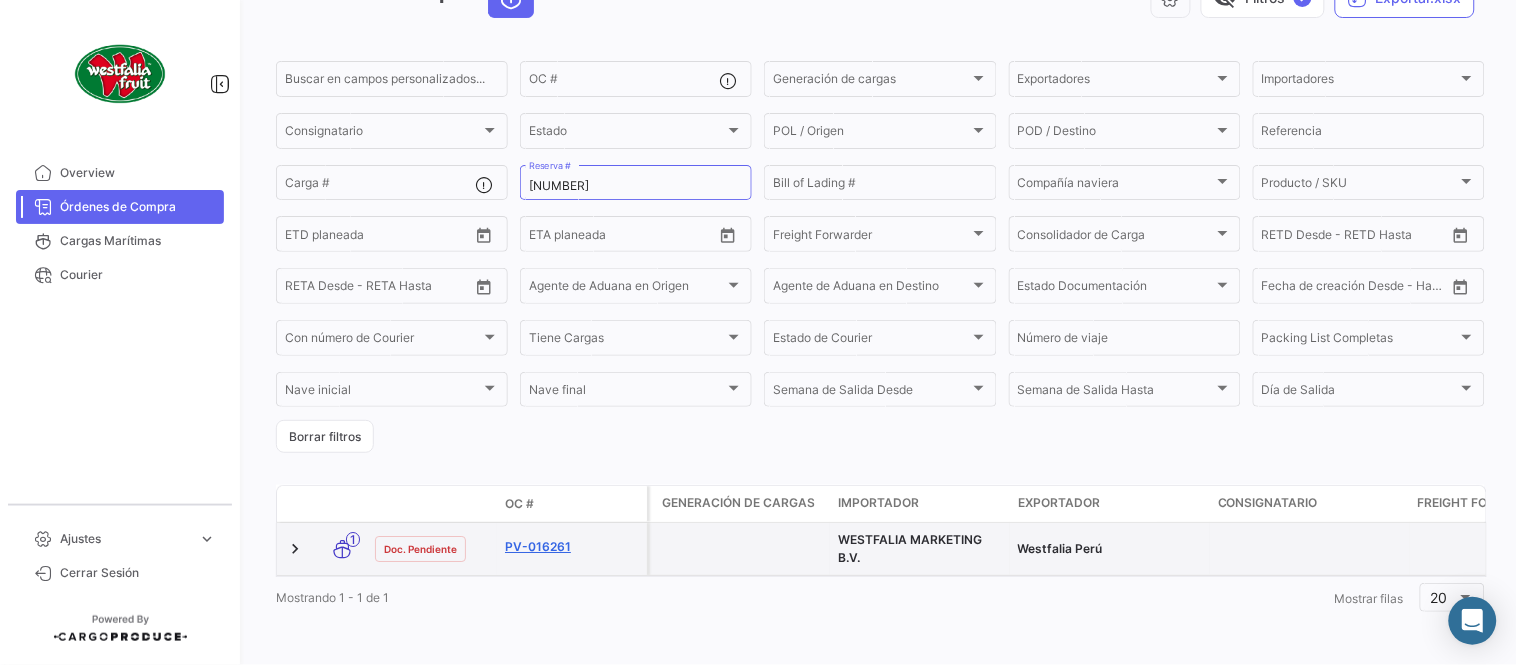 click on "PV-016261" 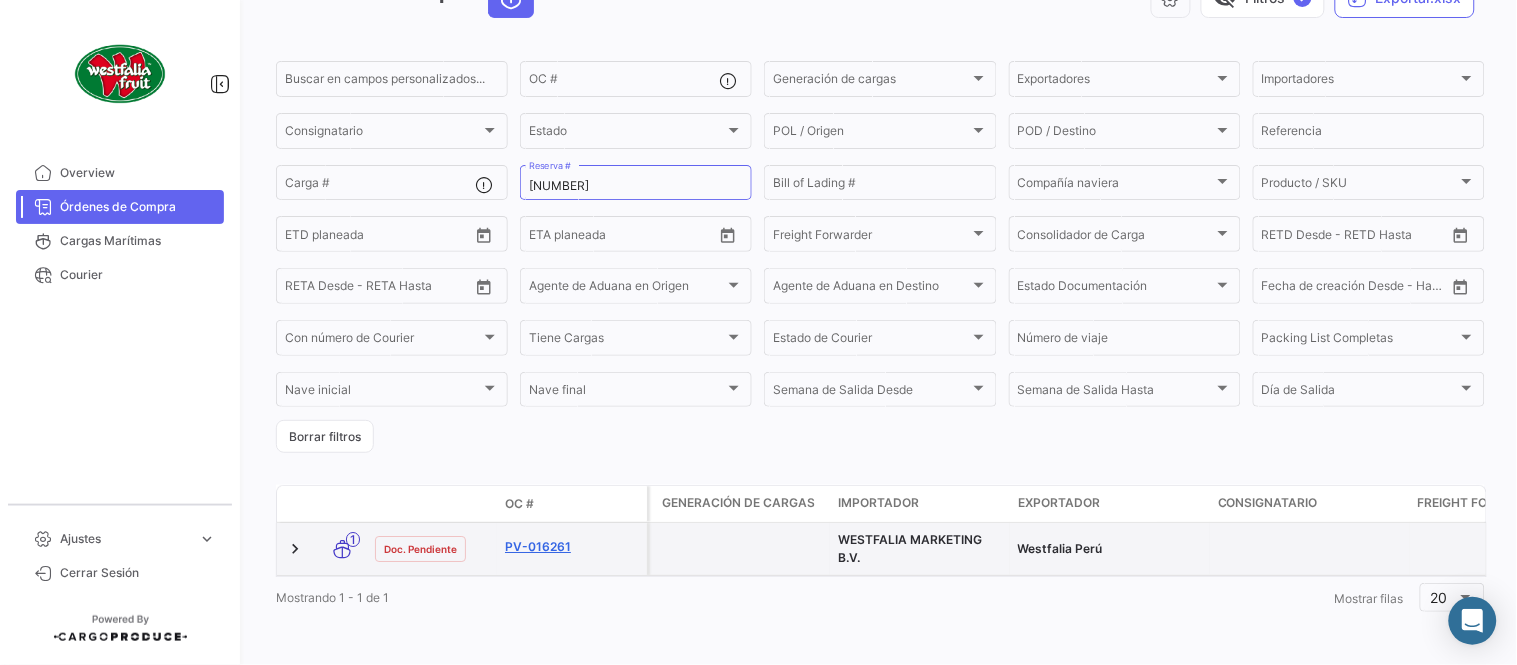 scroll, scrollTop: 0, scrollLeft: 0, axis: both 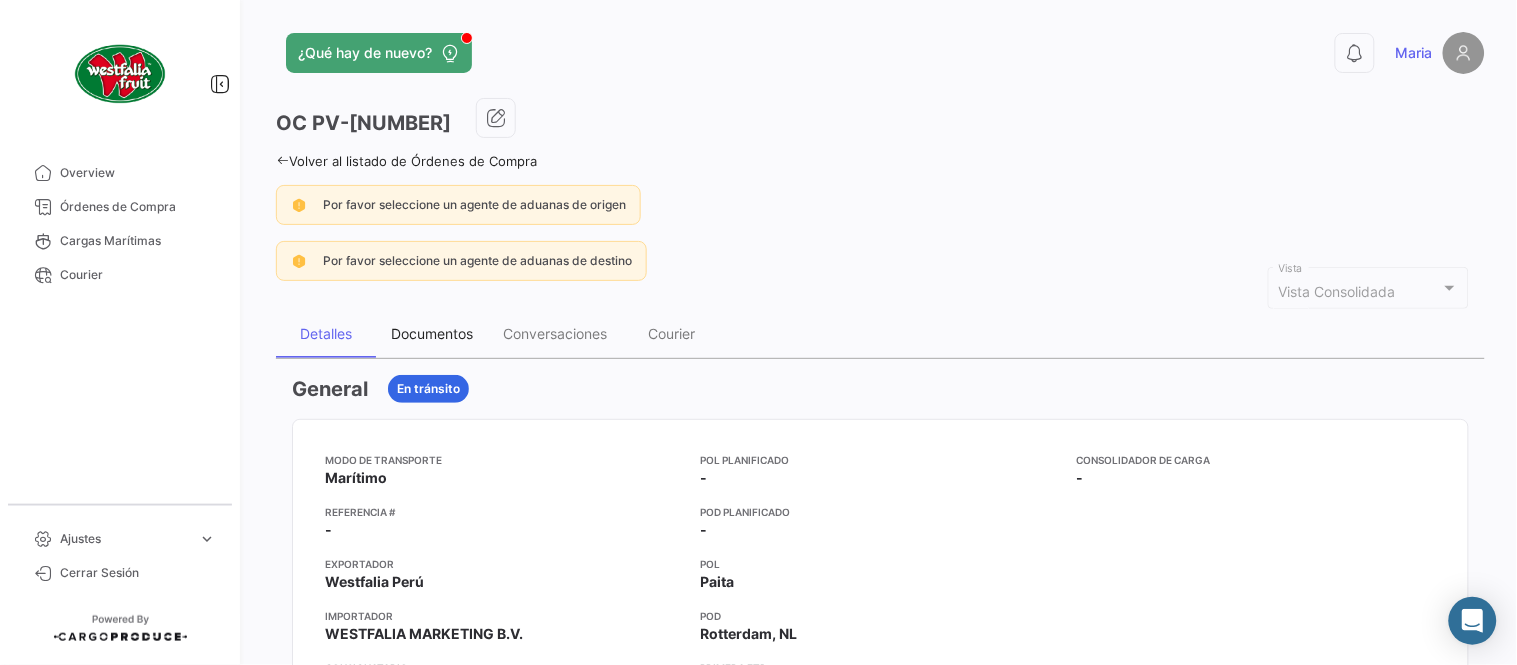 click on "Documentos" at bounding box center [432, 334] 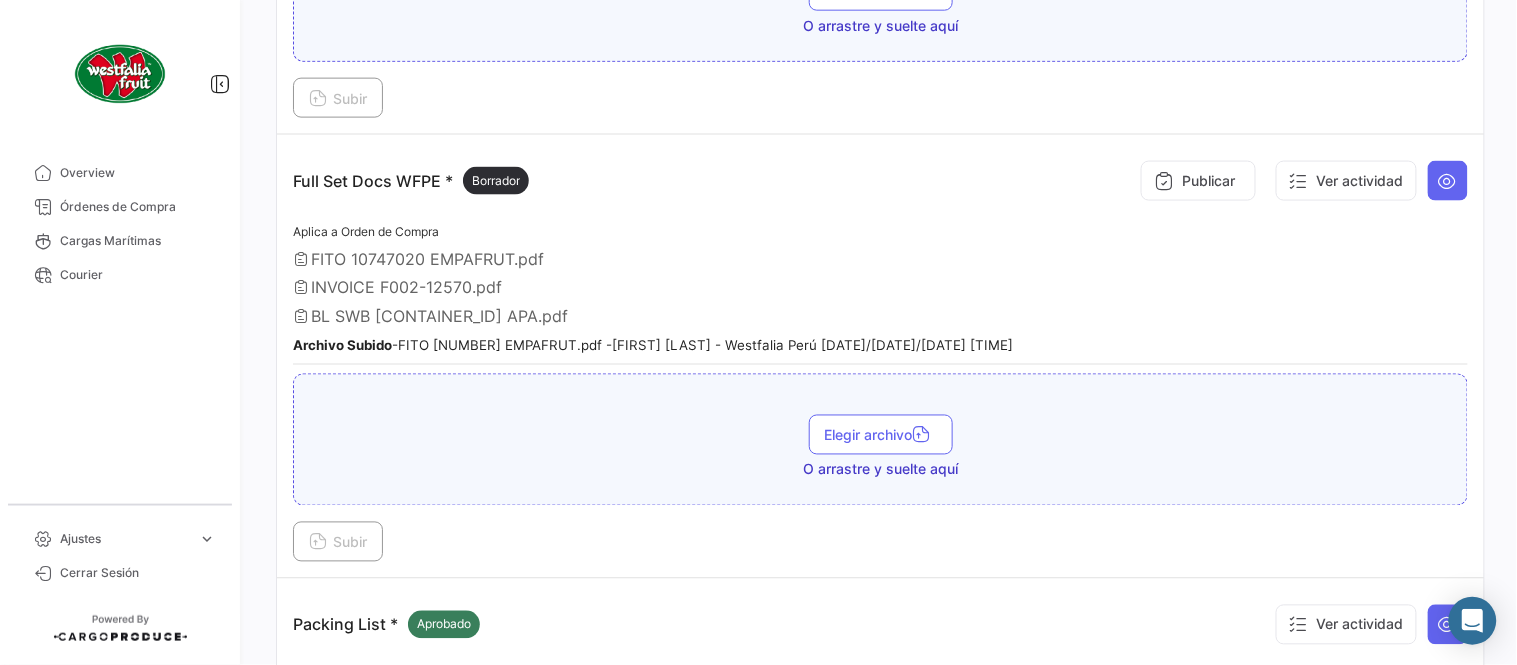 scroll, scrollTop: 665, scrollLeft: 0, axis: vertical 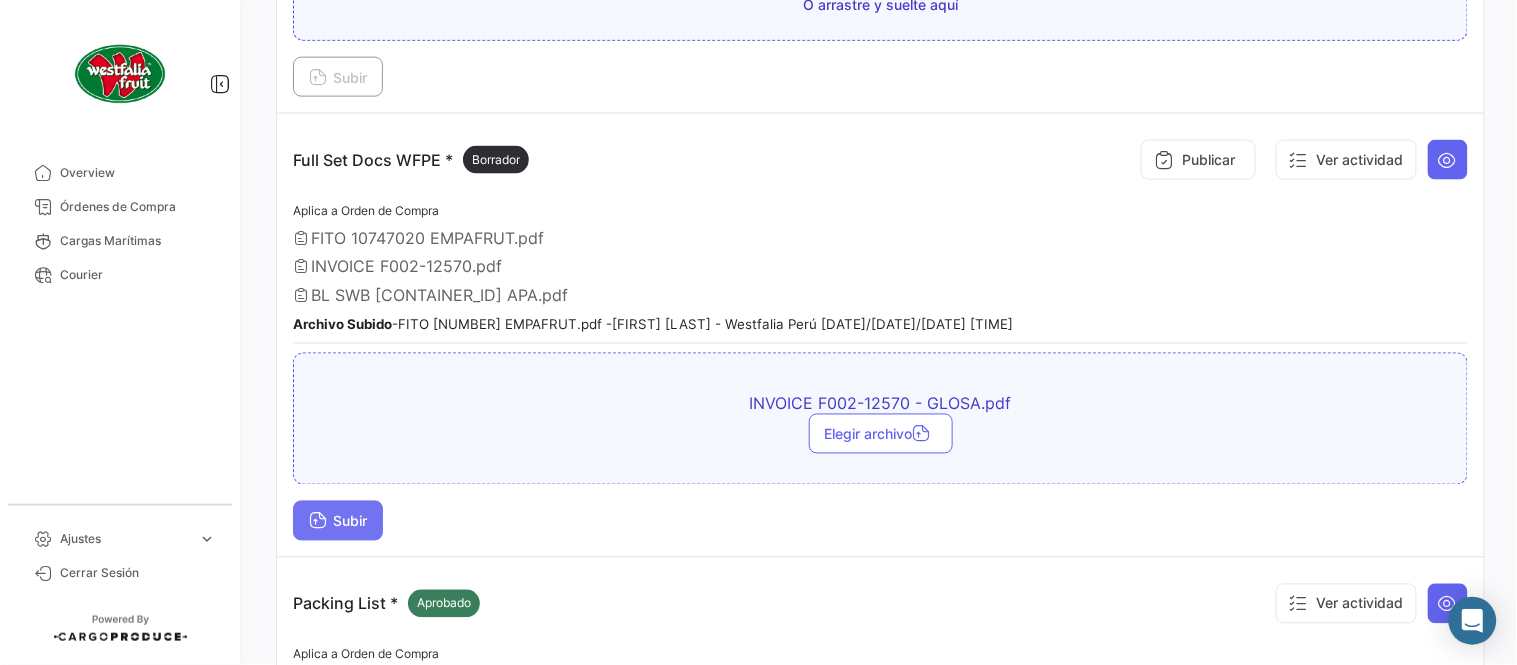 click on "Subir" at bounding box center [338, 521] 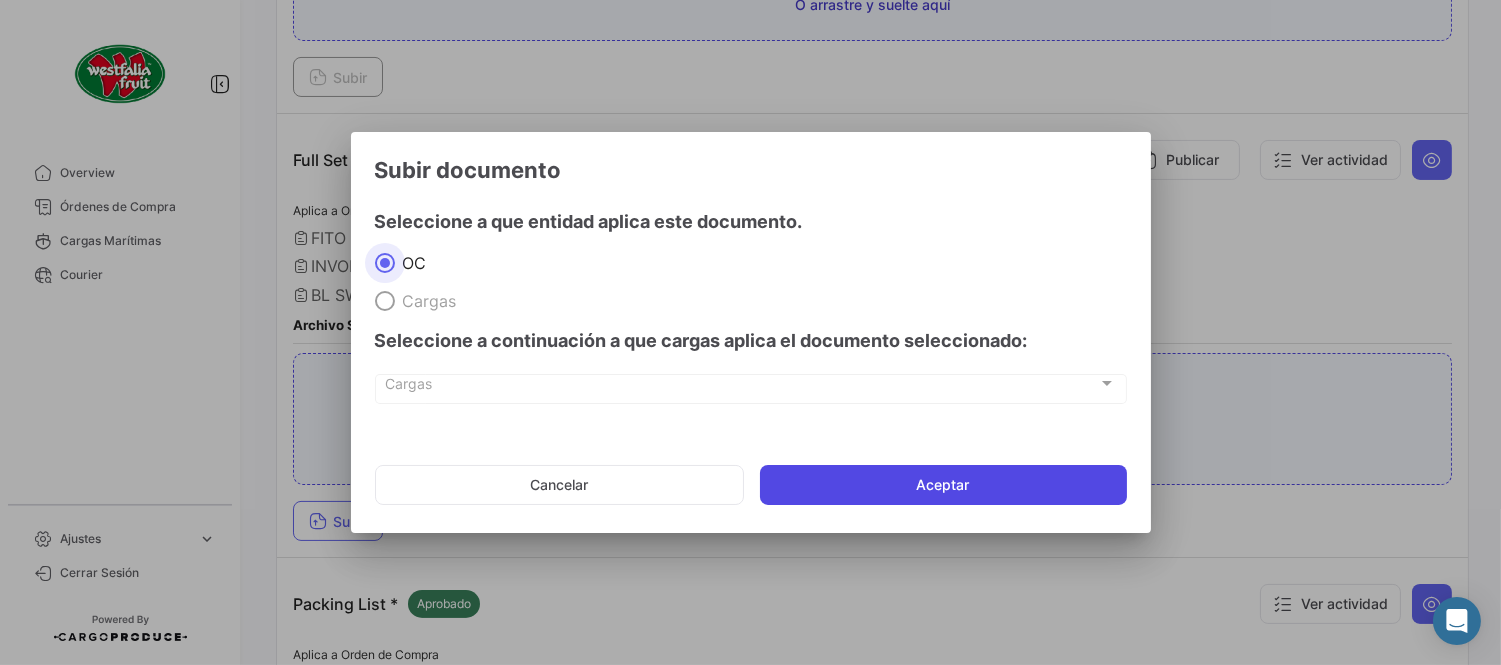 click on "Aceptar" 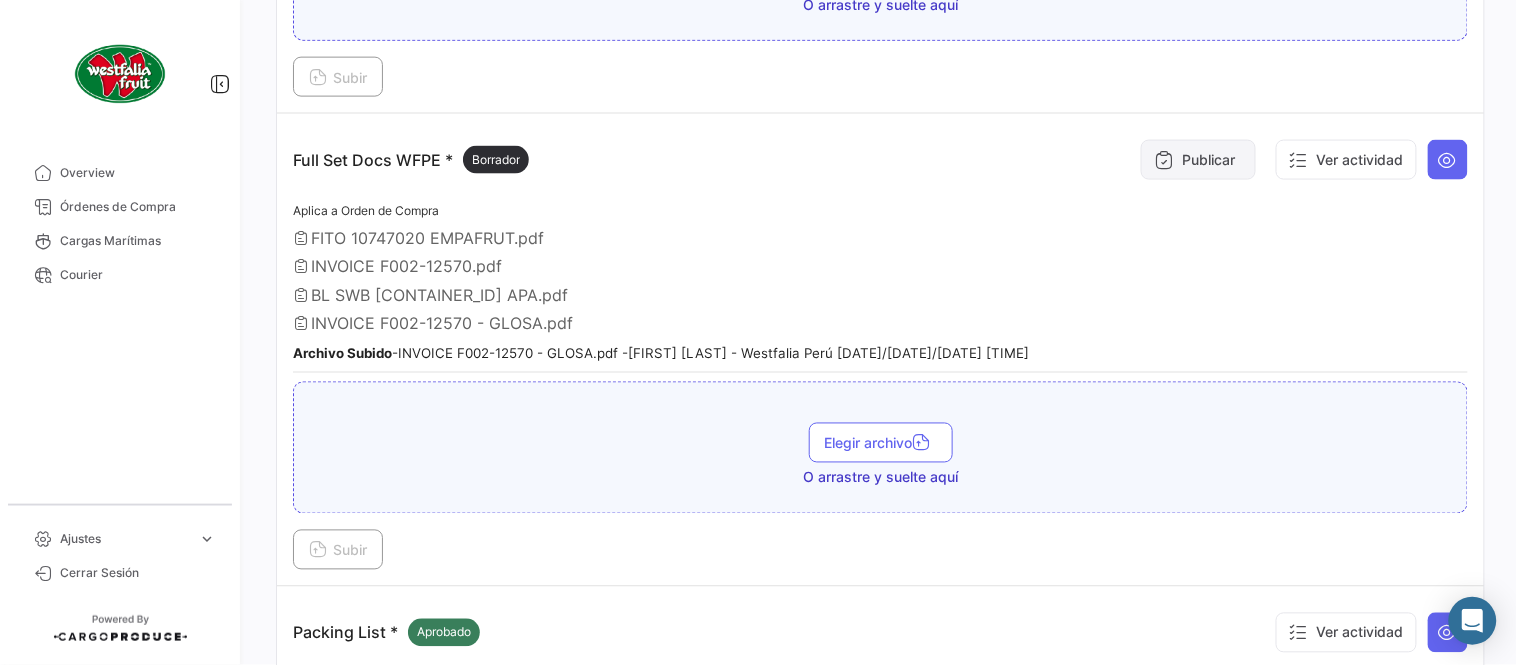 click on "Publicar" at bounding box center (1198, 160) 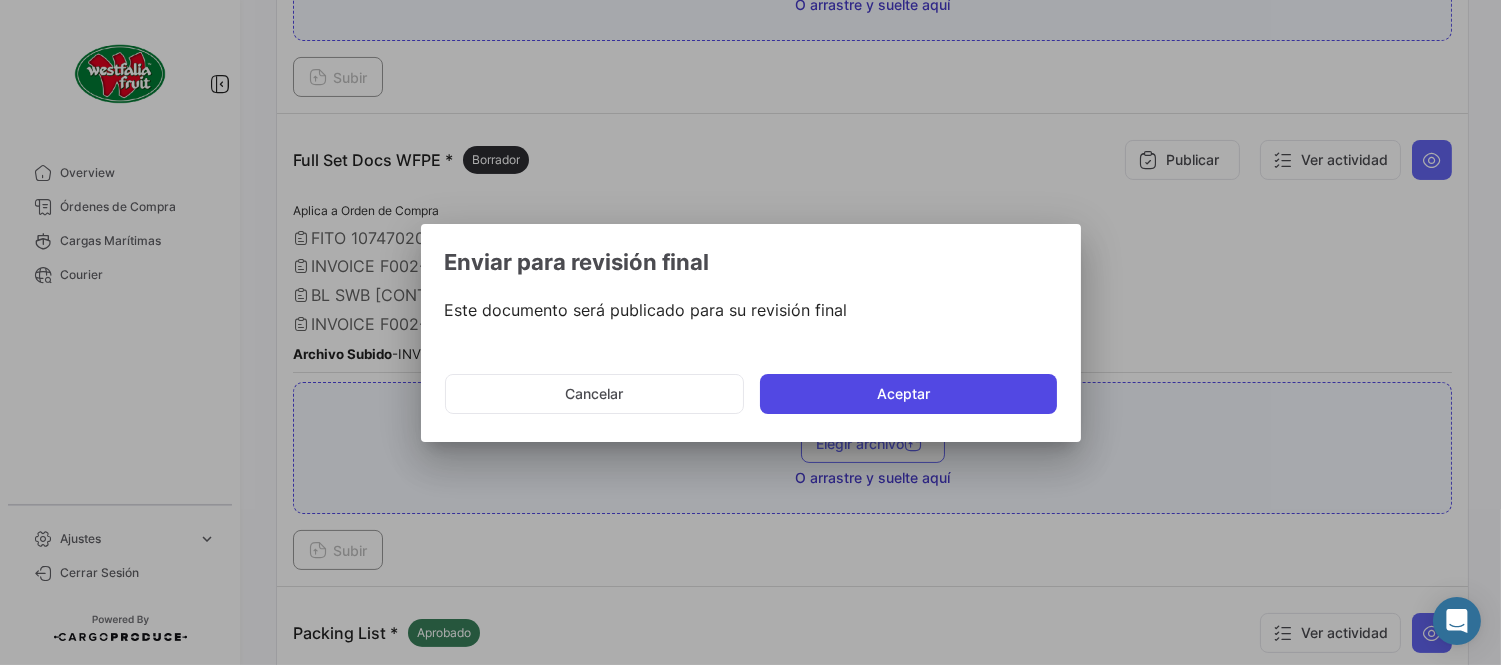 click on "Aceptar" 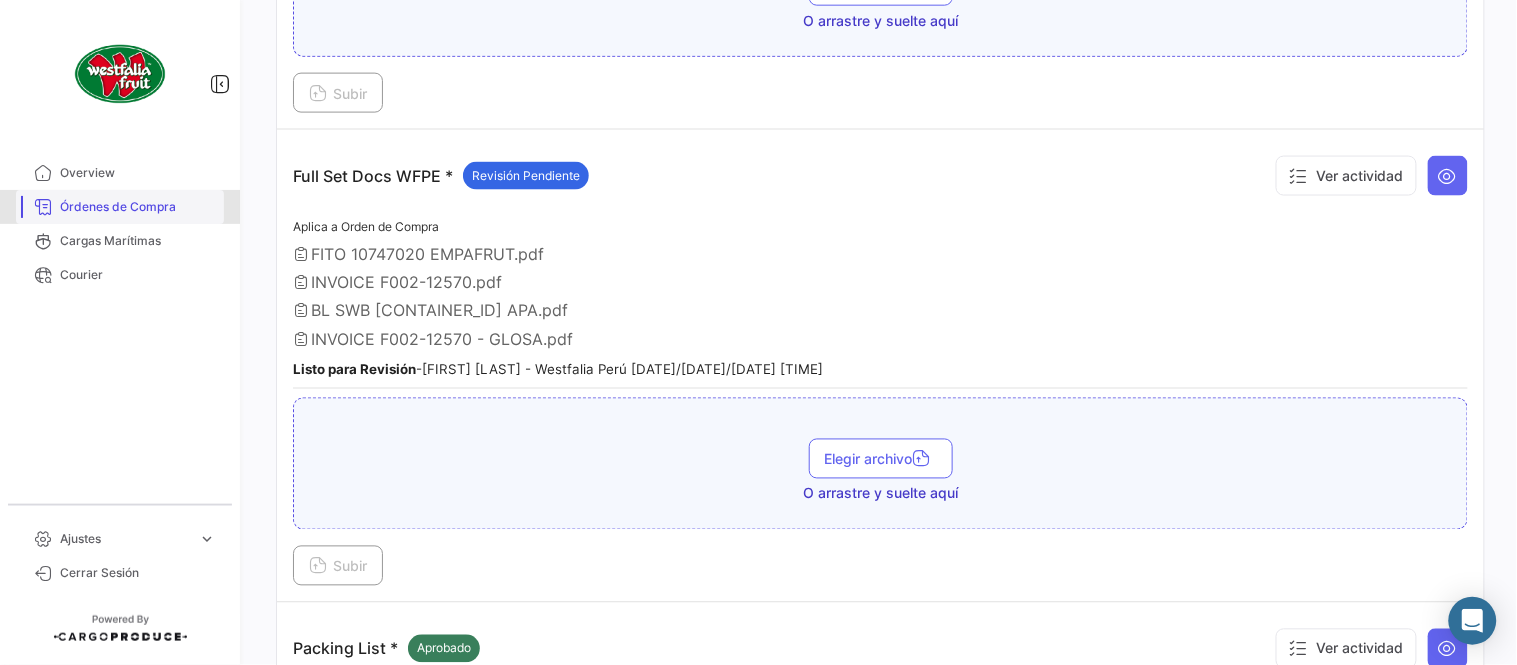 click on "Órdenes de Compra" at bounding box center [138, 207] 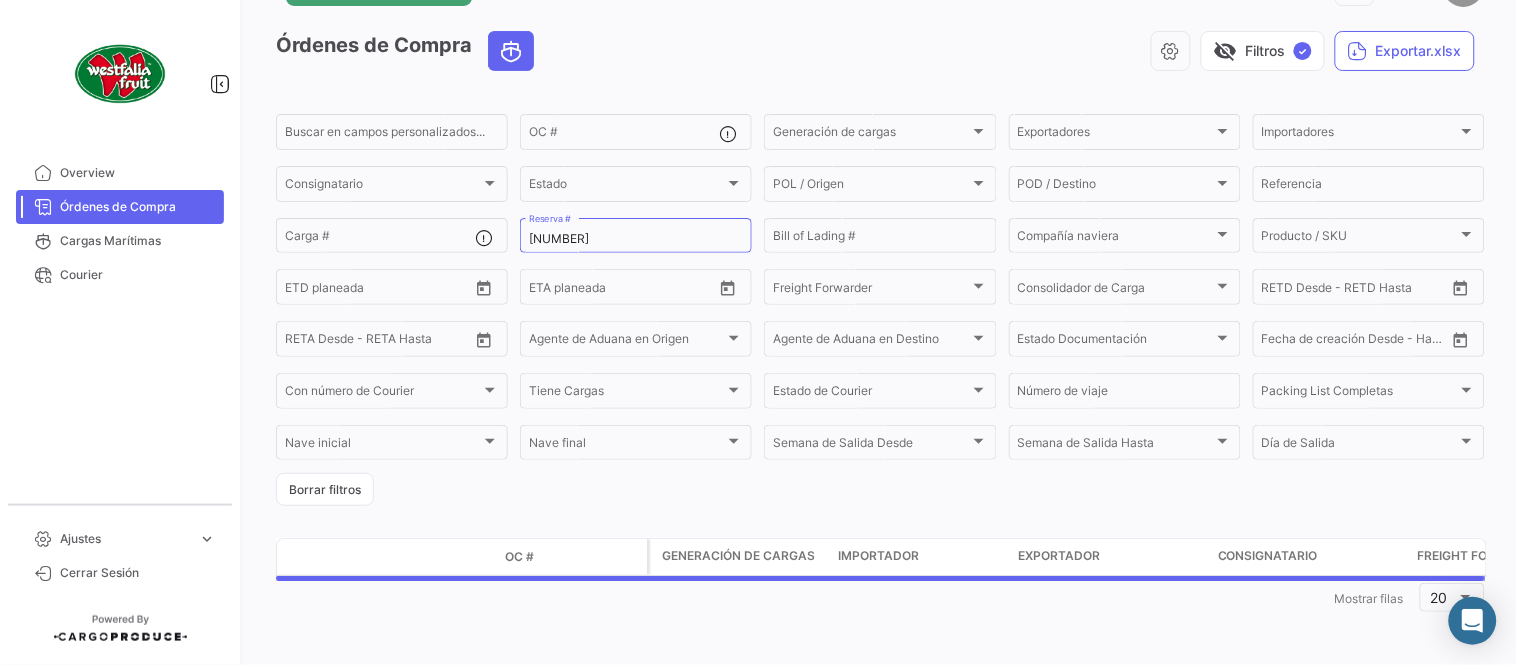 scroll, scrollTop: 0, scrollLeft: 0, axis: both 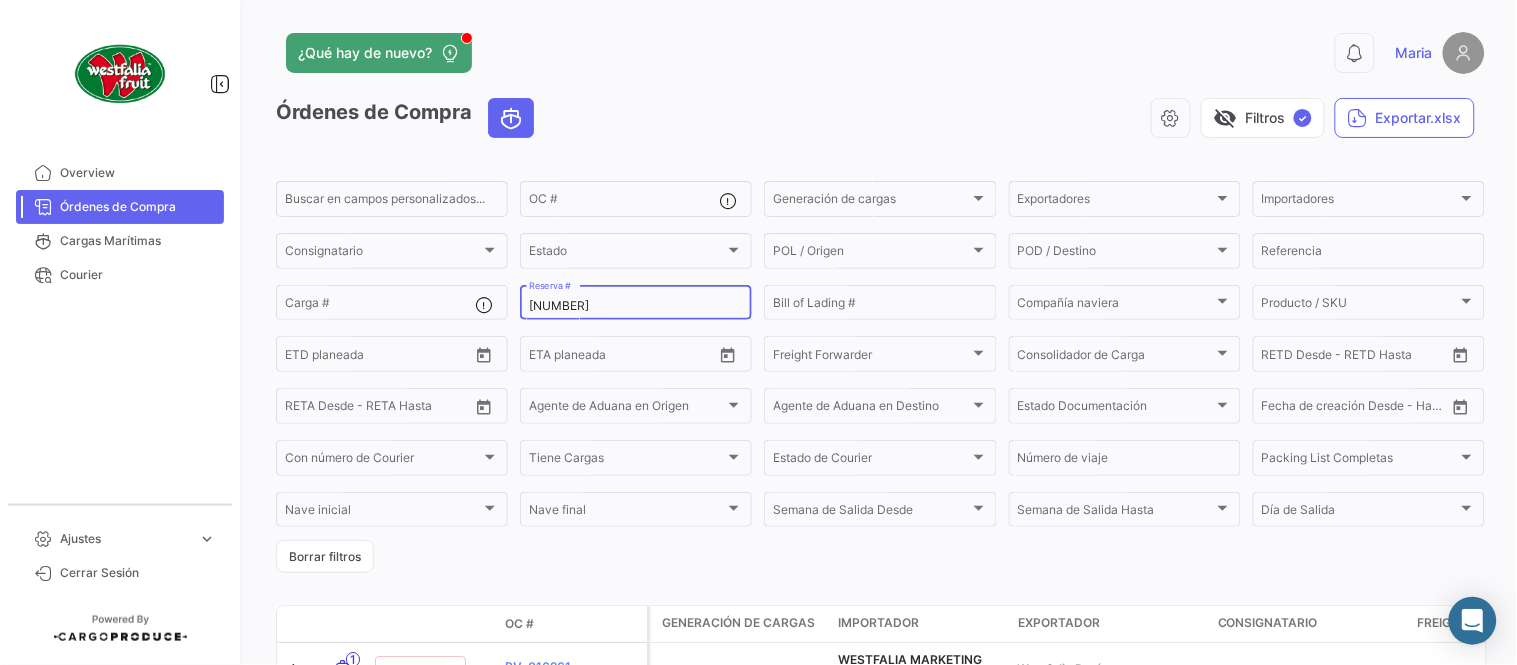 click on "[NUMBER]" at bounding box center [636, 306] 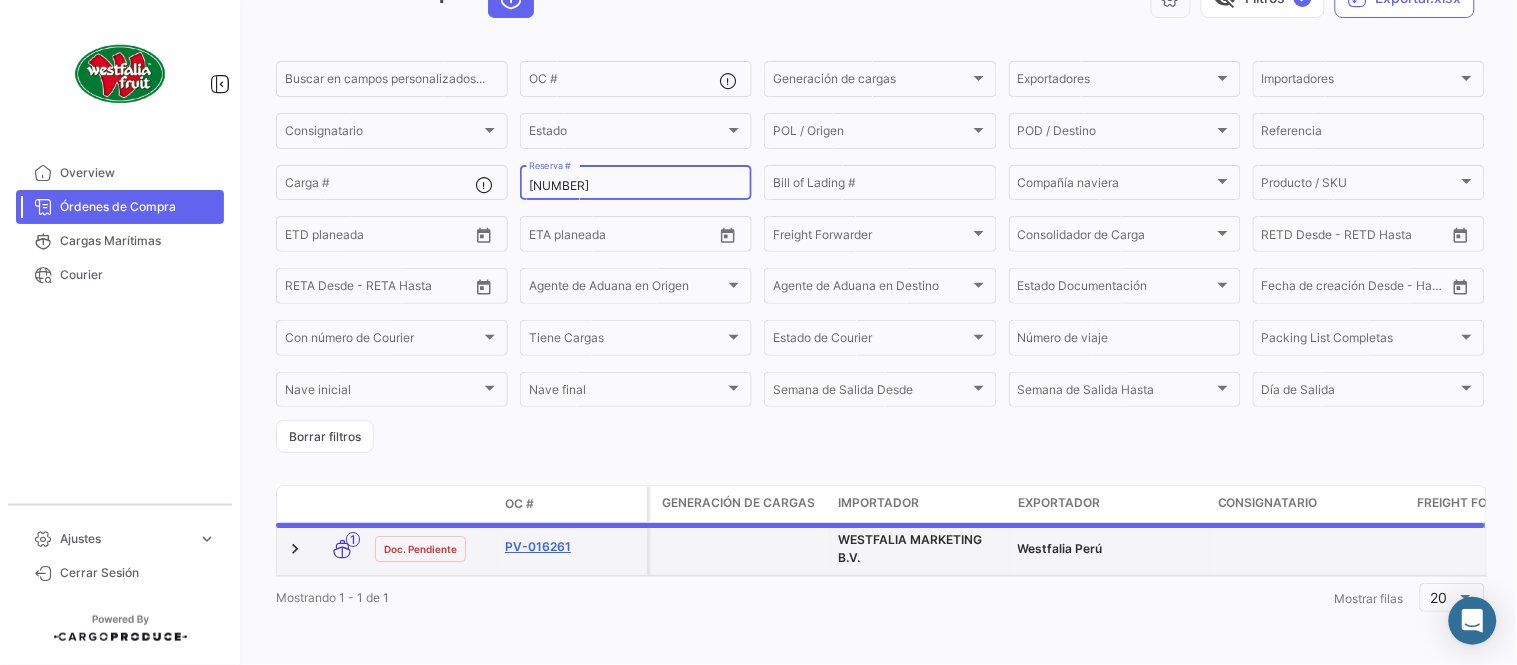 scroll, scrollTop: 128, scrollLeft: 0, axis: vertical 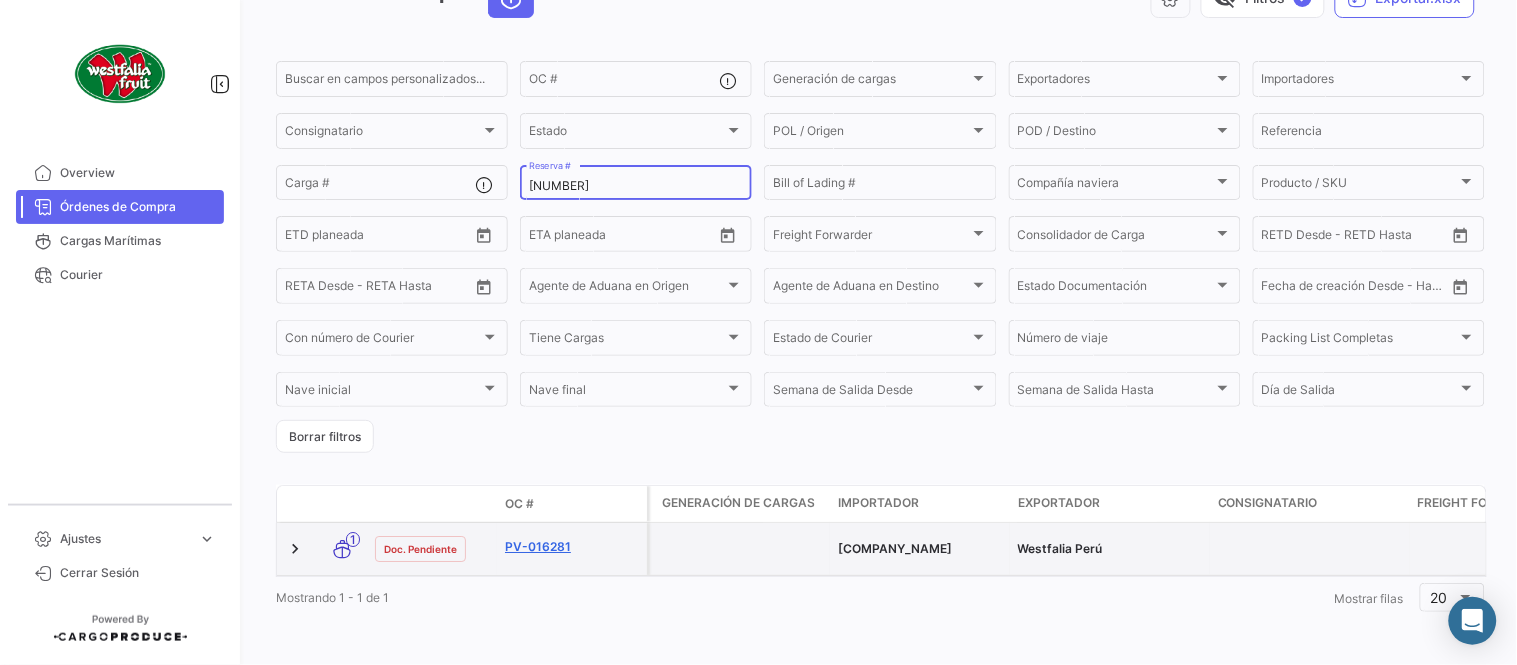 type on "[NUMBER]" 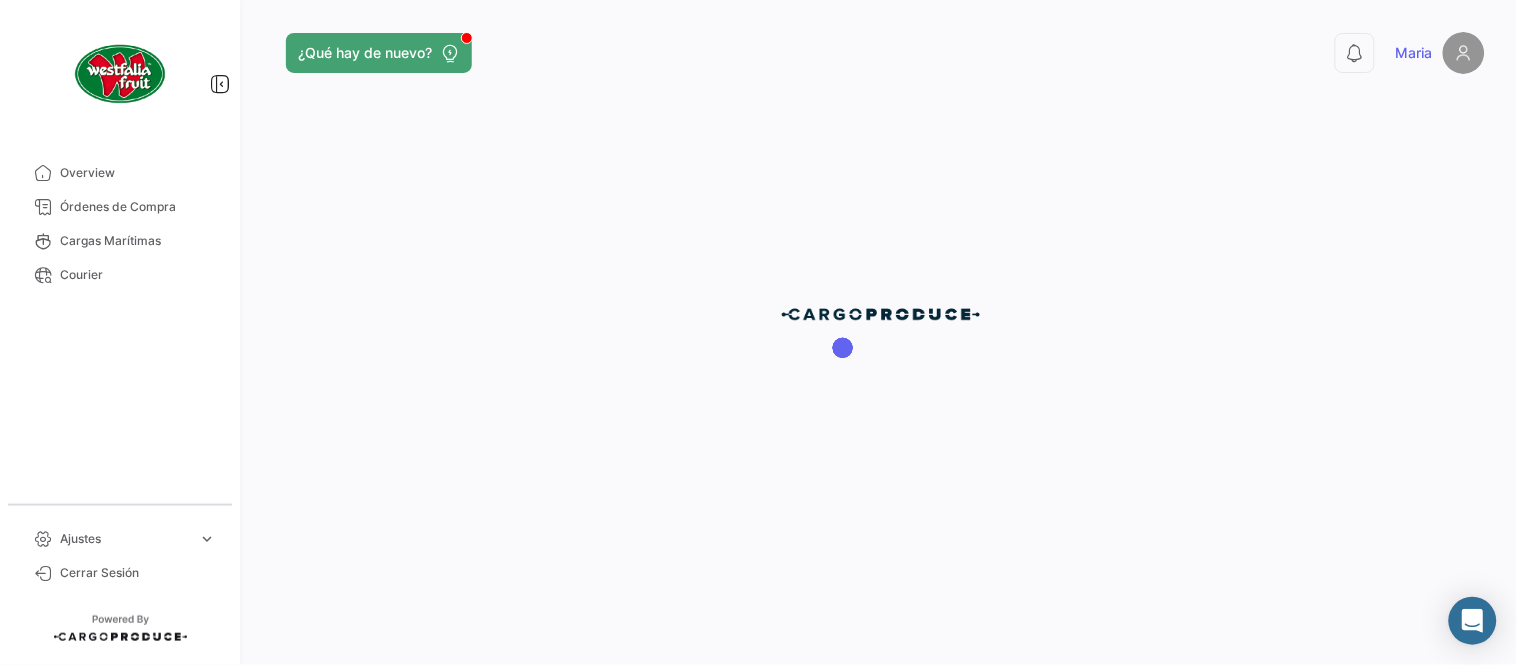 scroll, scrollTop: 0, scrollLeft: 0, axis: both 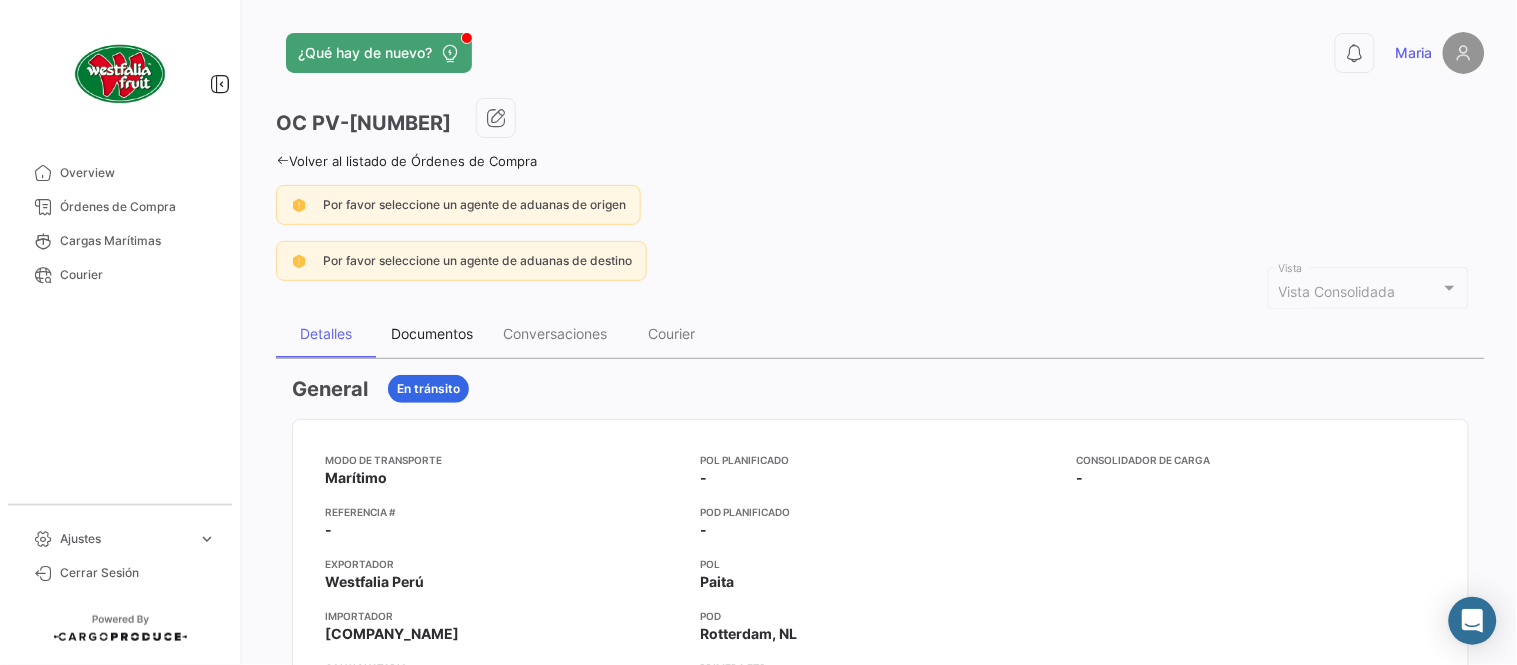 click on "Documentos" at bounding box center [432, 334] 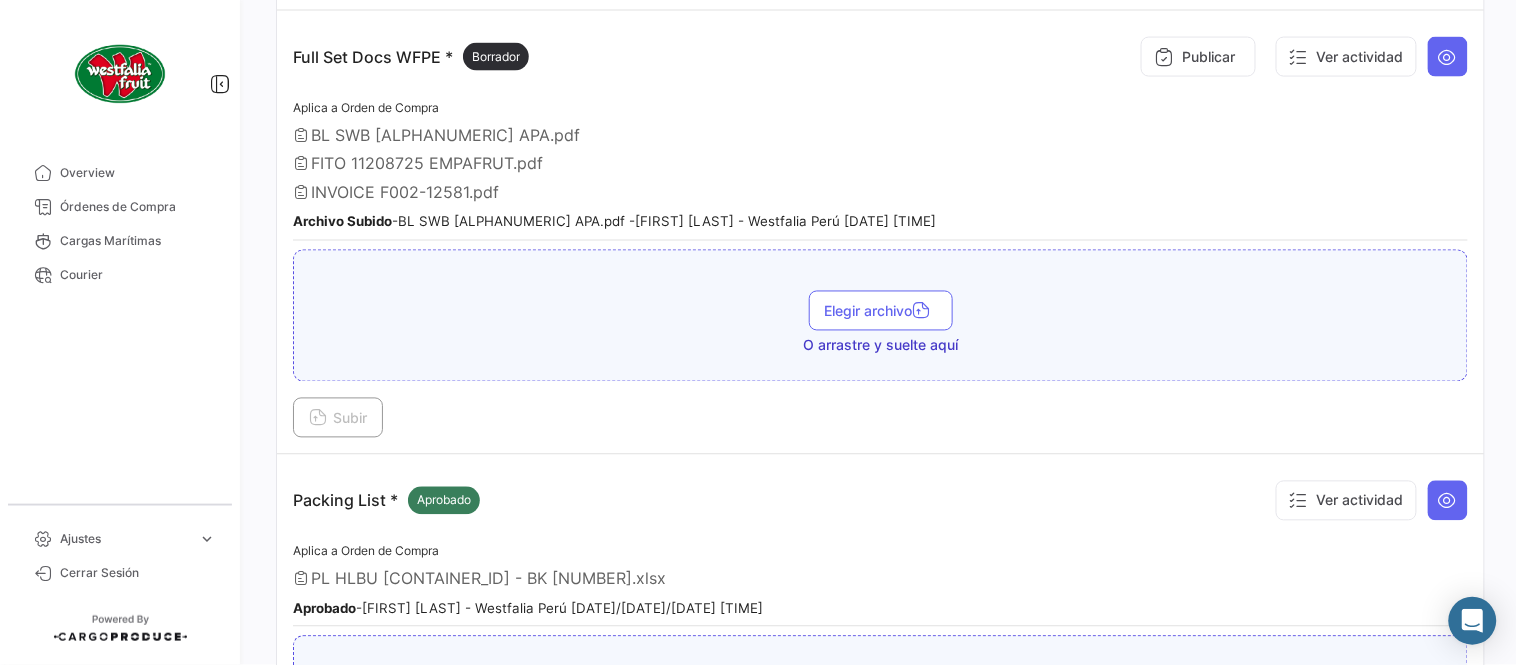 scroll, scrollTop: 777, scrollLeft: 0, axis: vertical 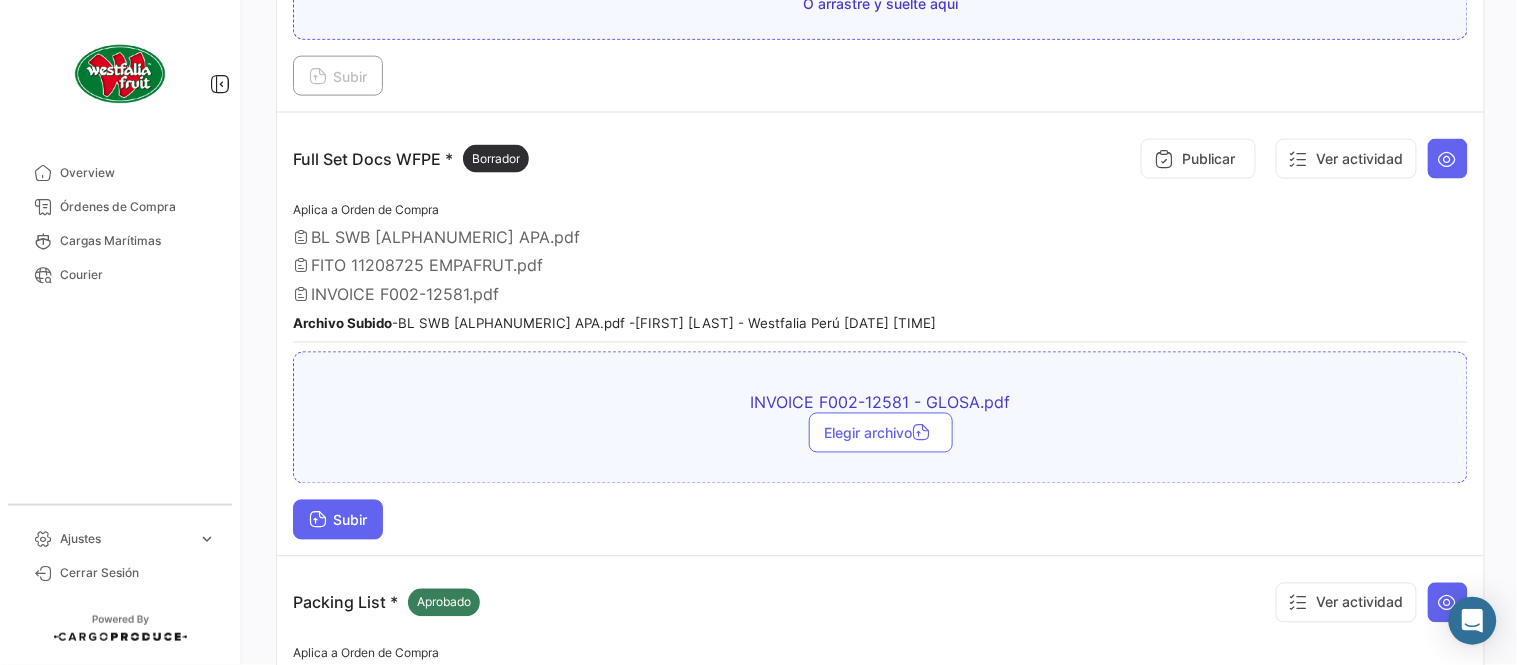click on "Subir" at bounding box center [338, 520] 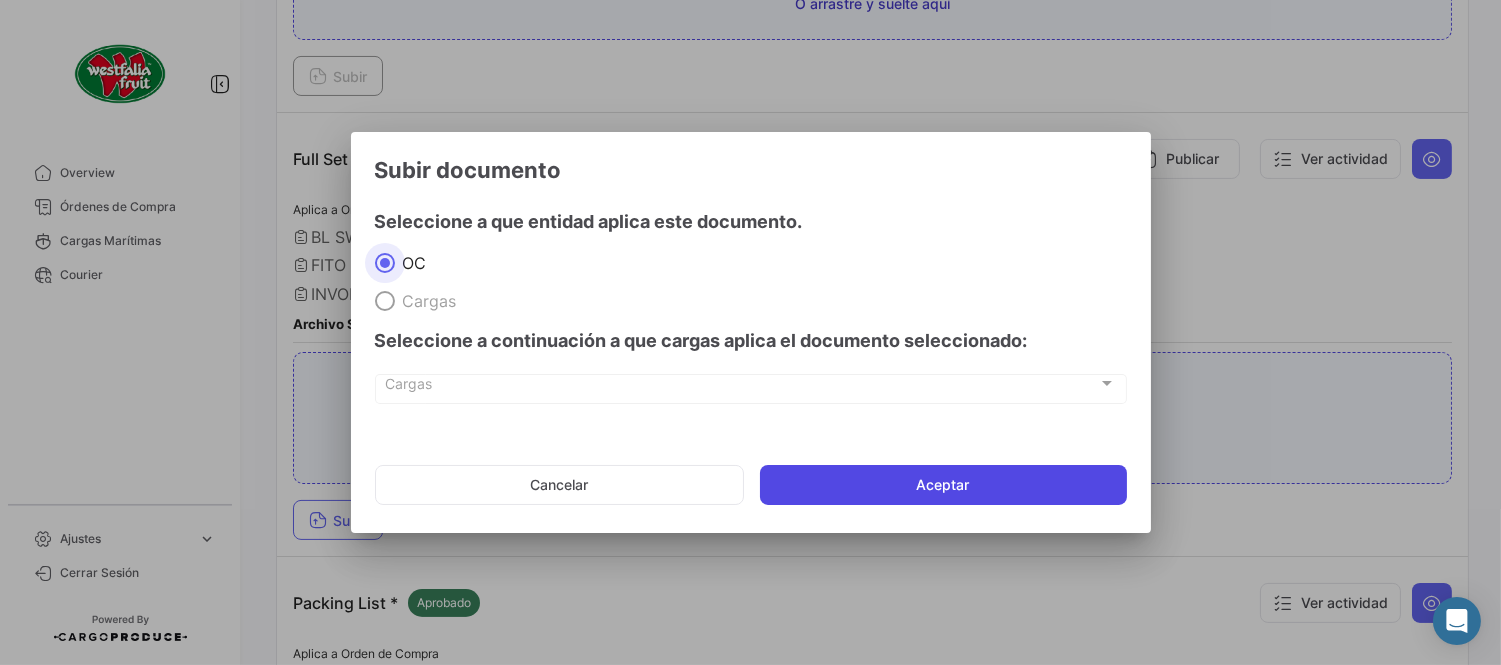 click on "Aceptar" 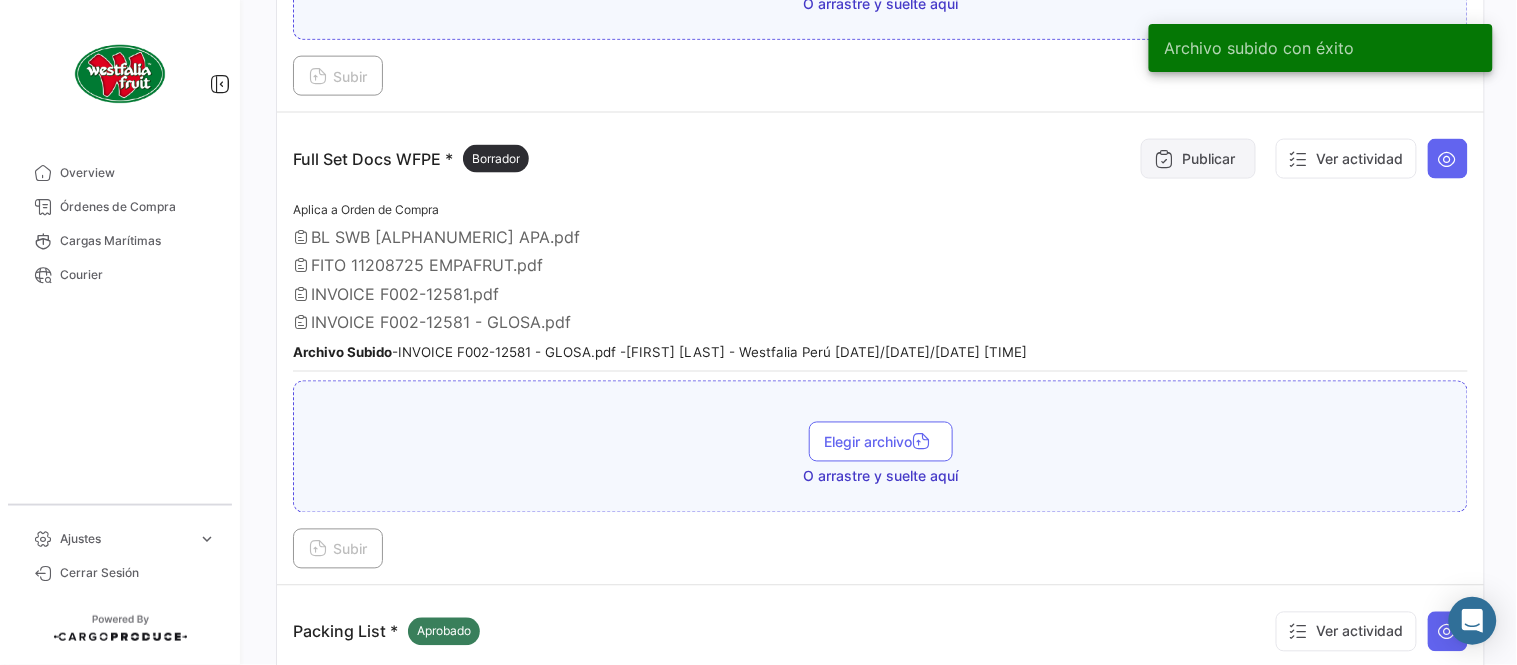 click on "Publicar" at bounding box center (1198, 159) 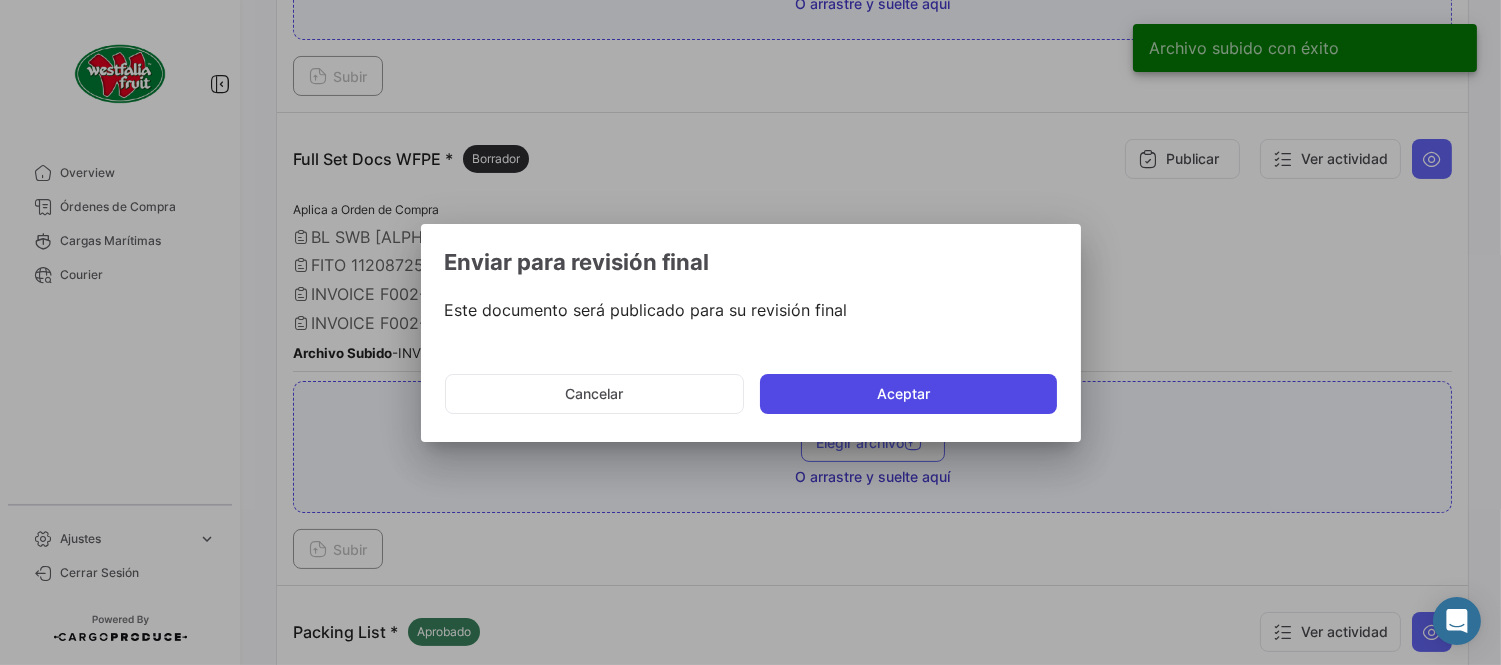 click on "Aceptar" 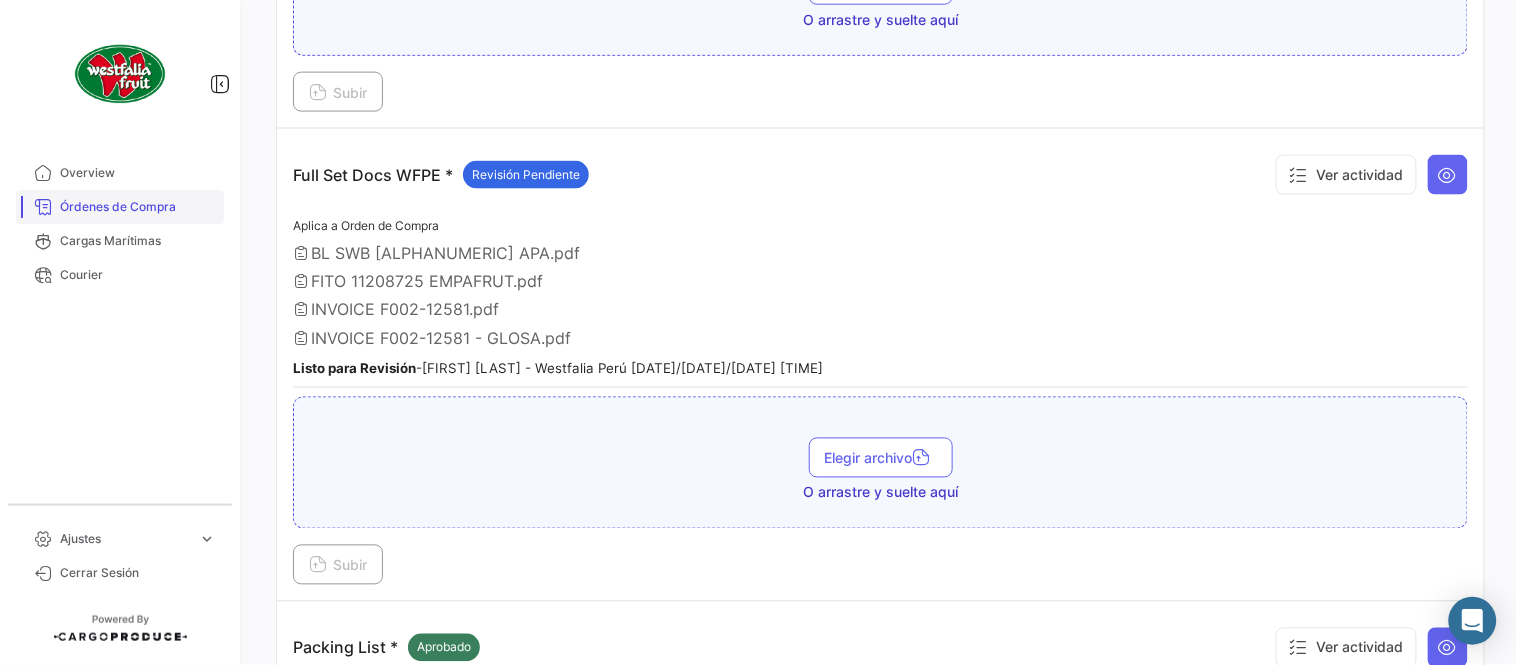 drag, startPoint x: 162, startPoint y: 197, endPoint x: 192, endPoint y: 208, distance: 31.95309 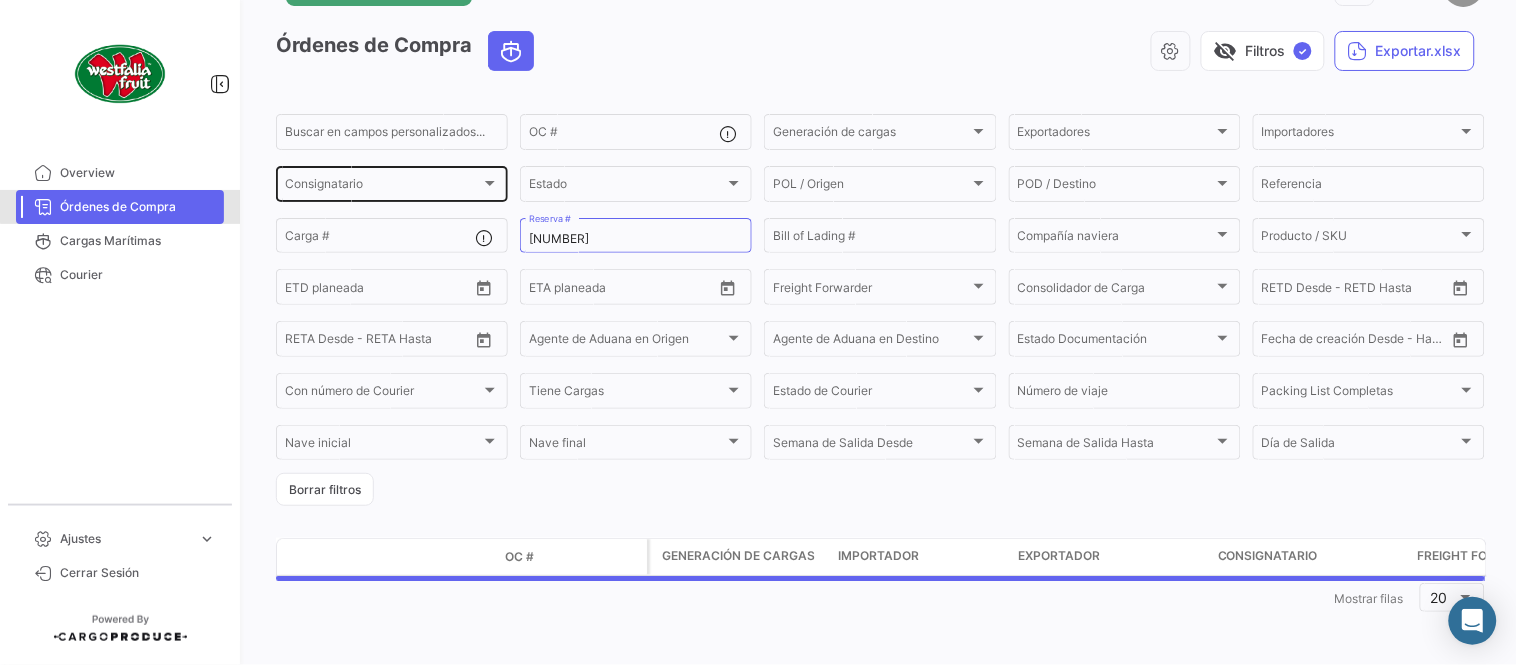 scroll, scrollTop: 0, scrollLeft: 0, axis: both 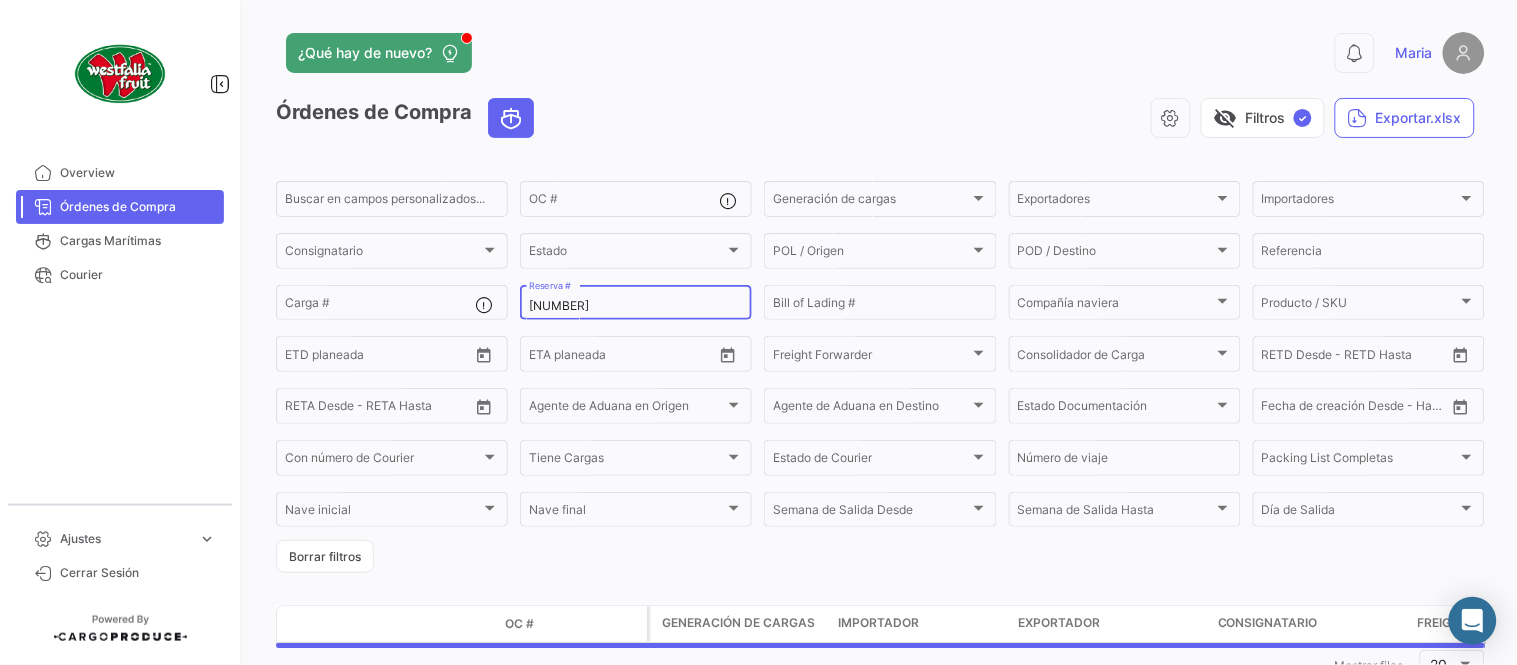 click on "[NUMBER]" at bounding box center (636, 306) 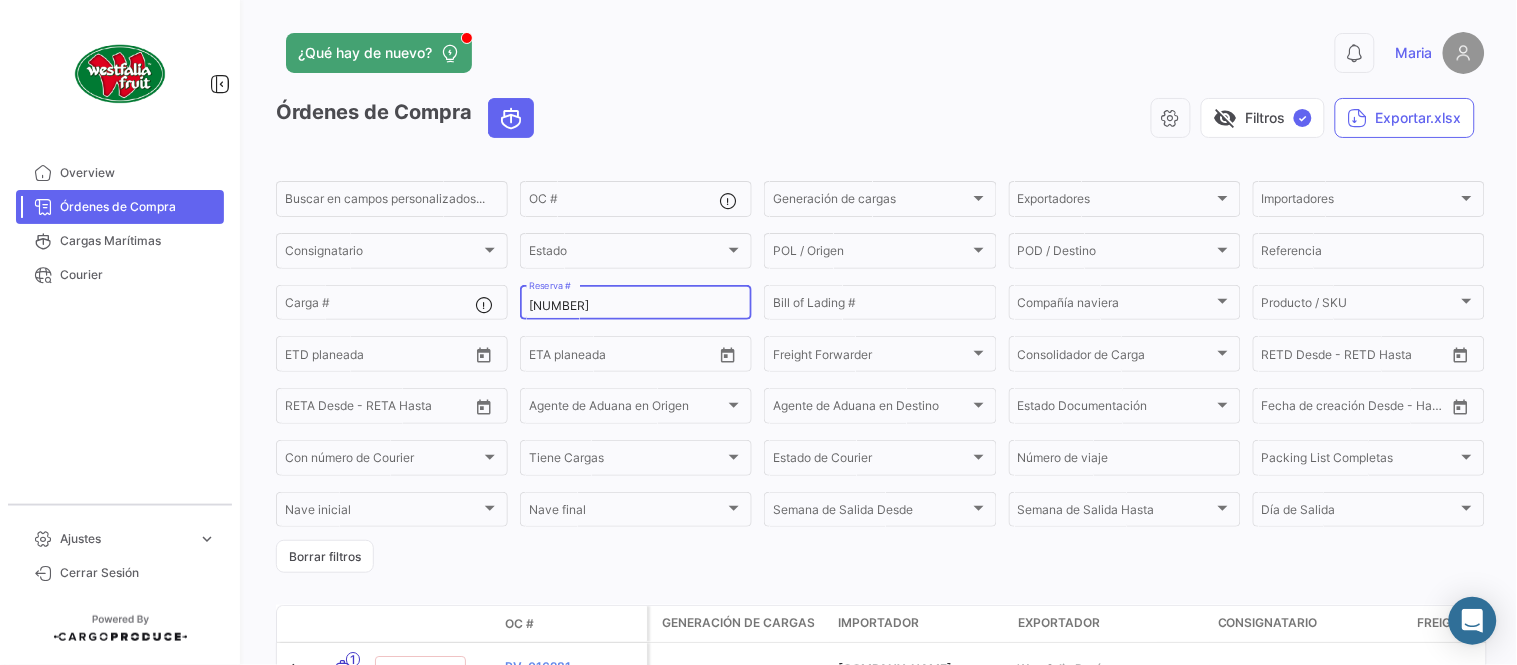 paste on "35530334" 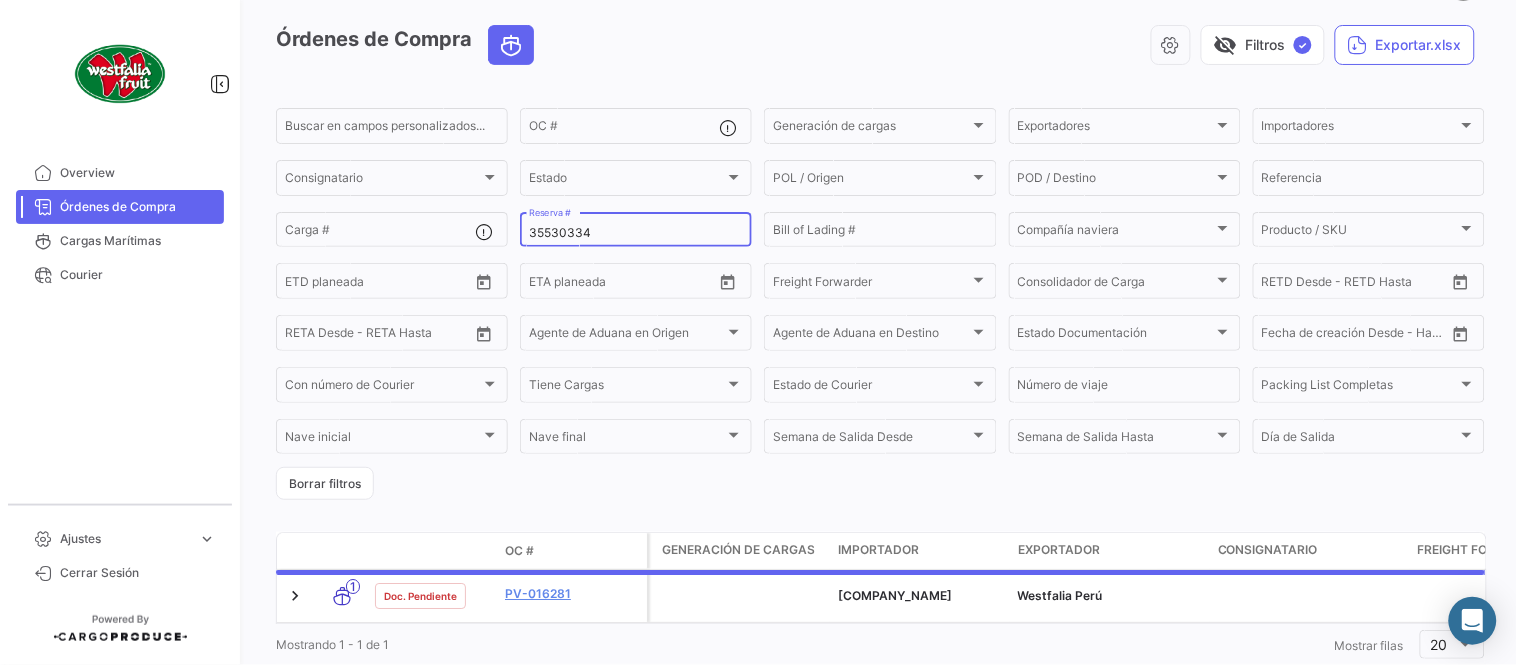 scroll, scrollTop: 128, scrollLeft: 0, axis: vertical 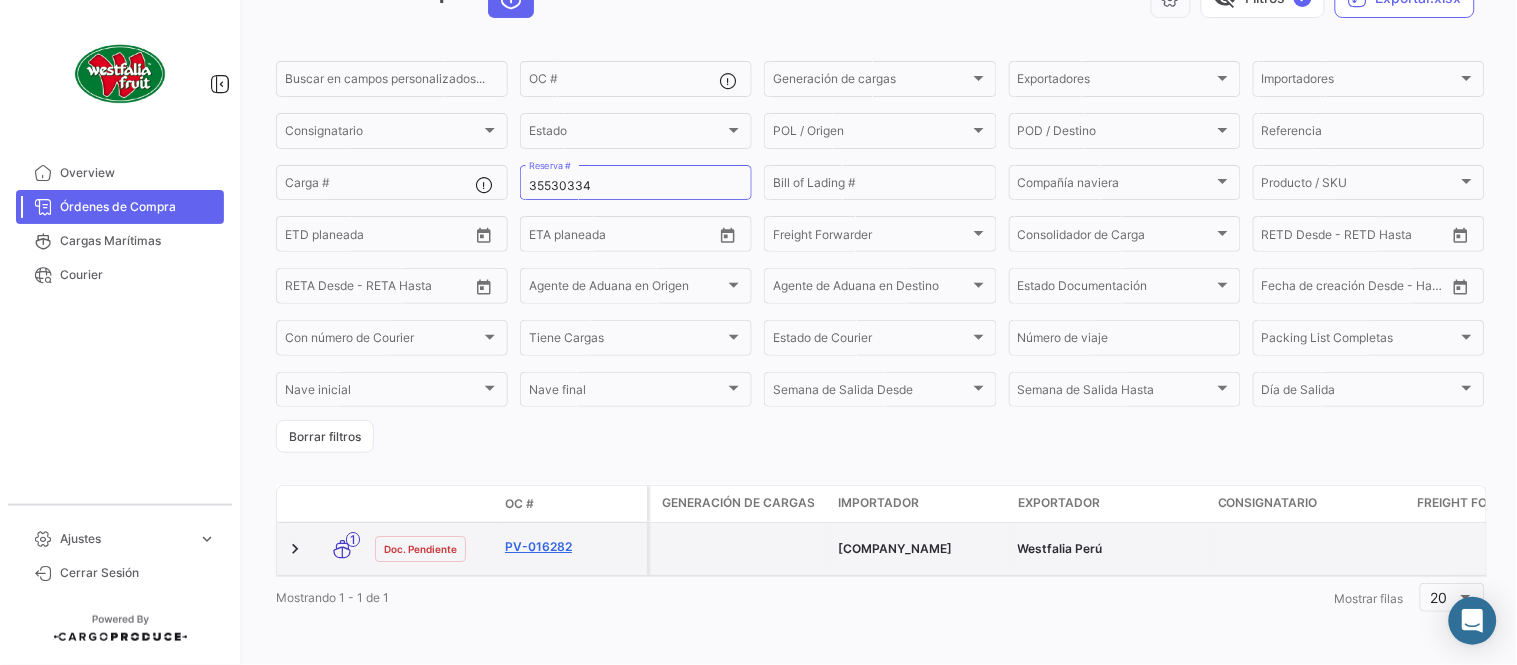 click on "PV-016282" 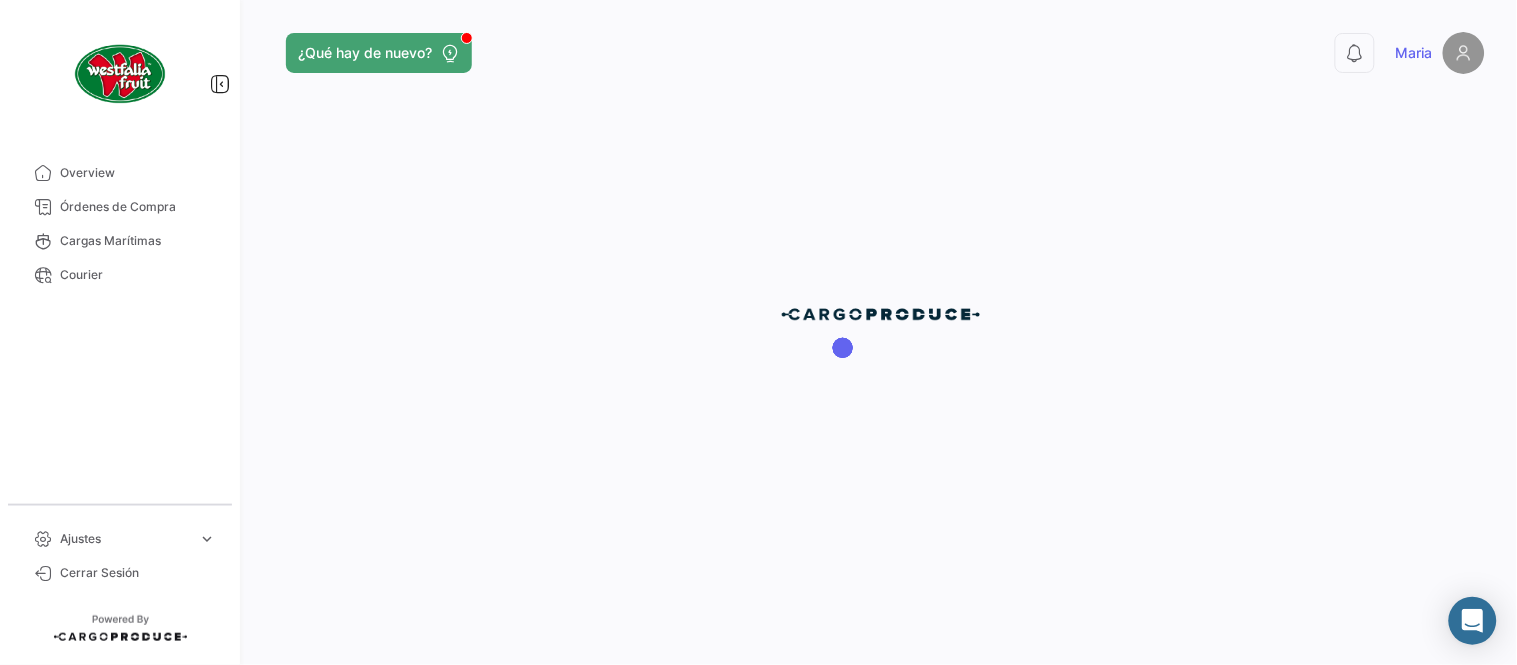 scroll, scrollTop: 0, scrollLeft: 0, axis: both 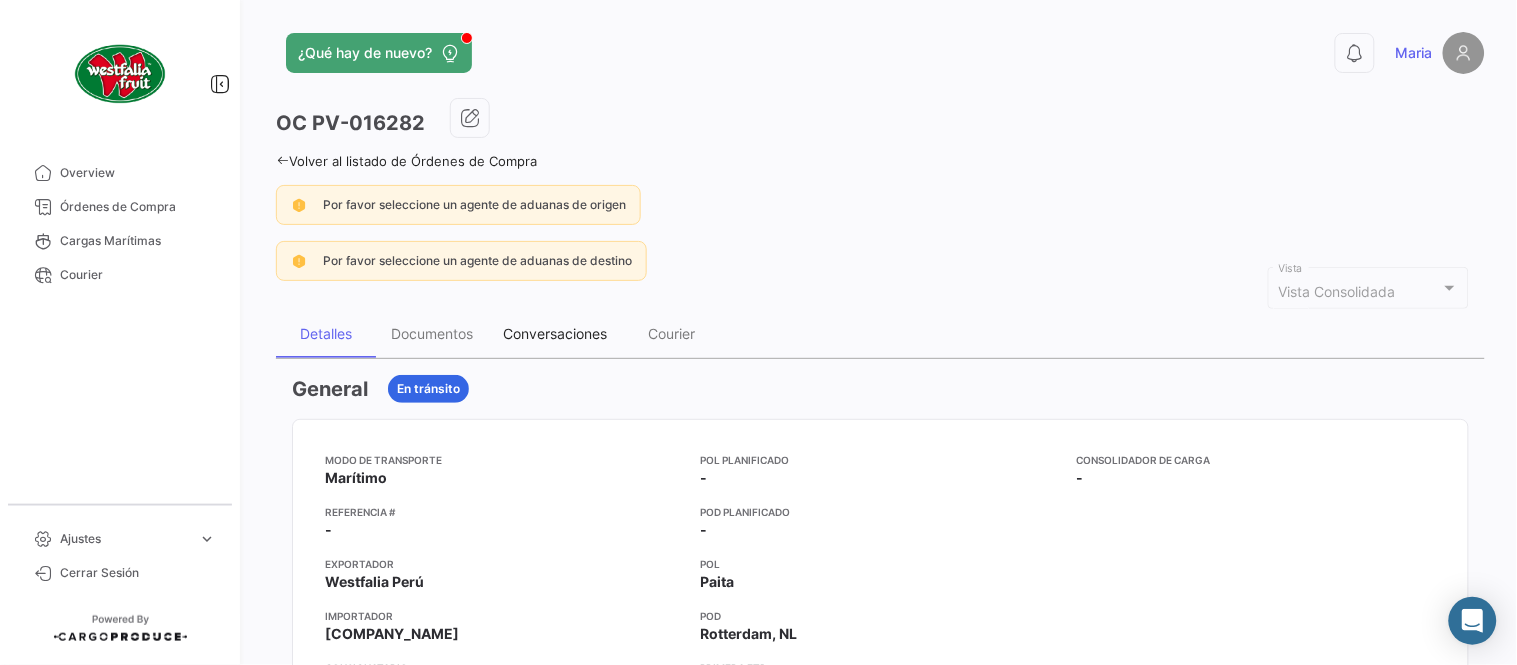 click on "Conversaciones" at bounding box center [555, 334] 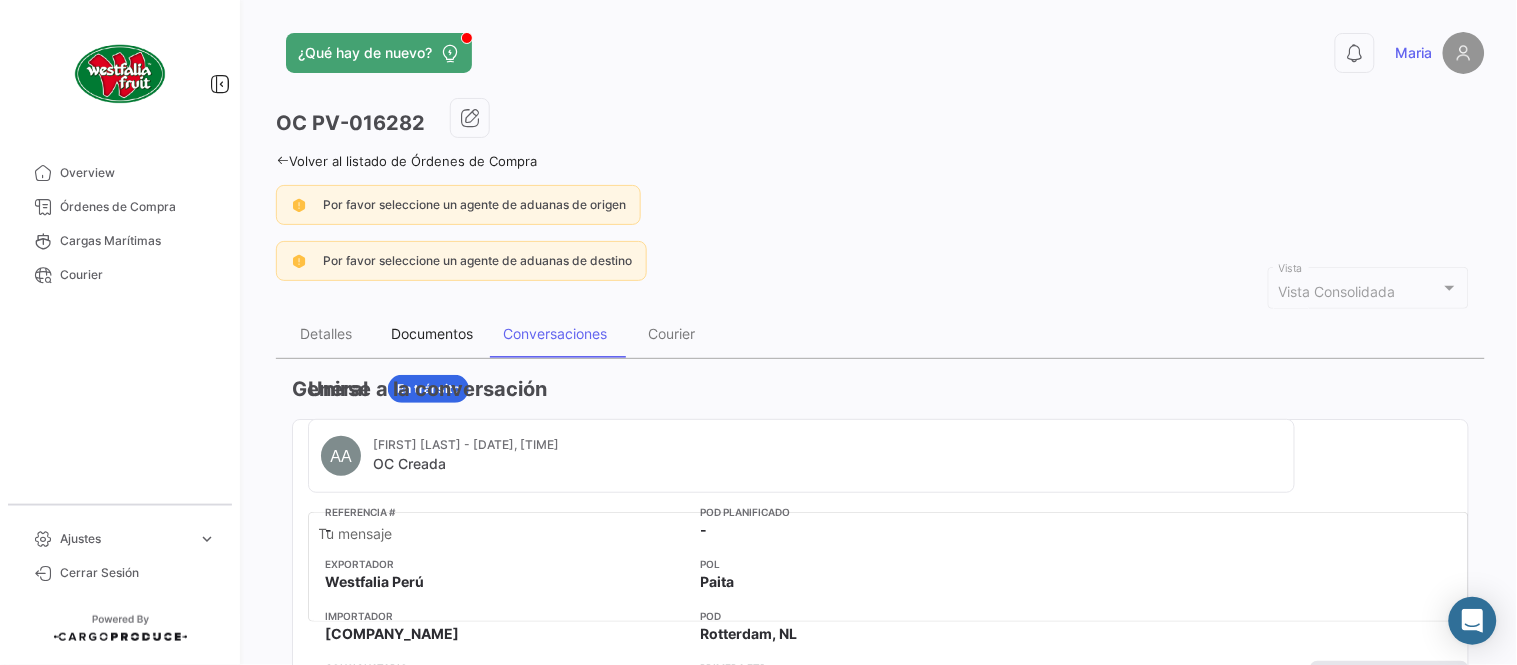 click on "Documentos" at bounding box center [432, 333] 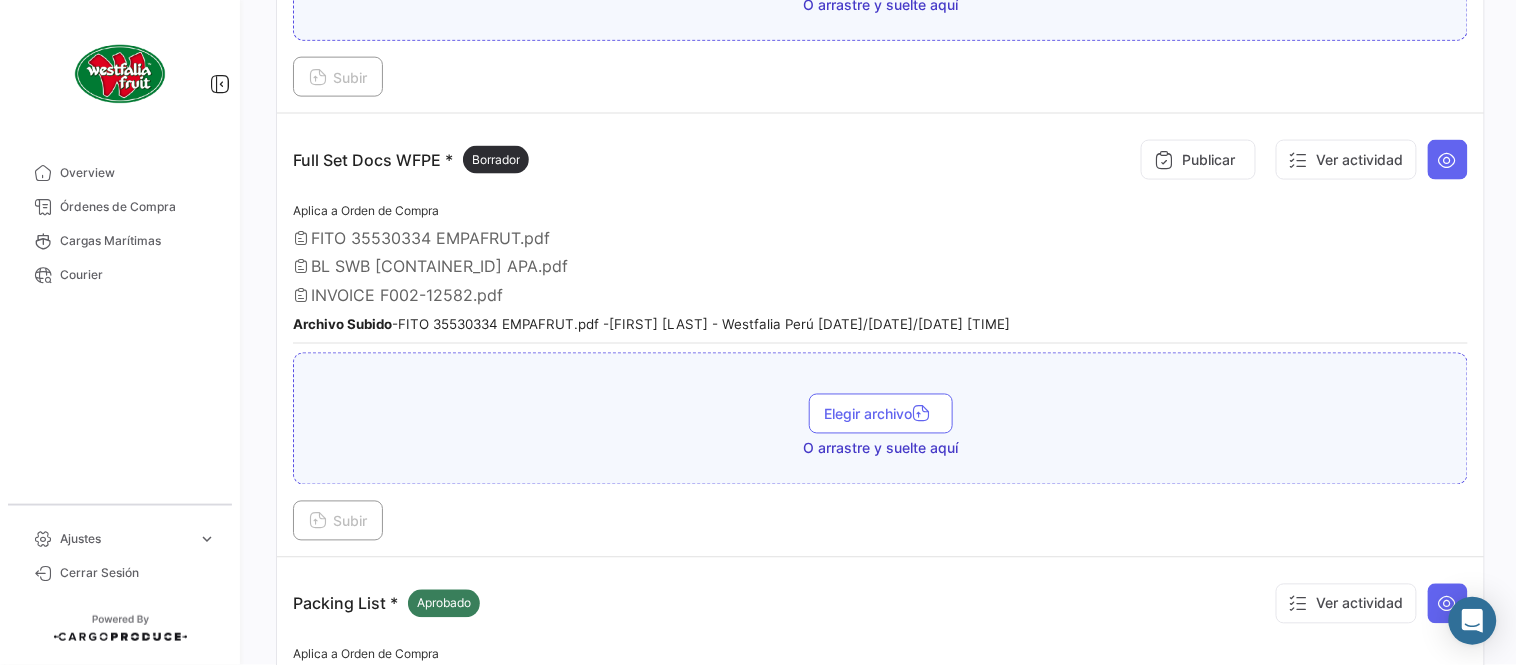 scroll, scrollTop: 666, scrollLeft: 0, axis: vertical 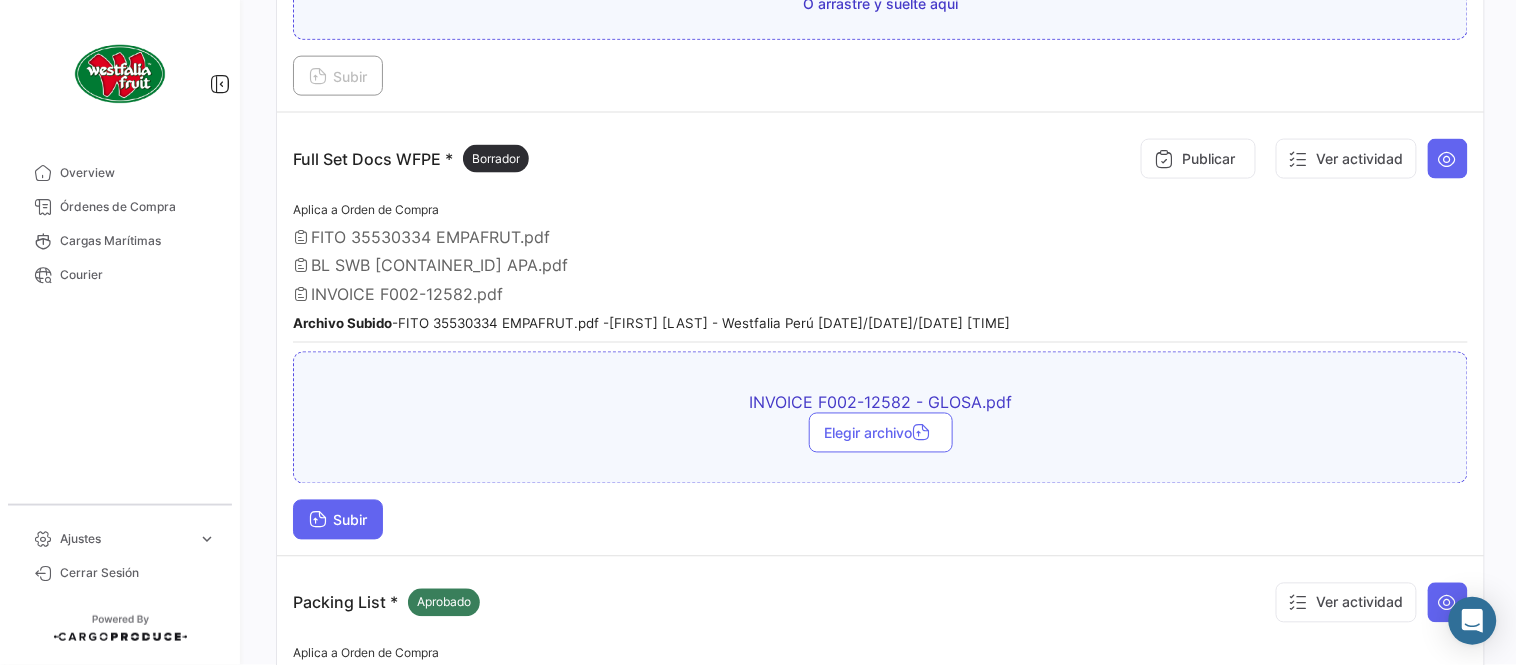 click on "Subir" at bounding box center (338, 520) 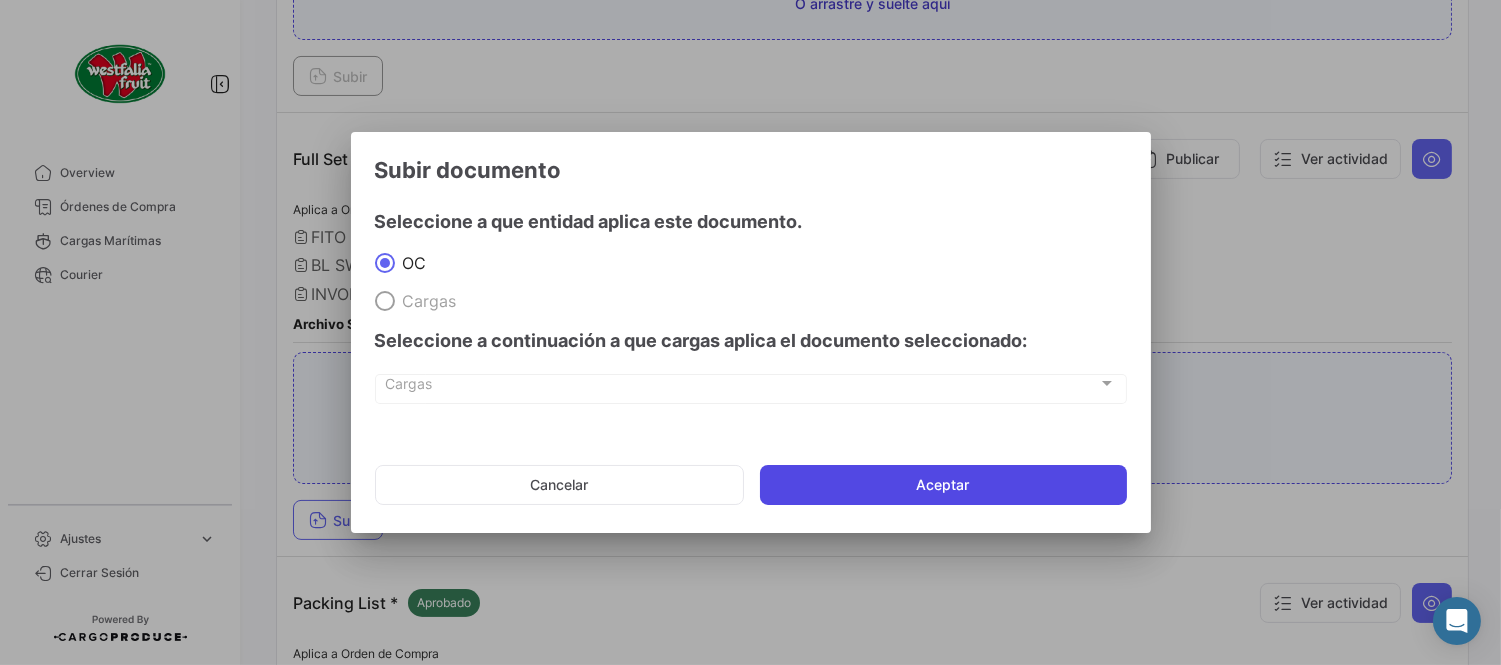 click on "Aceptar" 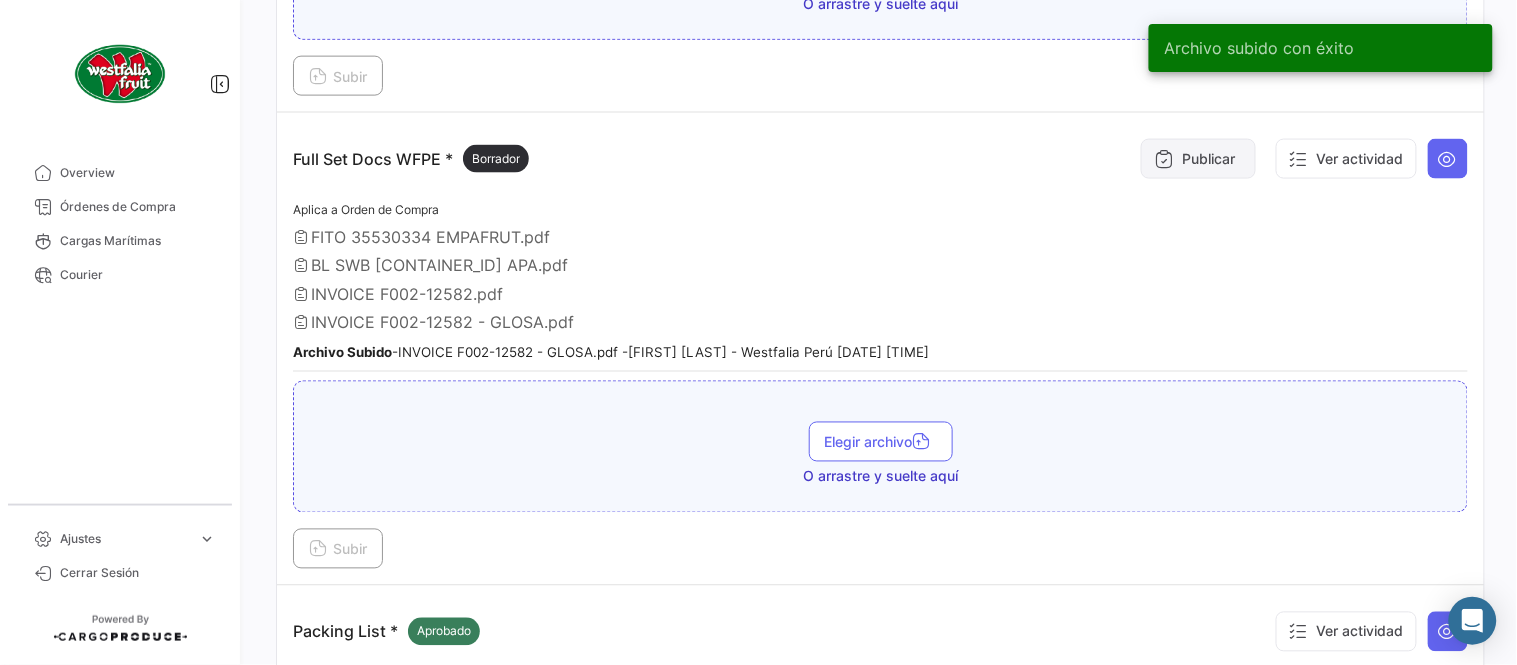 click on "Publicar" at bounding box center [1198, 159] 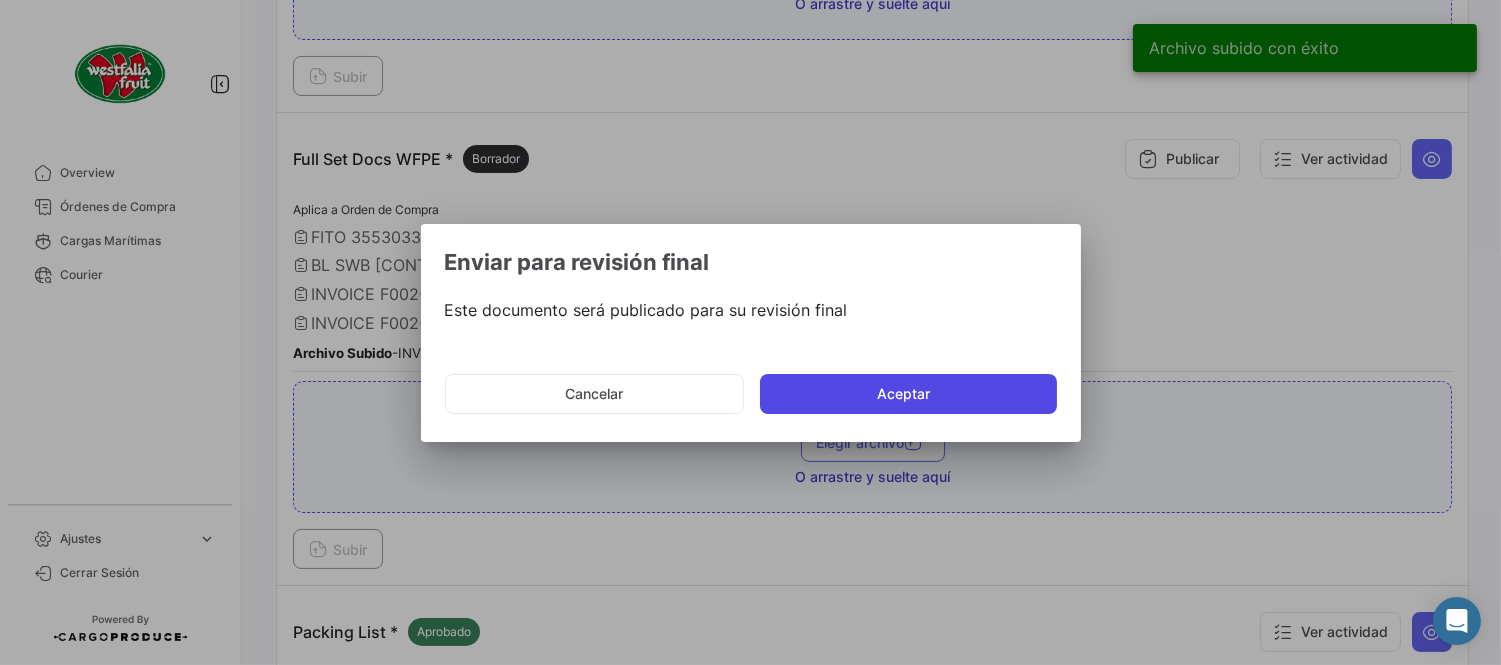 click on "Aceptar" 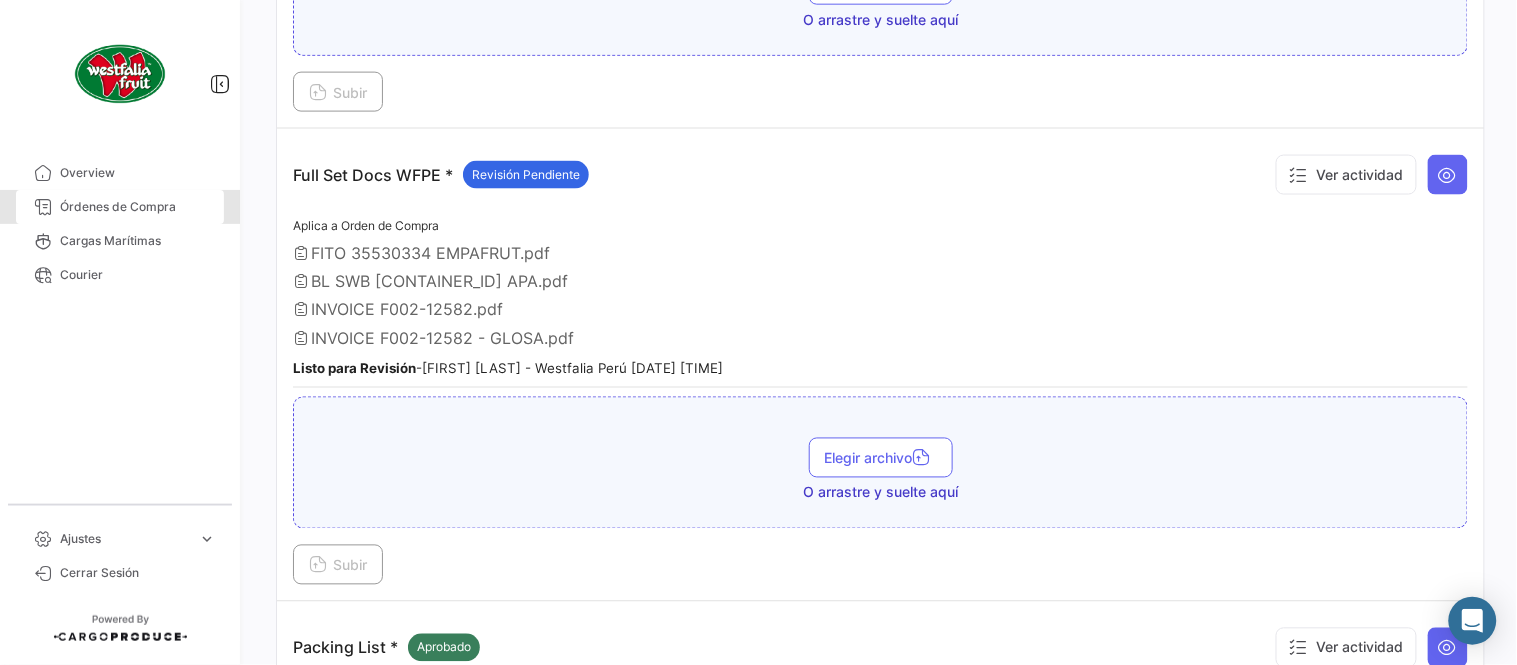 drag, startPoint x: 170, startPoint y: 200, endPoint x: 234, endPoint y: 203, distance: 64.070274 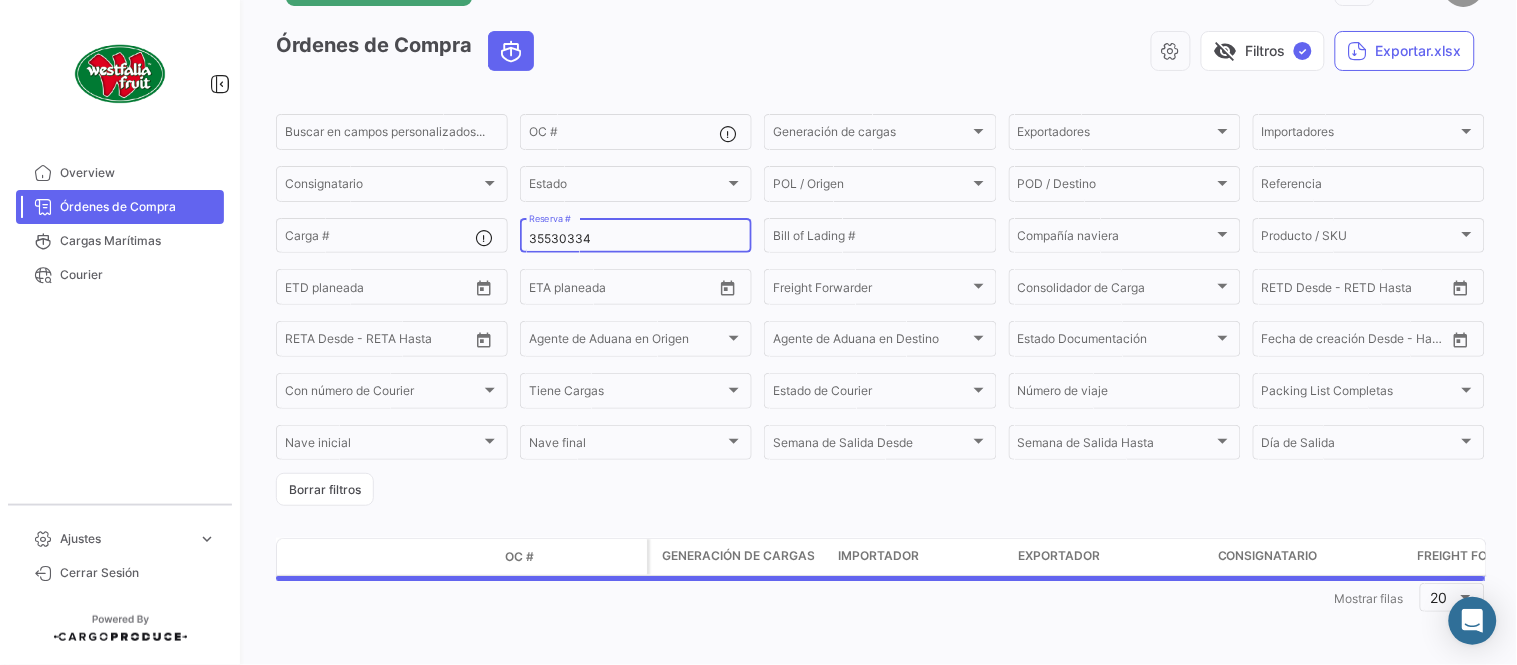 scroll, scrollTop: 0, scrollLeft: 0, axis: both 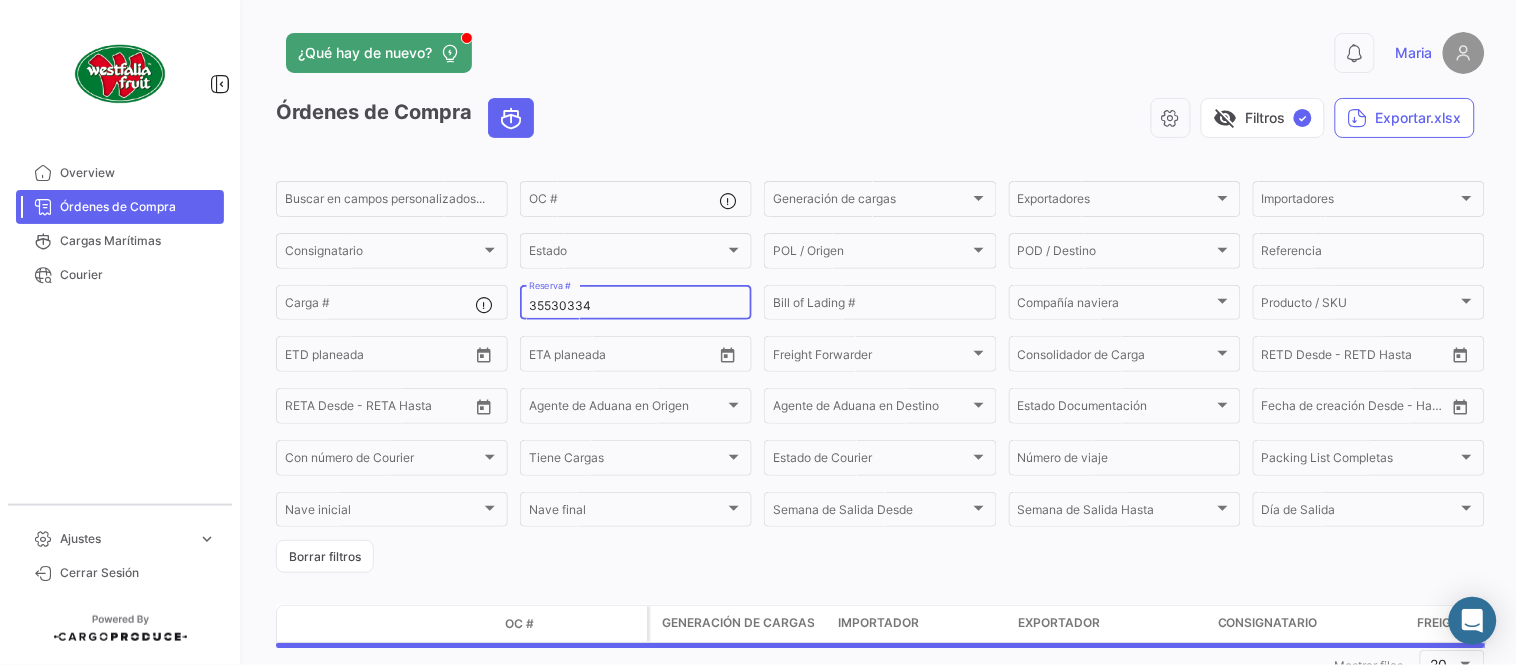 click on "35530334" at bounding box center [636, 306] 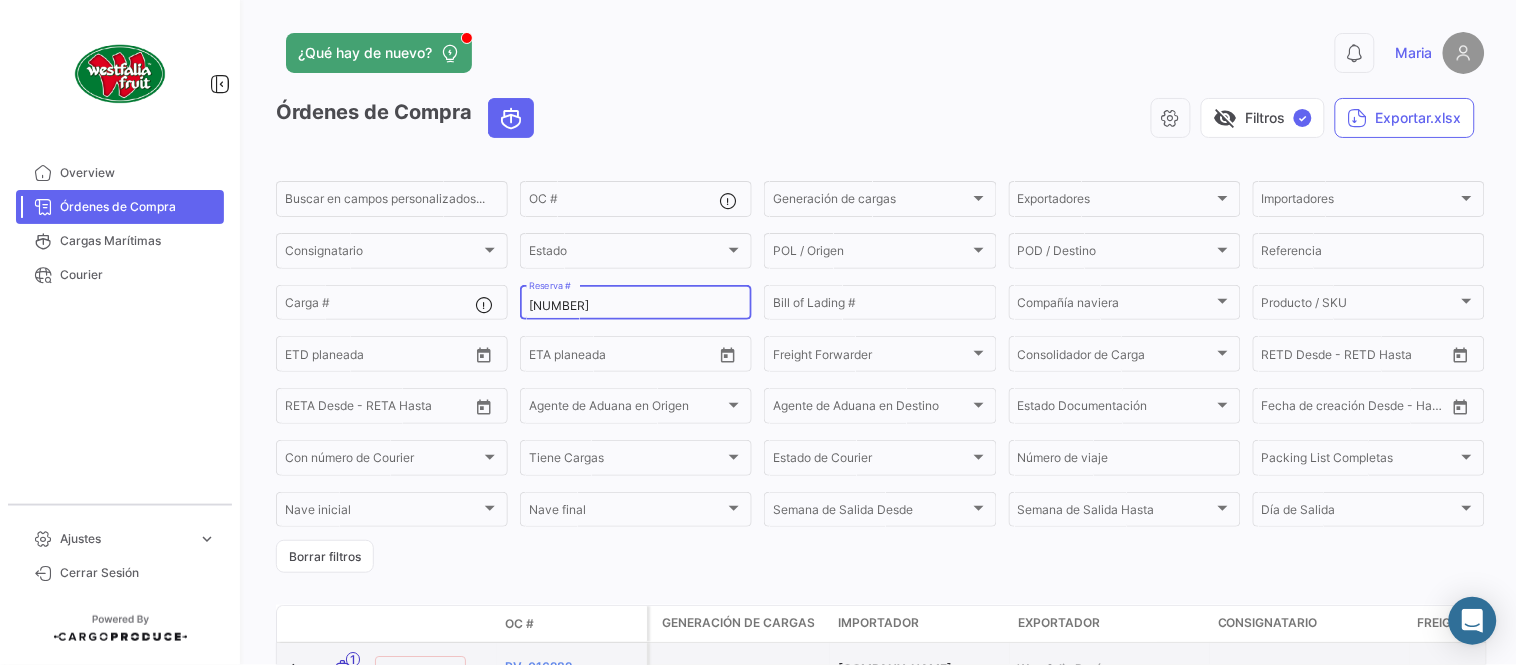 type on "[NUMBER]" 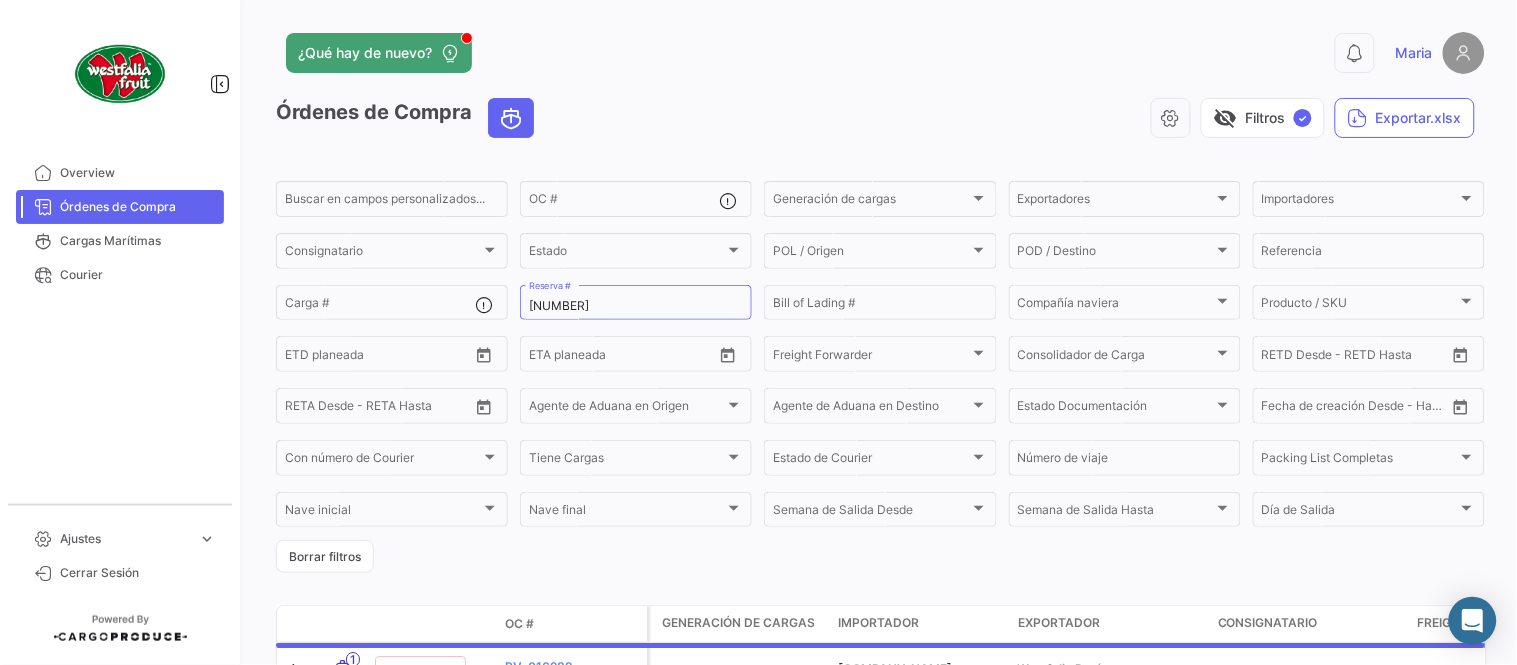 click on "visibility_off   Filtros  ✓  Exportar.xlsx" 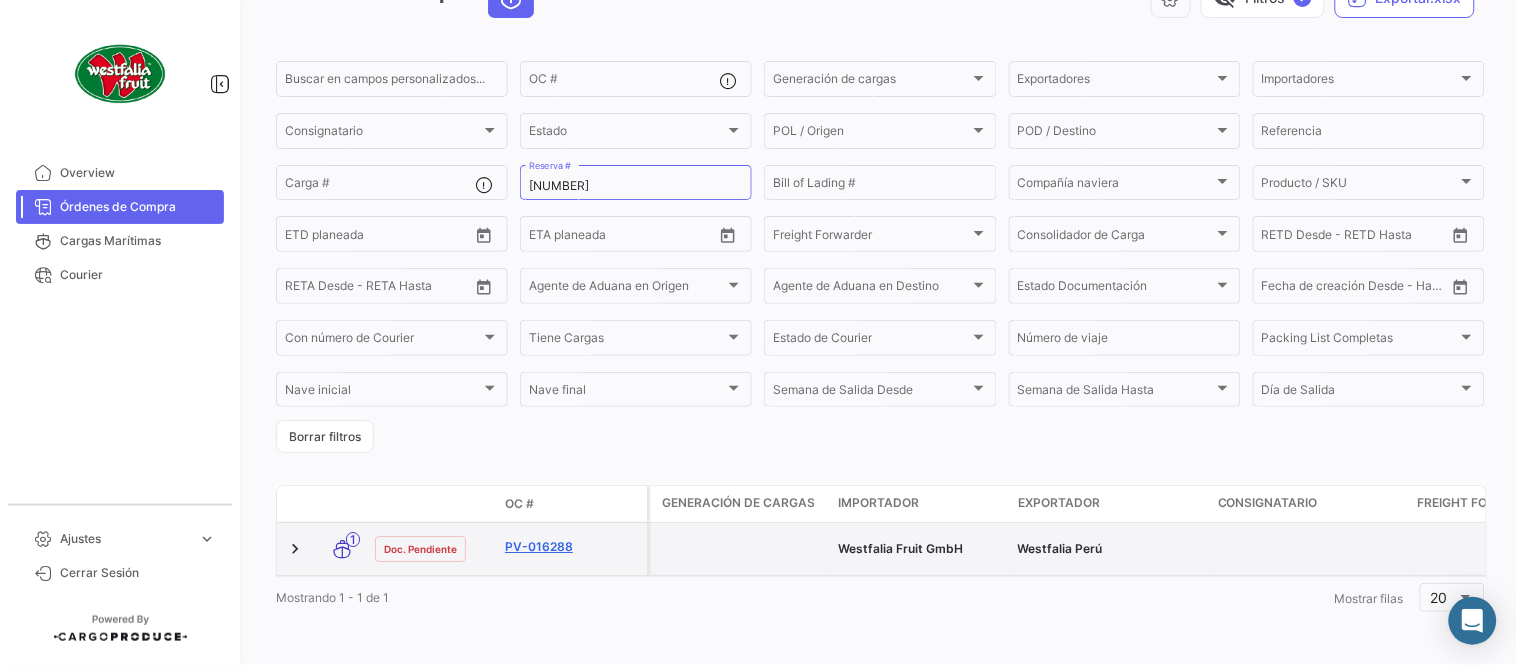 click on "PV-016288" 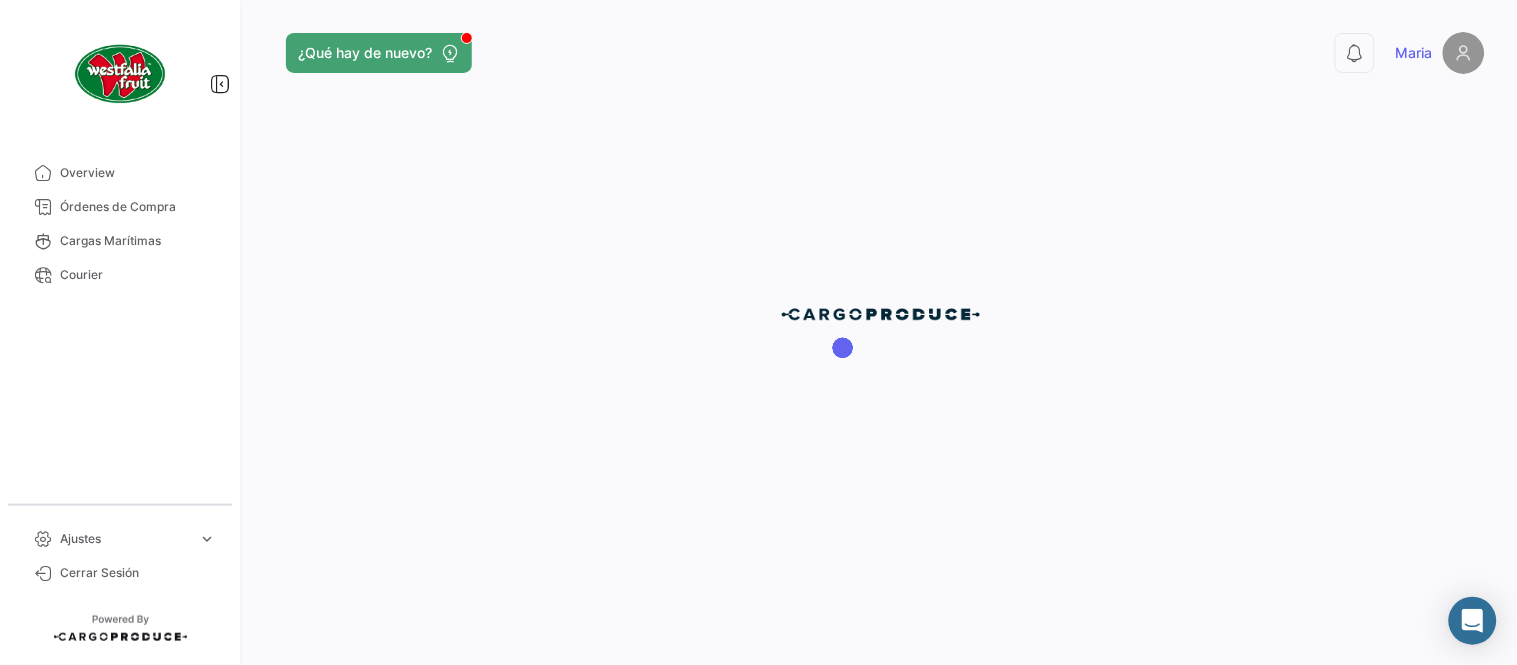 scroll, scrollTop: 0, scrollLeft: 0, axis: both 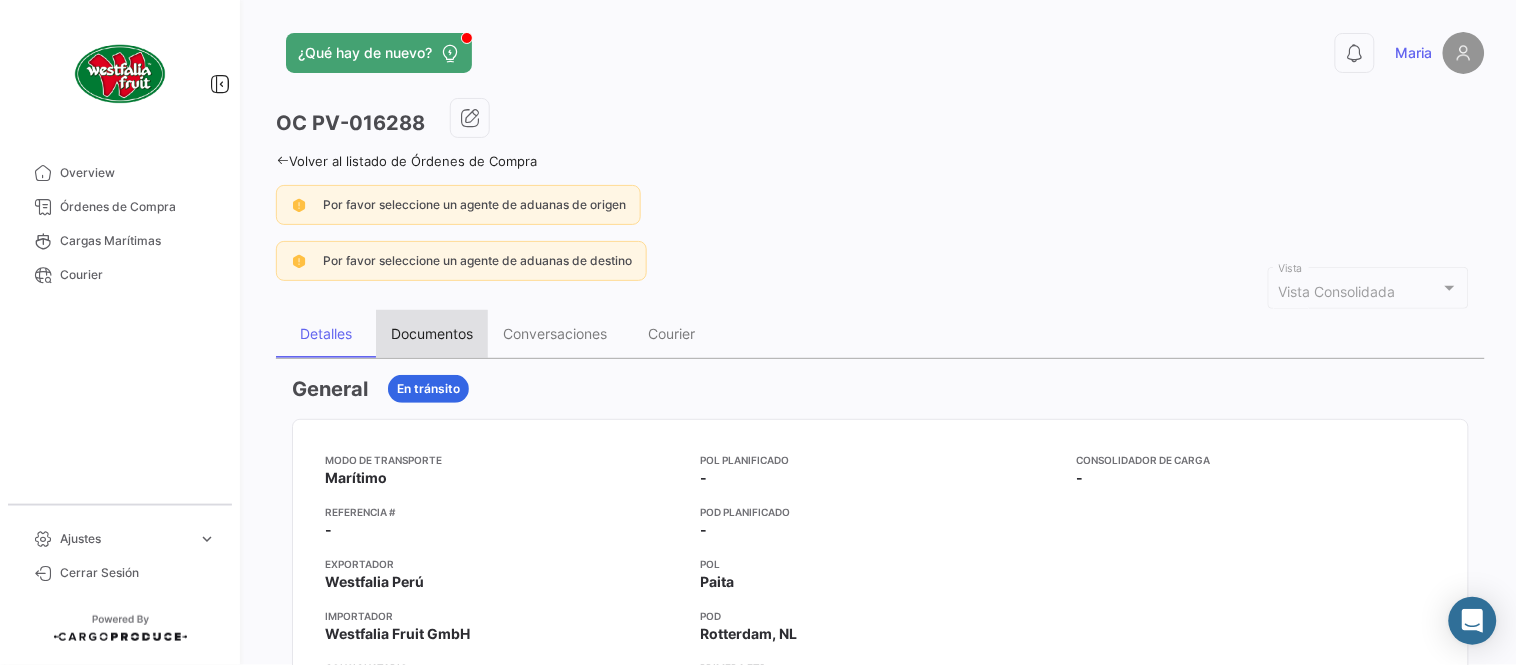 click on "Documentos" at bounding box center [432, 333] 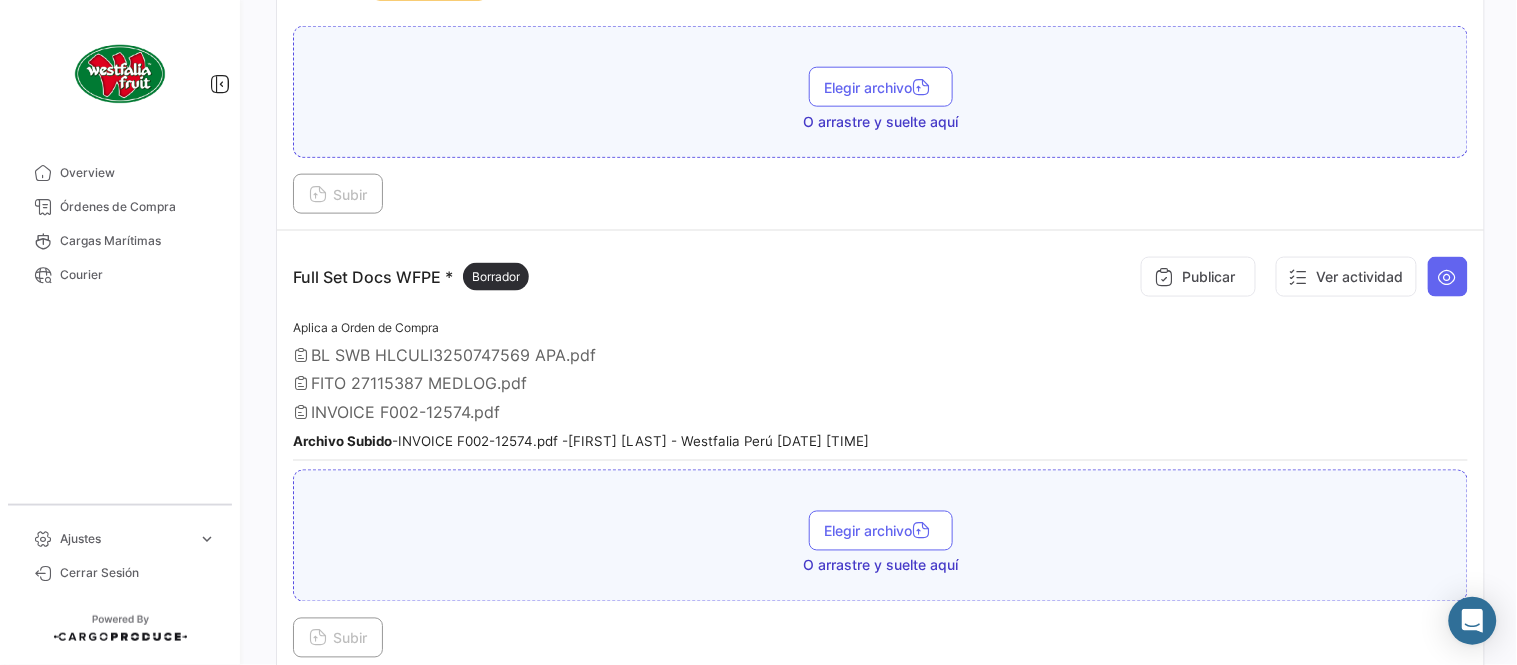 scroll, scrollTop: 554, scrollLeft: 0, axis: vertical 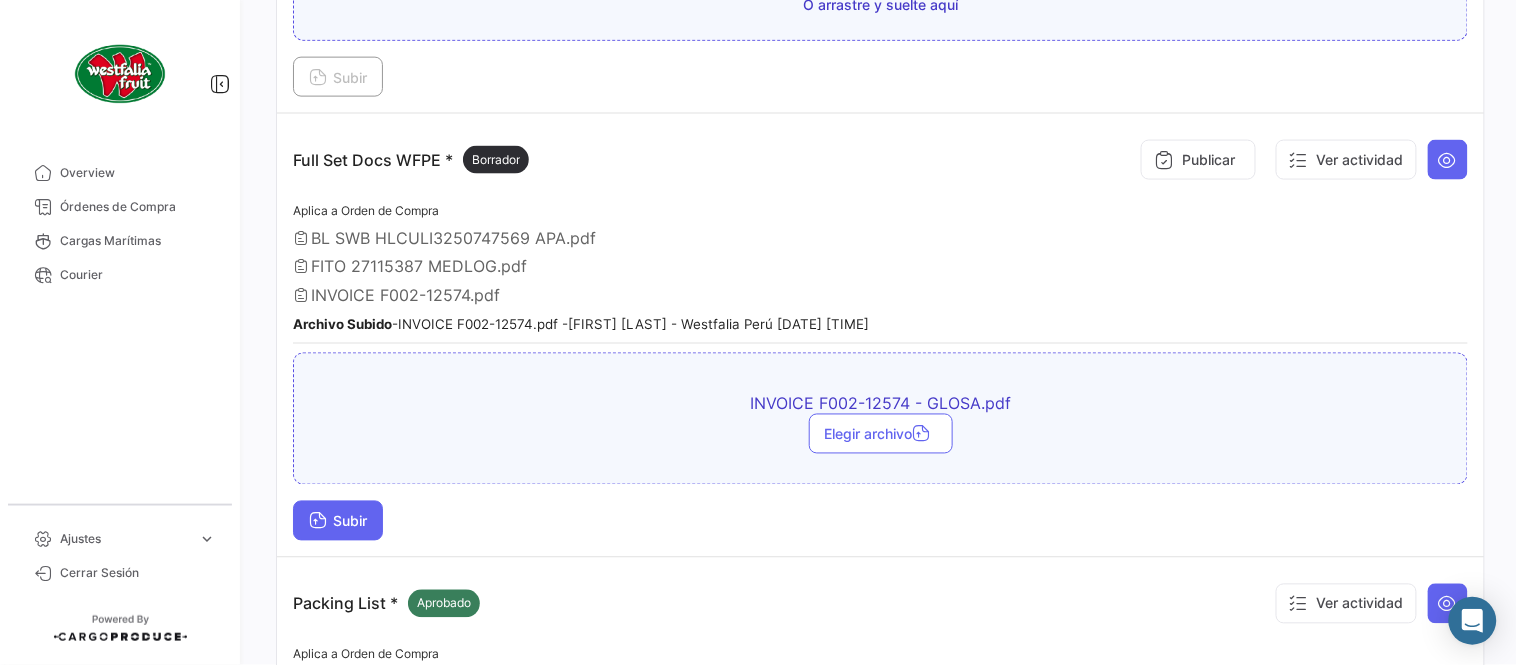 click on "Subir" at bounding box center (338, 521) 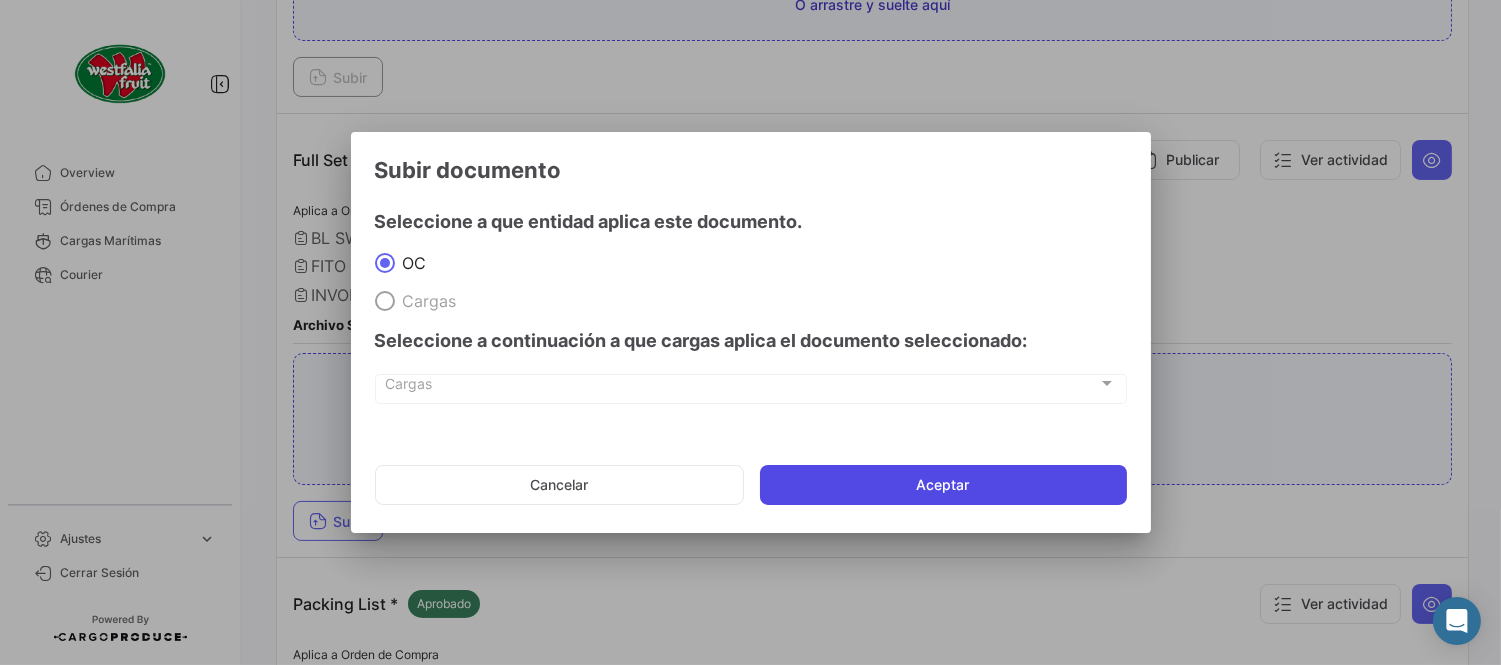 click on "Aceptar" 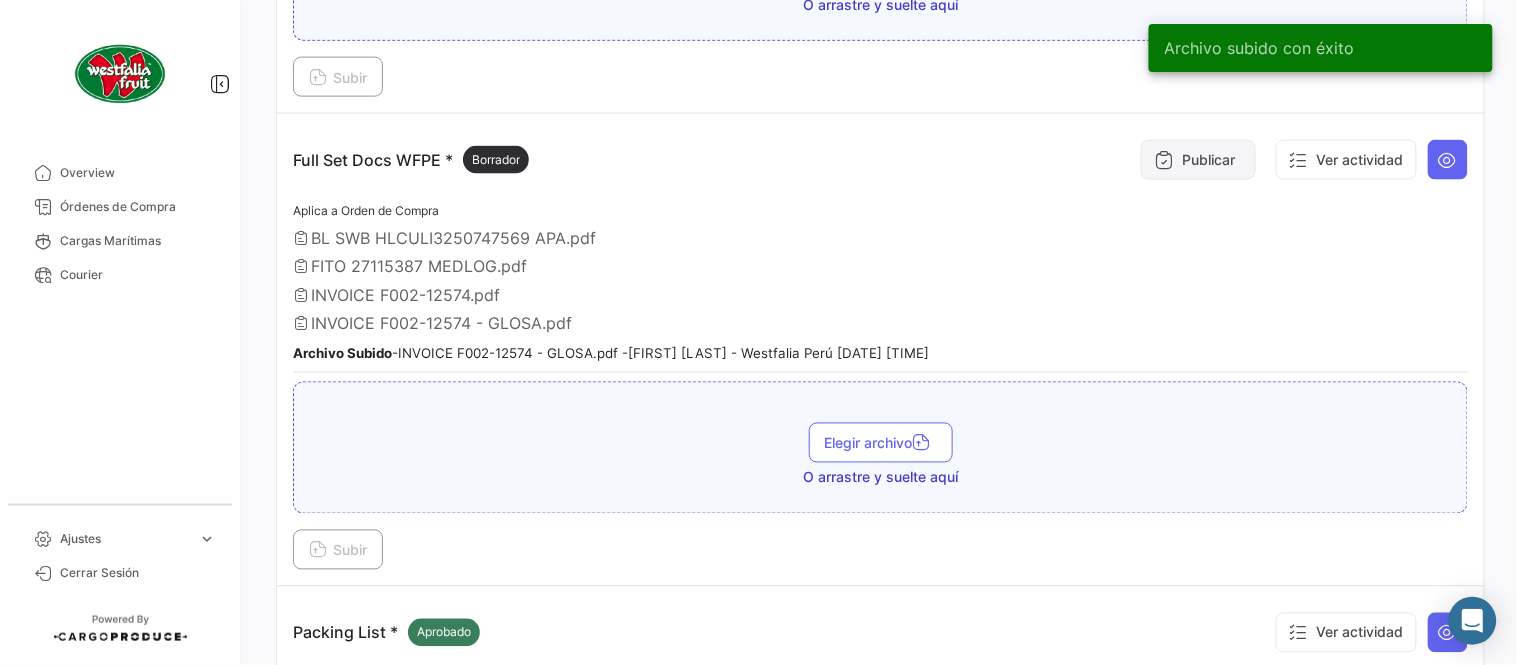click on "Publicar" at bounding box center (1198, 160) 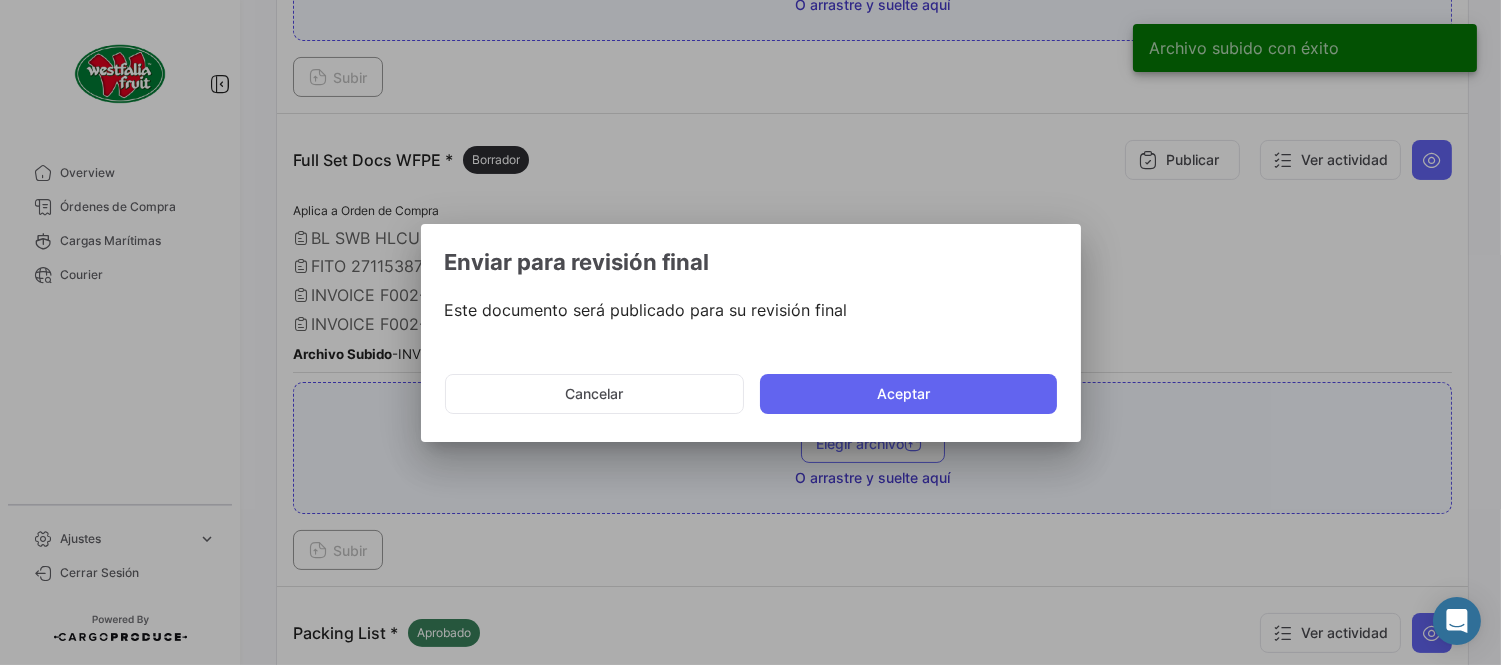 click on "Cancelar   Aceptar" 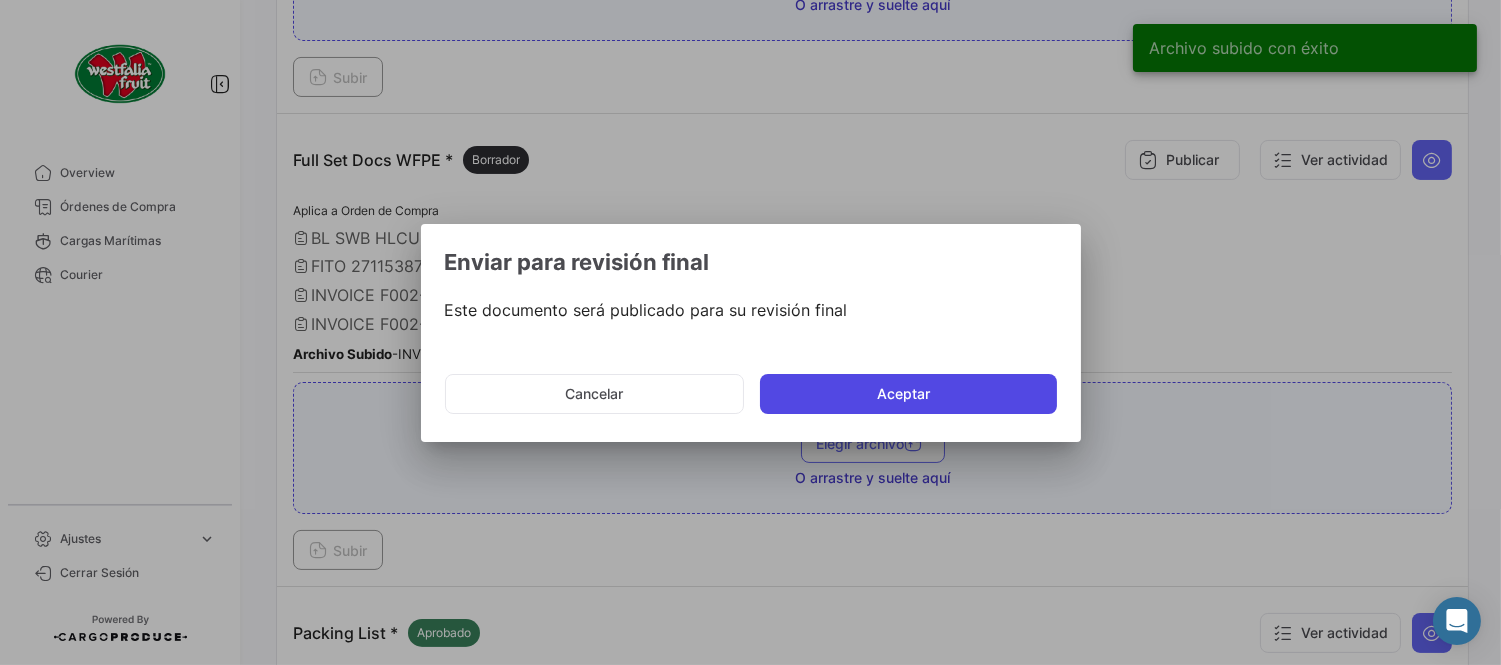 click on "Aceptar" 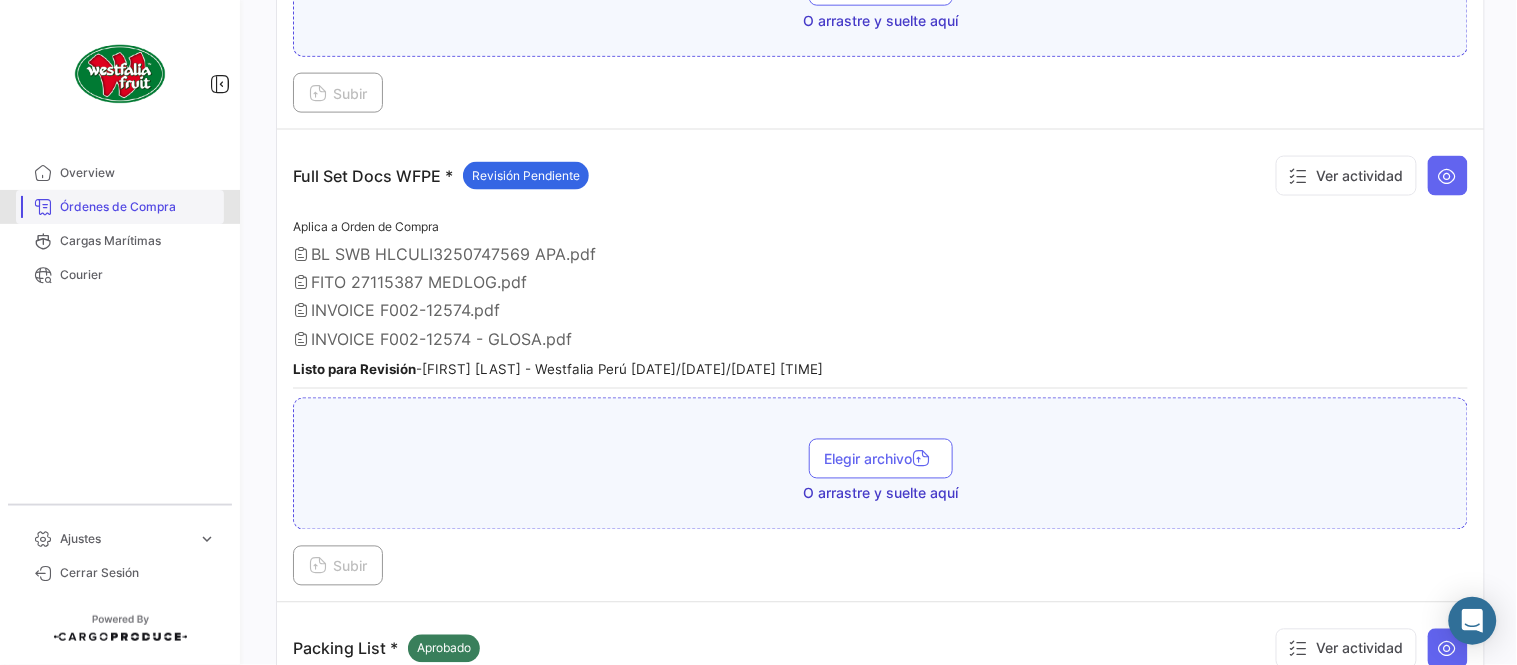 click on "Órdenes de Compra" at bounding box center (120, 207) 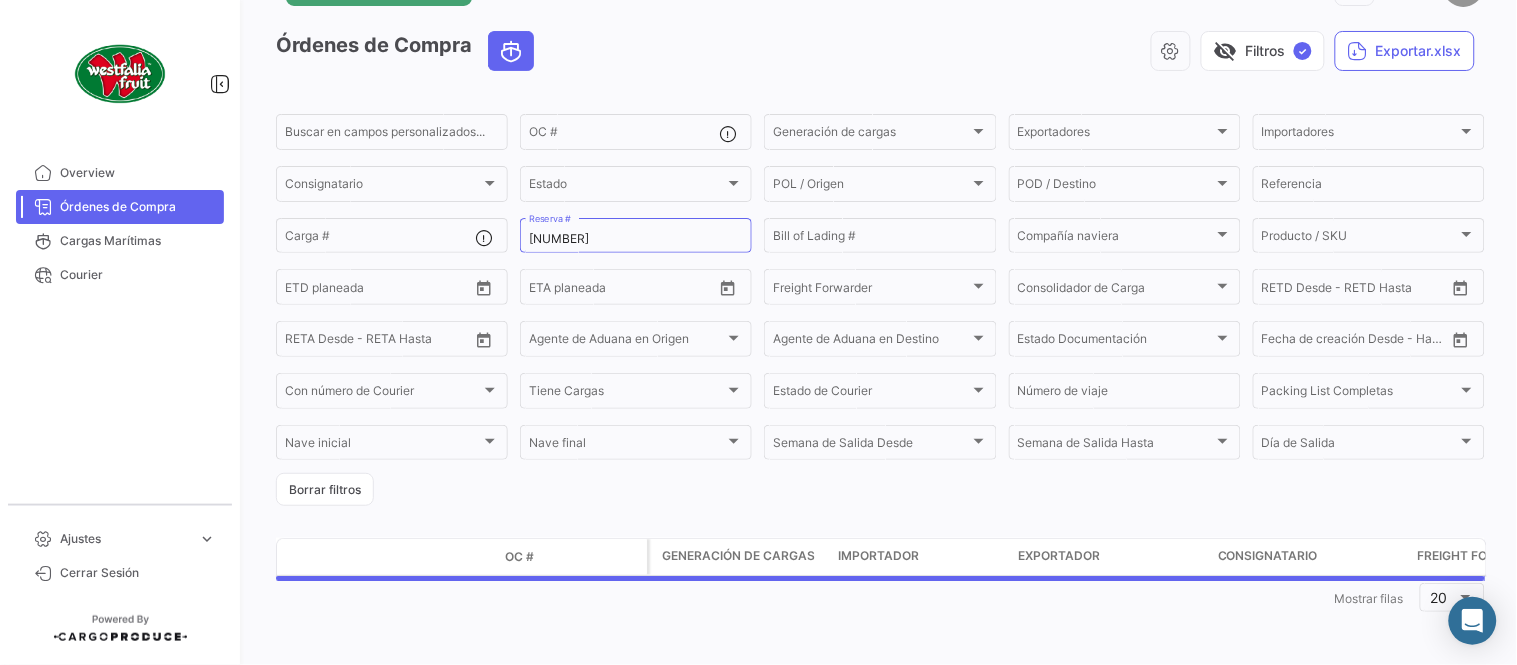 scroll, scrollTop: 0, scrollLeft: 0, axis: both 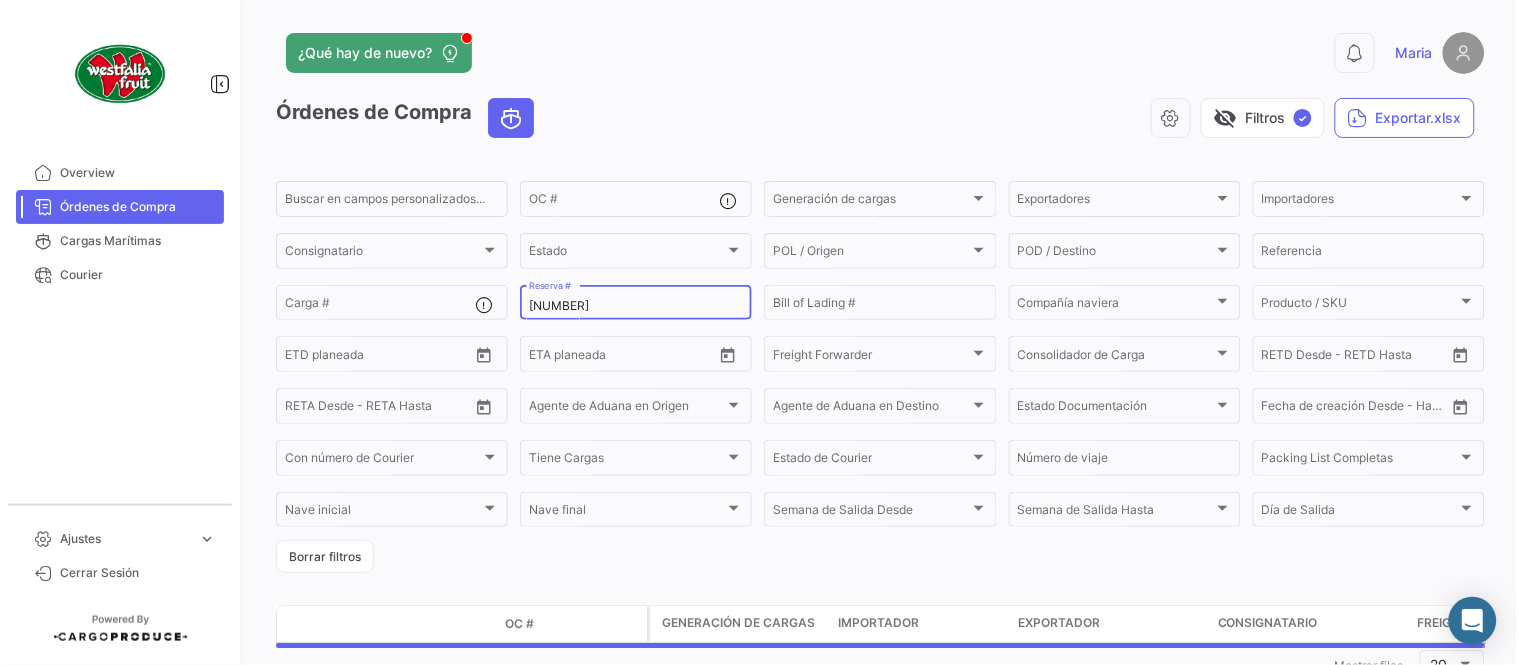 click on "[NUMBER] Reserva #" 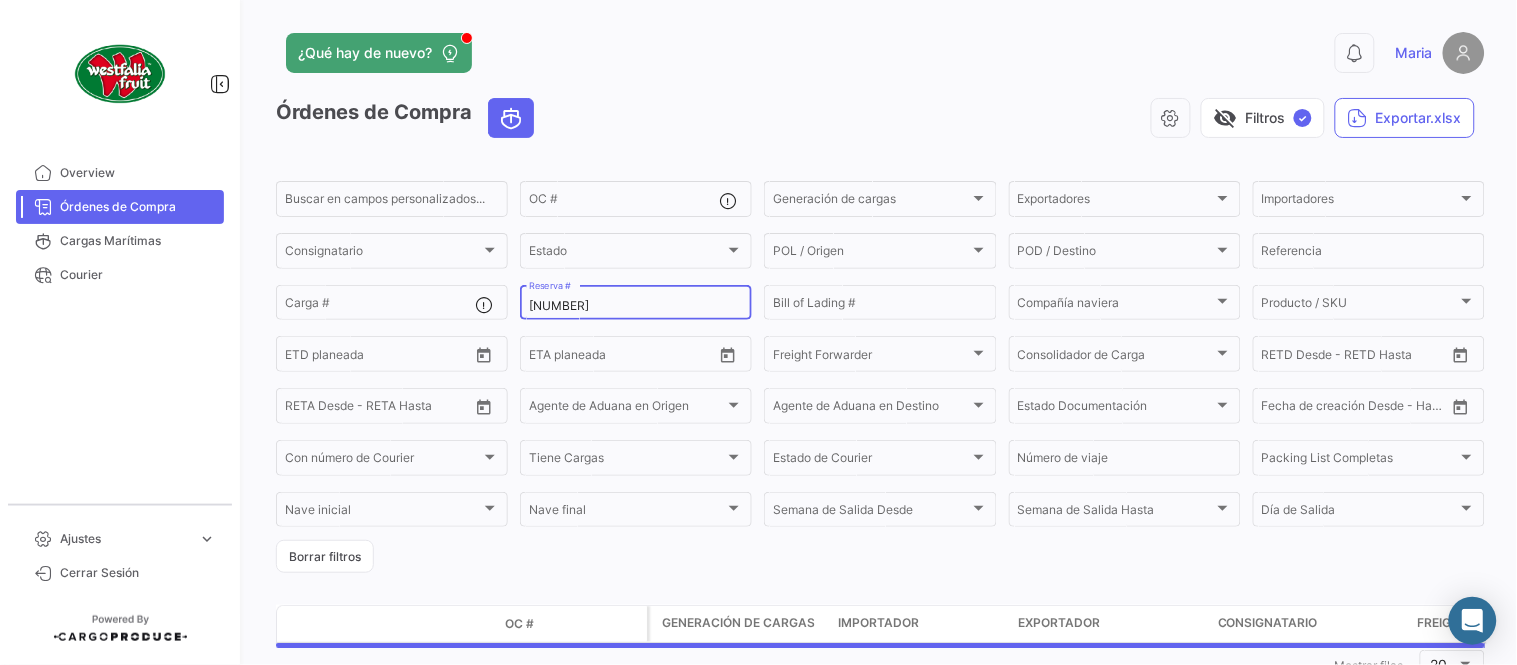 click on "[NUMBER] Reserva #" 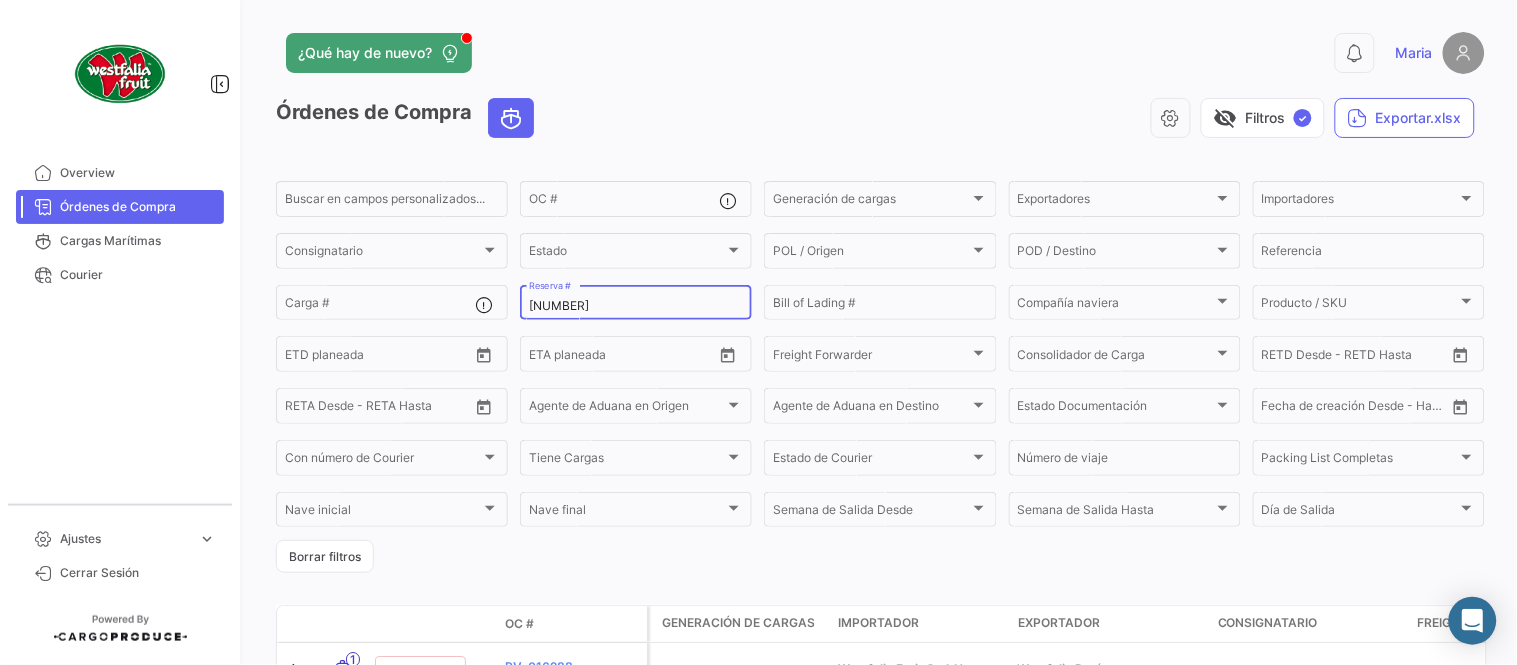 click on "[NUMBER]" at bounding box center (636, 306) 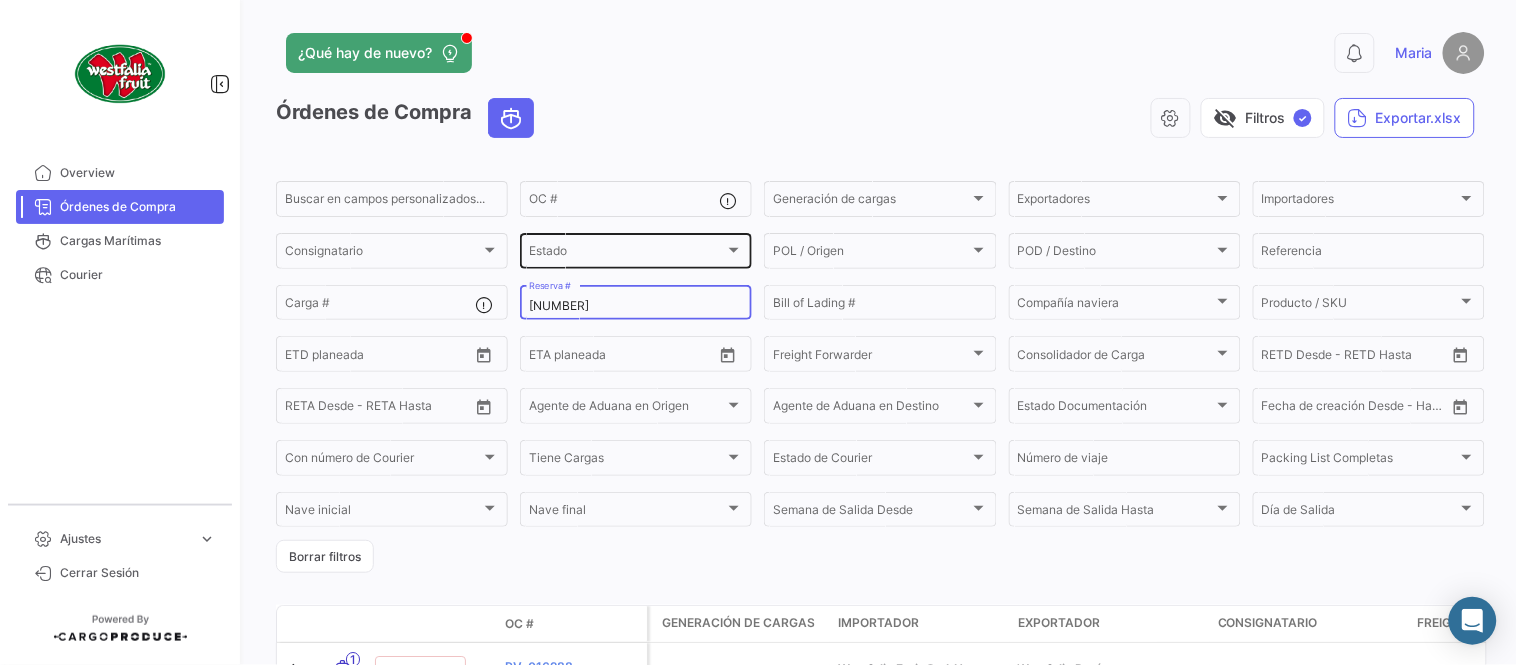 paste on "LMM0537880" 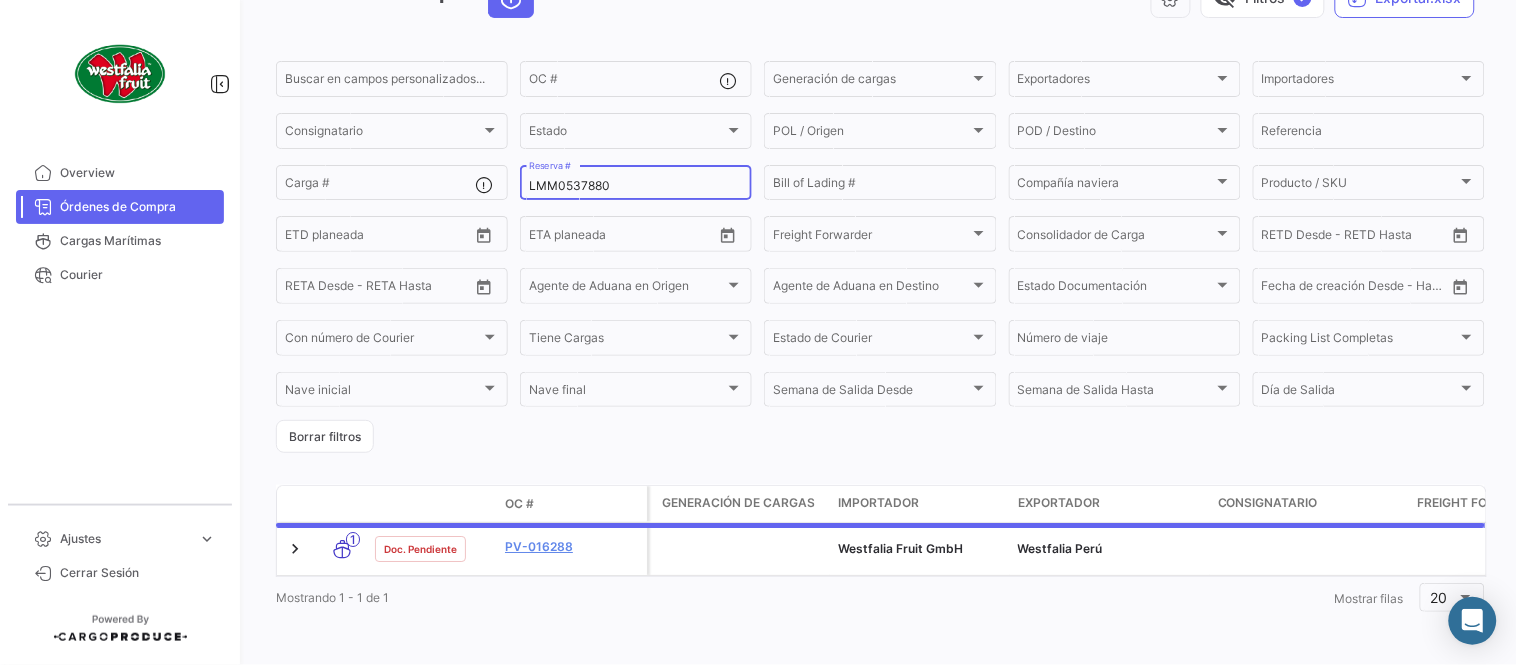 scroll, scrollTop: 128, scrollLeft: 0, axis: vertical 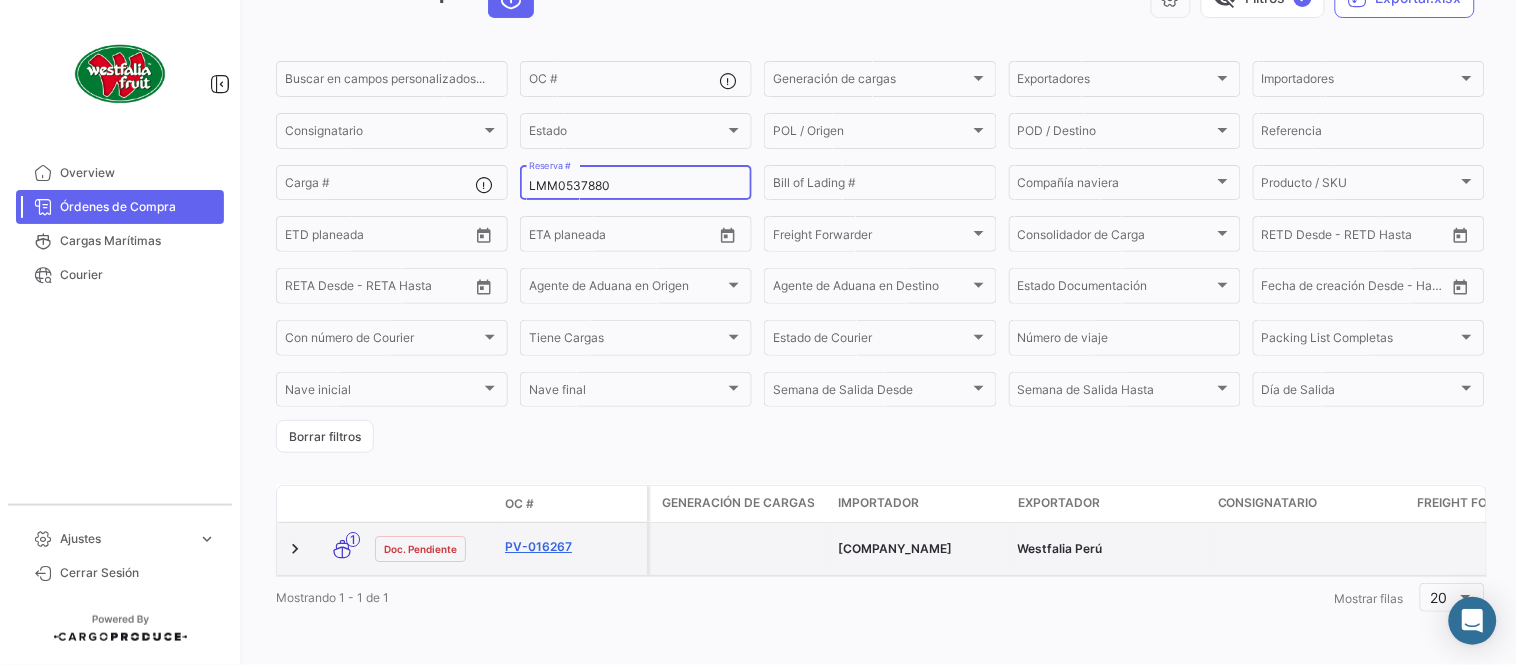 type on "LMM0537880" 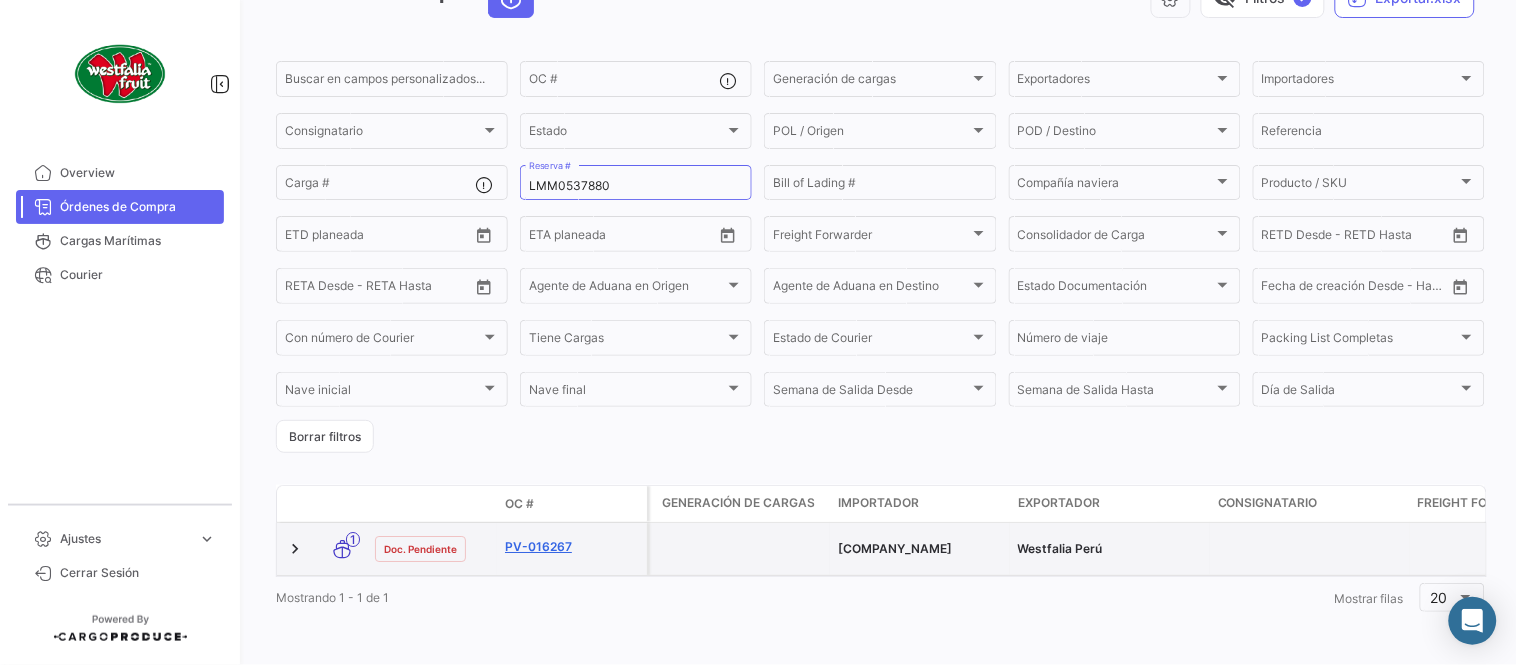 click on "PV-016267" 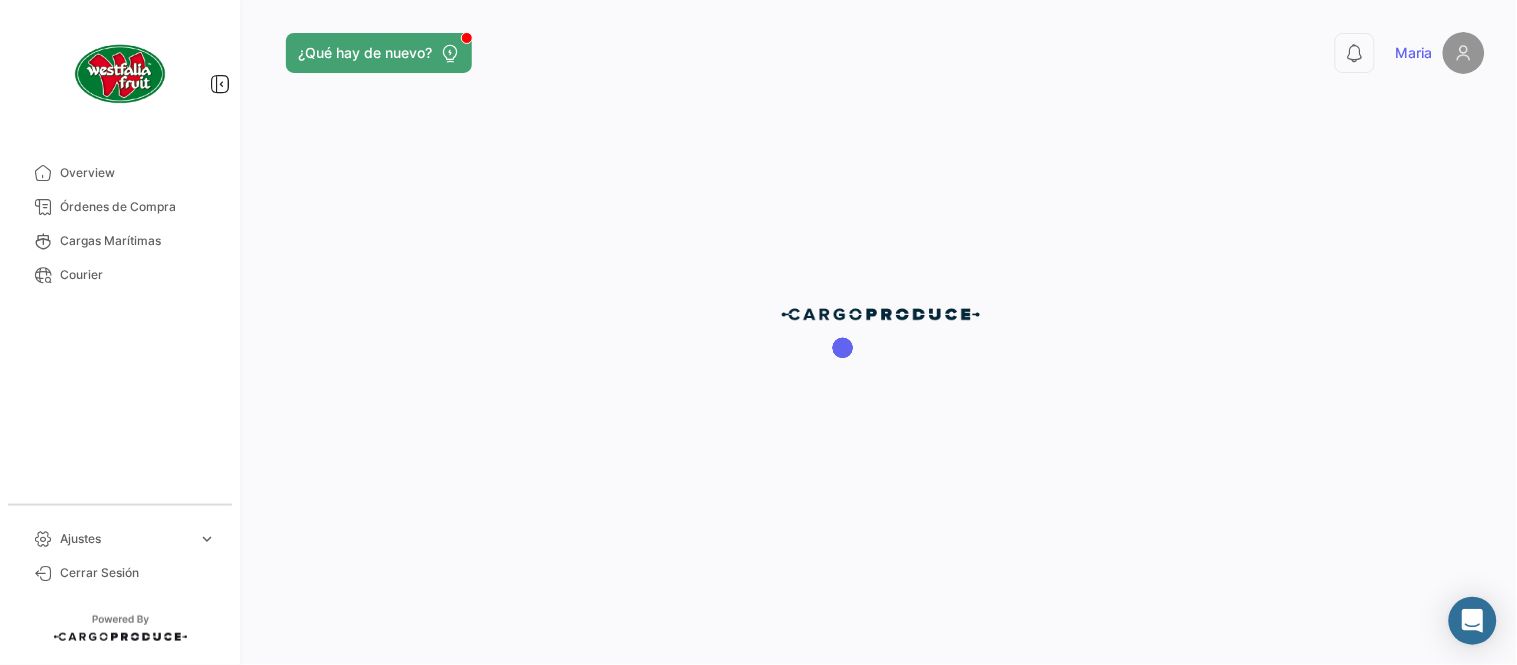 scroll, scrollTop: 0, scrollLeft: 0, axis: both 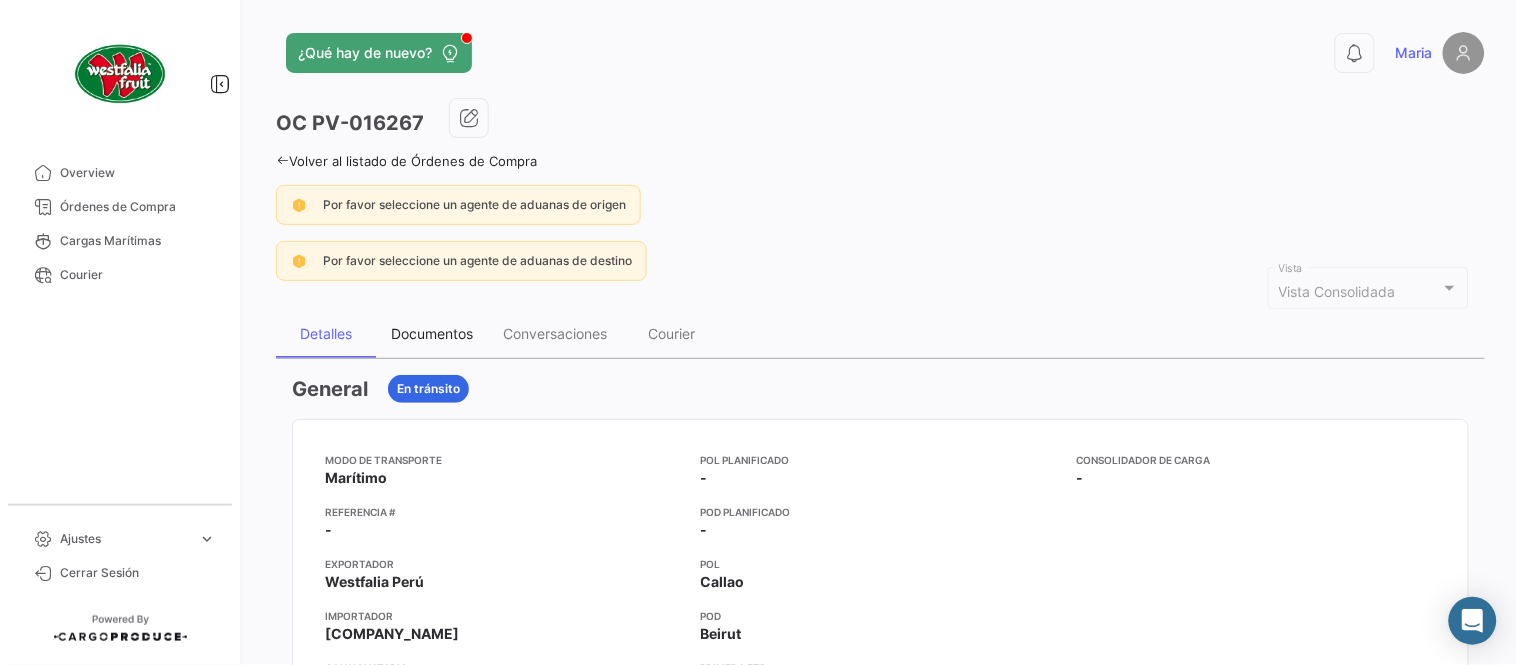 click on "Documentos" at bounding box center [432, 334] 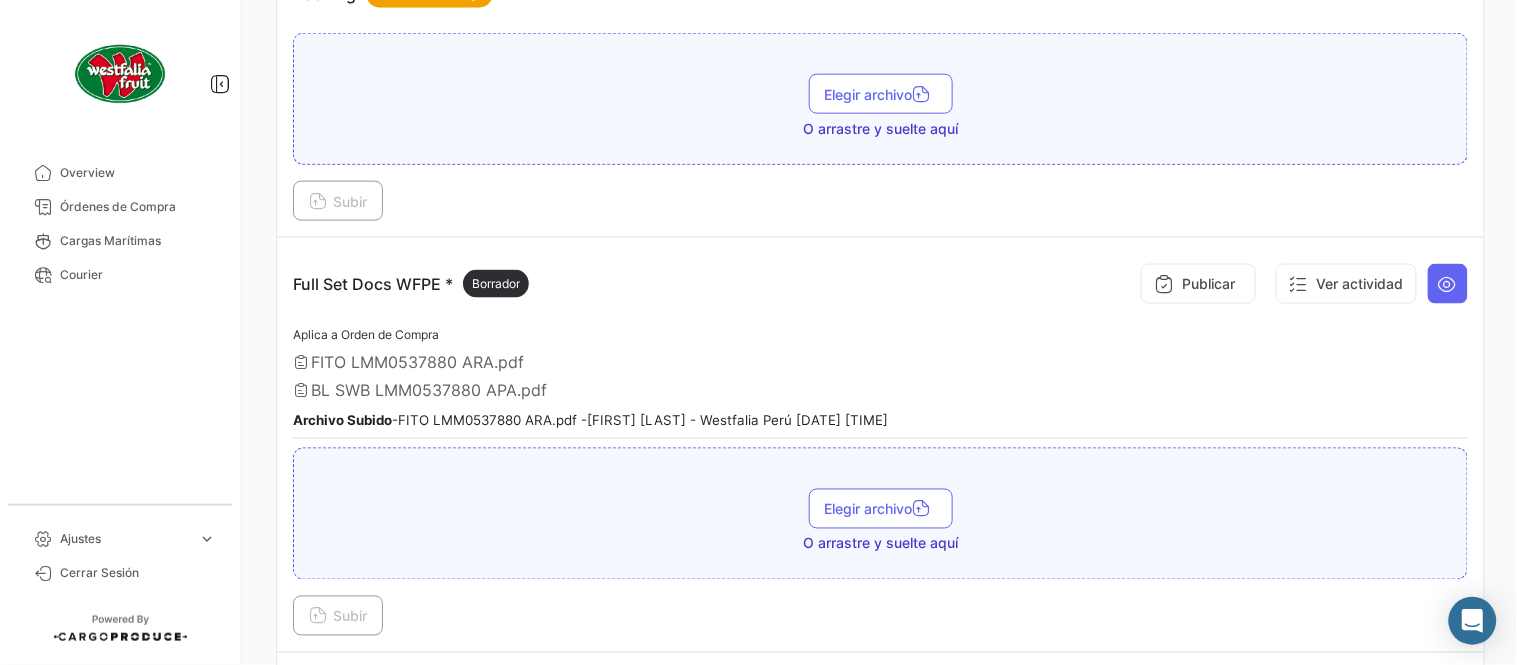 scroll, scrollTop: 554, scrollLeft: 0, axis: vertical 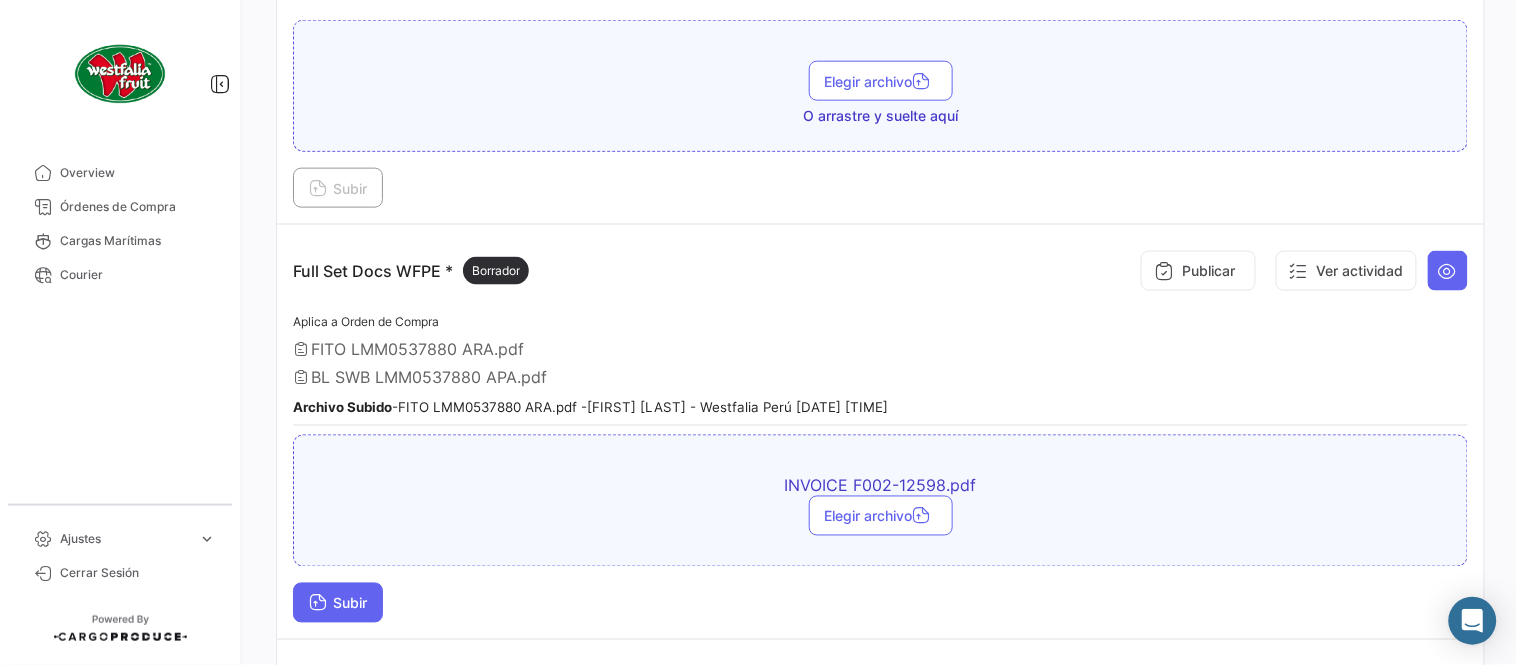 click on "Subir" at bounding box center [338, 603] 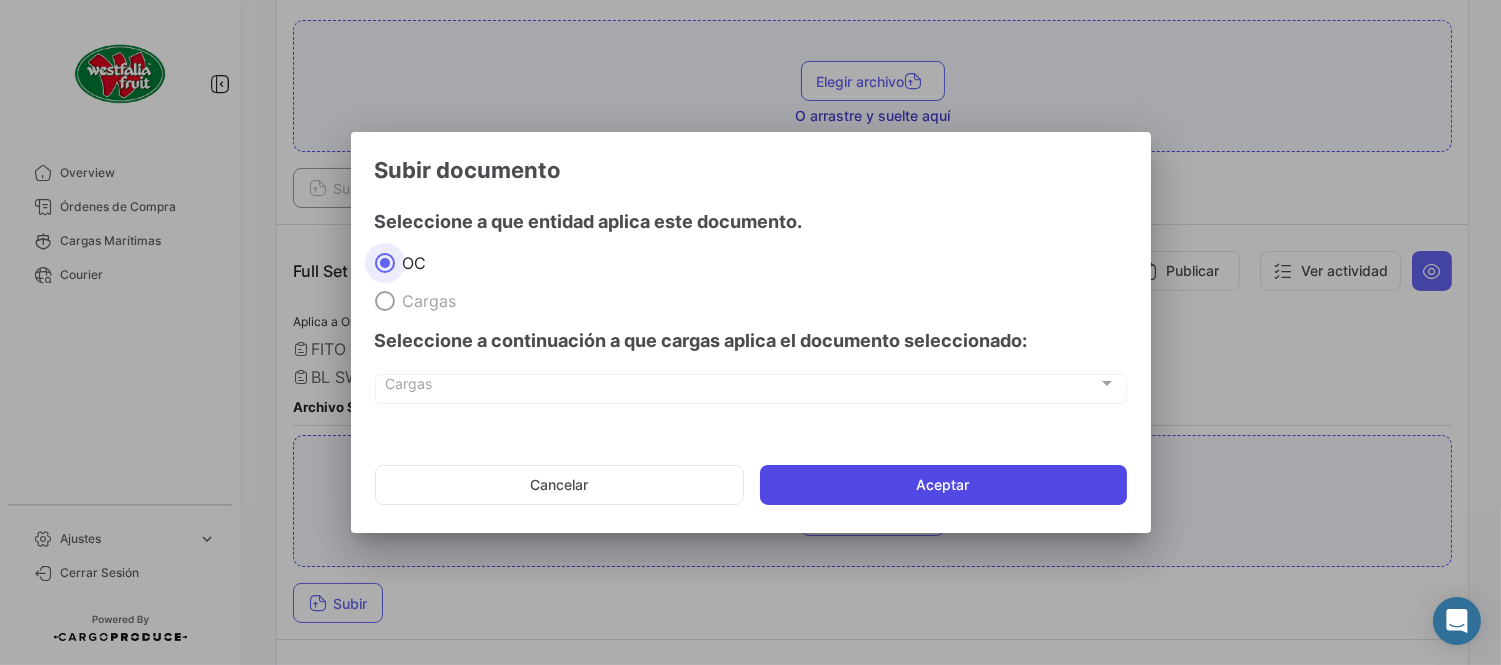drag, startPoint x: 866, startPoint y: 482, endPoint x: 843, endPoint y: 487, distance: 23.537205 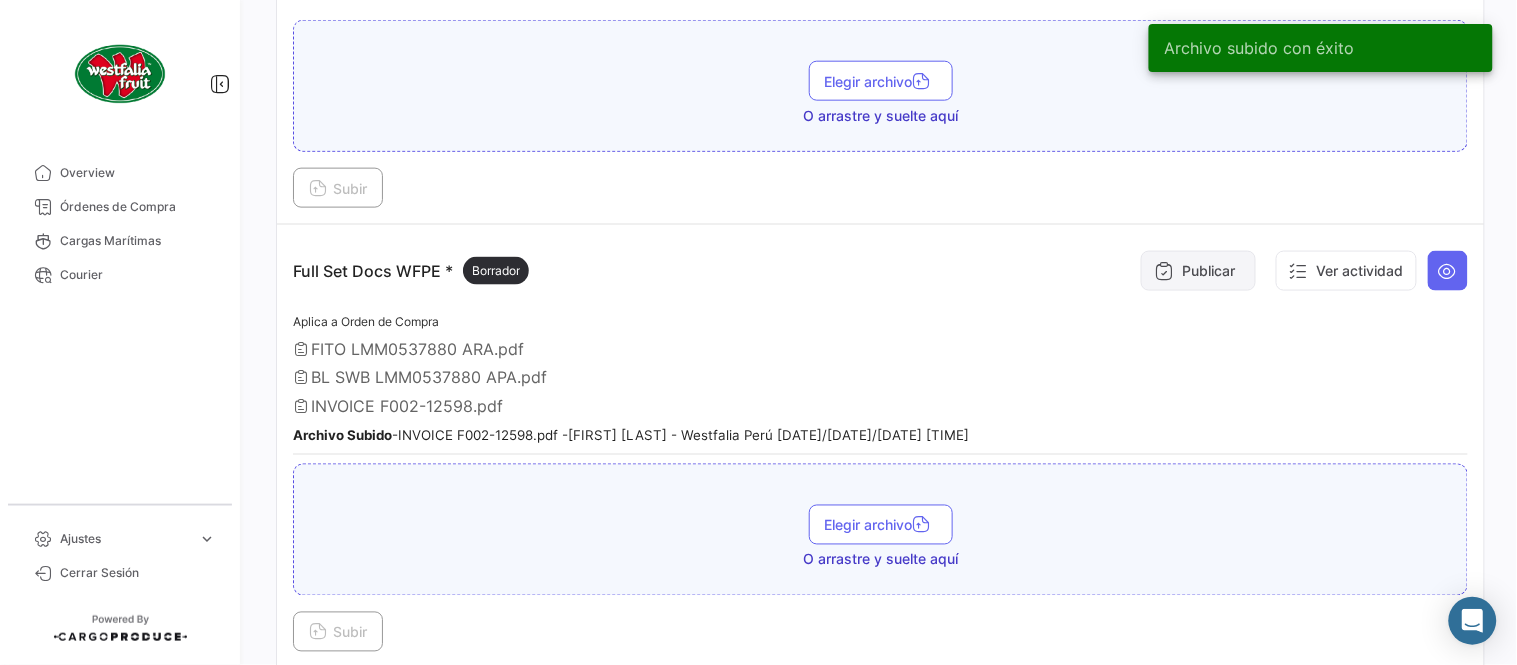 click on "Publicar" at bounding box center [1198, 271] 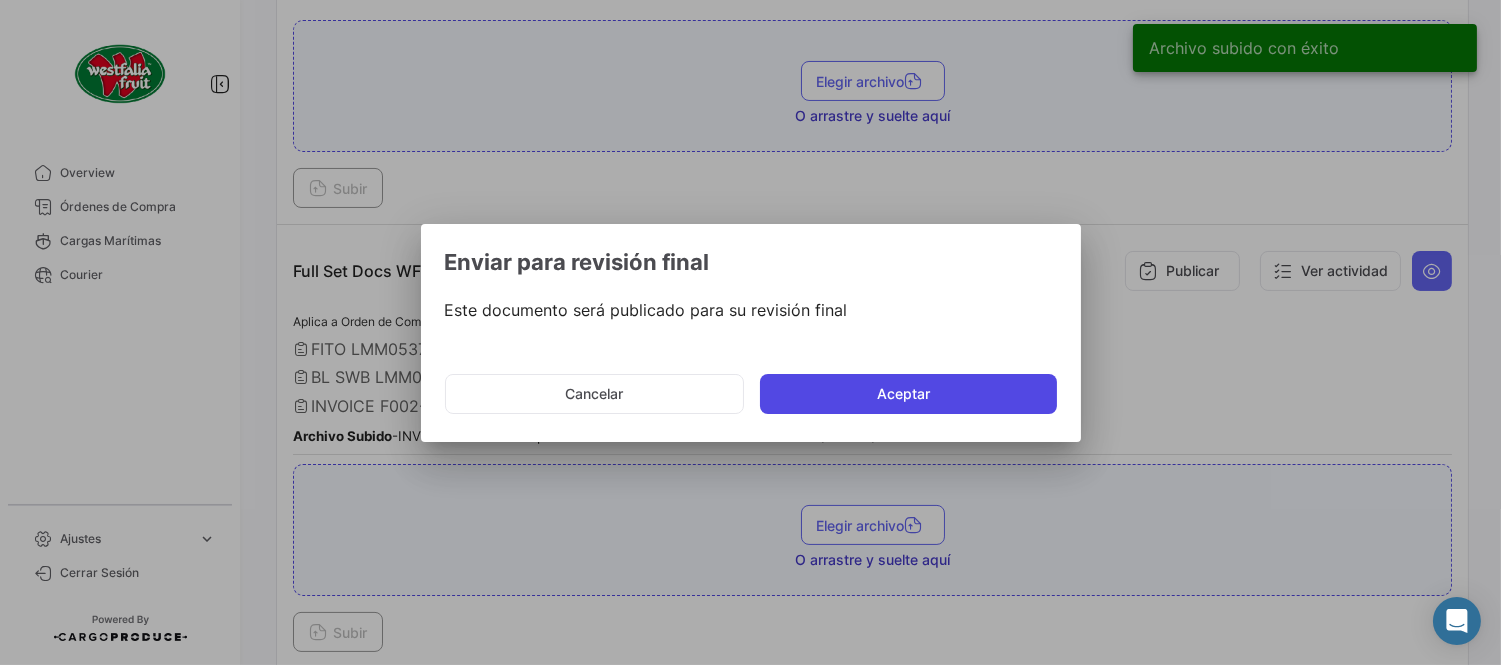click on "Aceptar" 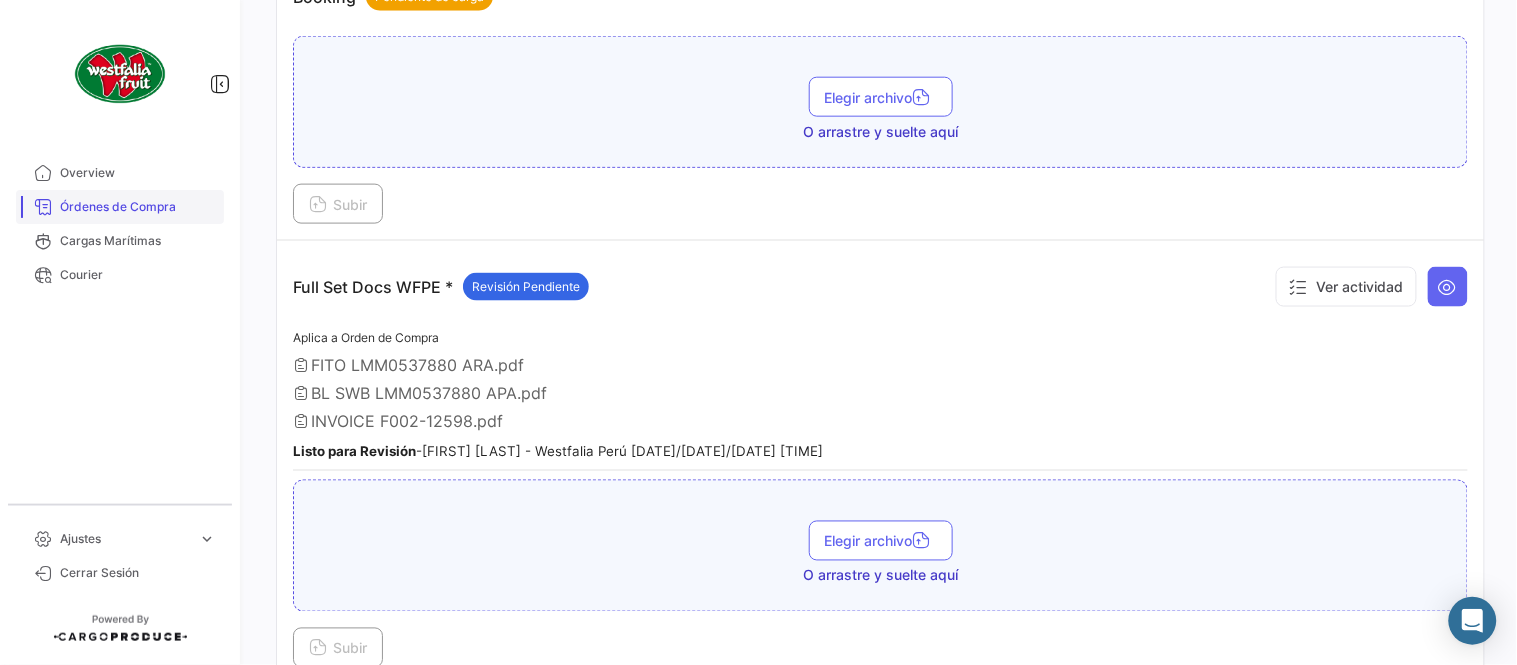 click on "Órdenes de Compra" at bounding box center (138, 207) 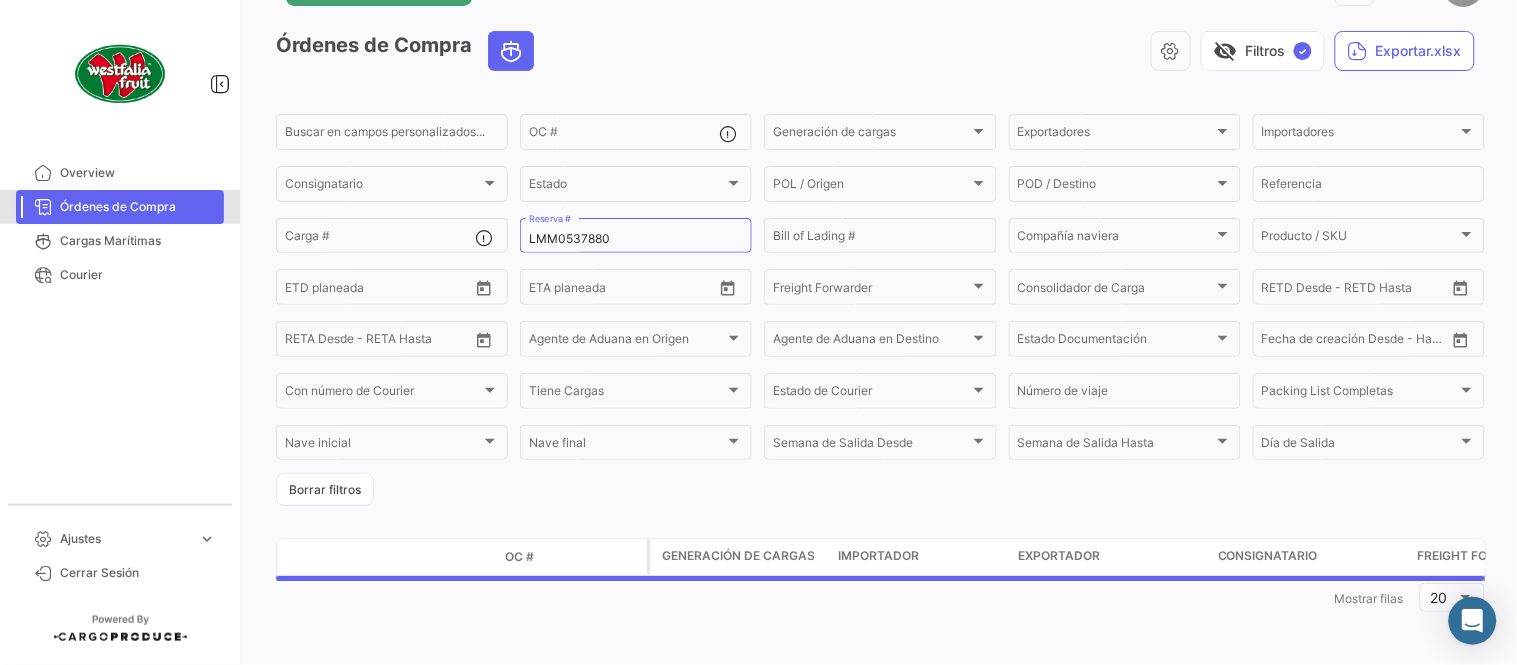 scroll, scrollTop: 0, scrollLeft: 0, axis: both 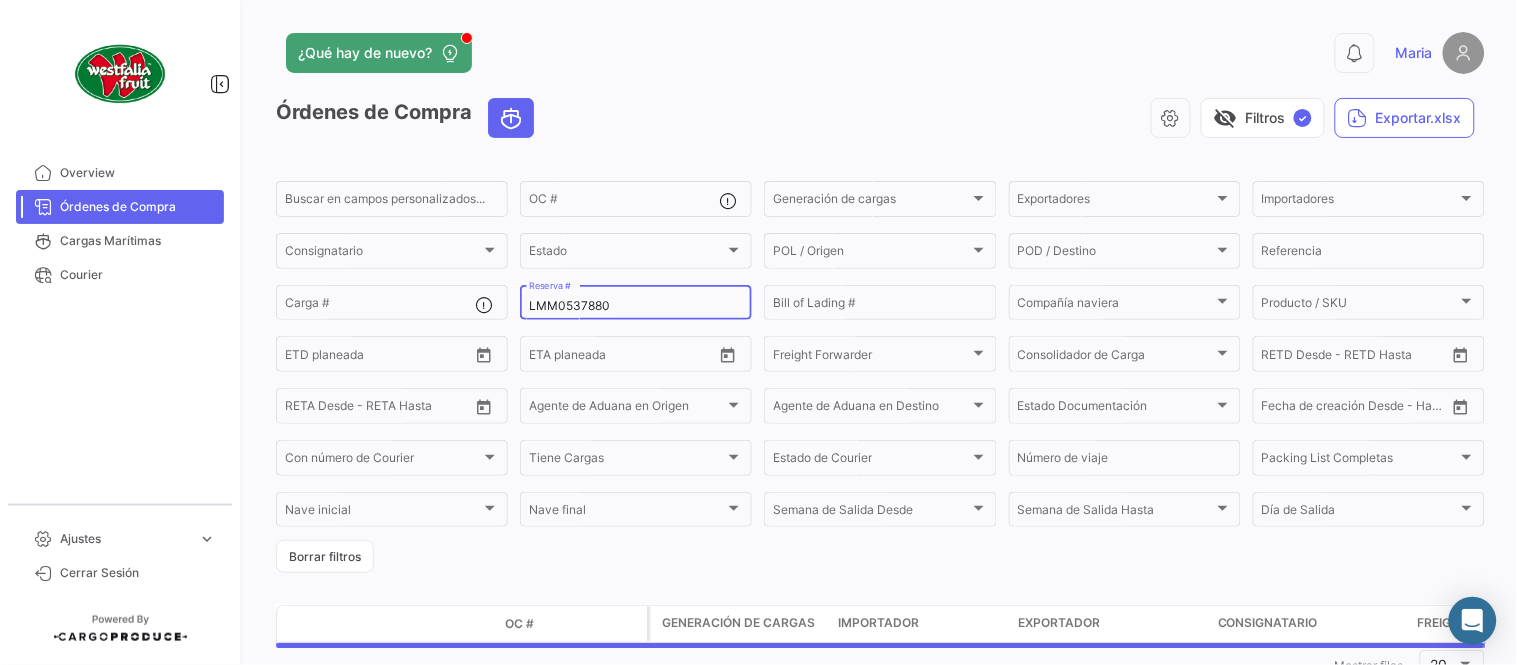 click on "LMM0537880" at bounding box center [636, 306] 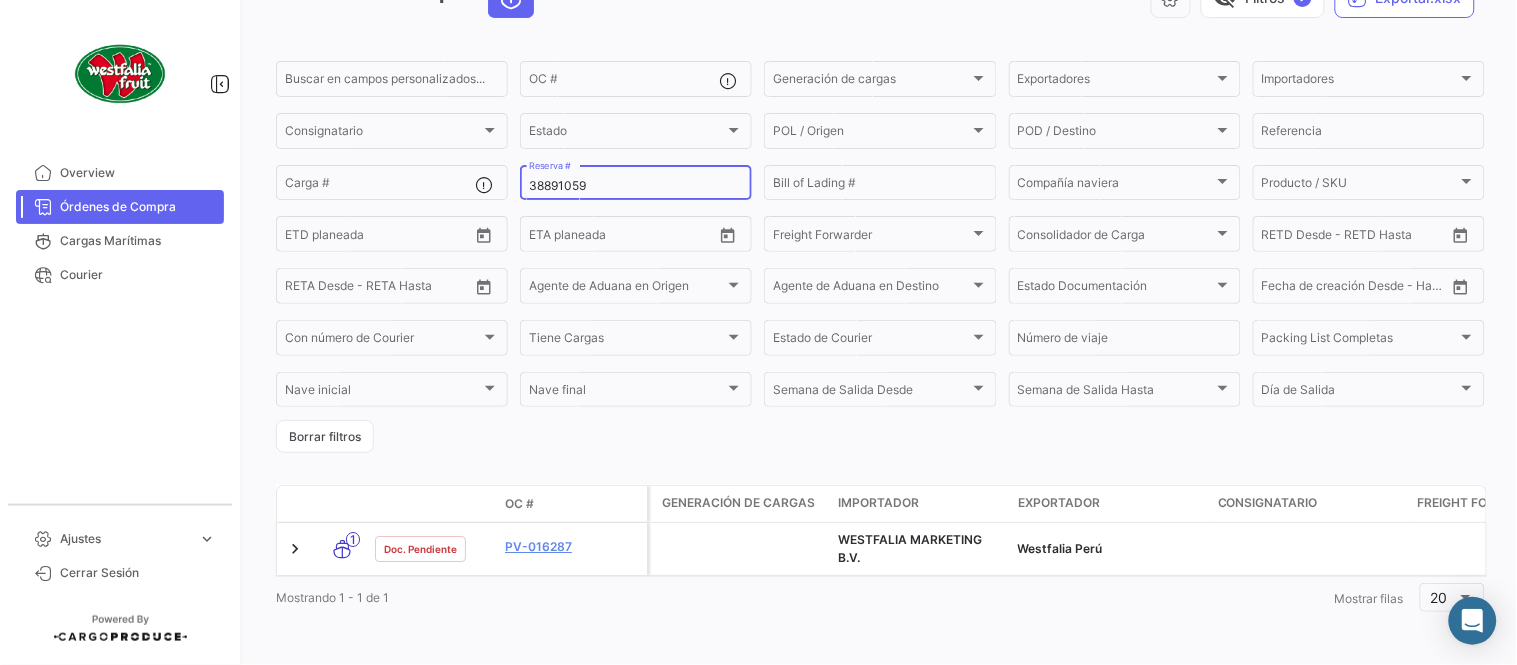 scroll, scrollTop: 136, scrollLeft: 0, axis: vertical 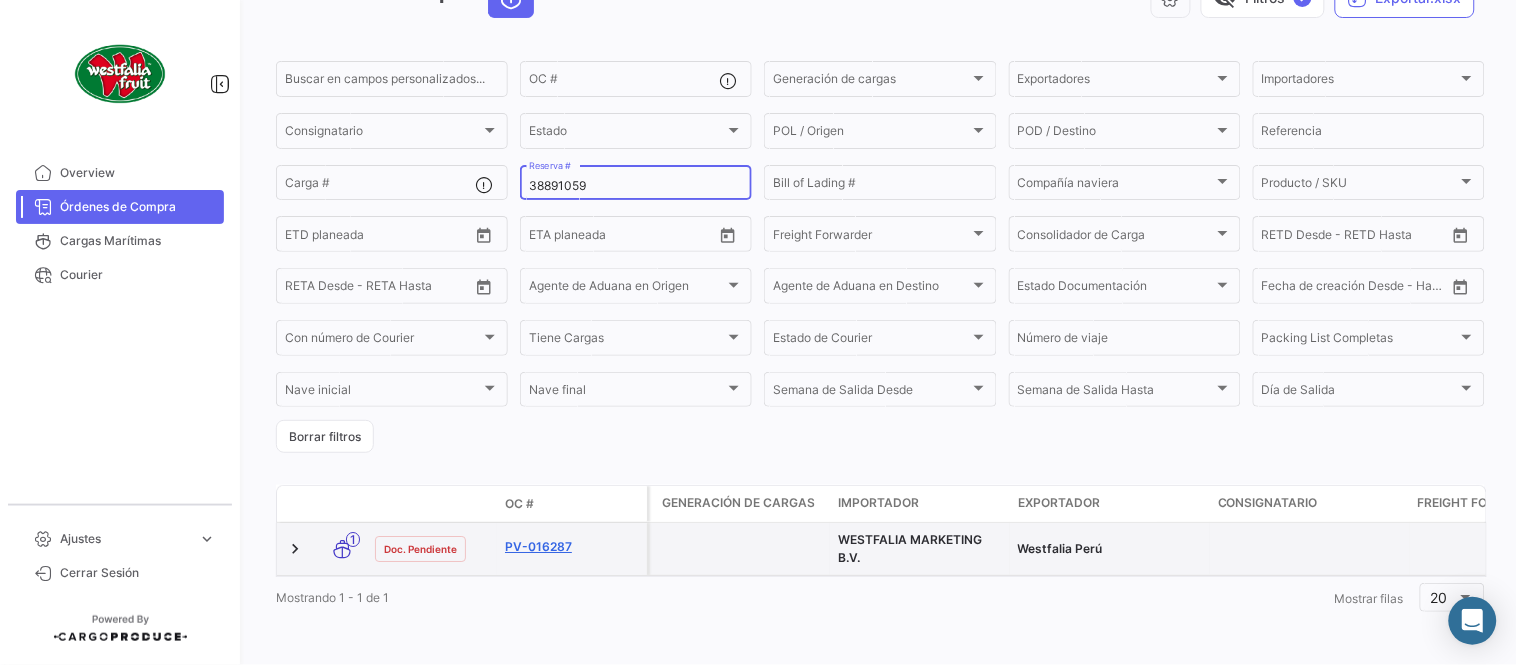 type on "38891059" 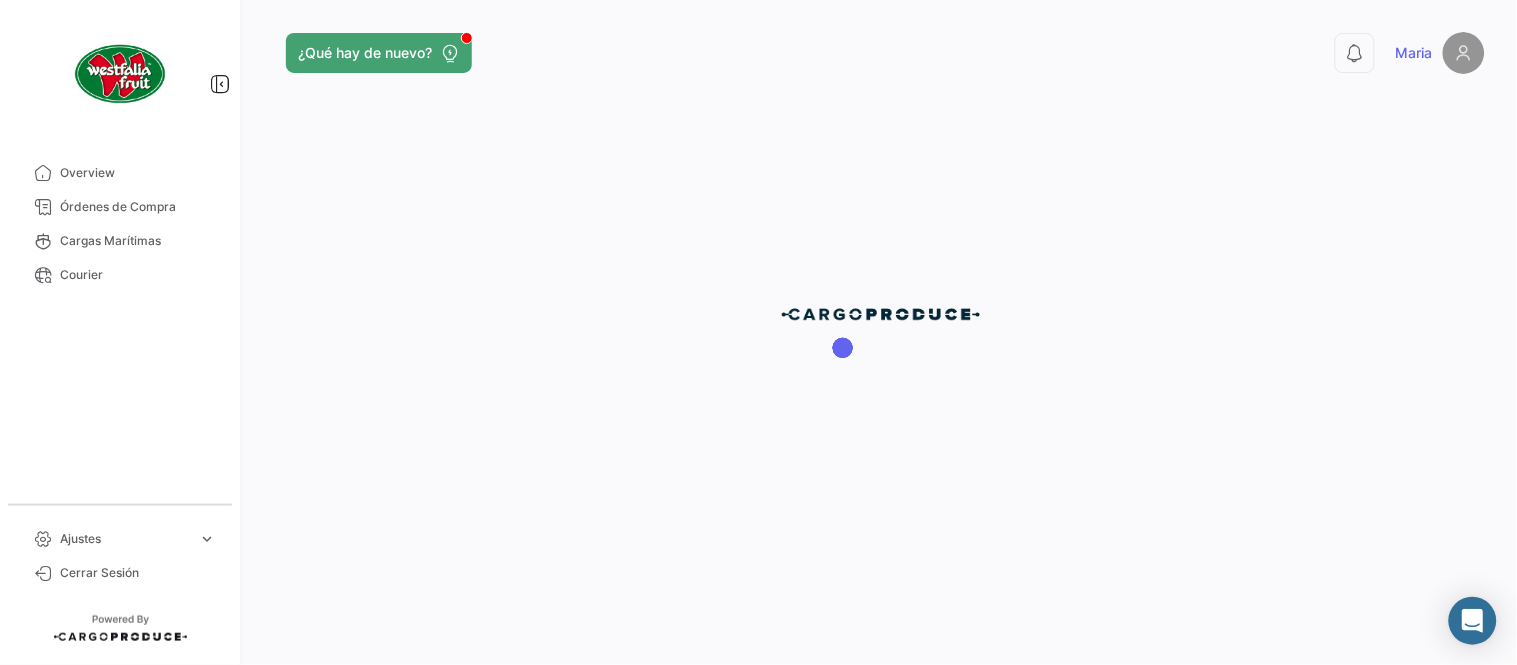 scroll, scrollTop: 0, scrollLeft: 0, axis: both 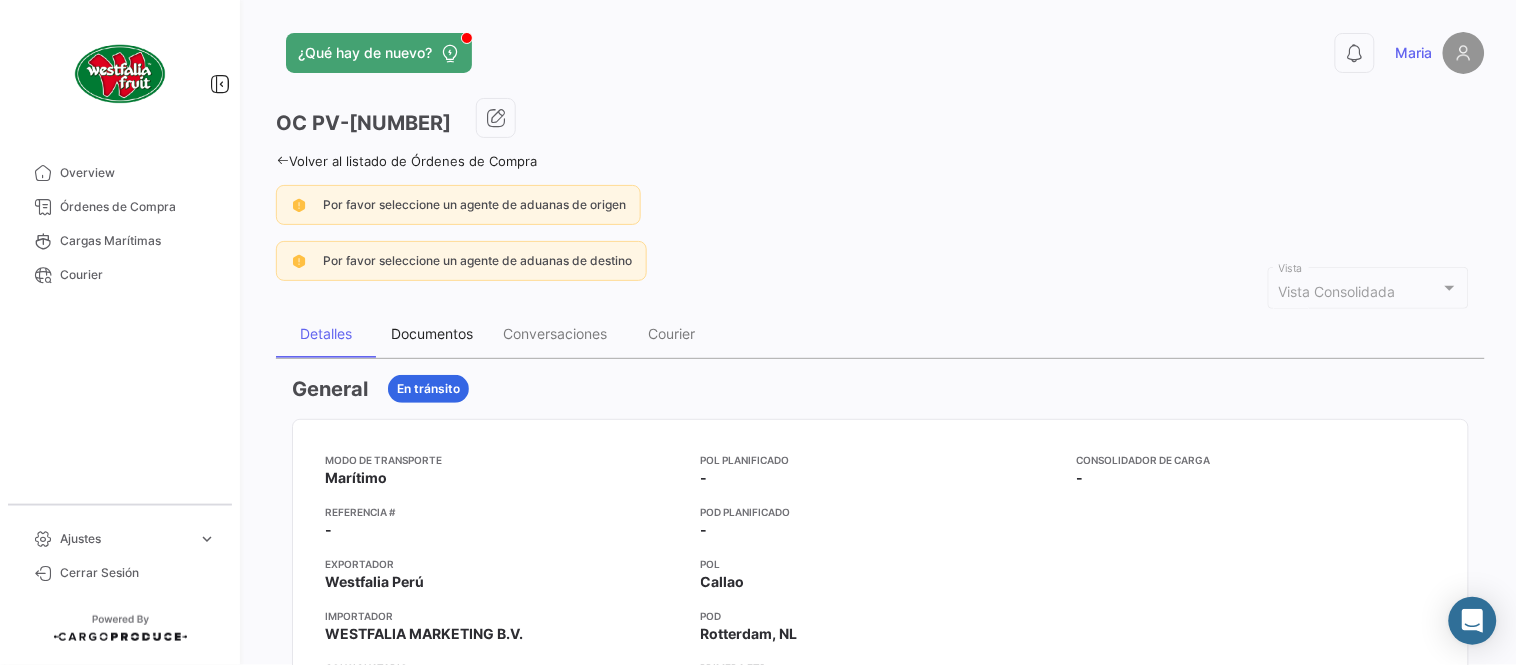 click on "Documentos" at bounding box center (432, 333) 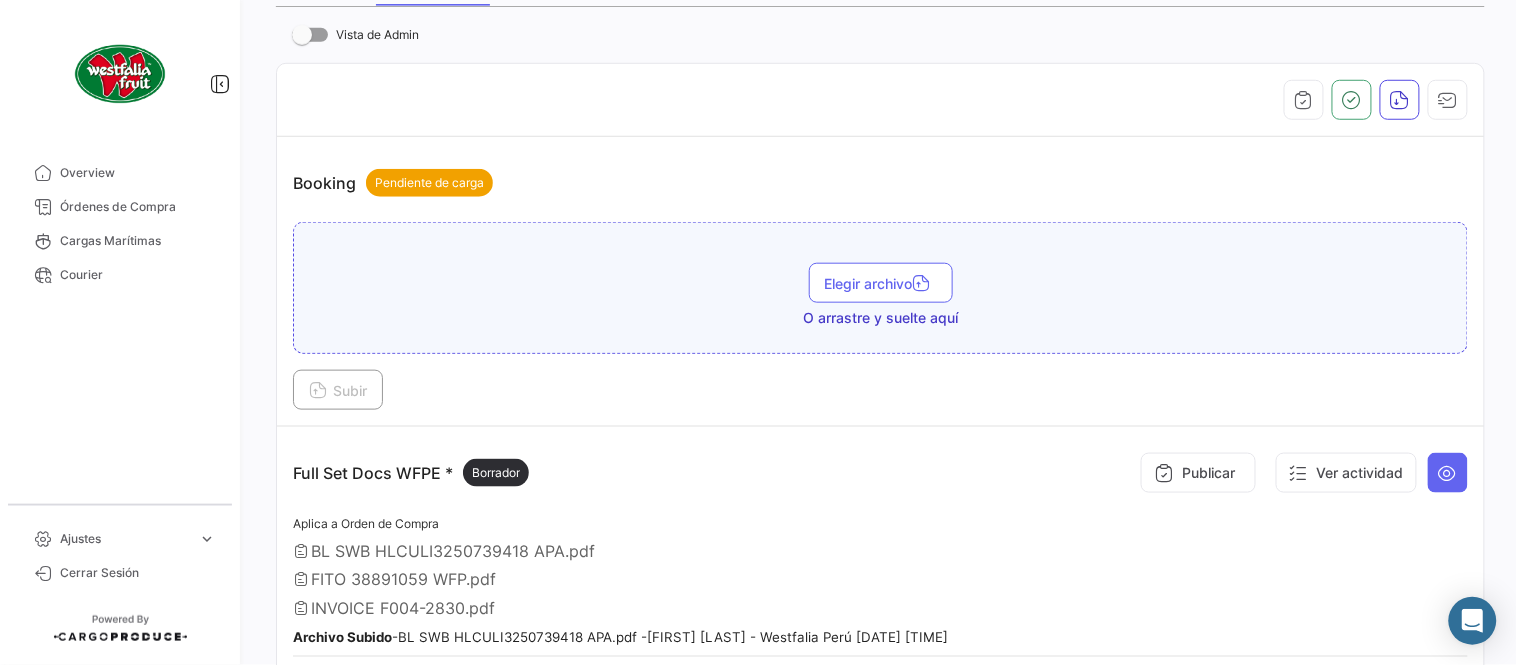 scroll, scrollTop: 555, scrollLeft: 0, axis: vertical 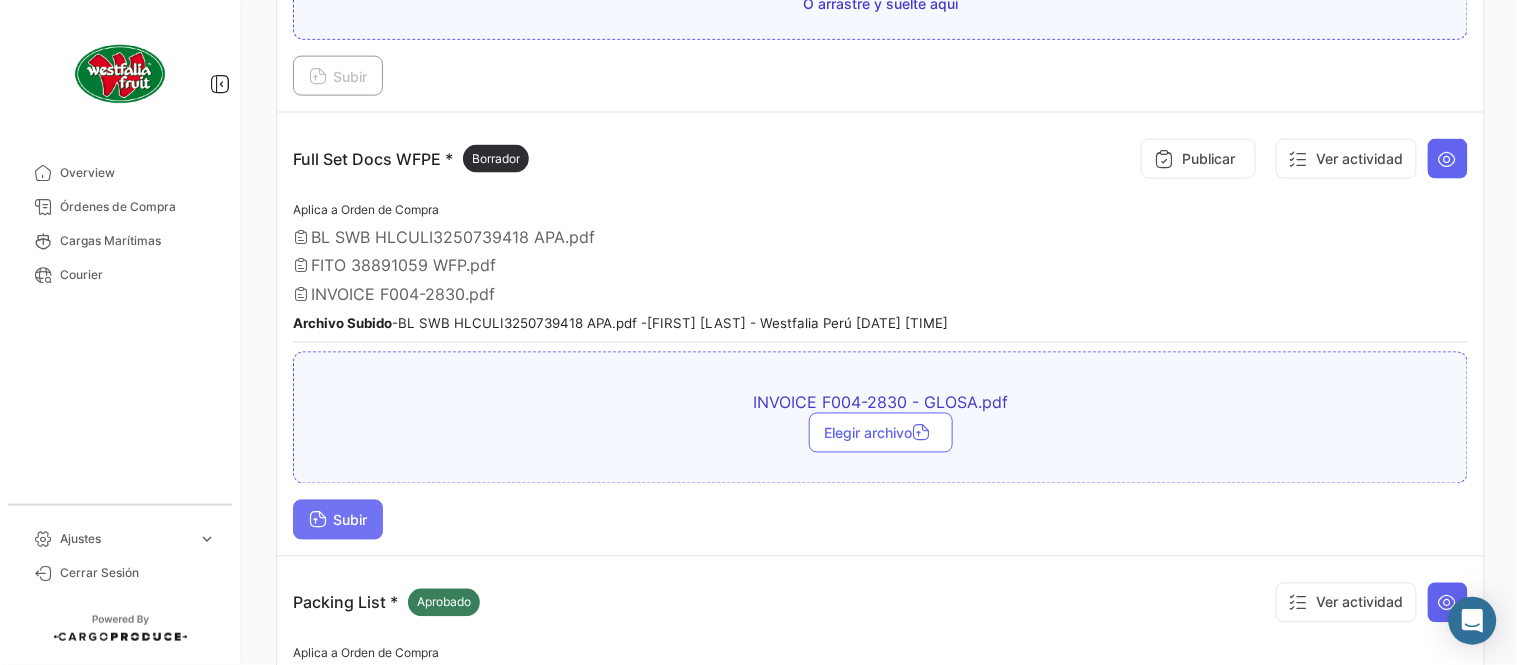 click on "Subir" at bounding box center (338, 520) 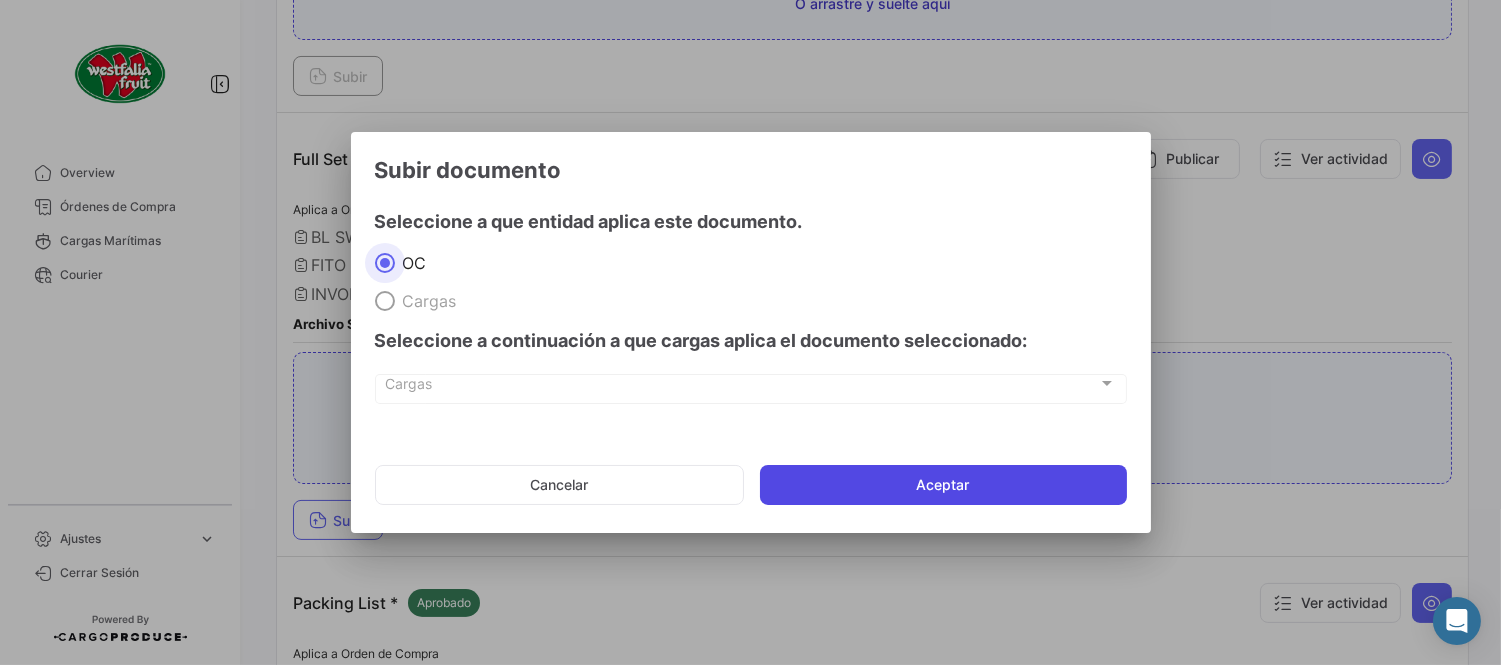 click on "Aceptar" 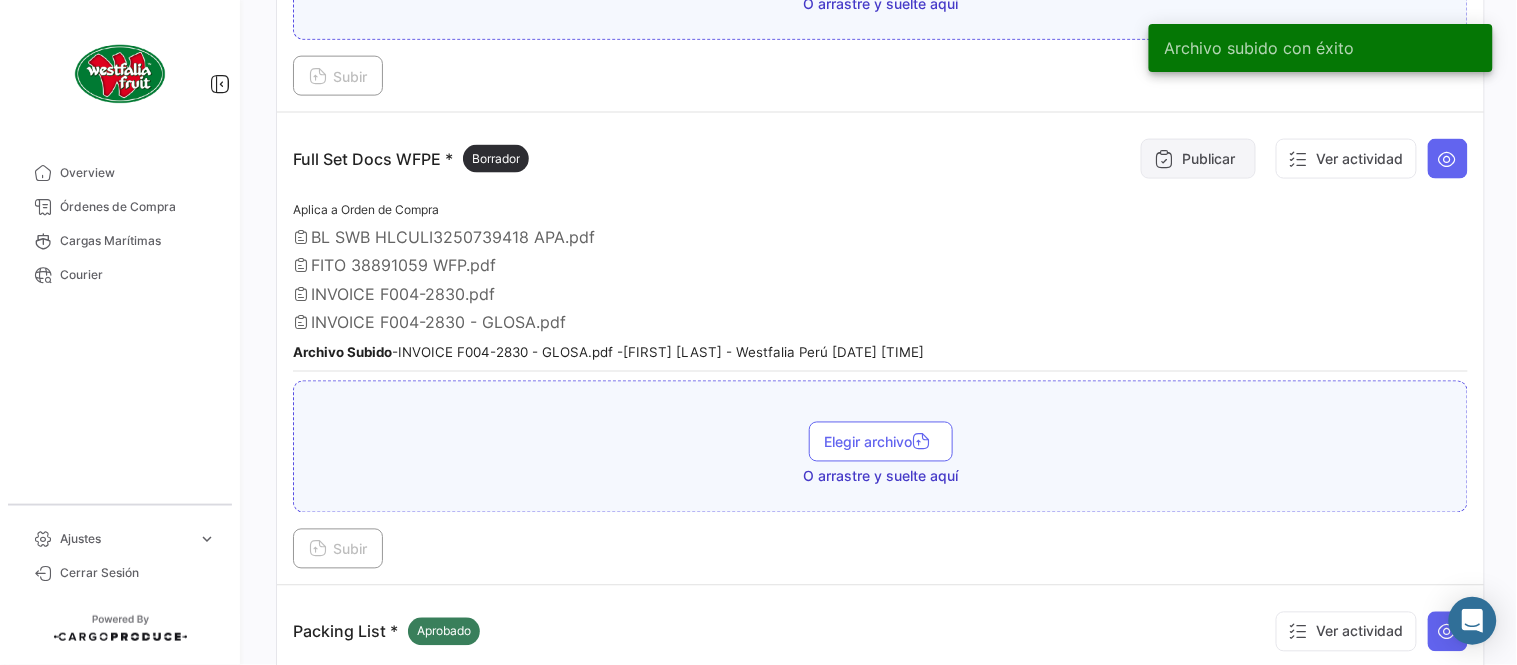 click on "Publicar" at bounding box center [1198, 159] 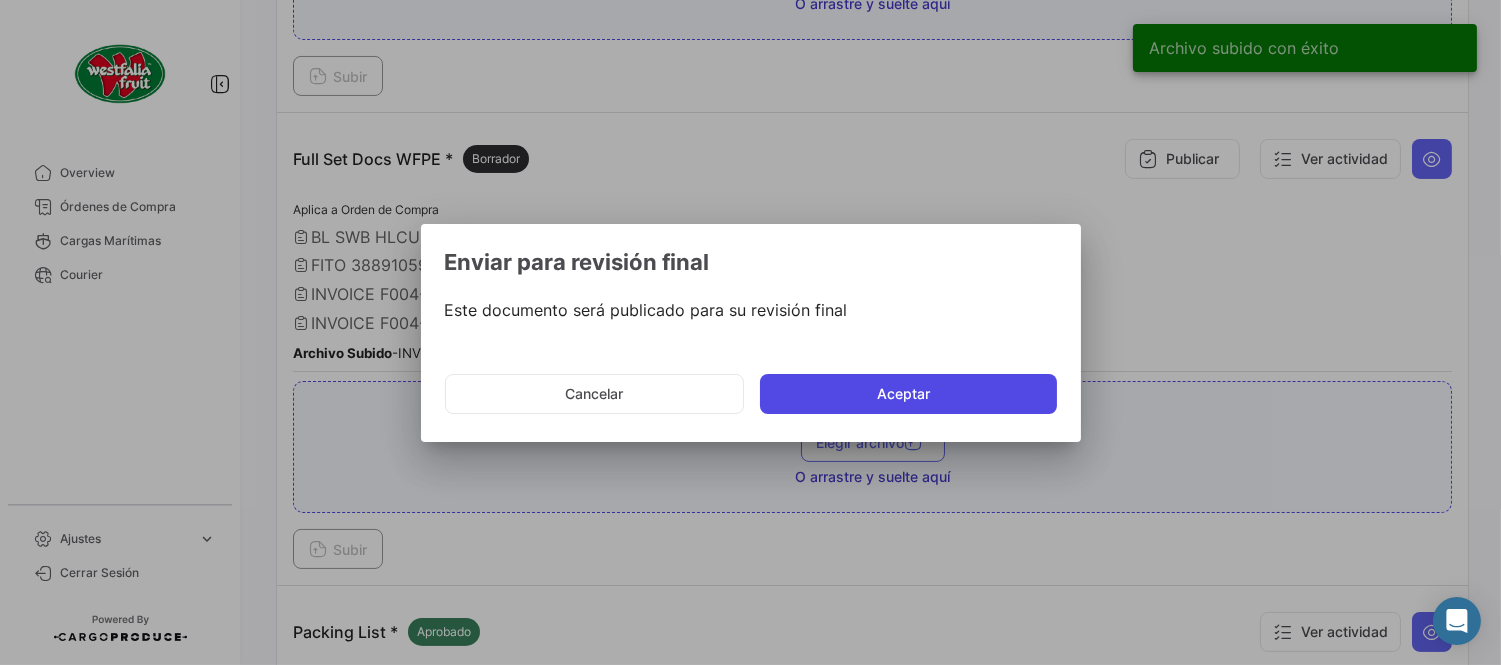 click on "Aceptar" 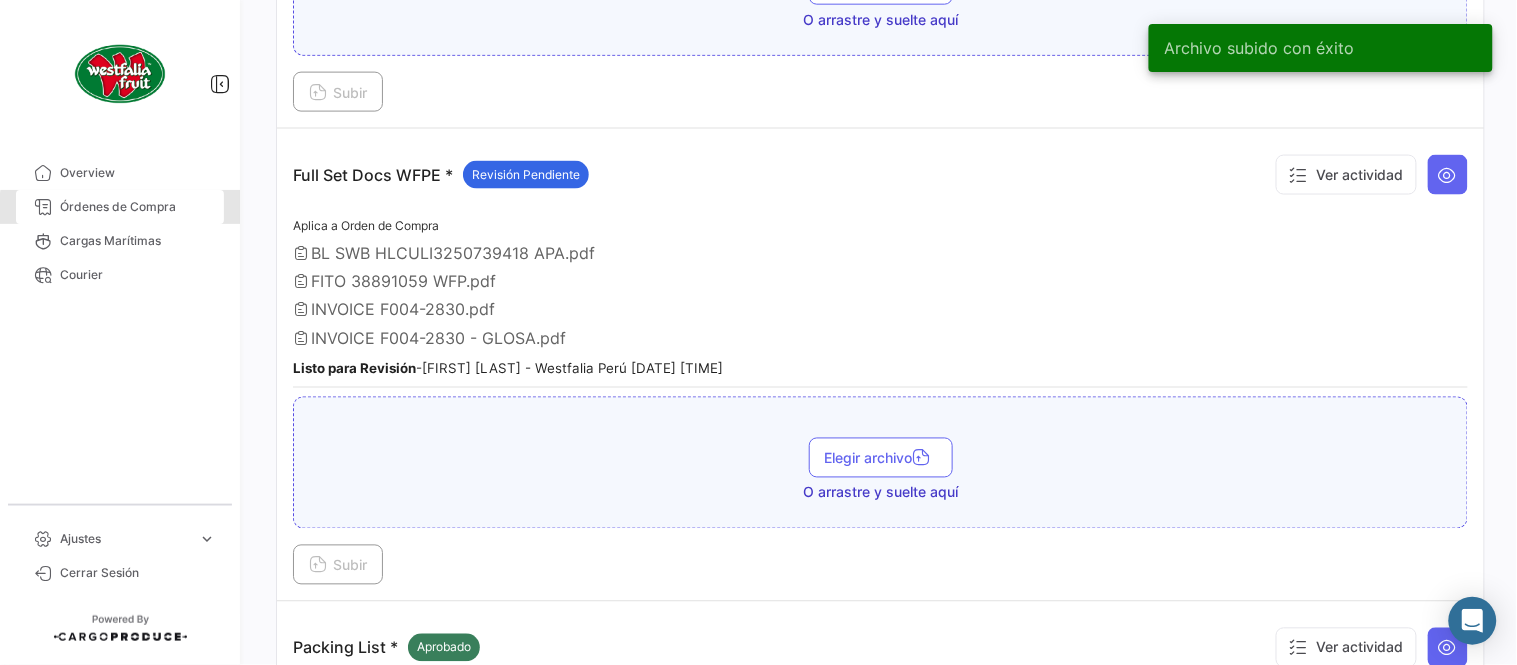 drag, startPoint x: 157, startPoint y: 211, endPoint x: 250, endPoint y: 238, distance: 96.84007 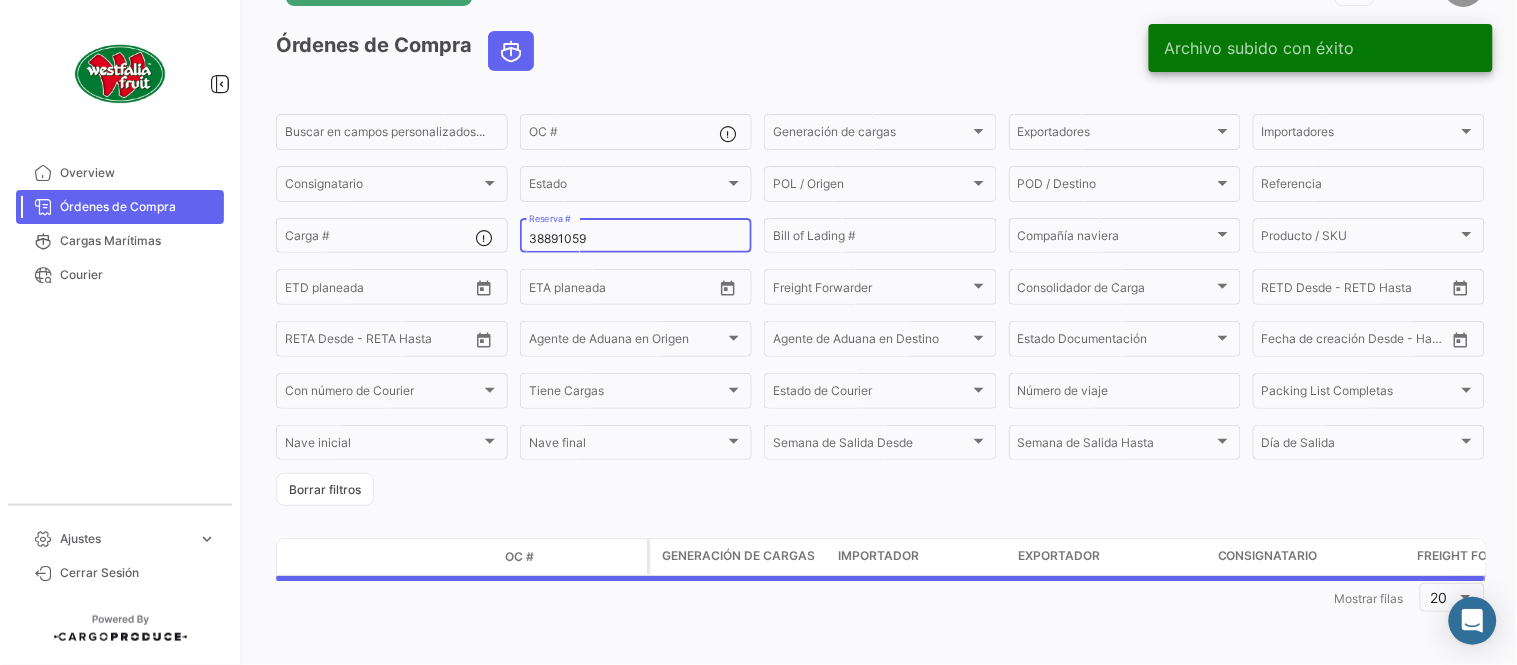 scroll, scrollTop: 0, scrollLeft: 0, axis: both 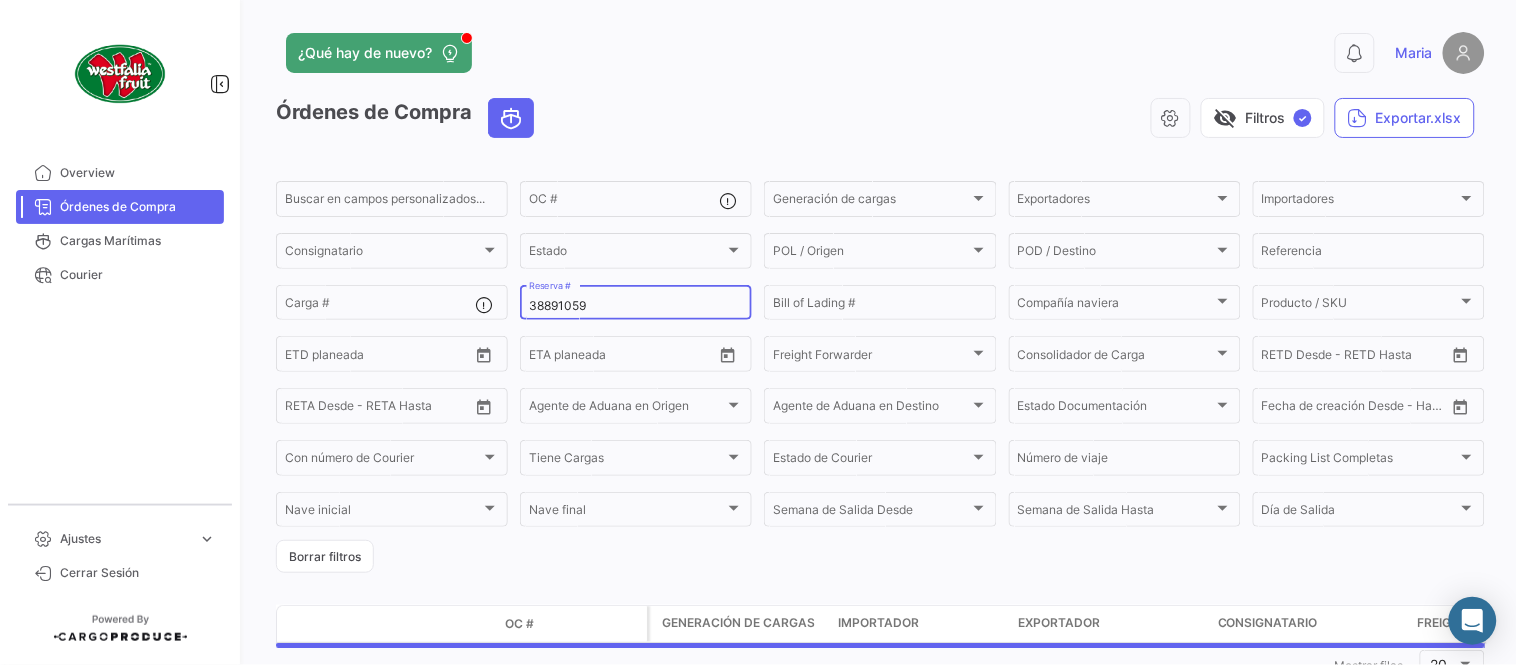 click on "38891059" at bounding box center [636, 306] 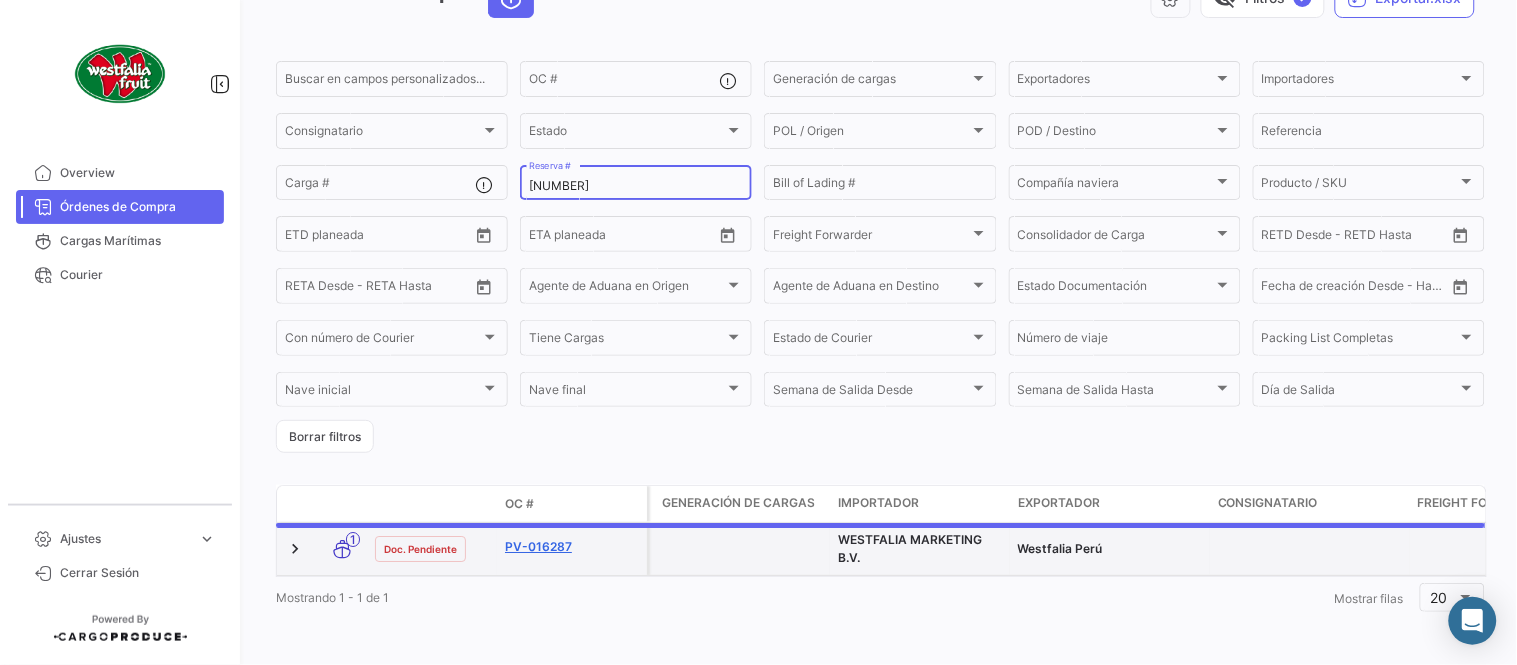 scroll, scrollTop: 128, scrollLeft: 0, axis: vertical 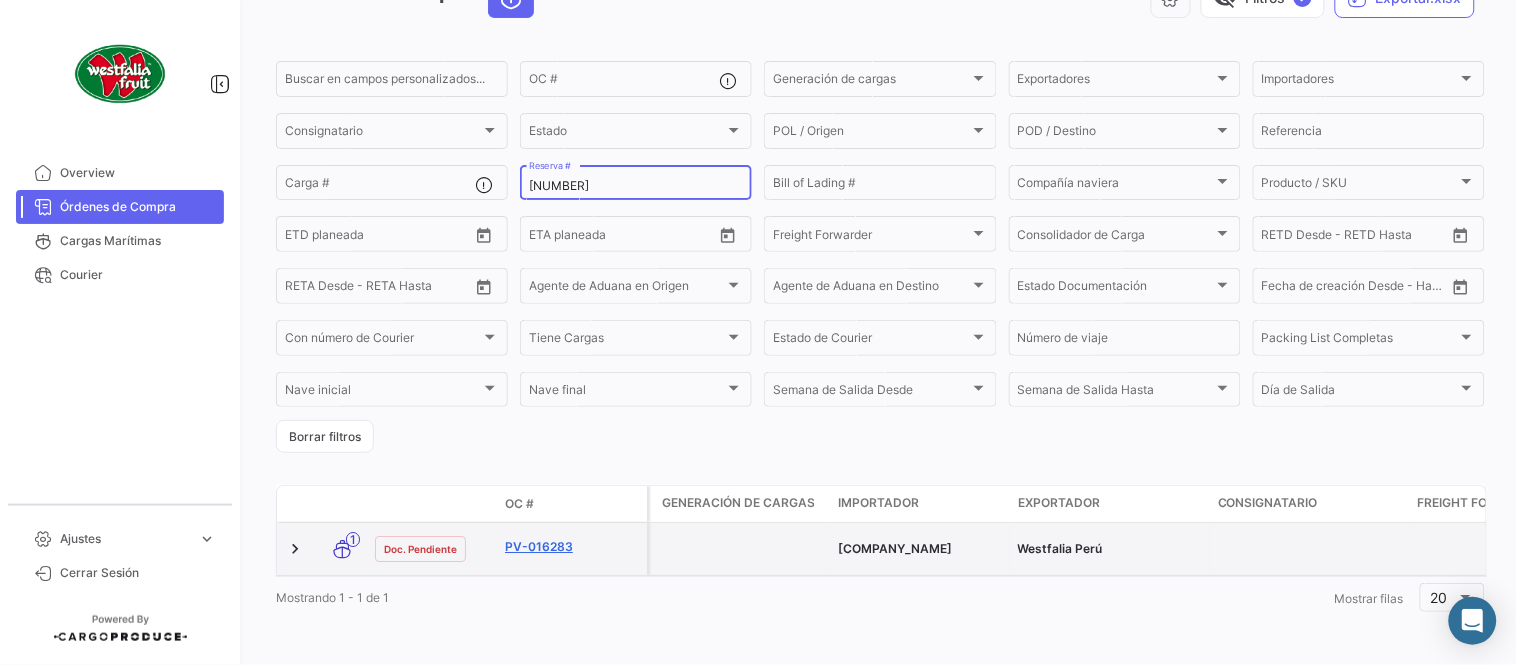 type on "[NUMBER]" 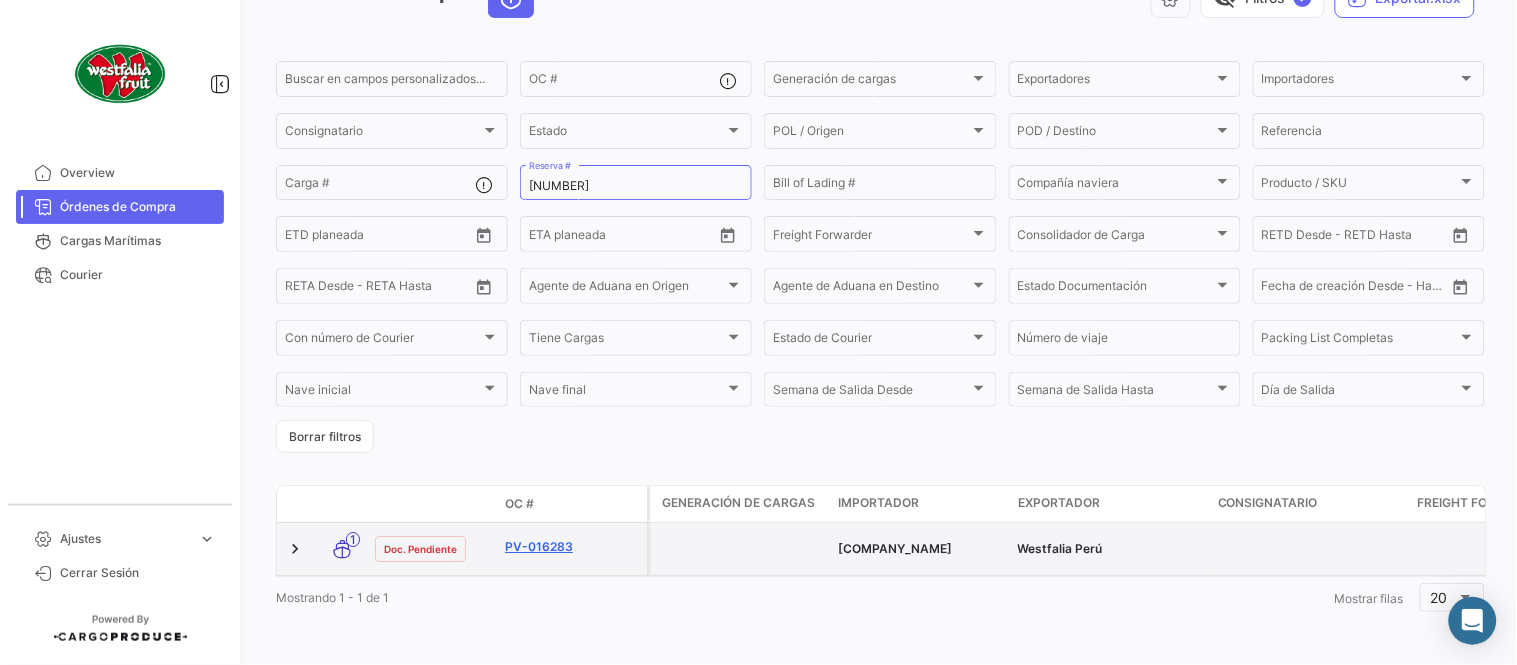click on "PV-016283" 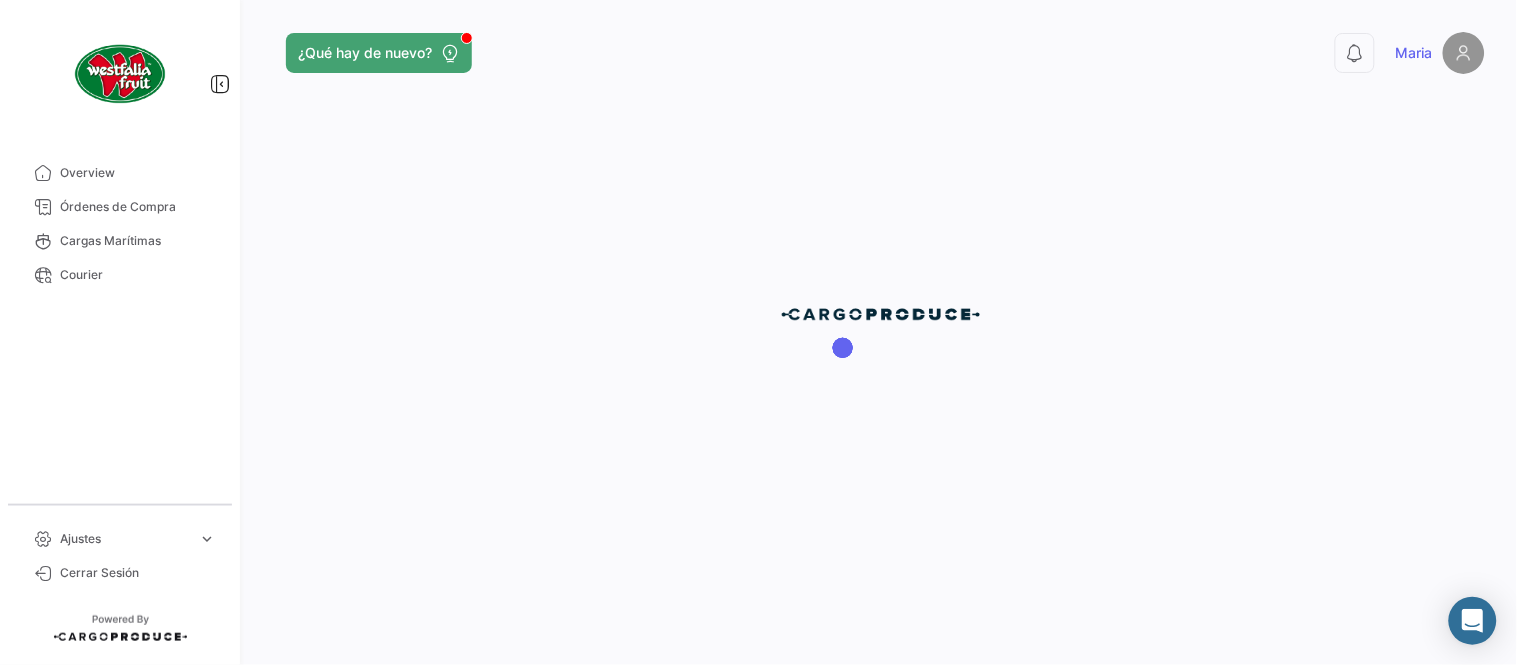 scroll, scrollTop: 0, scrollLeft: 0, axis: both 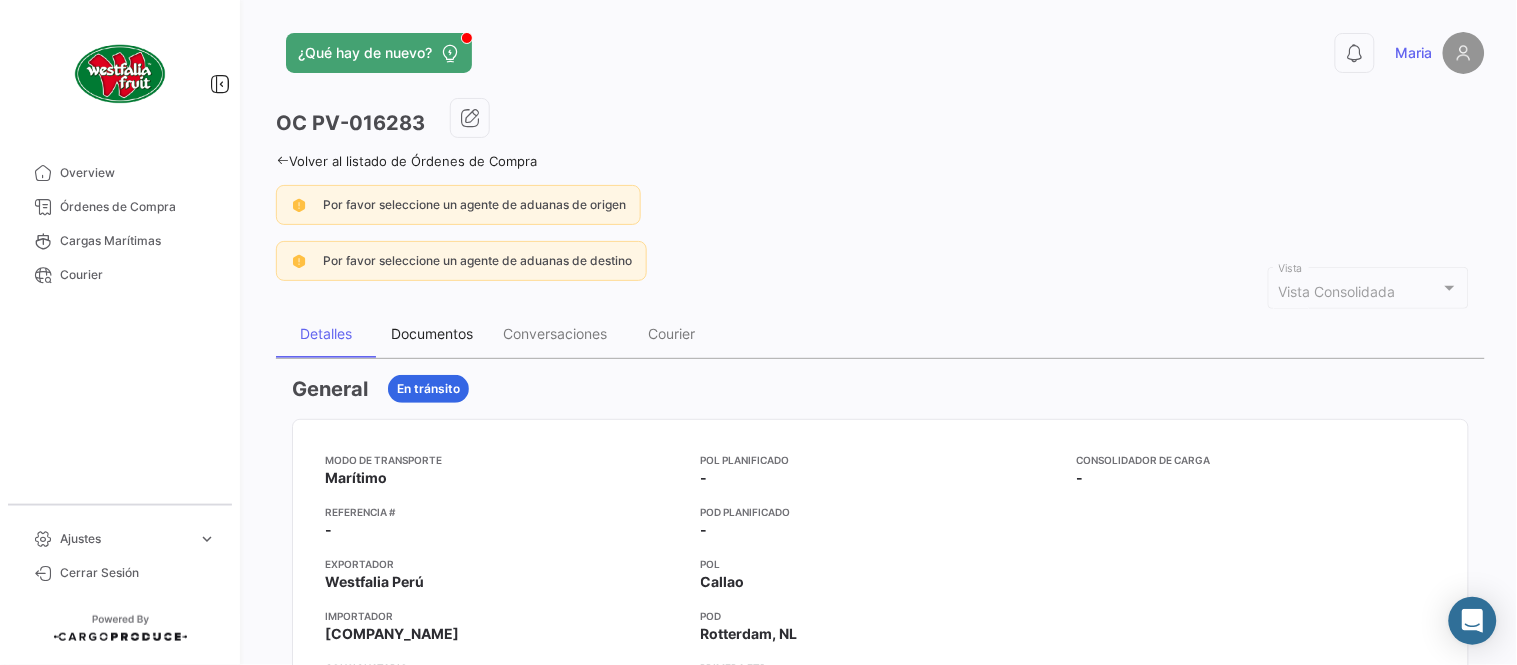 click on "Documentos" at bounding box center [432, 334] 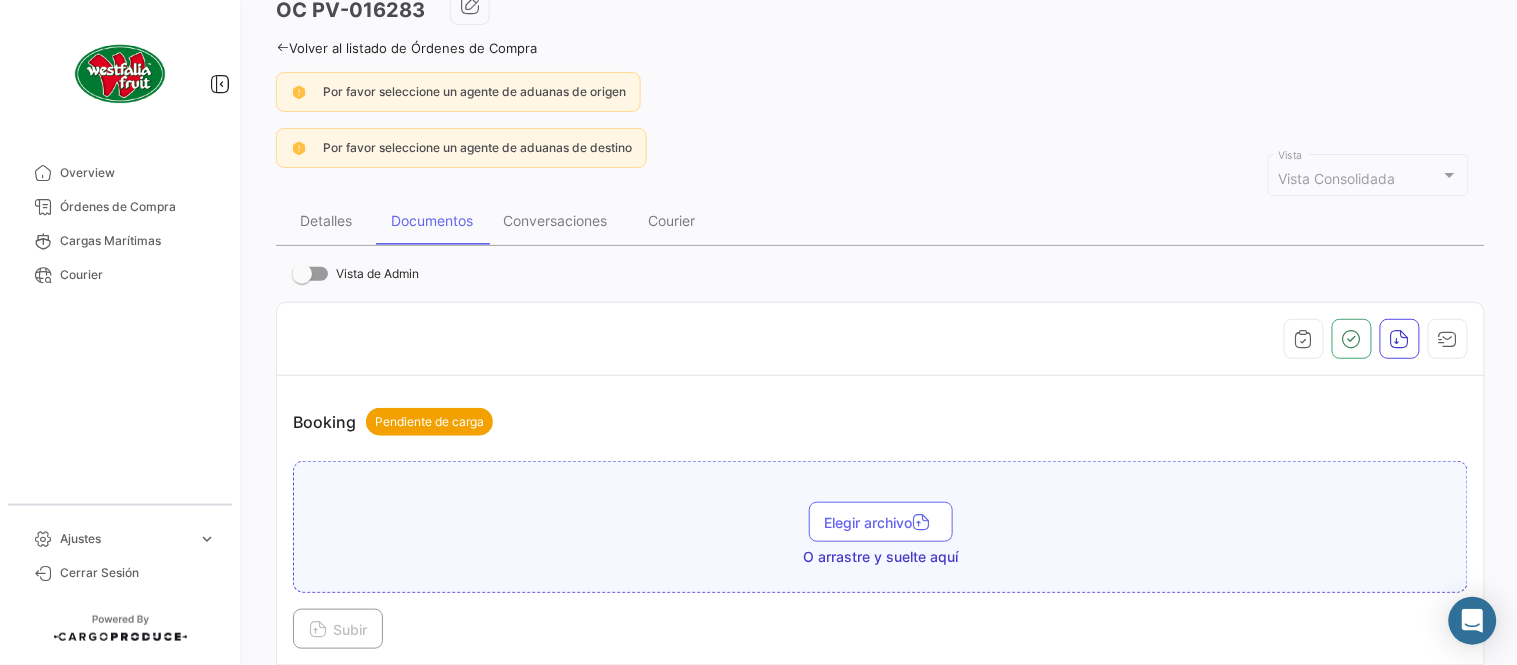 scroll, scrollTop: 555, scrollLeft: 0, axis: vertical 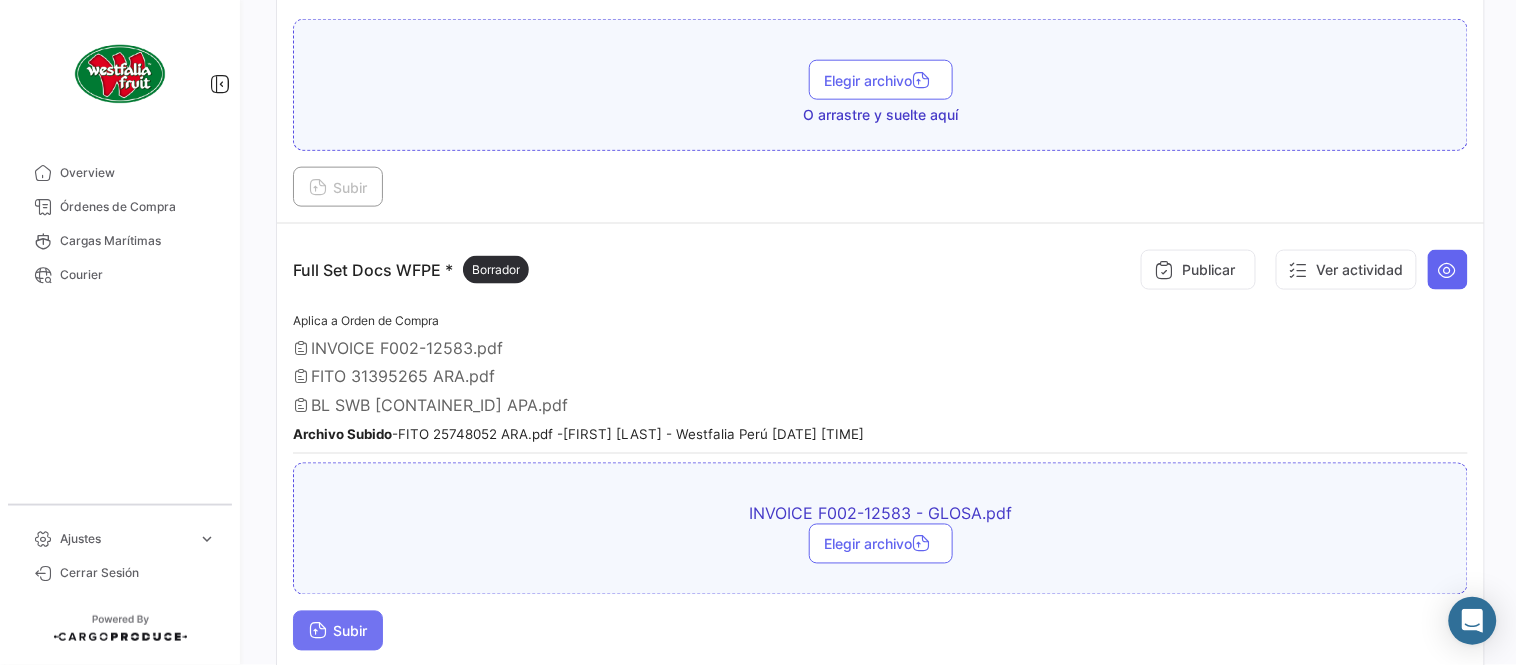 click on "Subir" at bounding box center [338, 631] 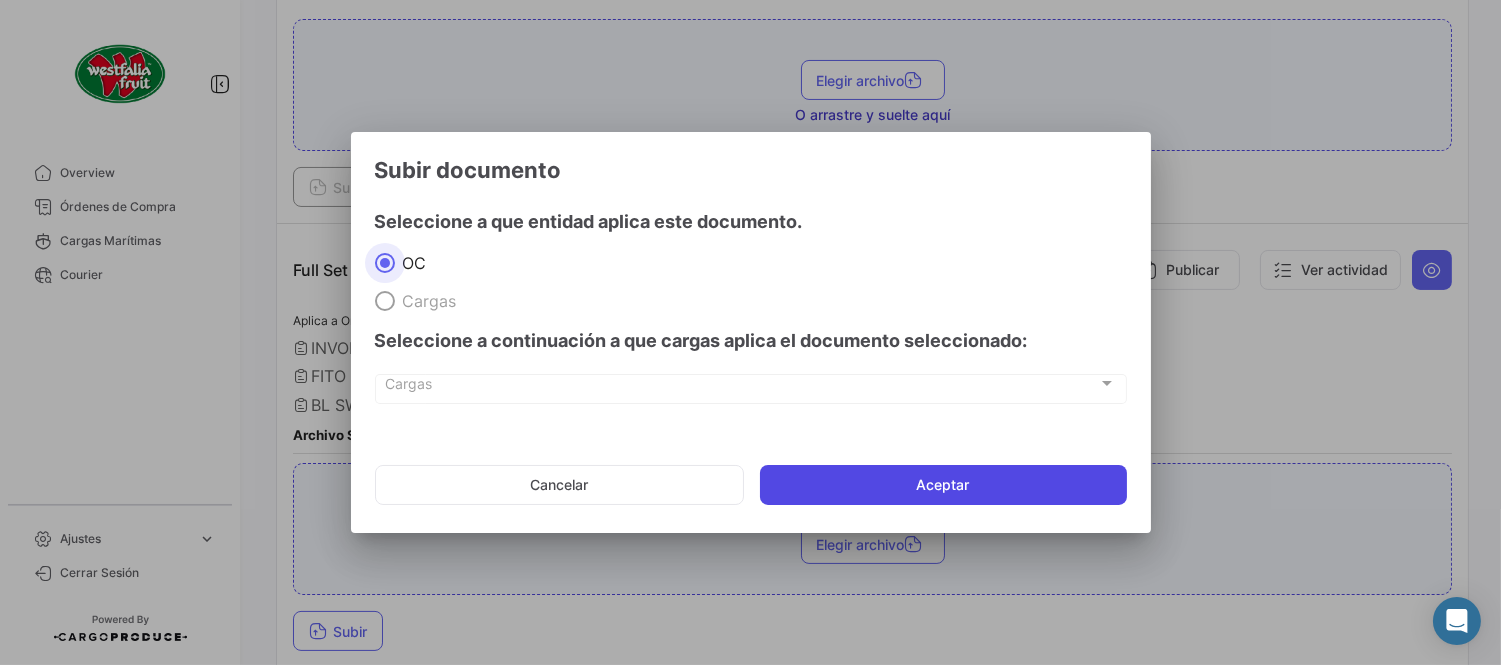 click on "Aceptar" 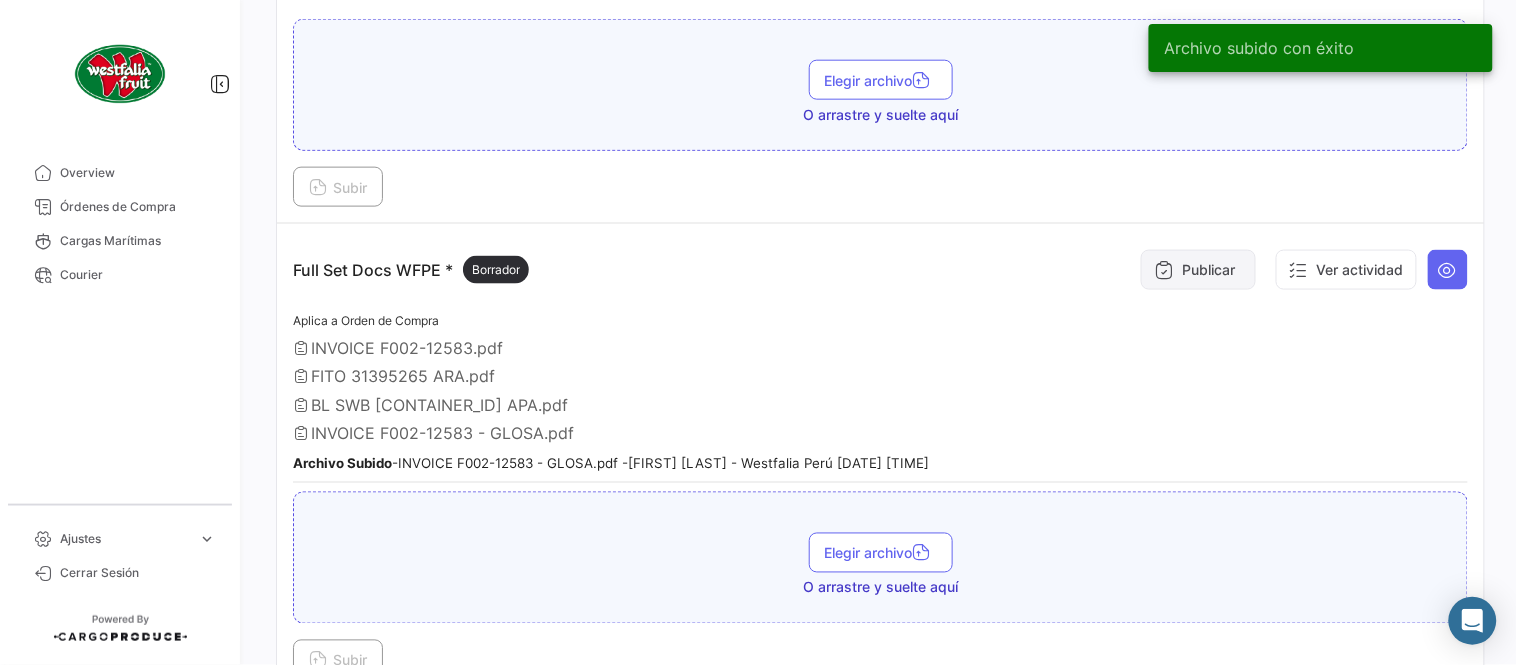 click at bounding box center [1164, 270] 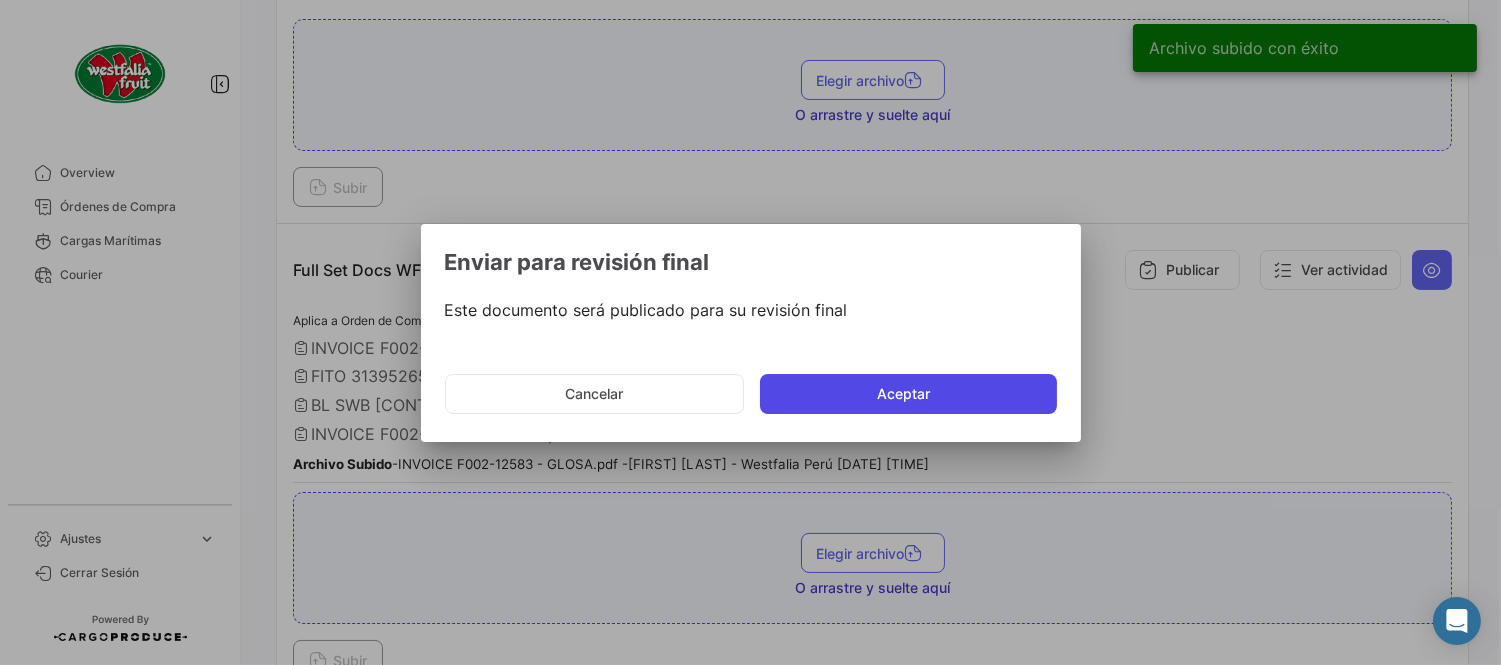 click on "Aceptar" 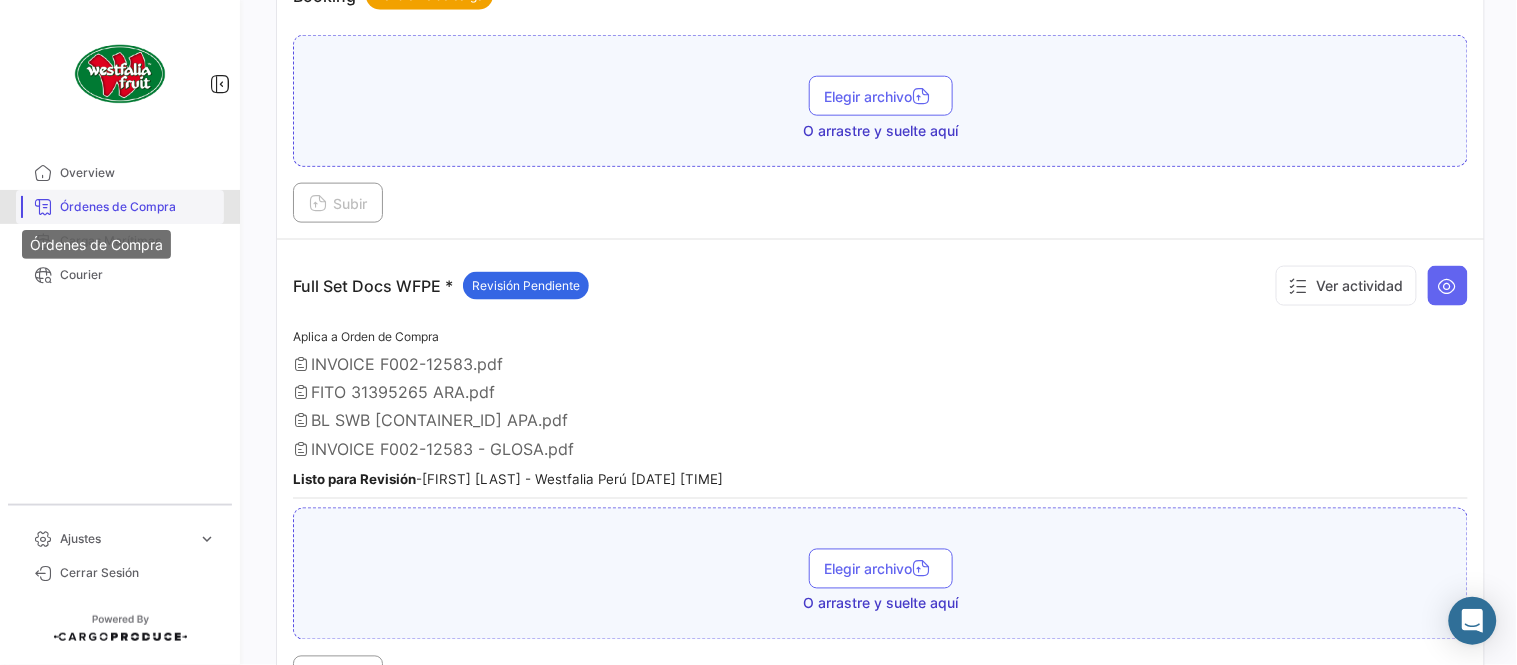 click at bounding box center [43, 207] 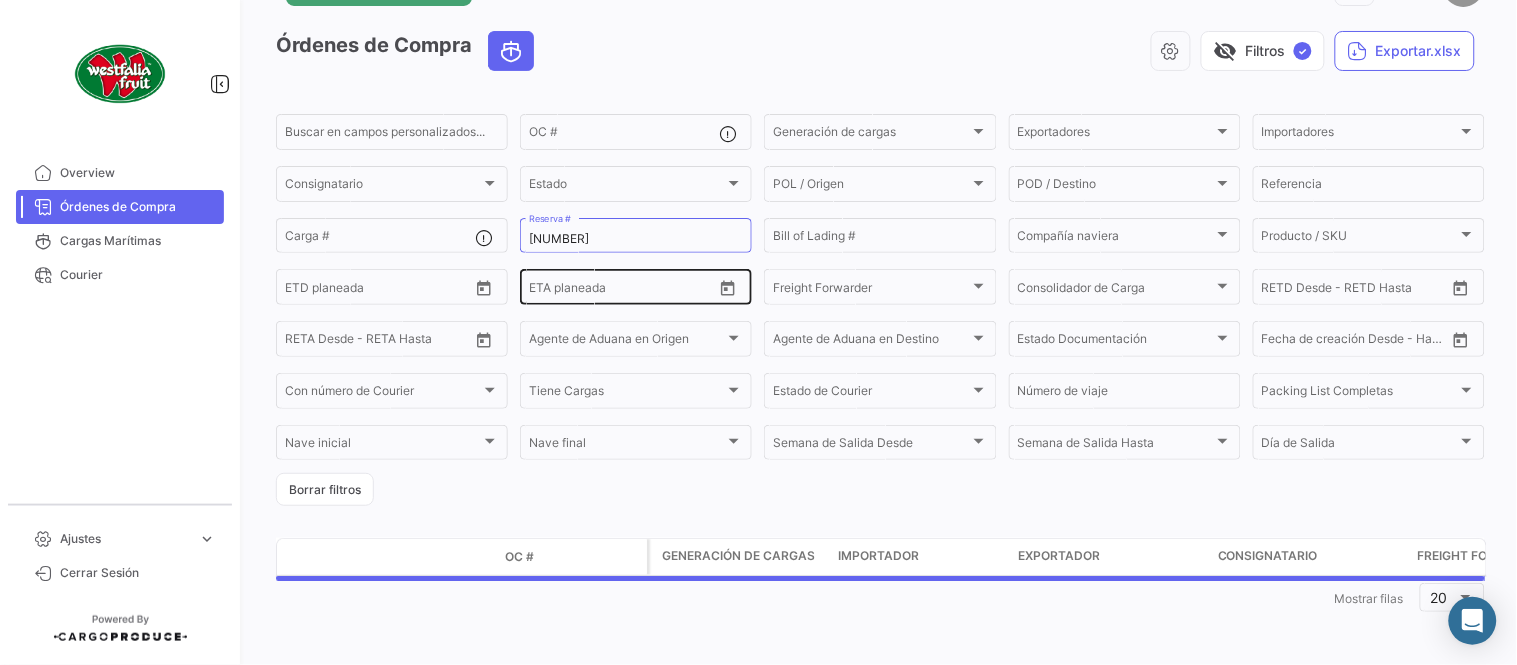 scroll, scrollTop: 0, scrollLeft: 0, axis: both 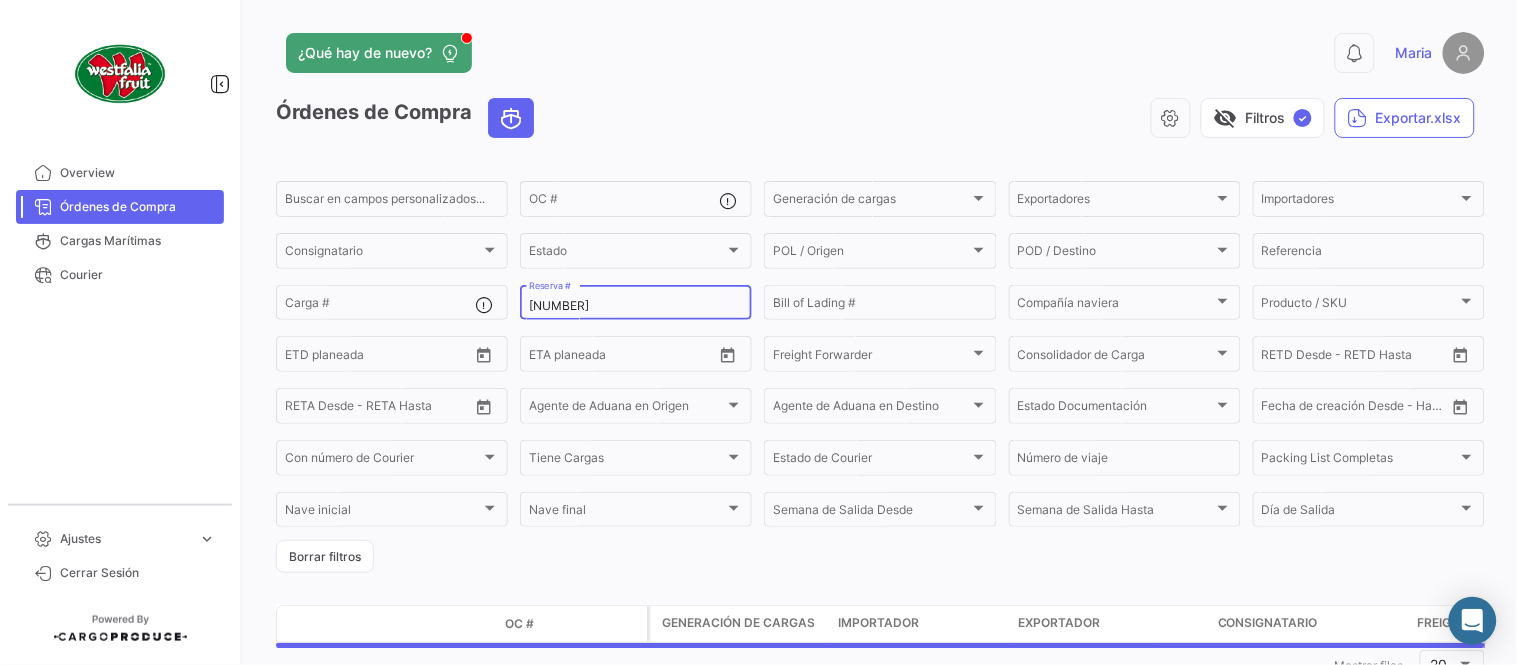 click on "[NUMBER]" at bounding box center [636, 306] 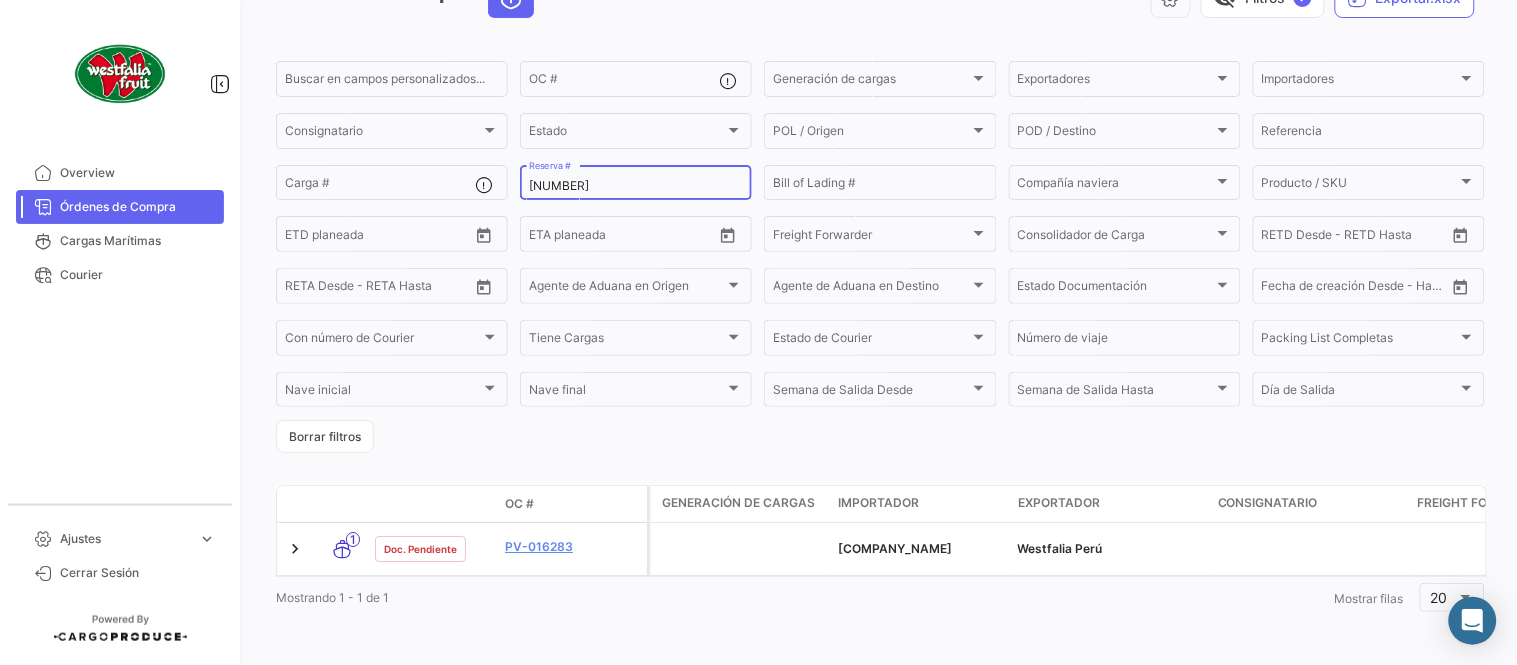 scroll, scrollTop: 128, scrollLeft: 0, axis: vertical 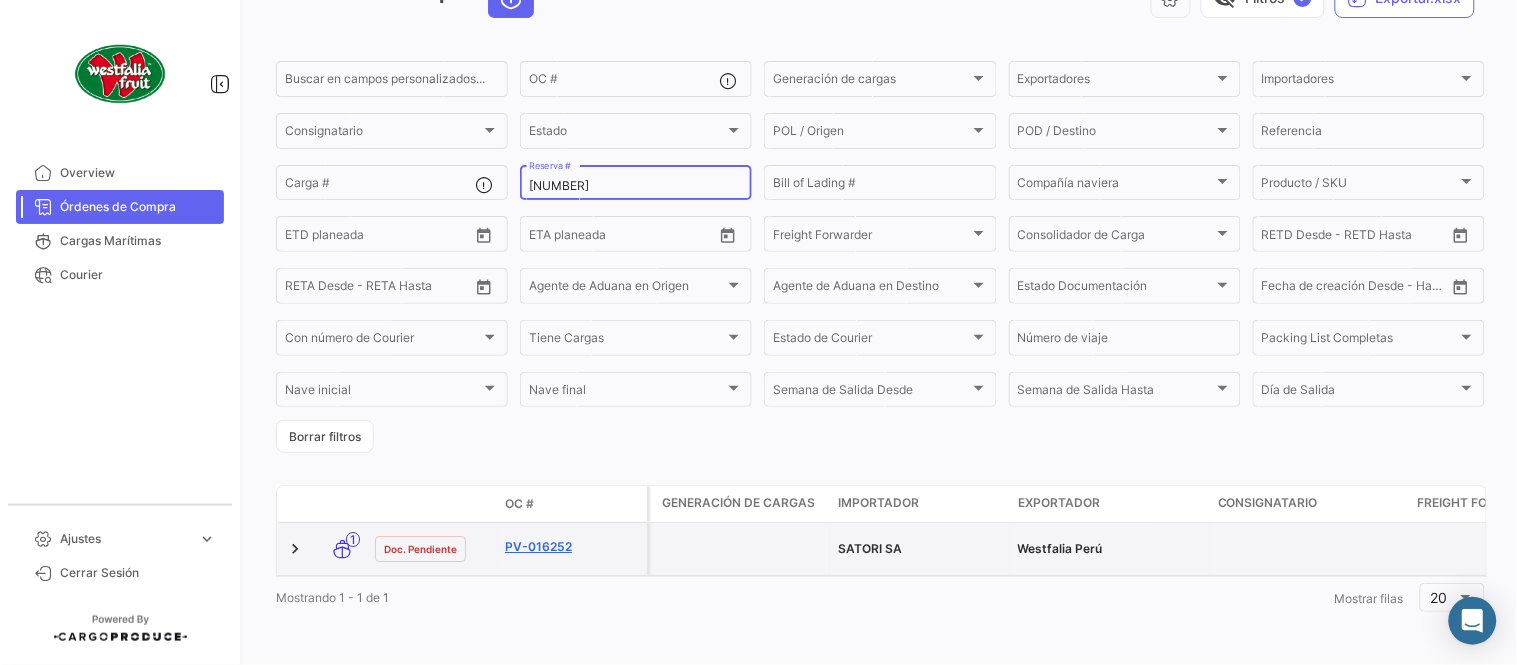 type on "[NUMBER]" 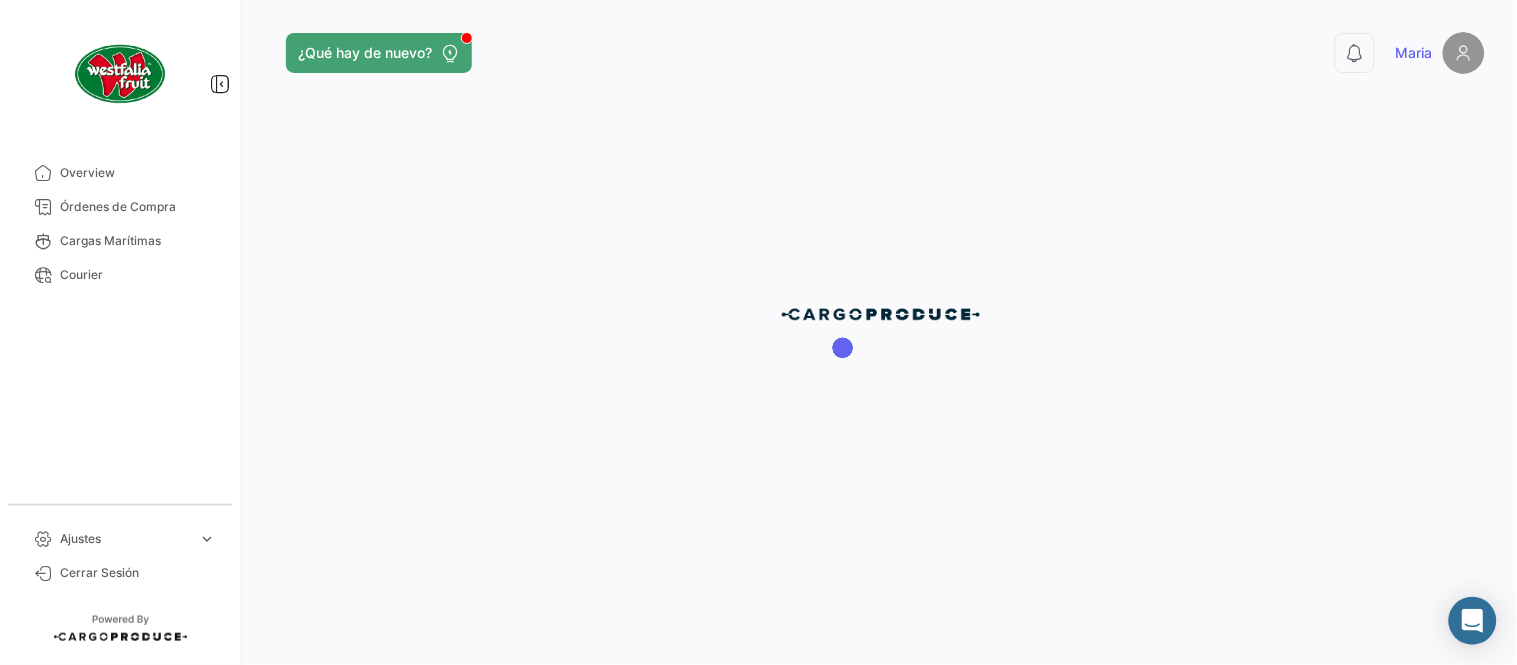 scroll, scrollTop: 0, scrollLeft: 0, axis: both 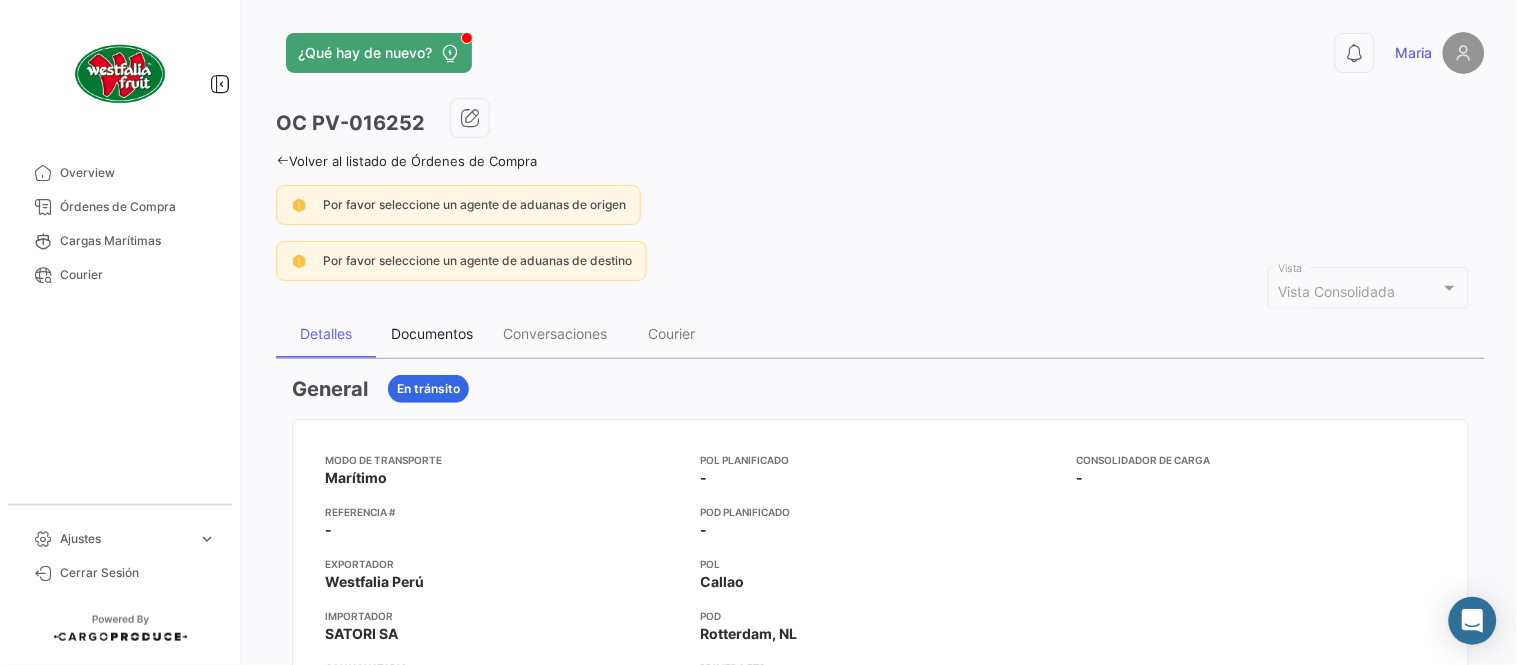 click on "Documentos" at bounding box center (432, 333) 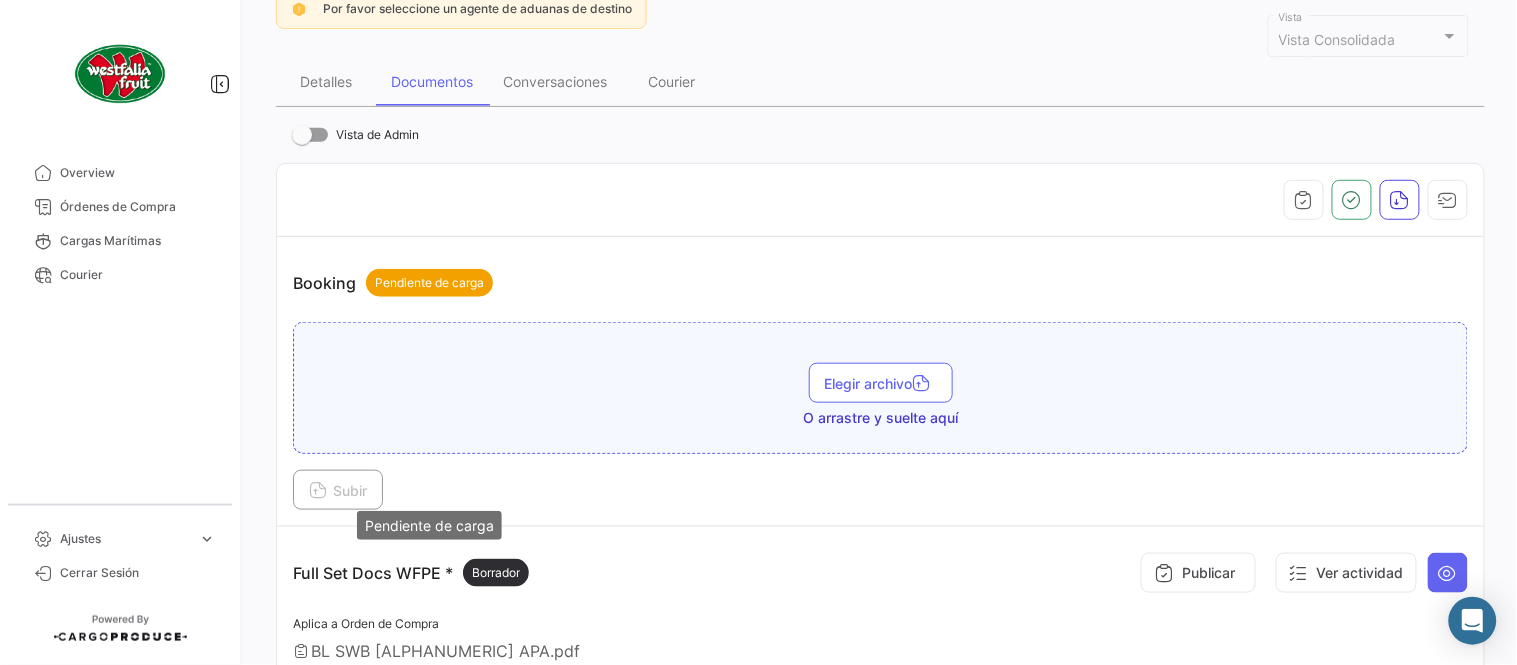 scroll, scrollTop: 444, scrollLeft: 0, axis: vertical 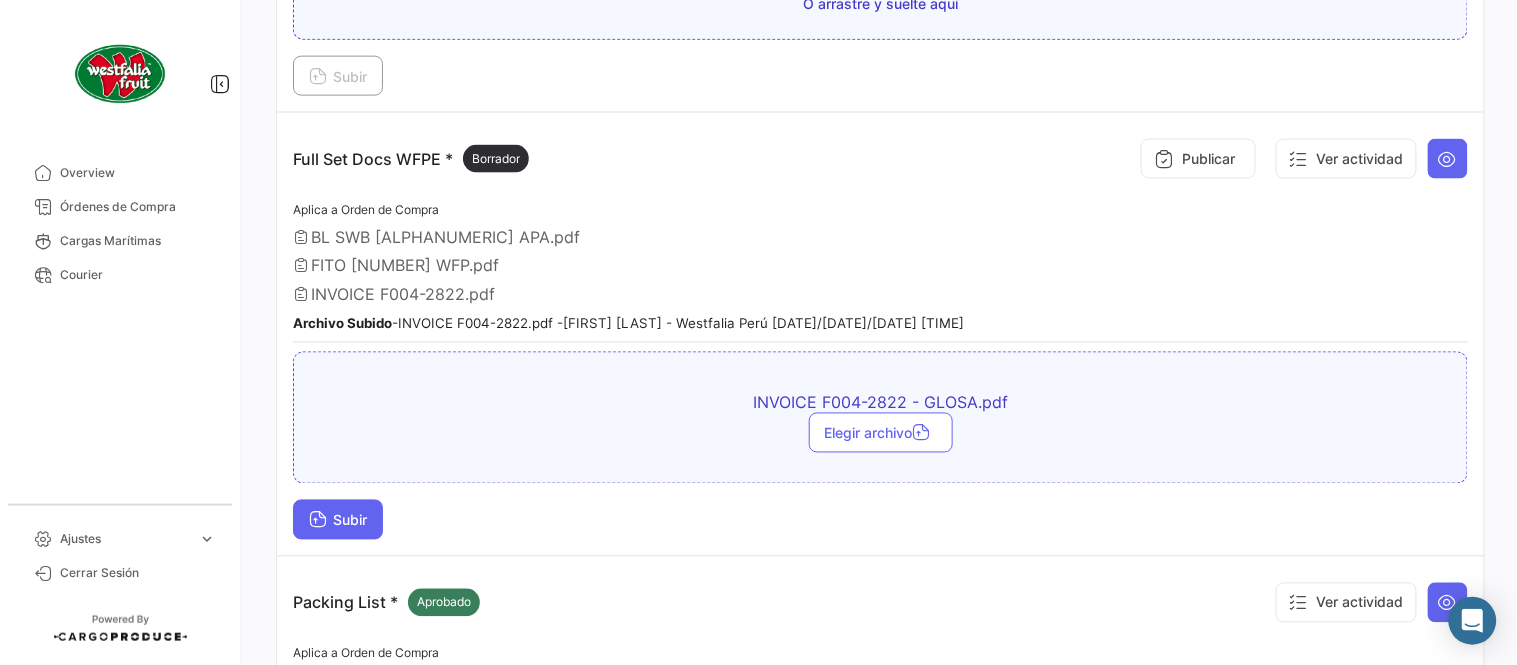 click on "Subir" at bounding box center (338, 520) 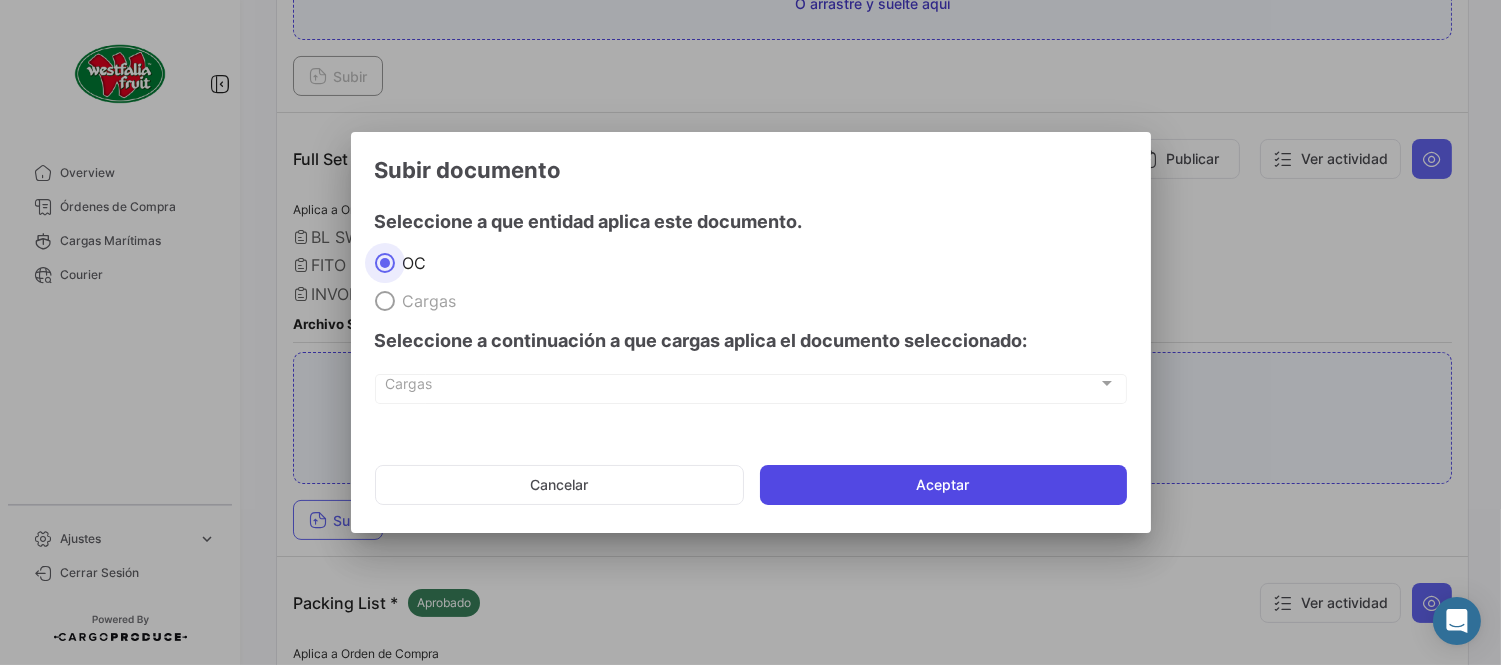 click on "Aceptar" 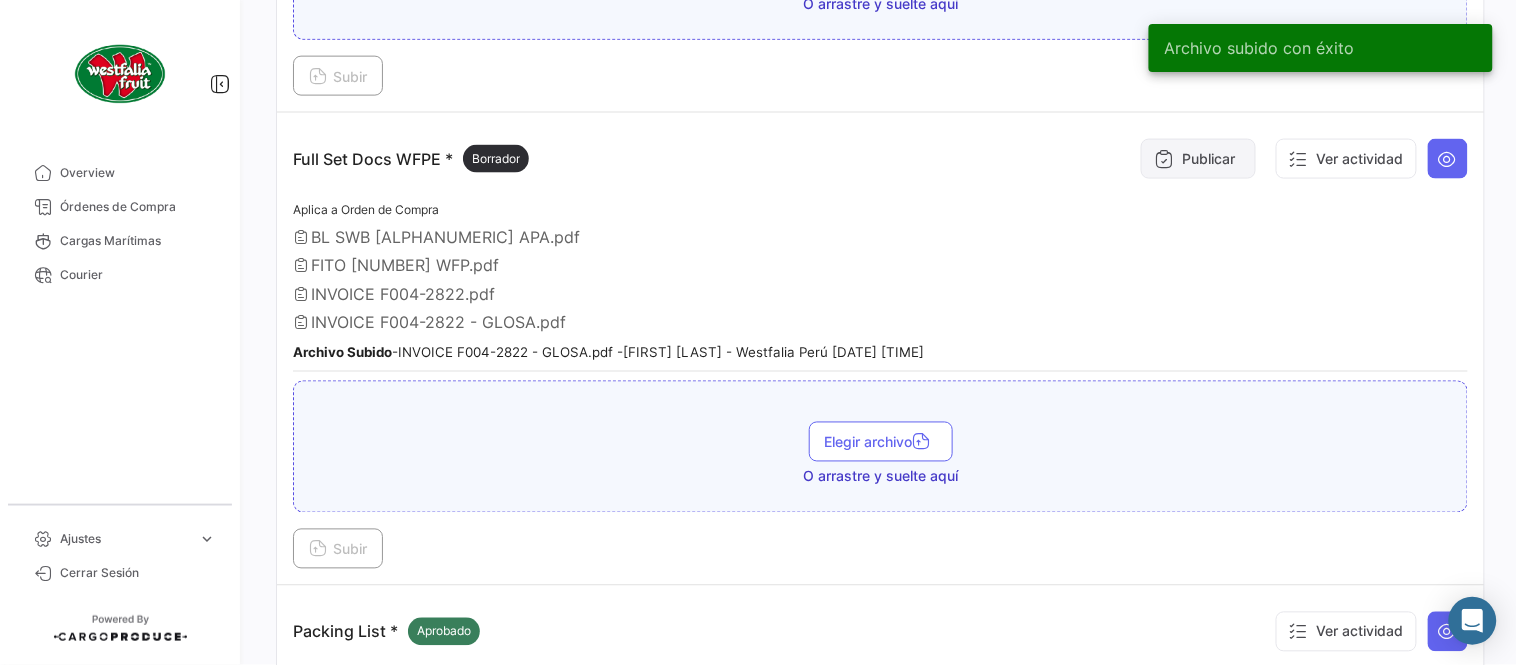 click on "Publicar" at bounding box center [1198, 159] 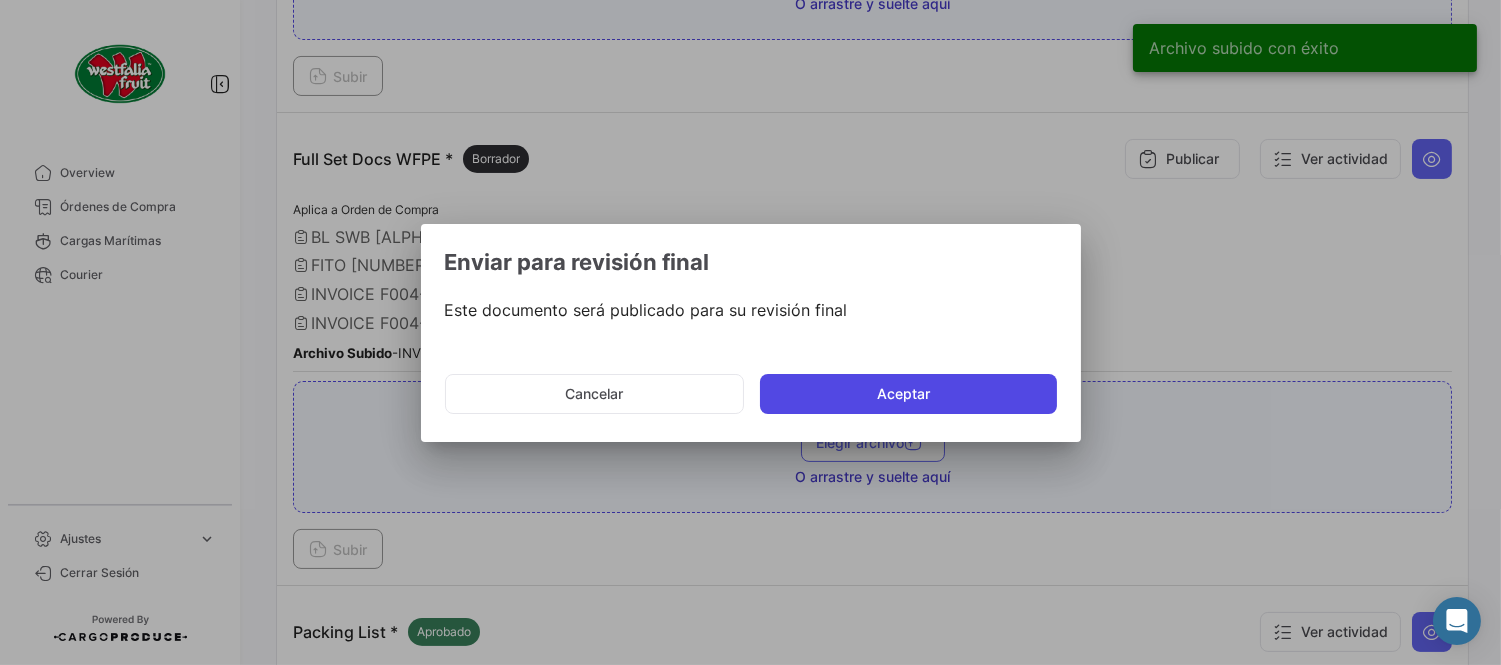 click on "Aceptar" 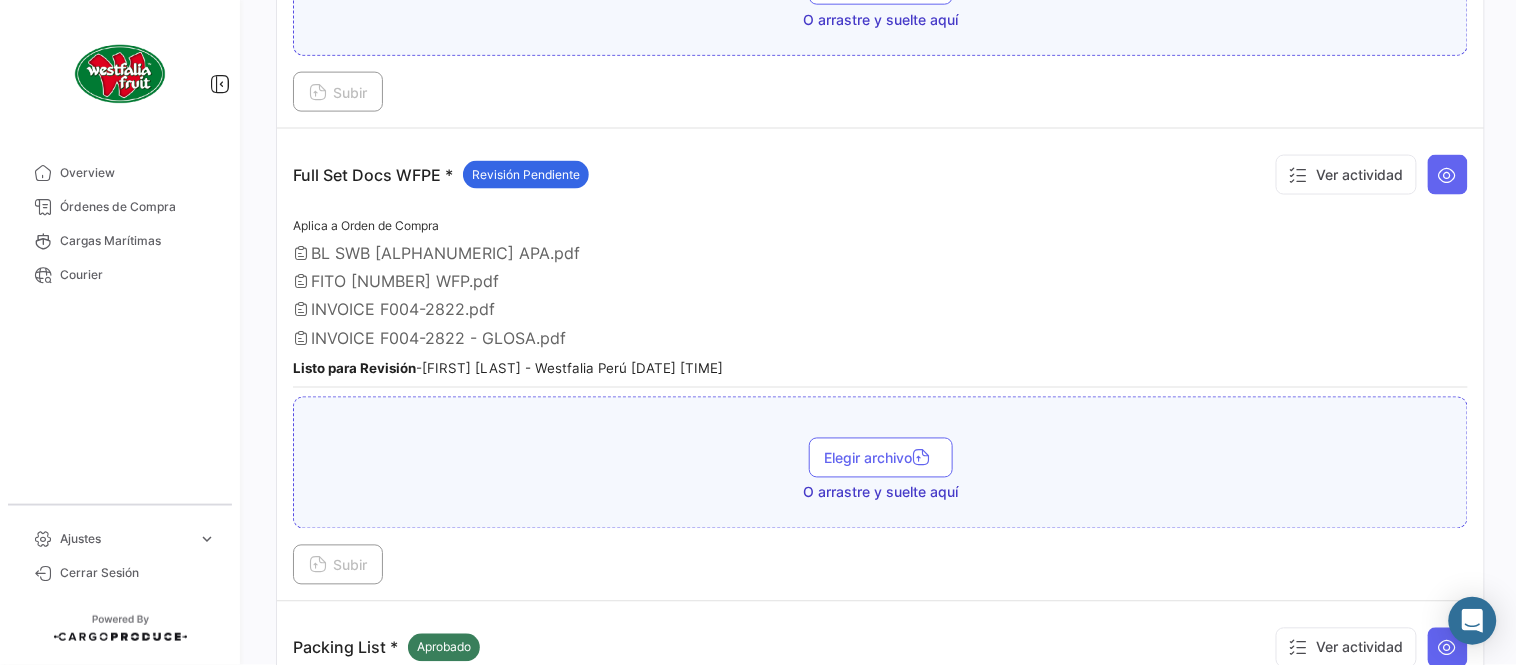 click on "Aplica a Orden de Compra   BL SWB HLCULI3250737814 APA.pdf   FITO 34387034 WFP.pdf   INVOICE F004-2822.pdf   INVOICE F004-2822 - GLOSA.pdf  Listo para Revisión  -   [FIRST] [LAST]  - Westfalia Perú [DATE]/[DATE]/[DATE] [TIME]" at bounding box center [880, 301] 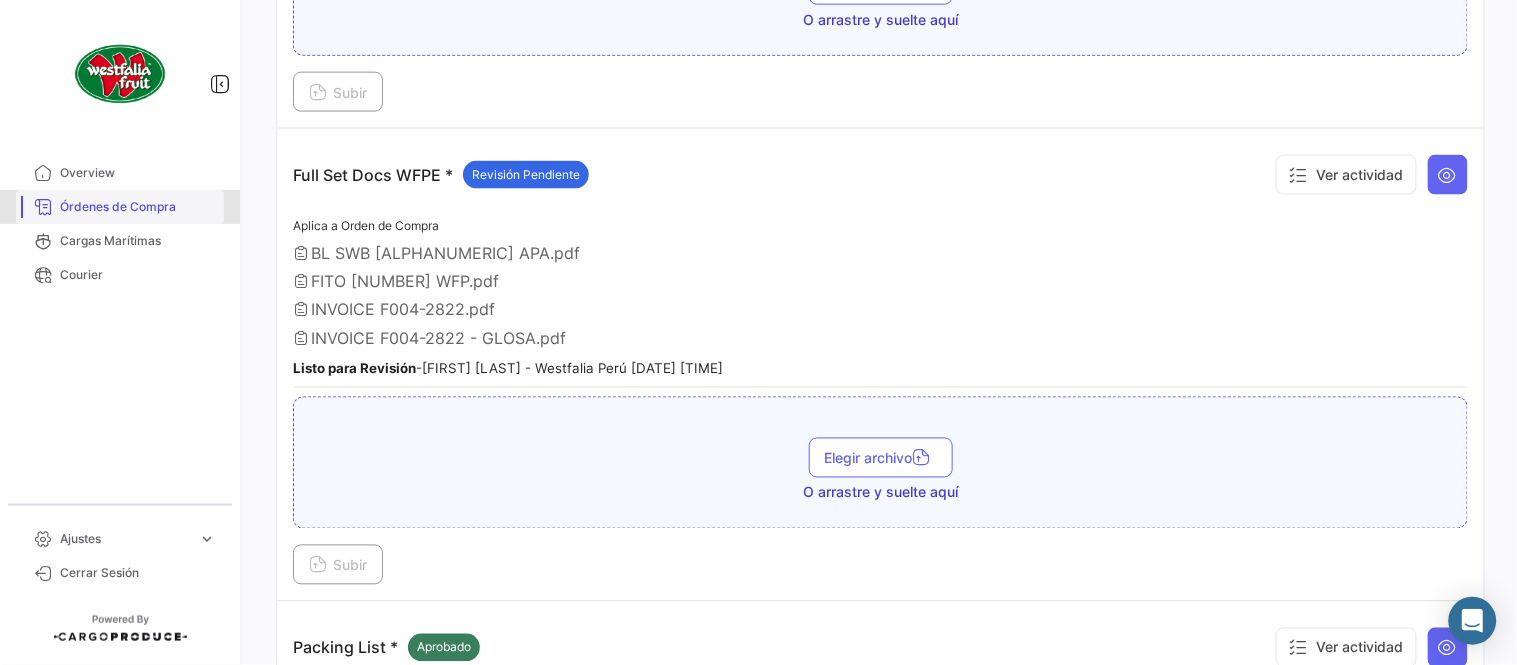 click on "Órdenes de Compra" at bounding box center (138, 207) 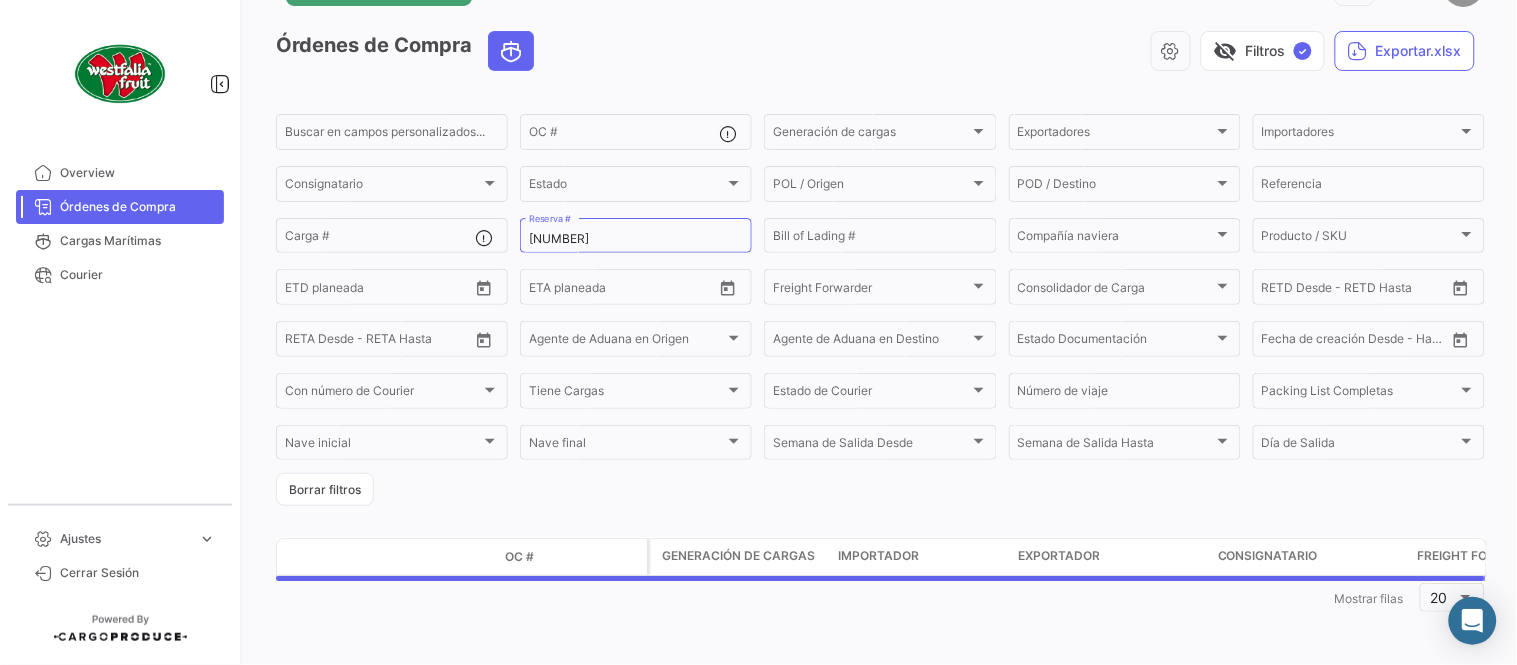 scroll, scrollTop: 0, scrollLeft: 0, axis: both 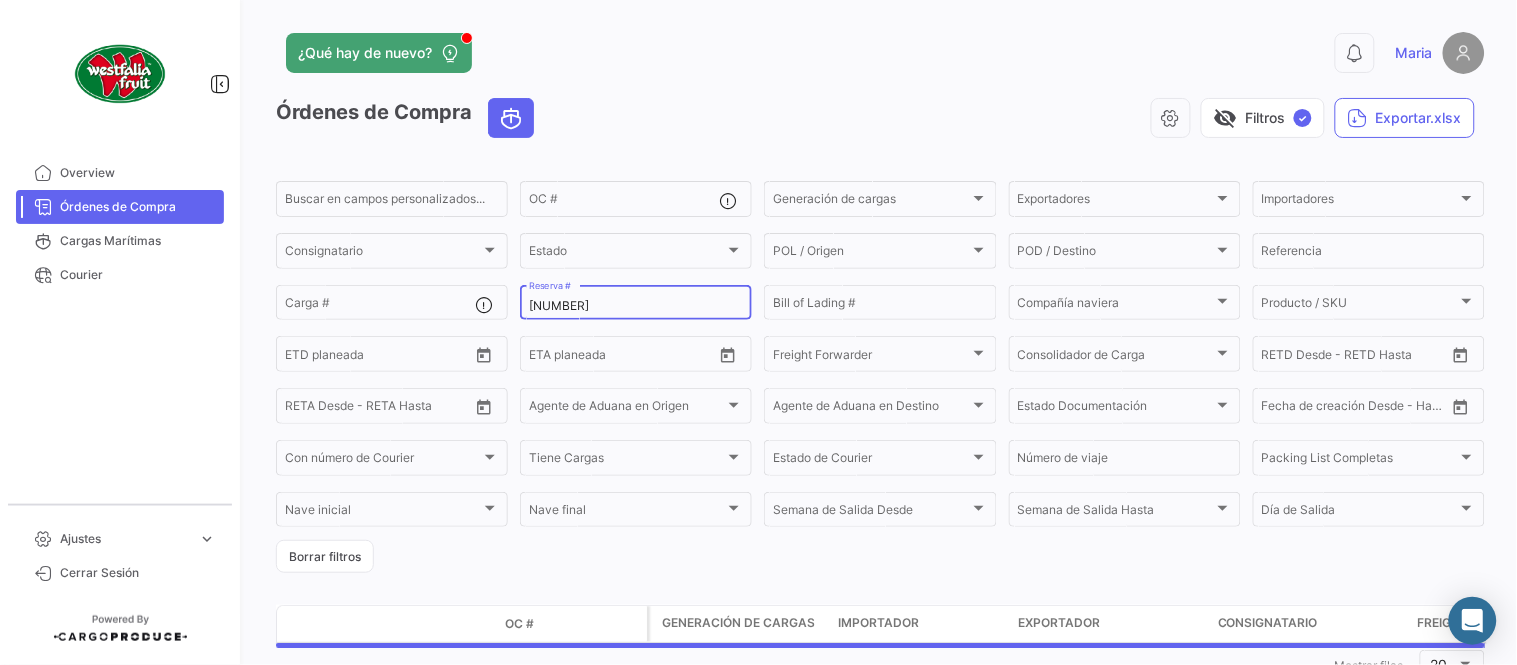 click on "[NUMBER]" at bounding box center [636, 306] 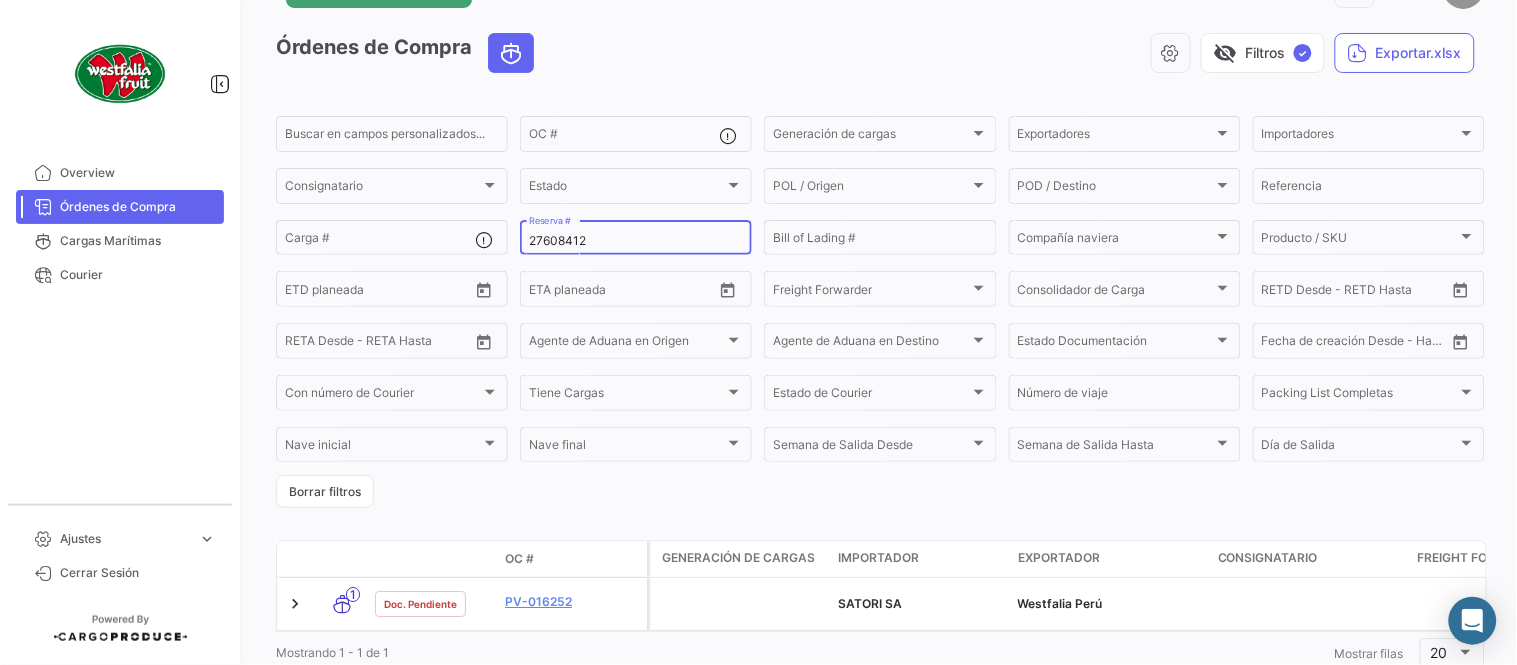 scroll, scrollTop: 128, scrollLeft: 0, axis: vertical 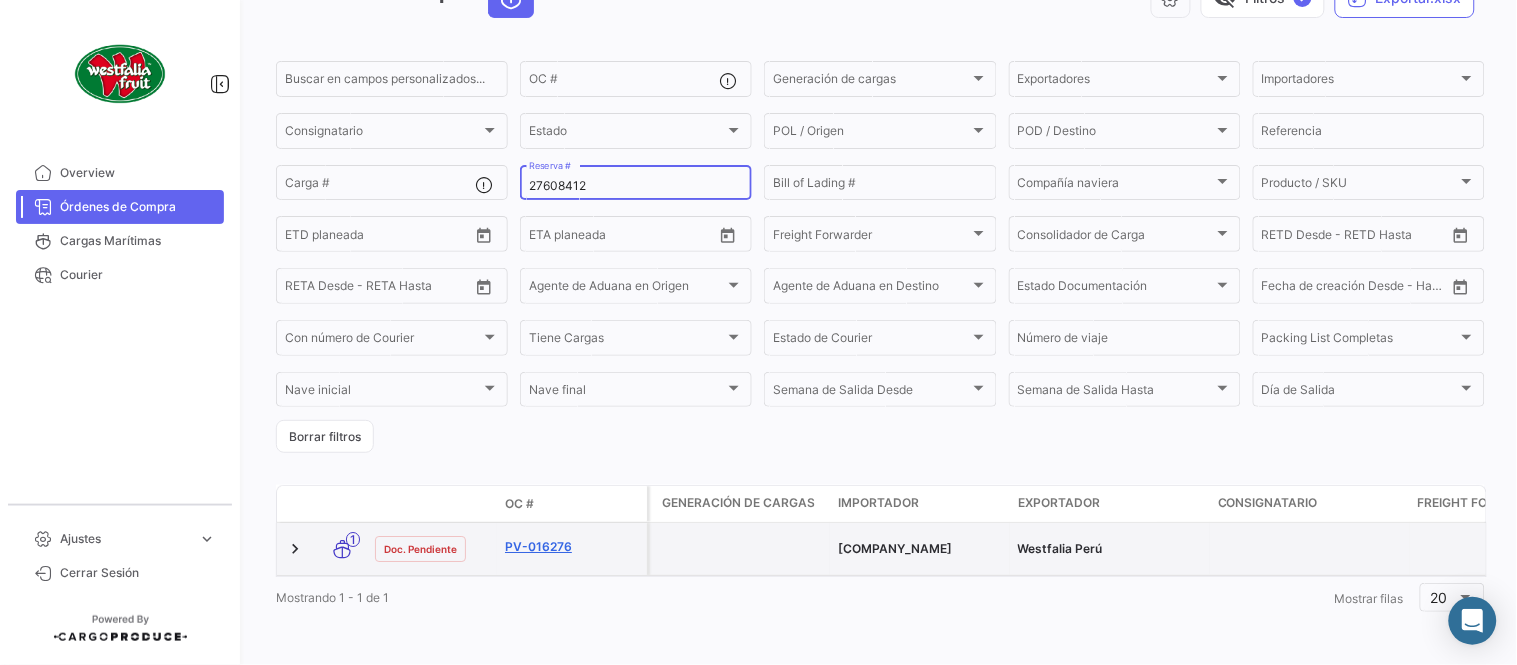 type on "27608412" 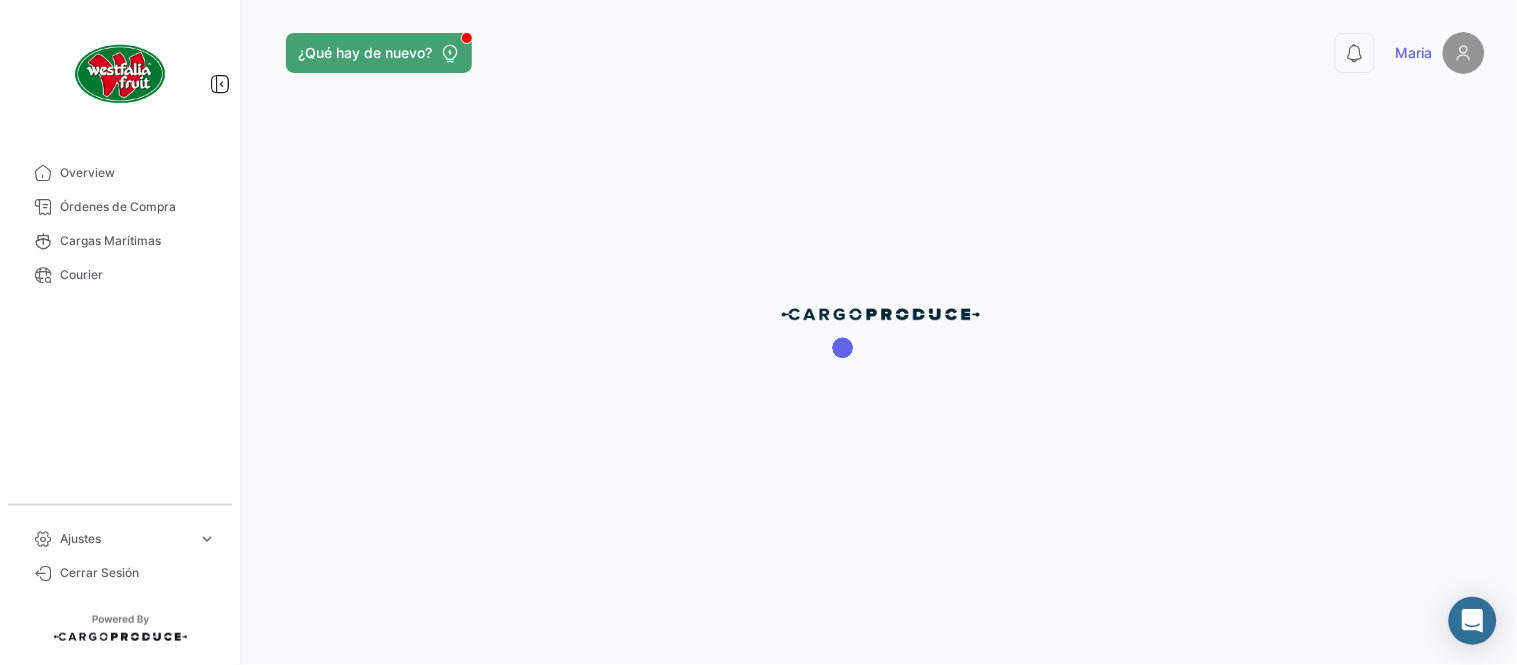 scroll, scrollTop: 0, scrollLeft: 0, axis: both 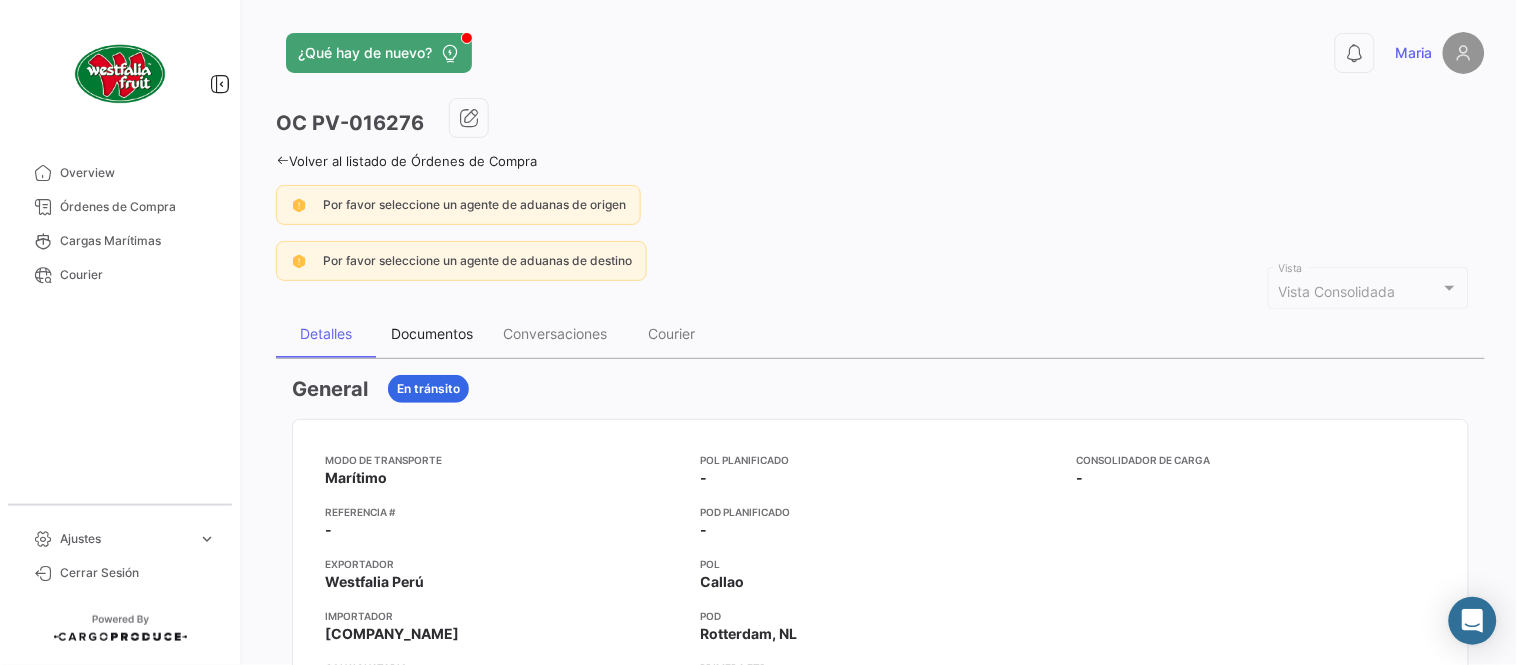 click on "Documentos" at bounding box center [432, 333] 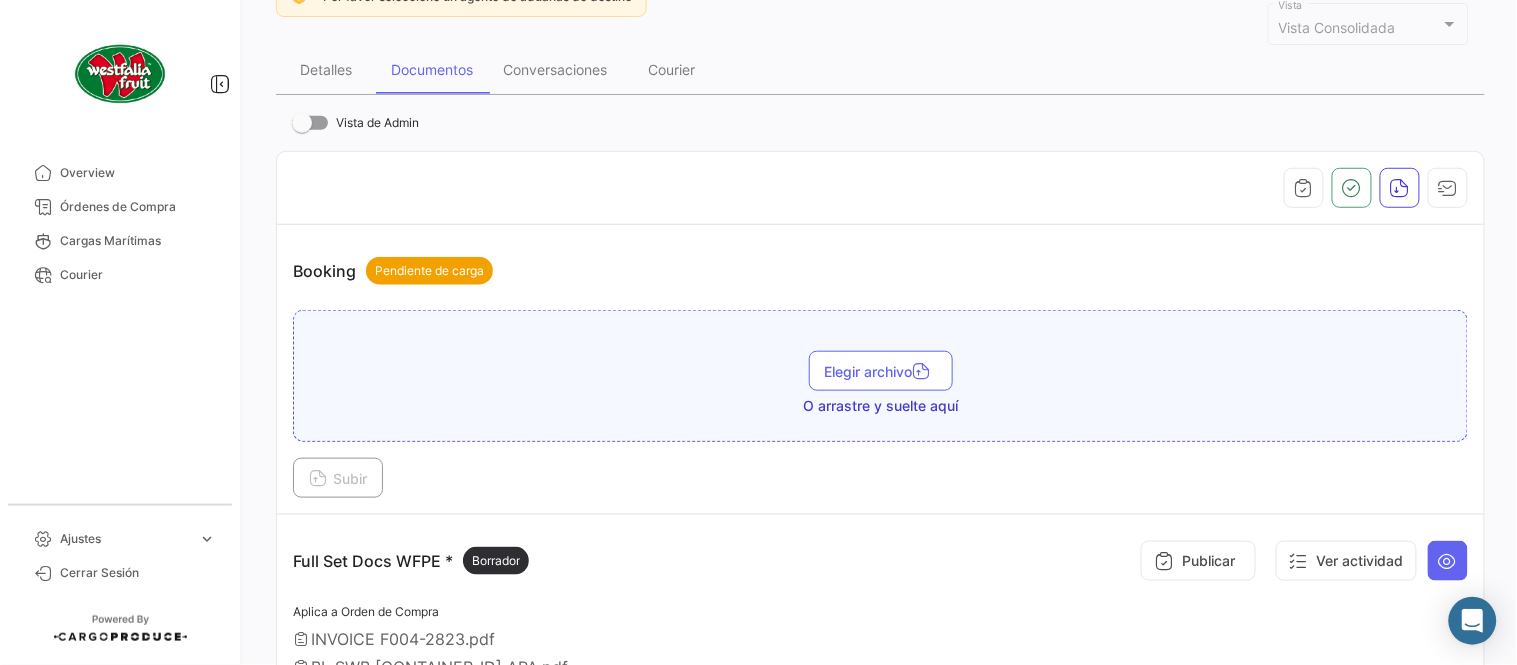 scroll, scrollTop: 555, scrollLeft: 0, axis: vertical 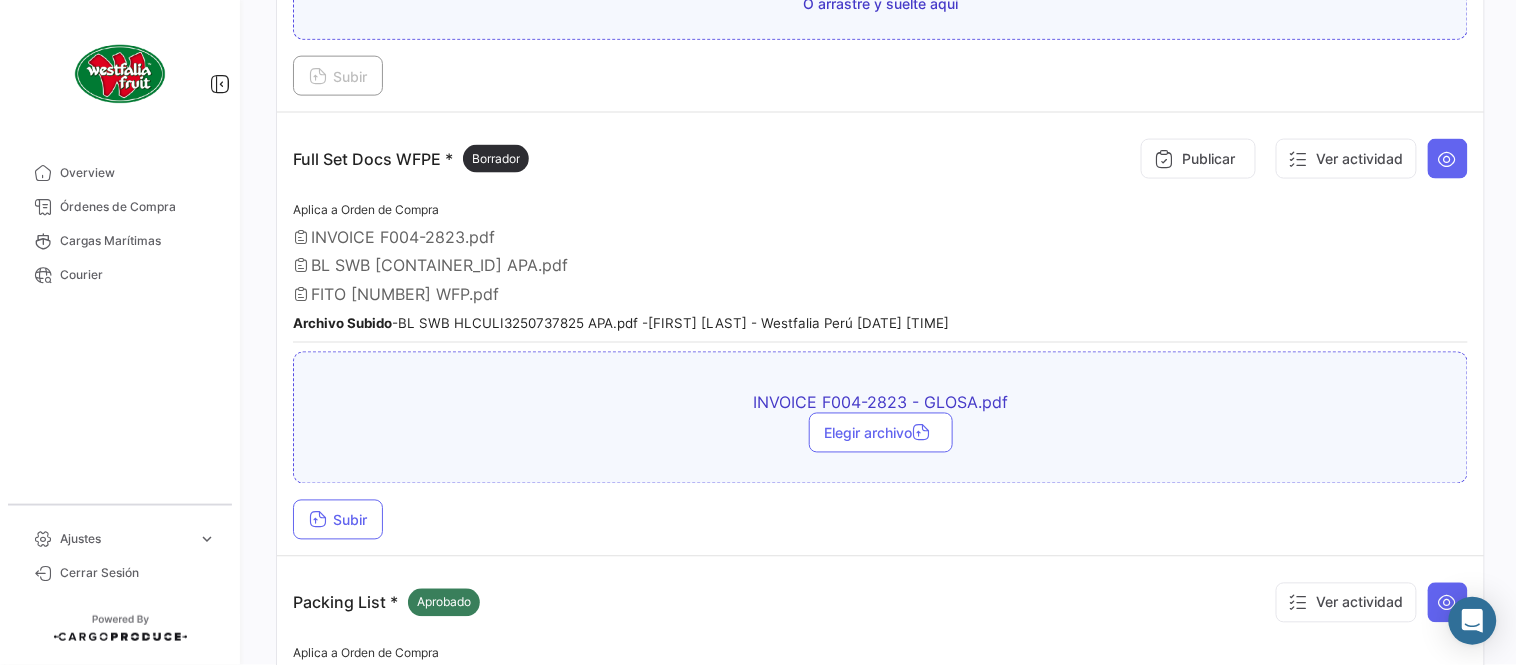 drag, startPoint x: 400, startPoint y: 518, endPoint x: 371, endPoint y: 518, distance: 29 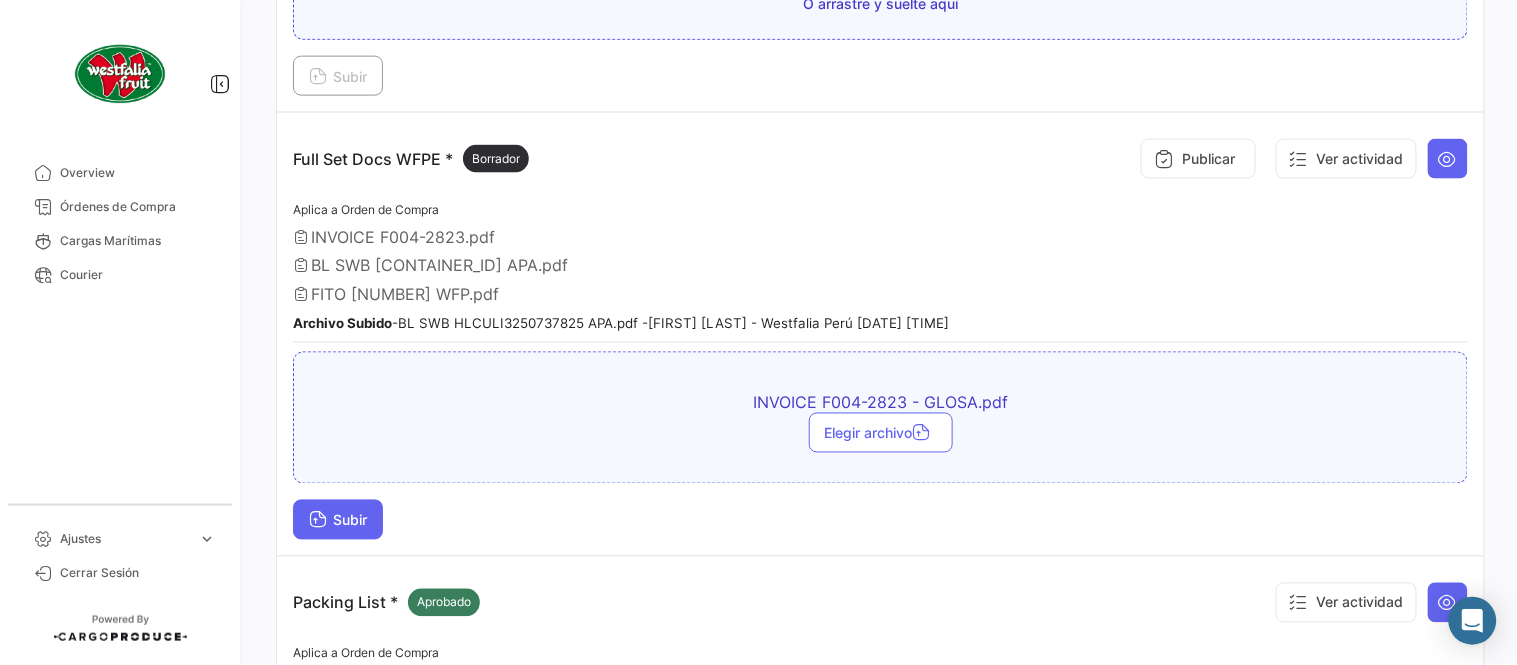 click on "Subir" at bounding box center (338, 520) 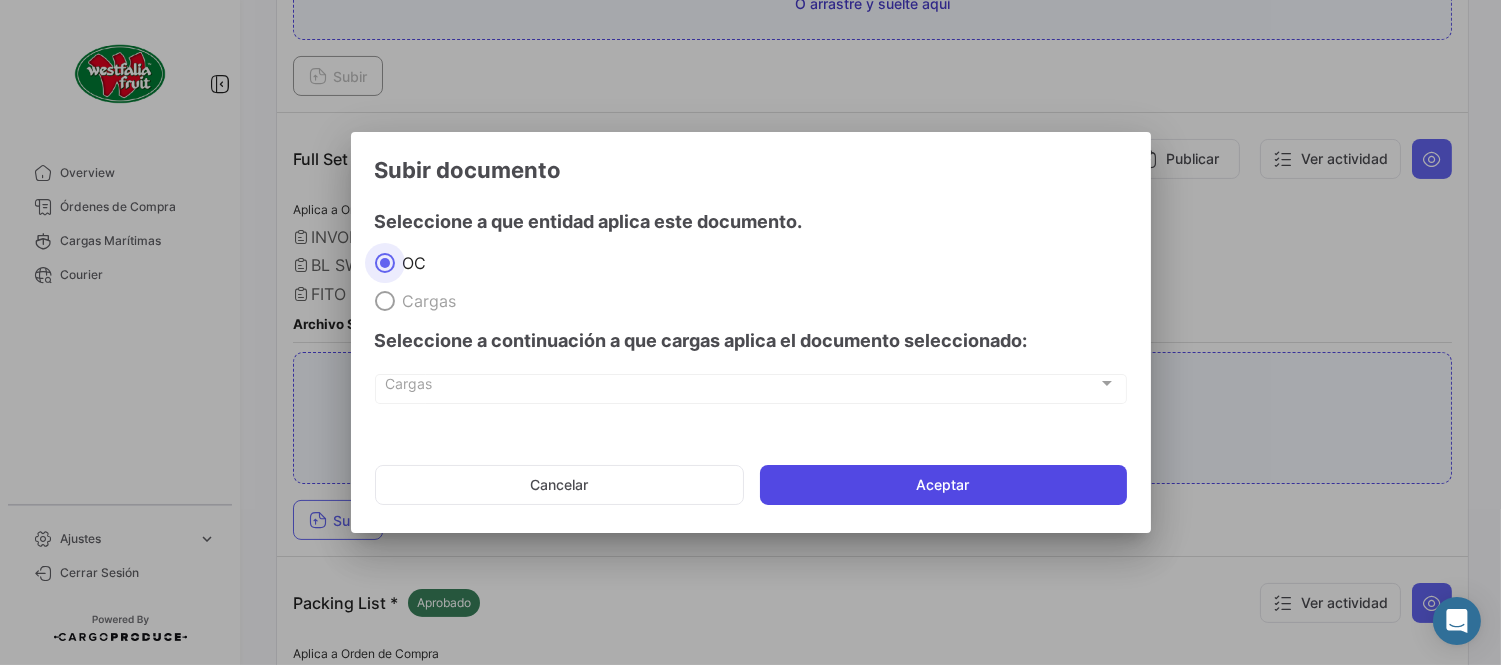 click on "Aceptar" 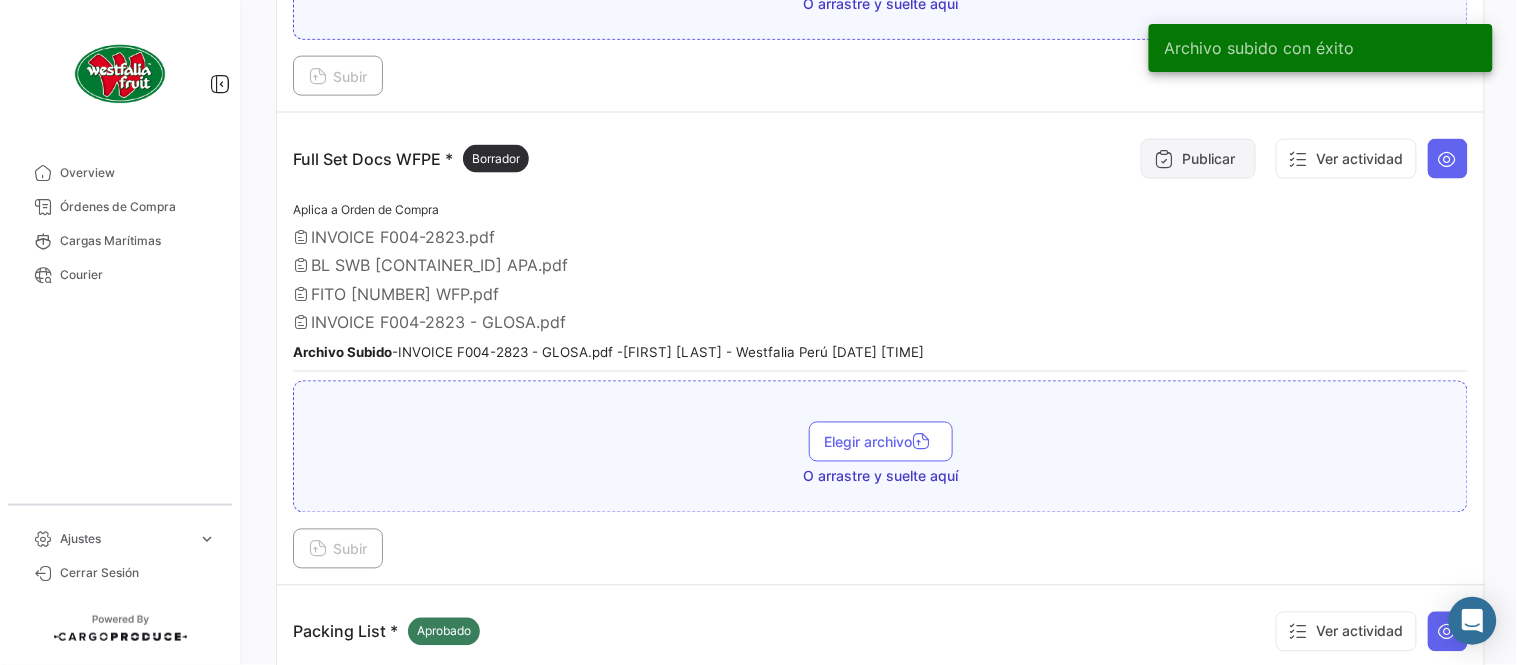 click on "Publicar" at bounding box center (1198, 159) 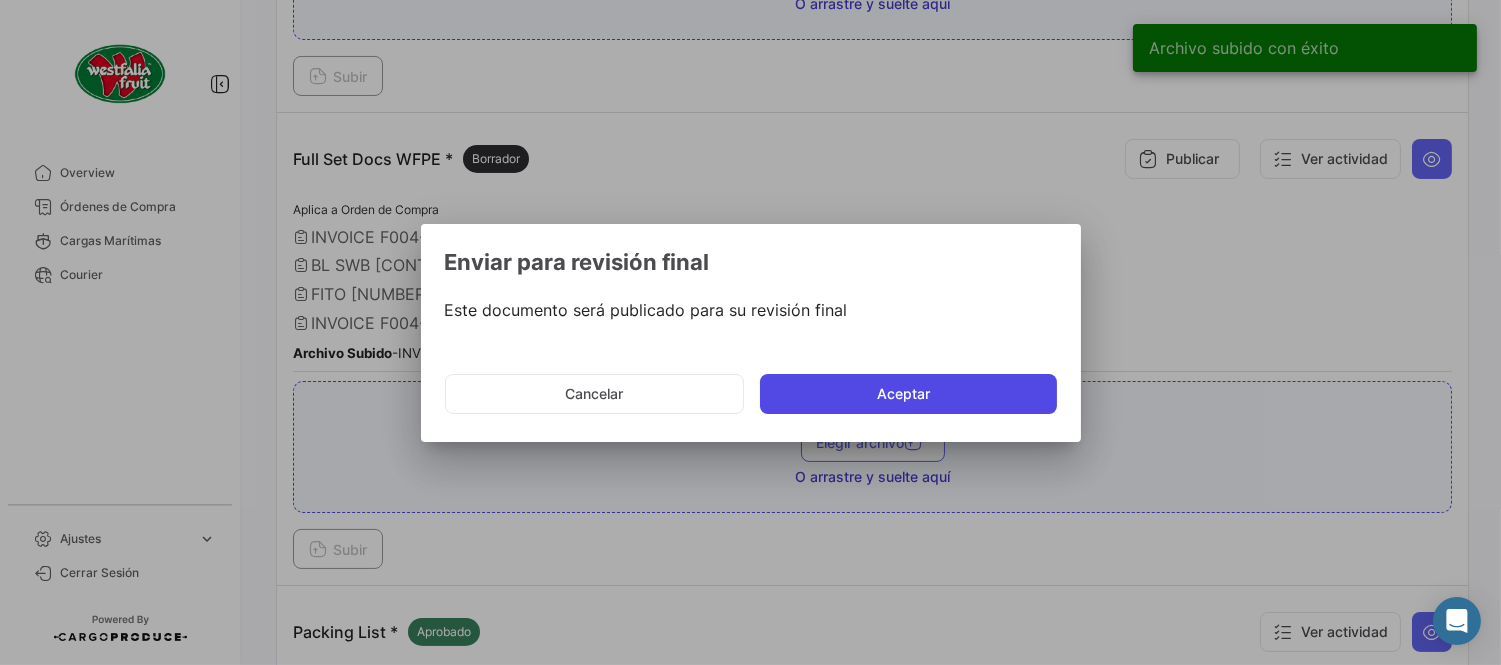 click on "Aceptar" 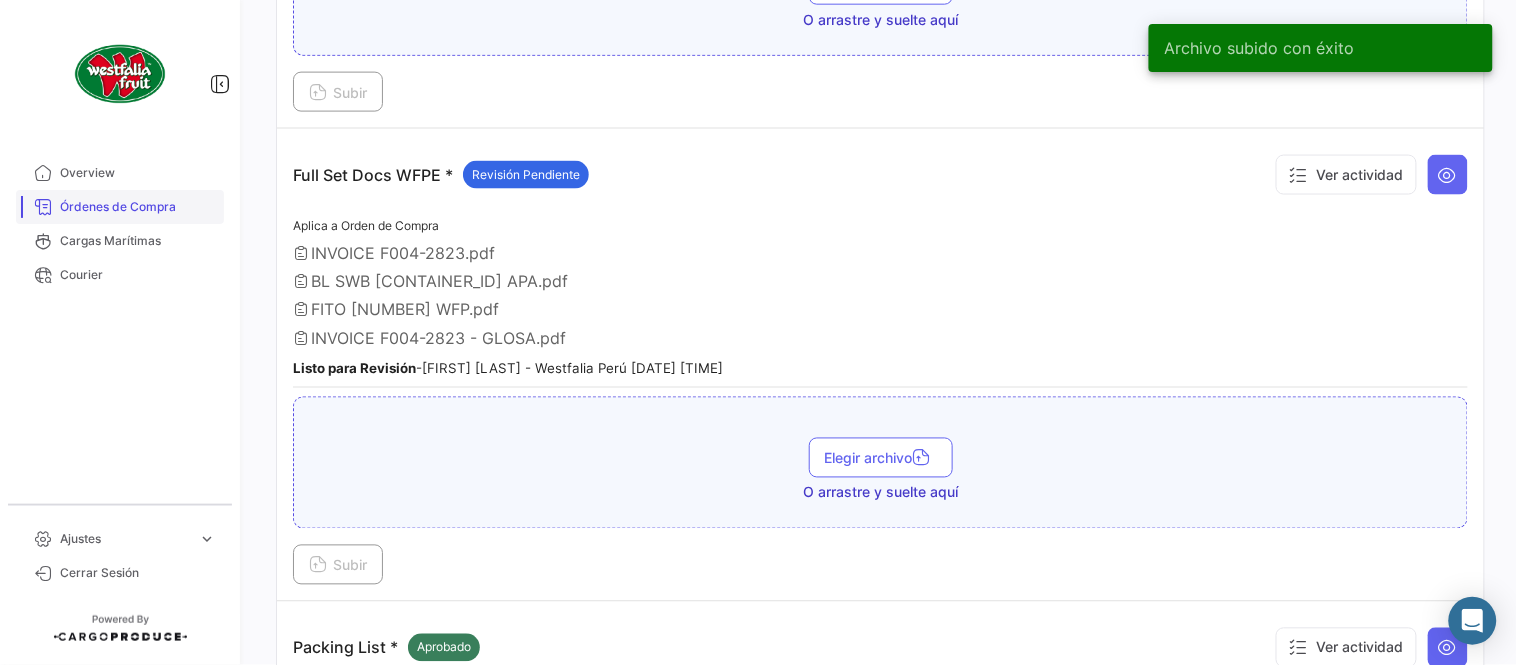 click on "Órdenes de Compra" at bounding box center (120, 207) 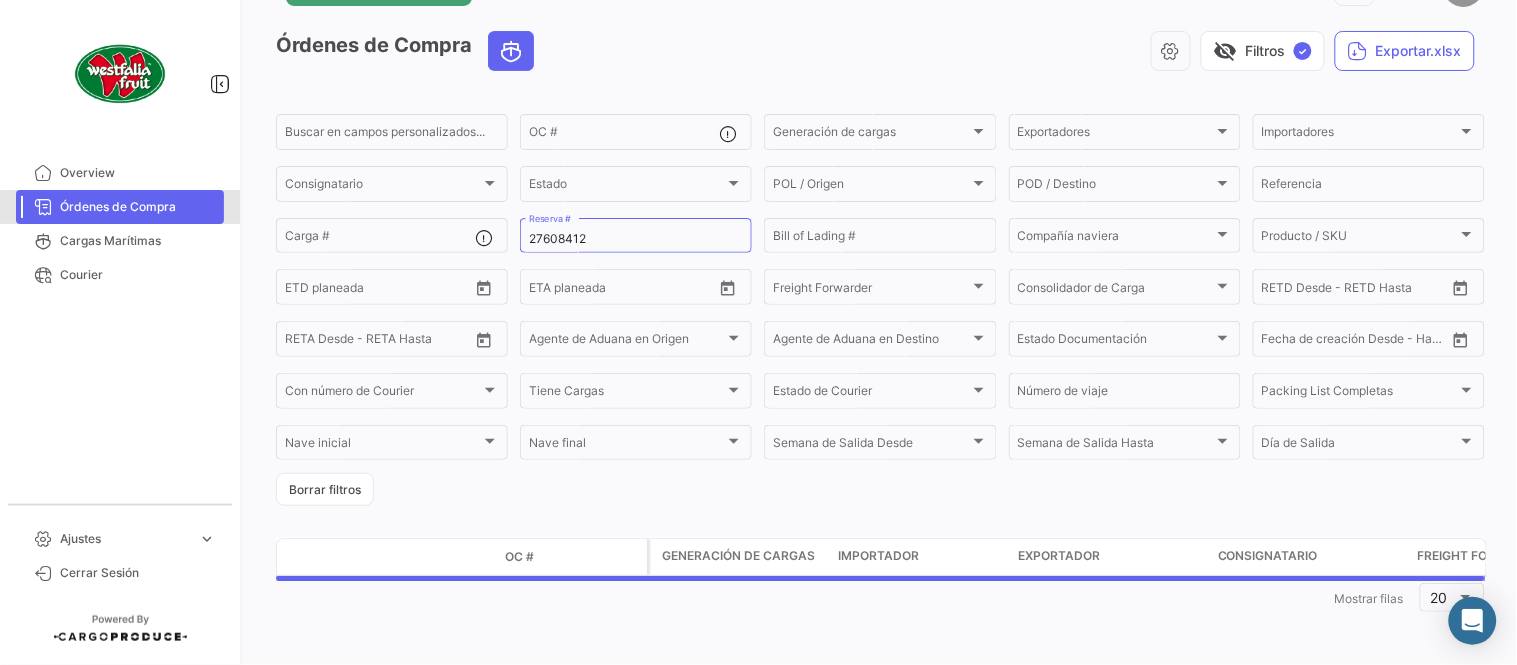 scroll, scrollTop: 0, scrollLeft: 0, axis: both 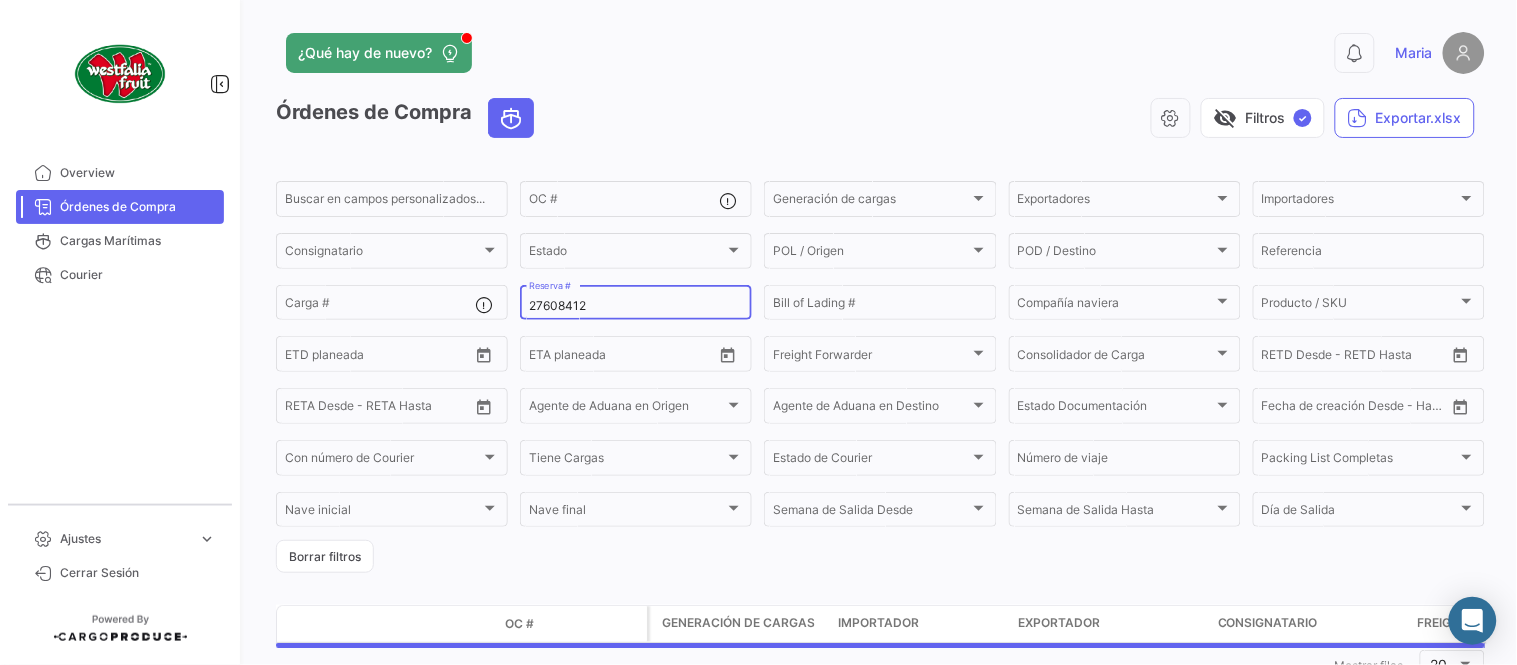 click on "27608412" at bounding box center [636, 306] 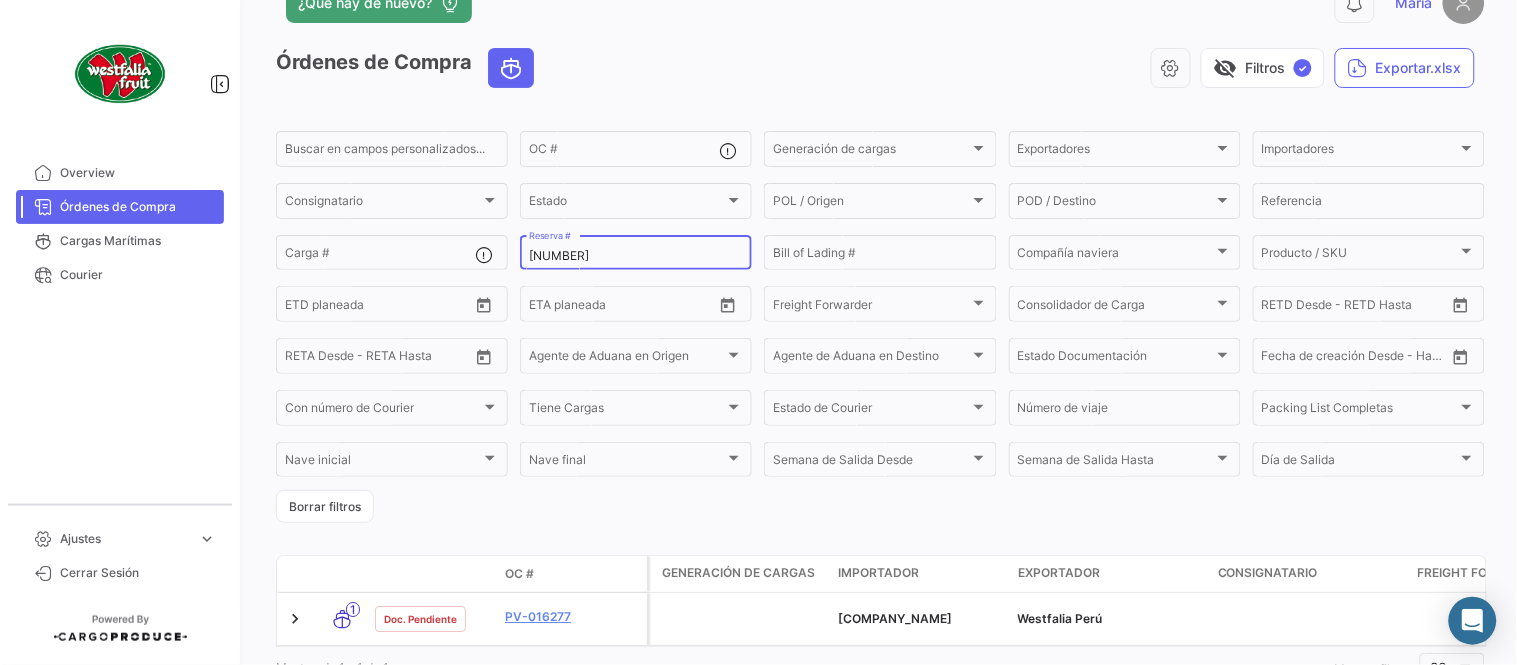 scroll, scrollTop: 128, scrollLeft: 0, axis: vertical 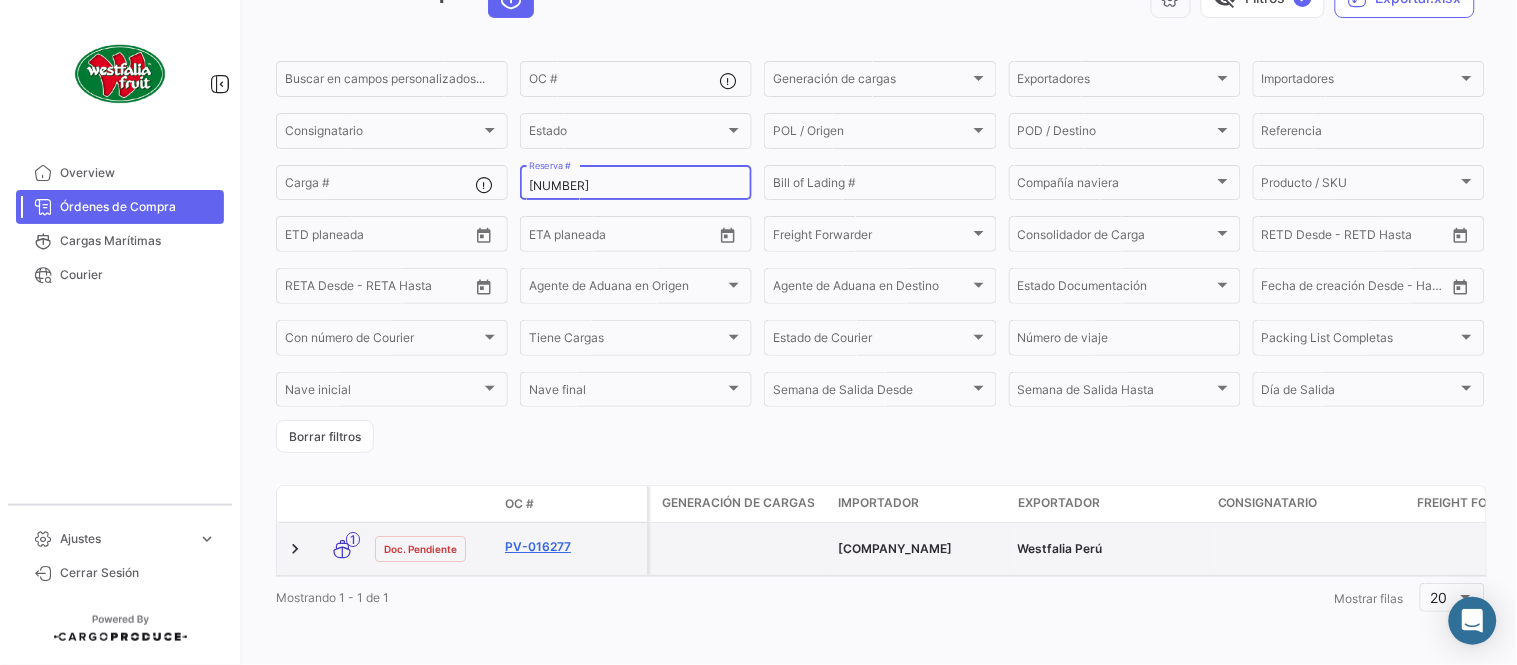 type on "[NUMBER]" 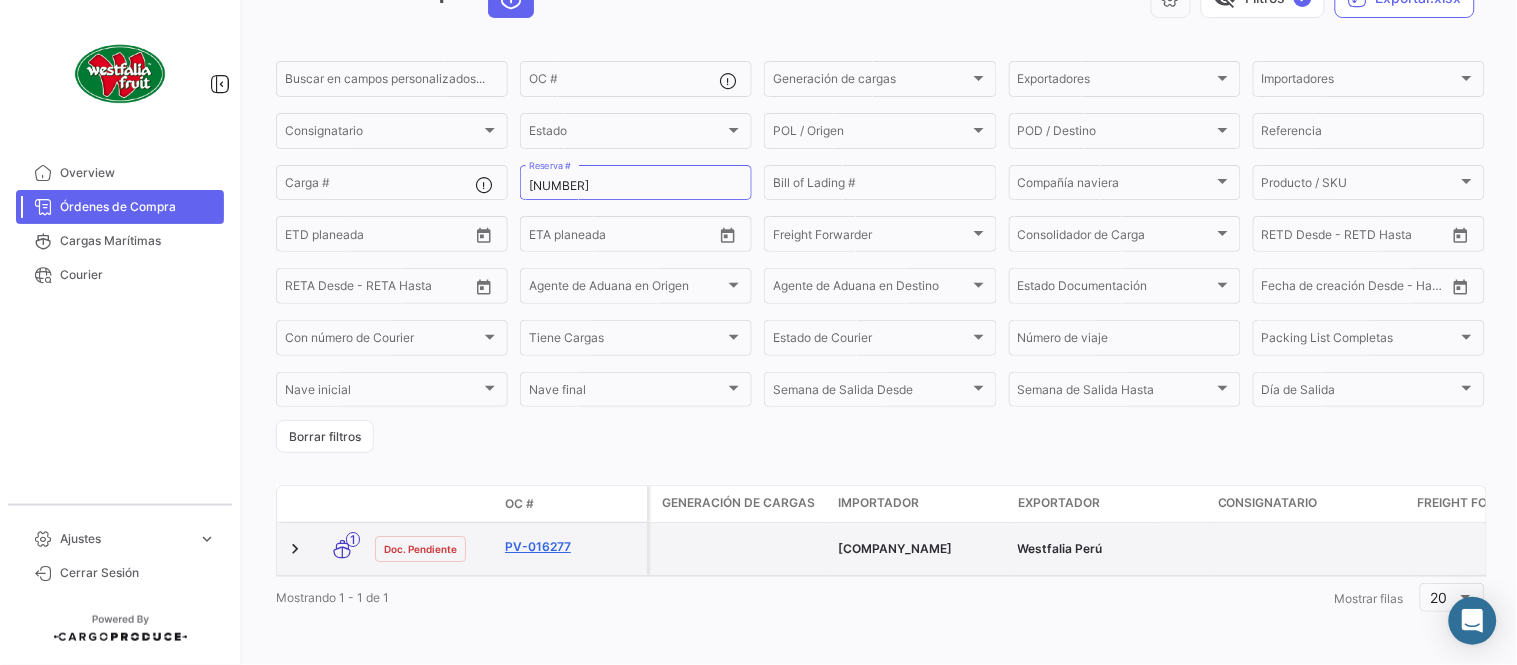 click on "PV-016277" 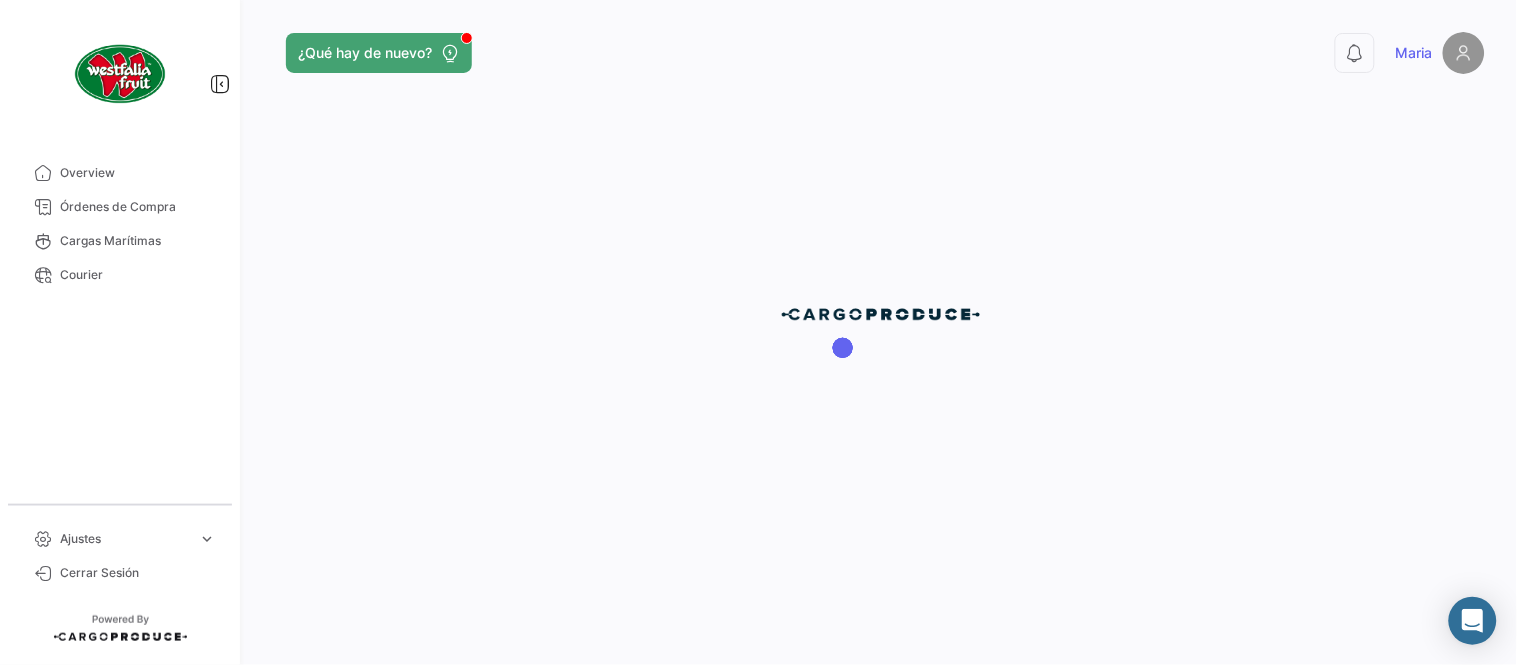 scroll, scrollTop: 0, scrollLeft: 0, axis: both 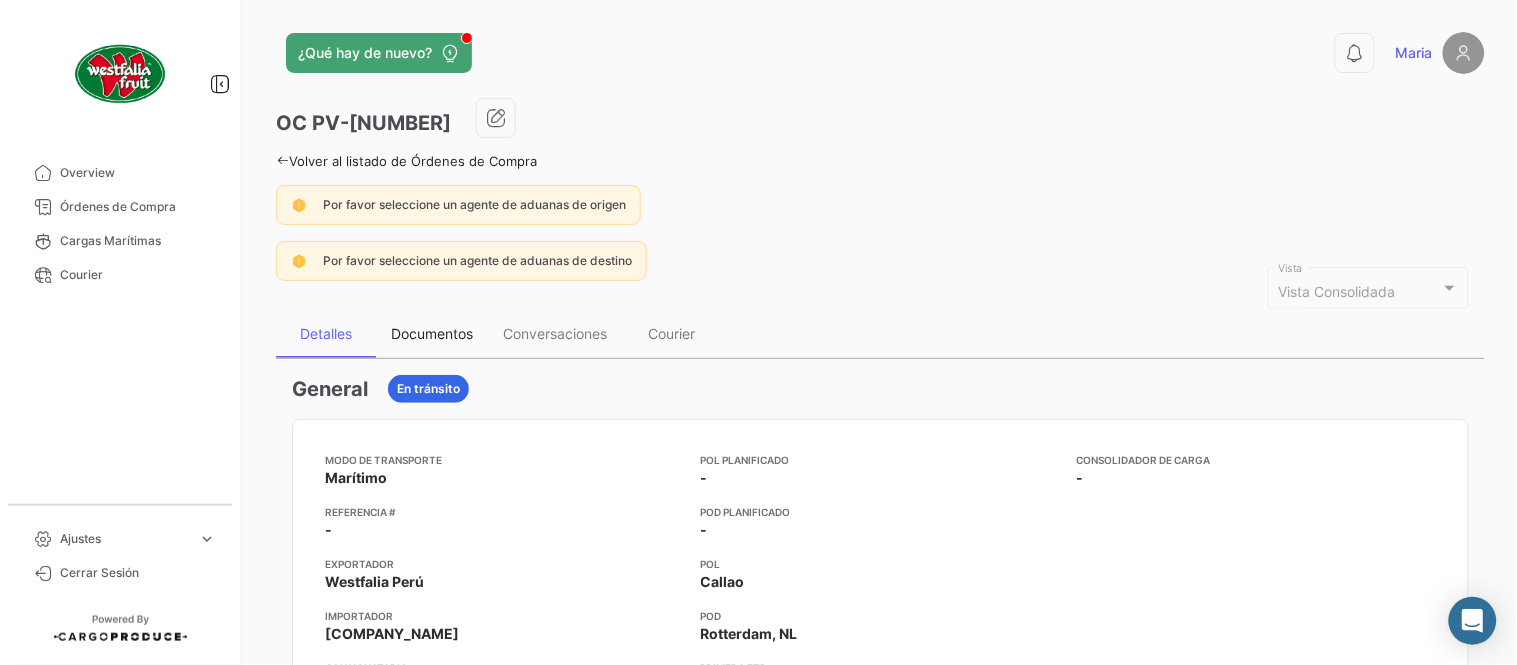 click on "Documentos" at bounding box center [432, 333] 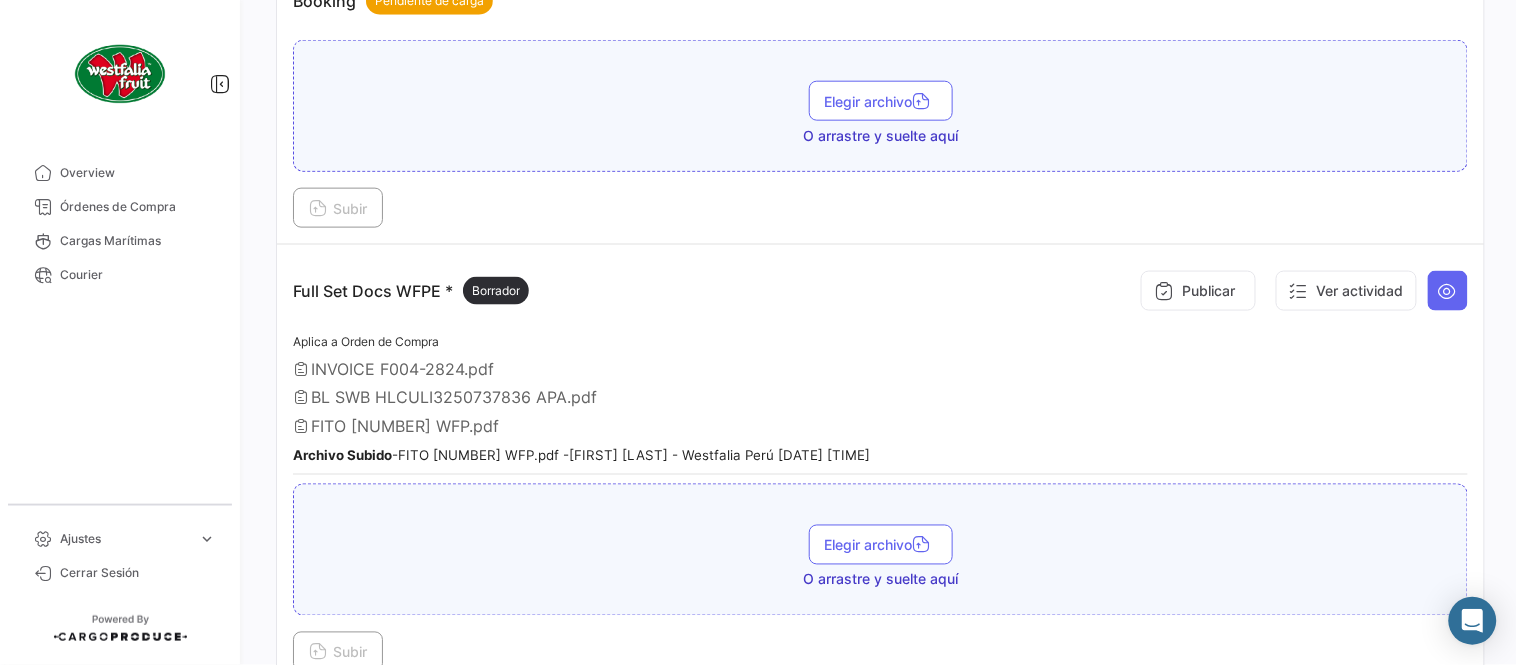 scroll, scrollTop: 554, scrollLeft: 0, axis: vertical 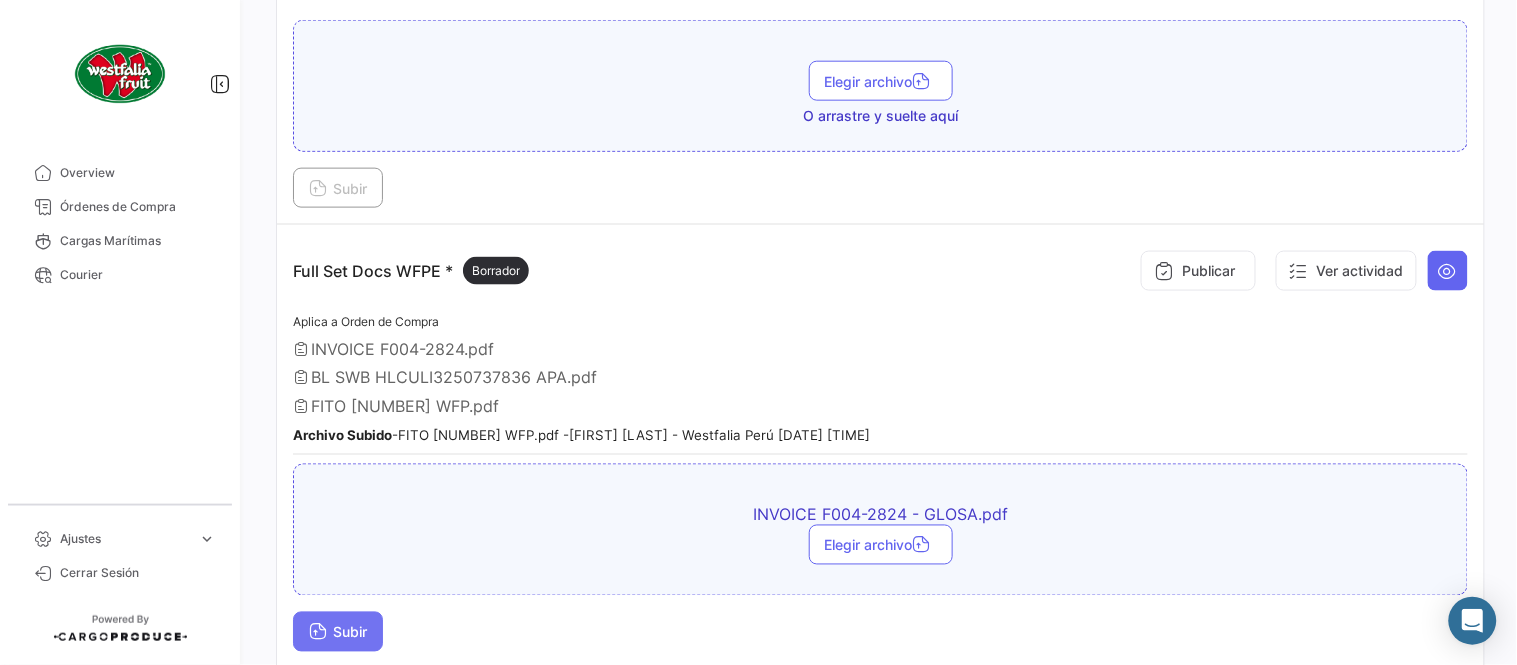 click on "Subir" at bounding box center [338, 632] 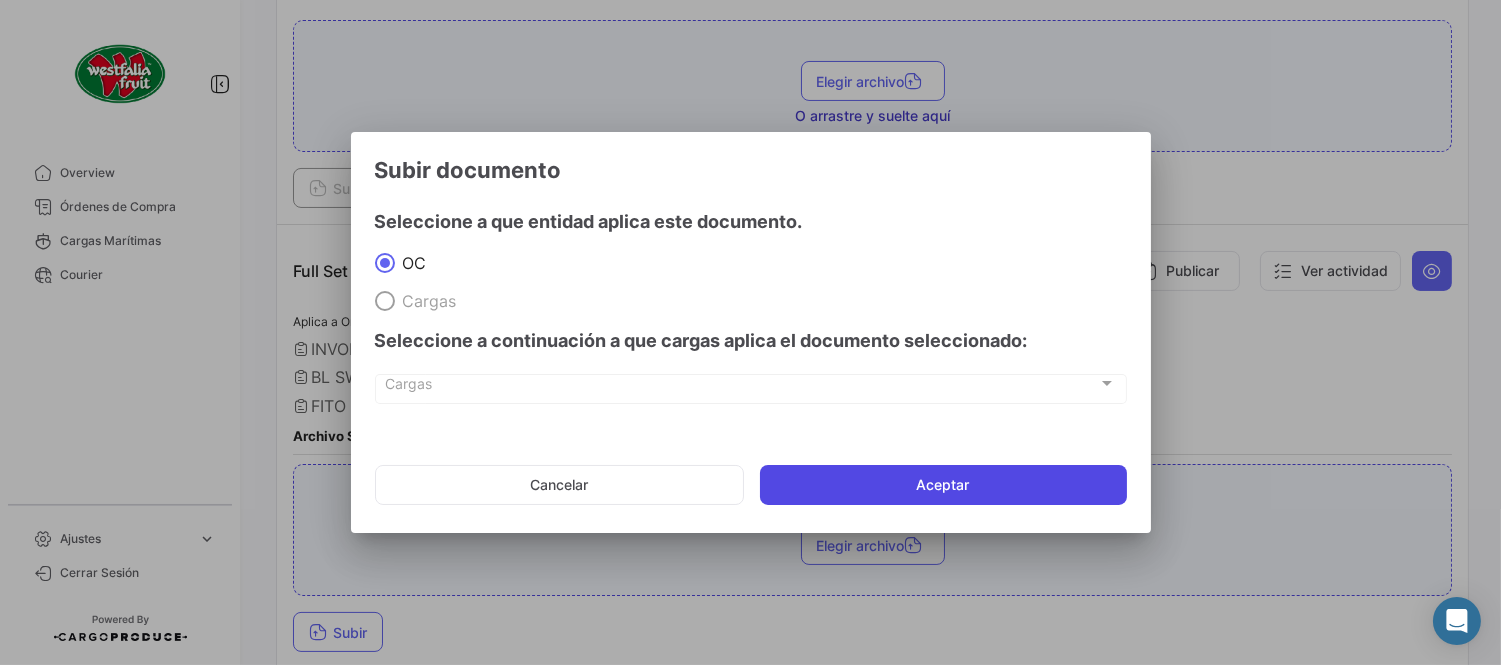 click on "Aceptar" 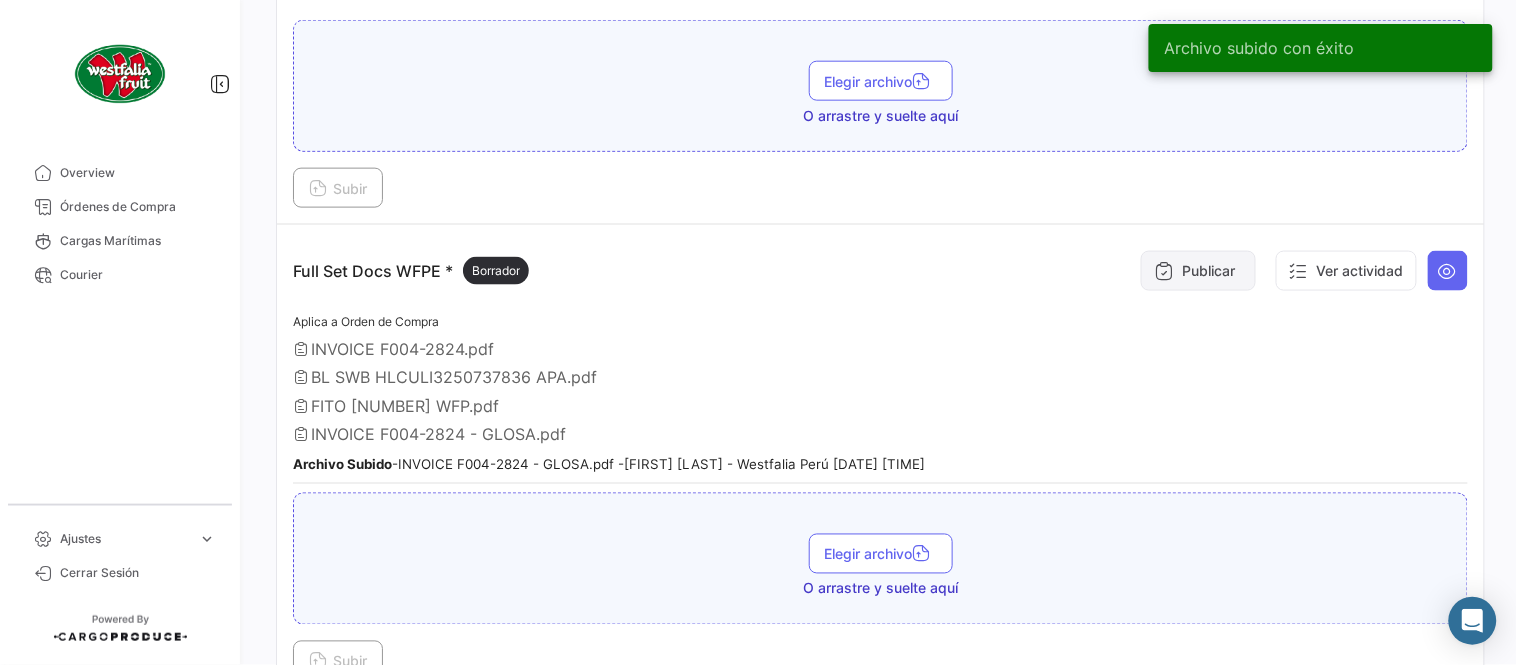click at bounding box center (1164, 271) 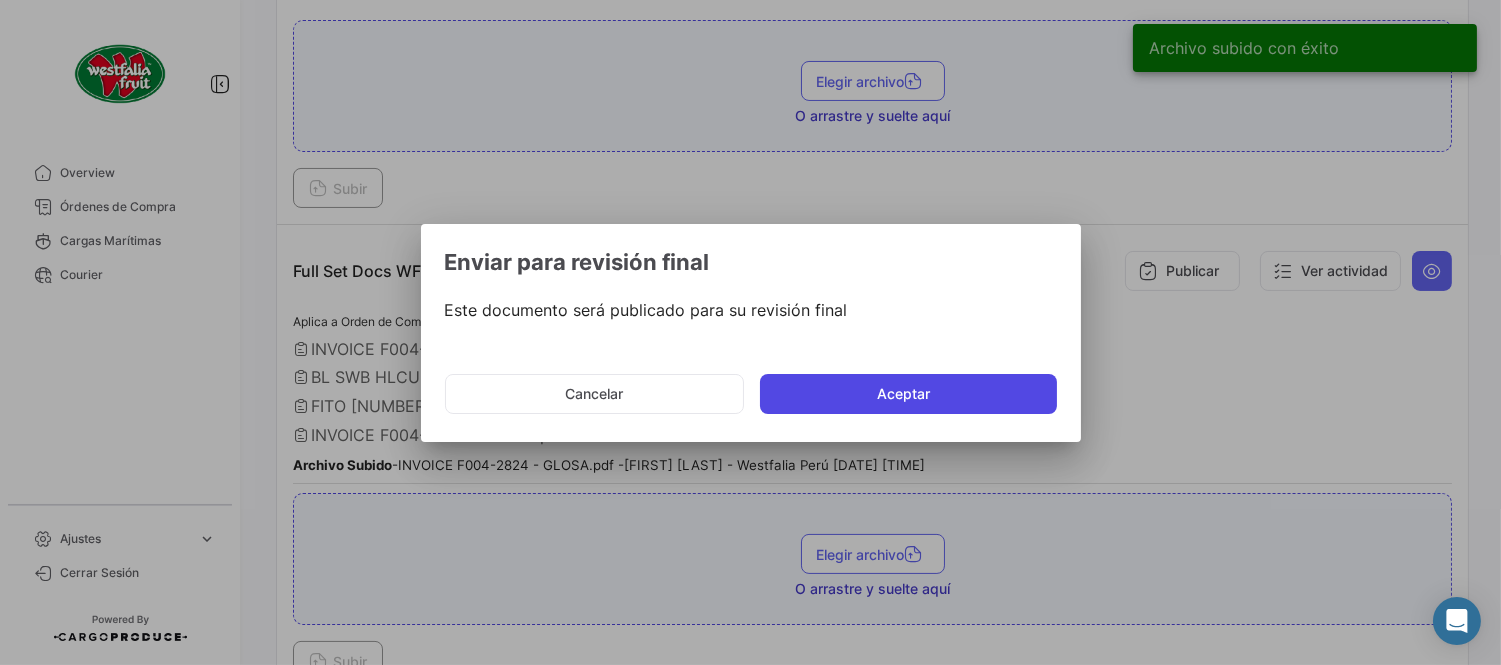 click on "Aceptar" 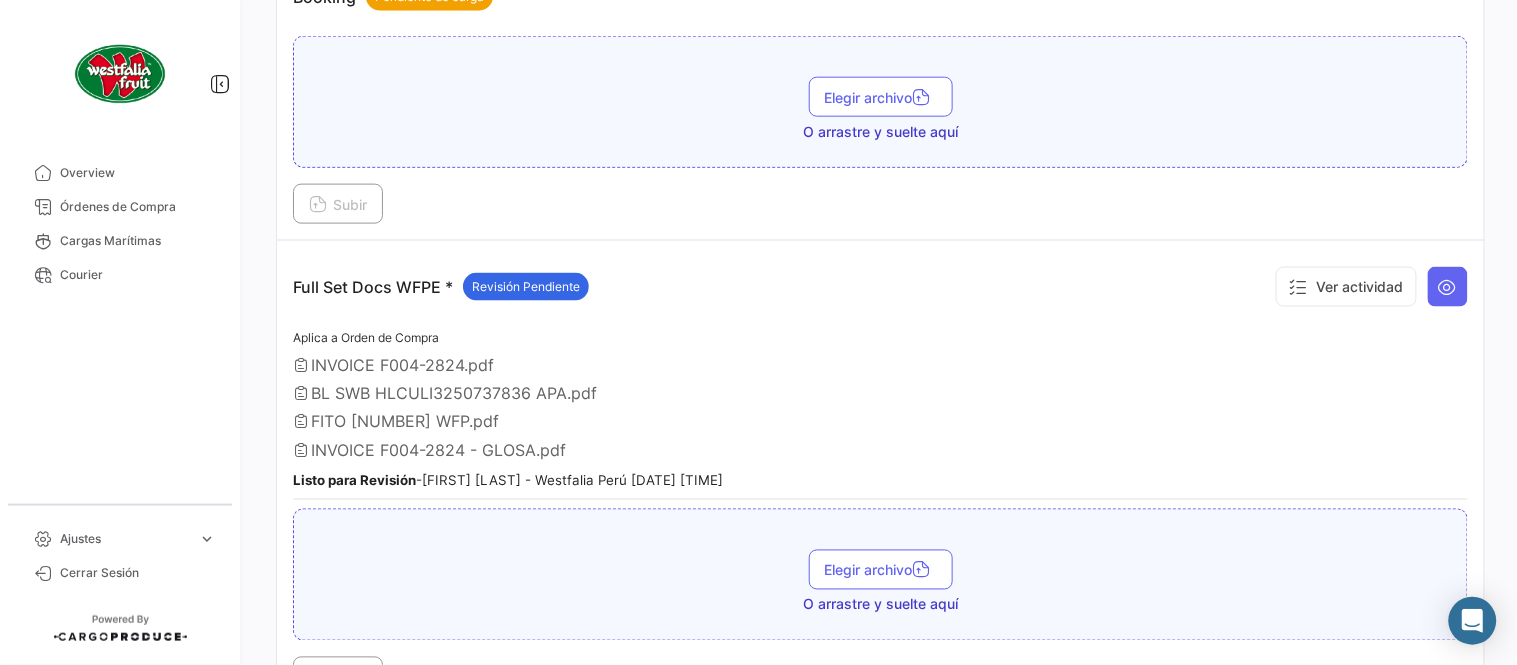 scroll, scrollTop: 110, scrollLeft: 0, axis: vertical 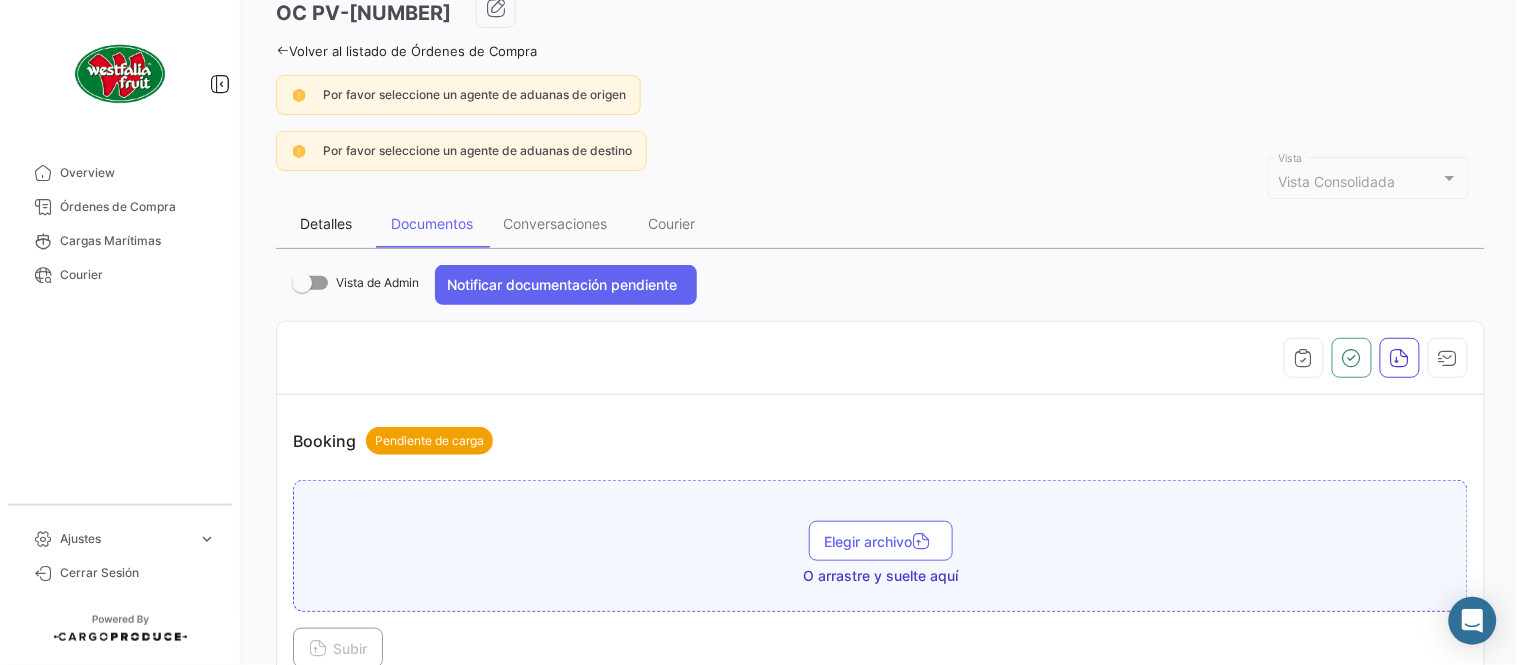 click on "Detalles" at bounding box center [326, 224] 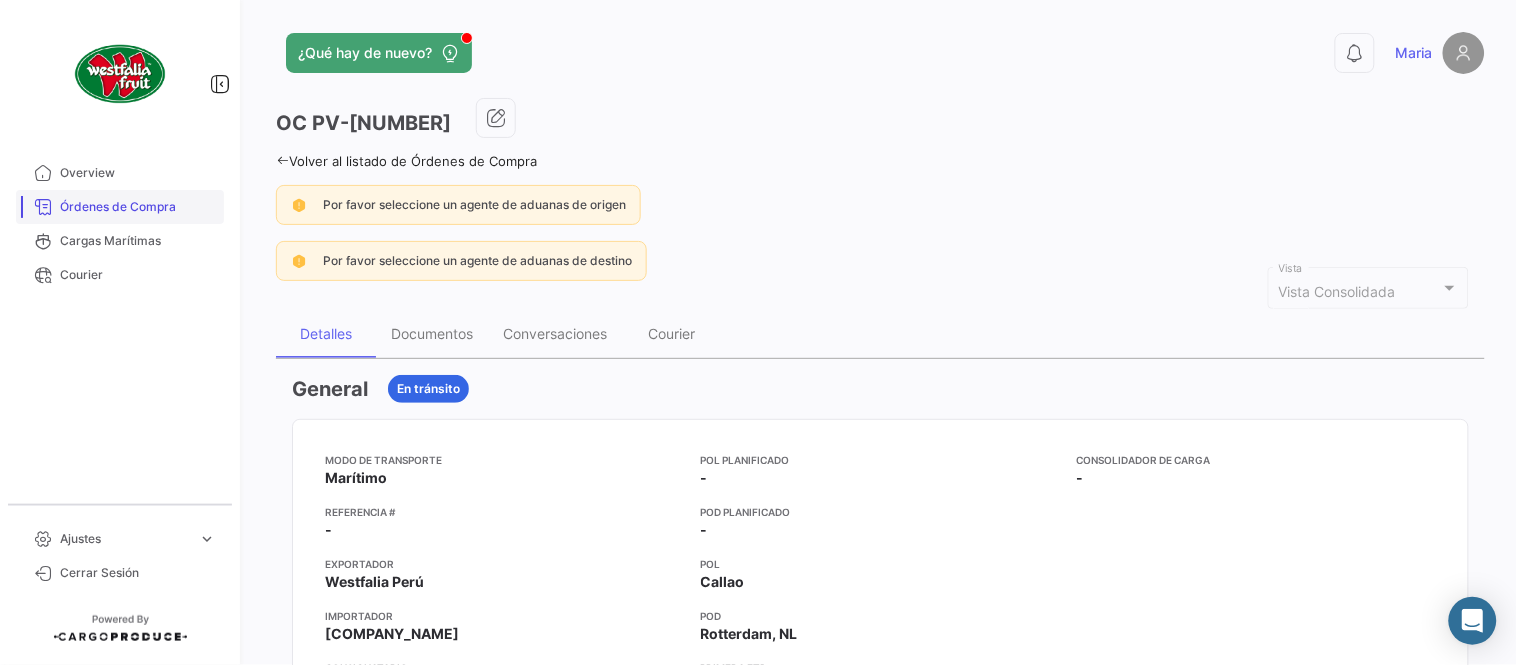 drag, startPoint x: 171, startPoint y: 208, endPoint x: 207, endPoint y: 211, distance: 36.124783 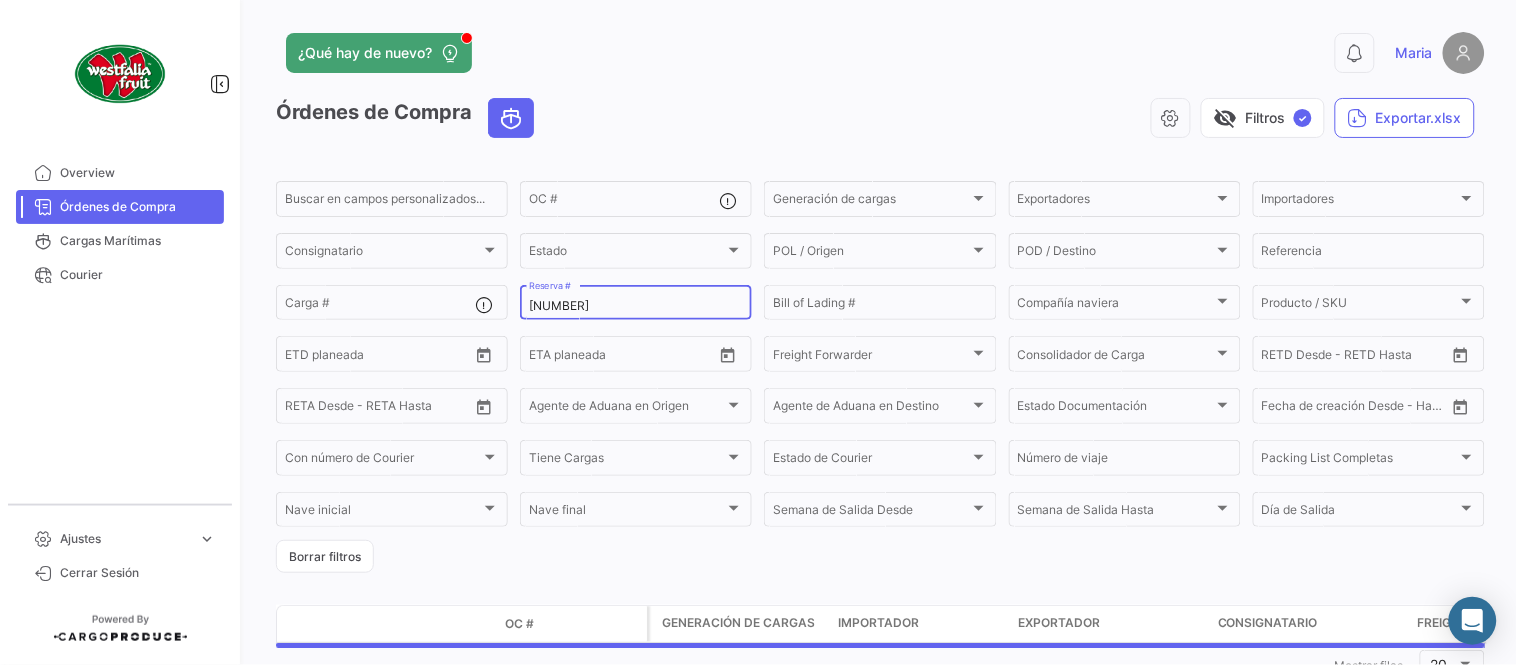 click on "[NUMBER]" at bounding box center [636, 306] 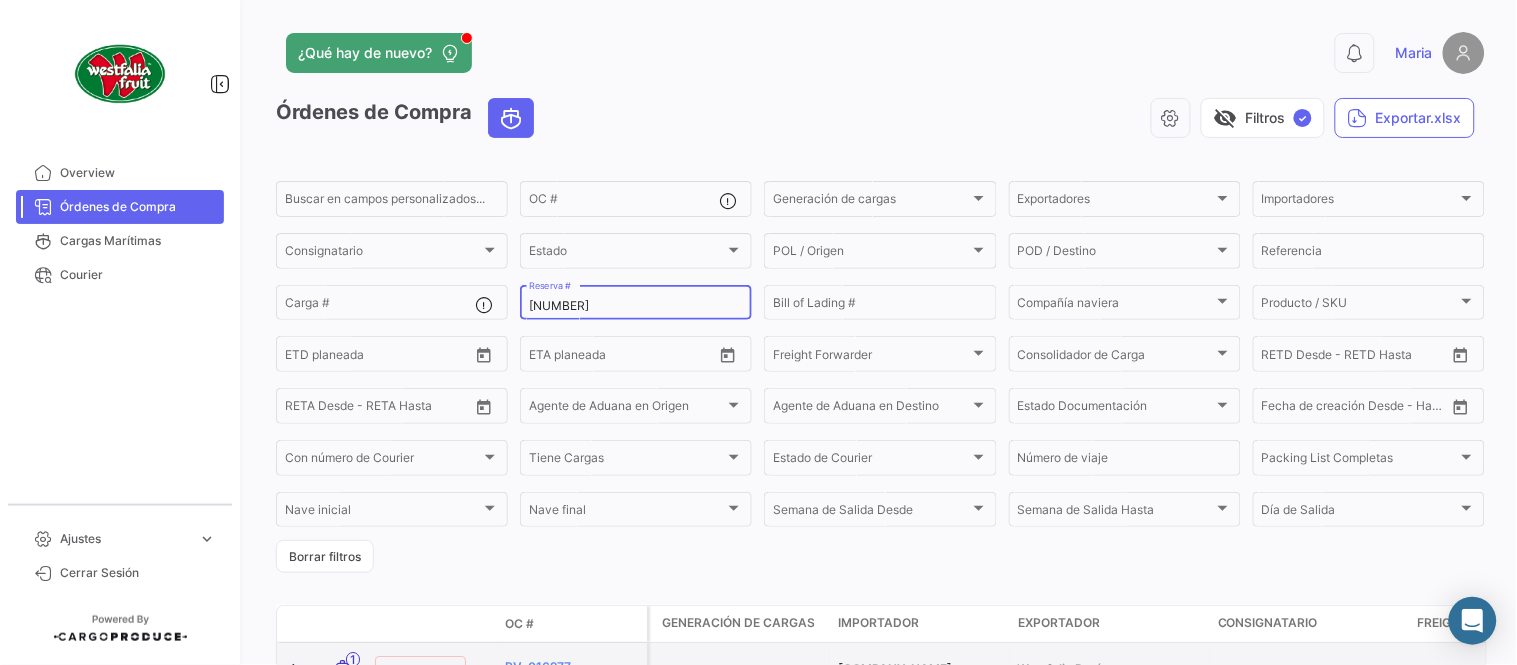 type on "[NUMBER]" 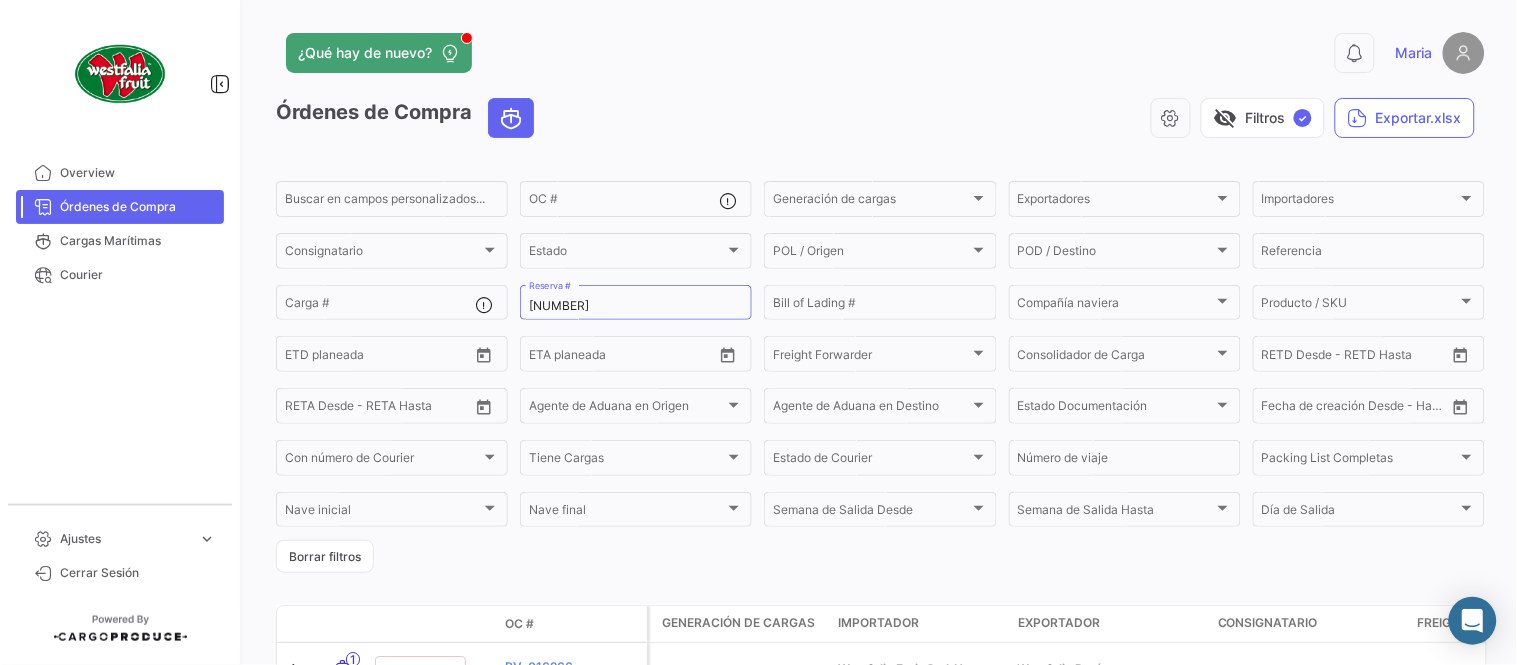 click on "visibility_off   Filtros  ✓  Exportar.xlsx" 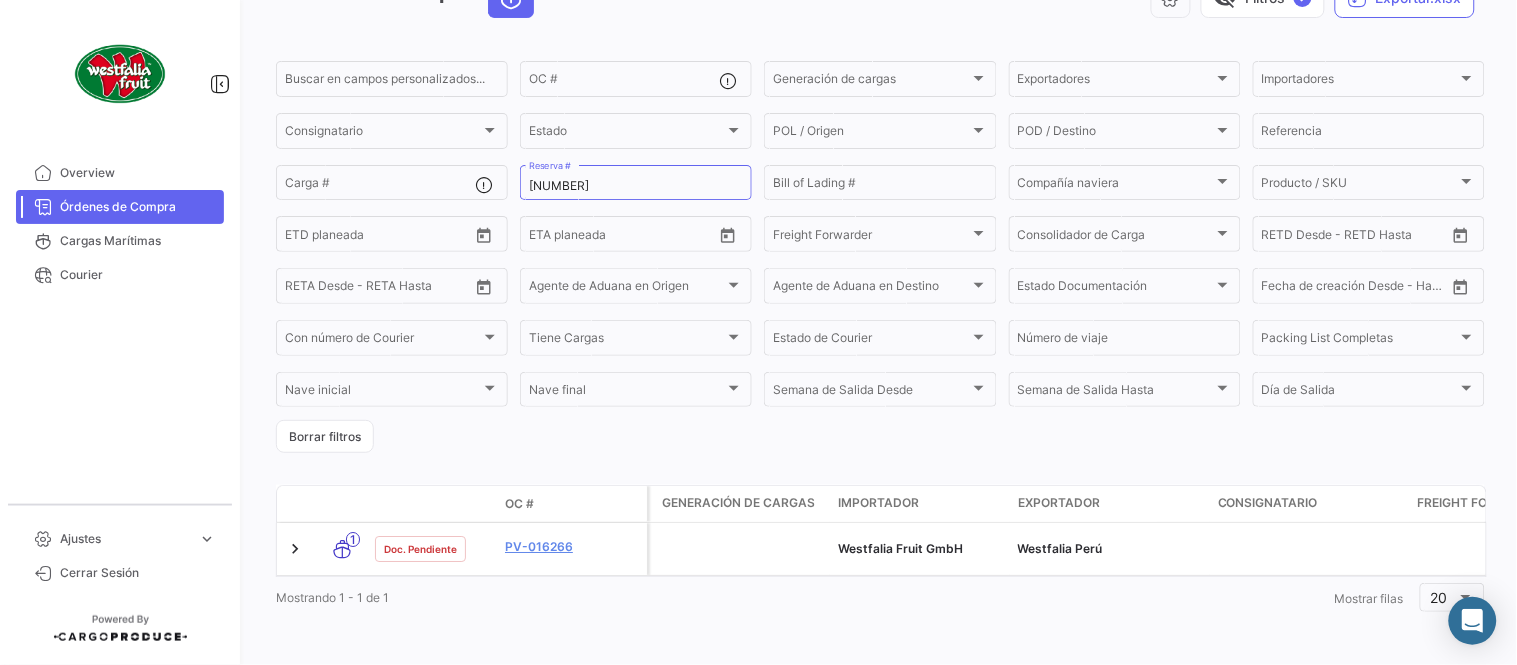scroll, scrollTop: 128, scrollLeft: 0, axis: vertical 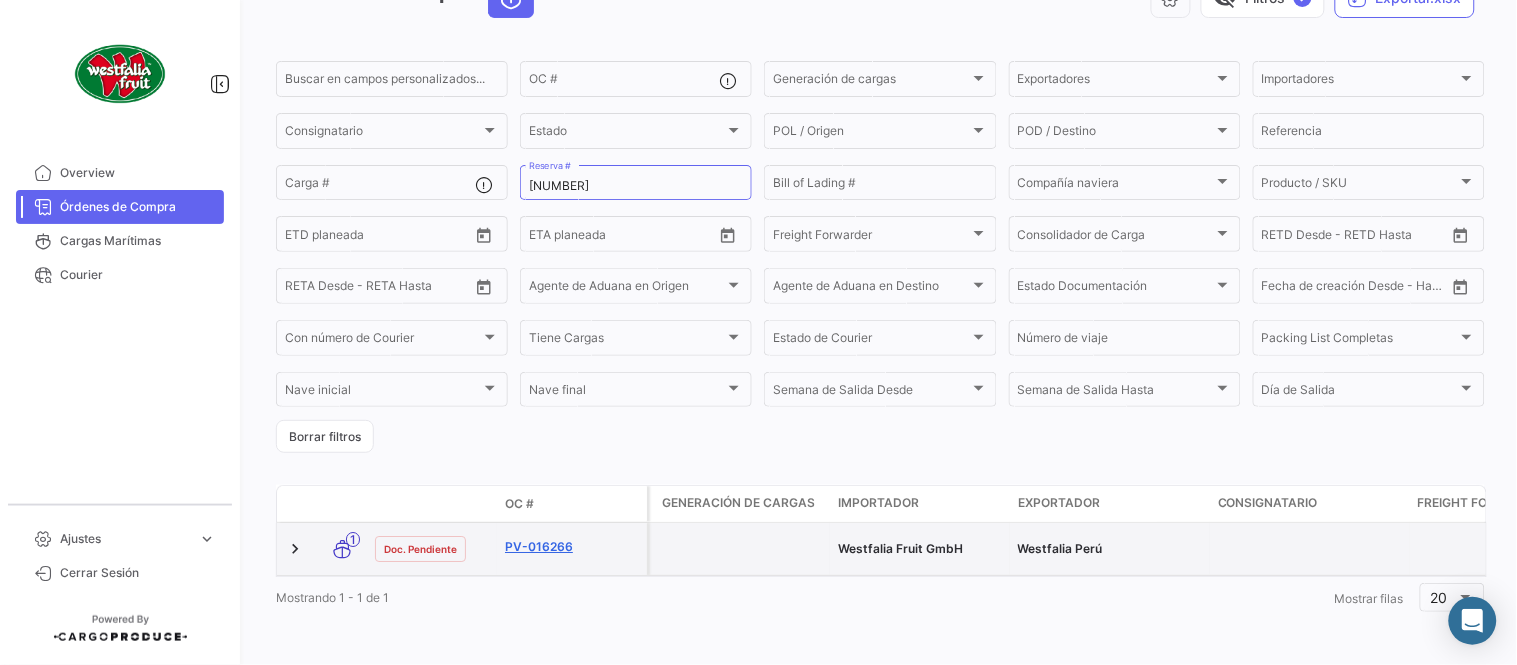 click on "PV-016266" 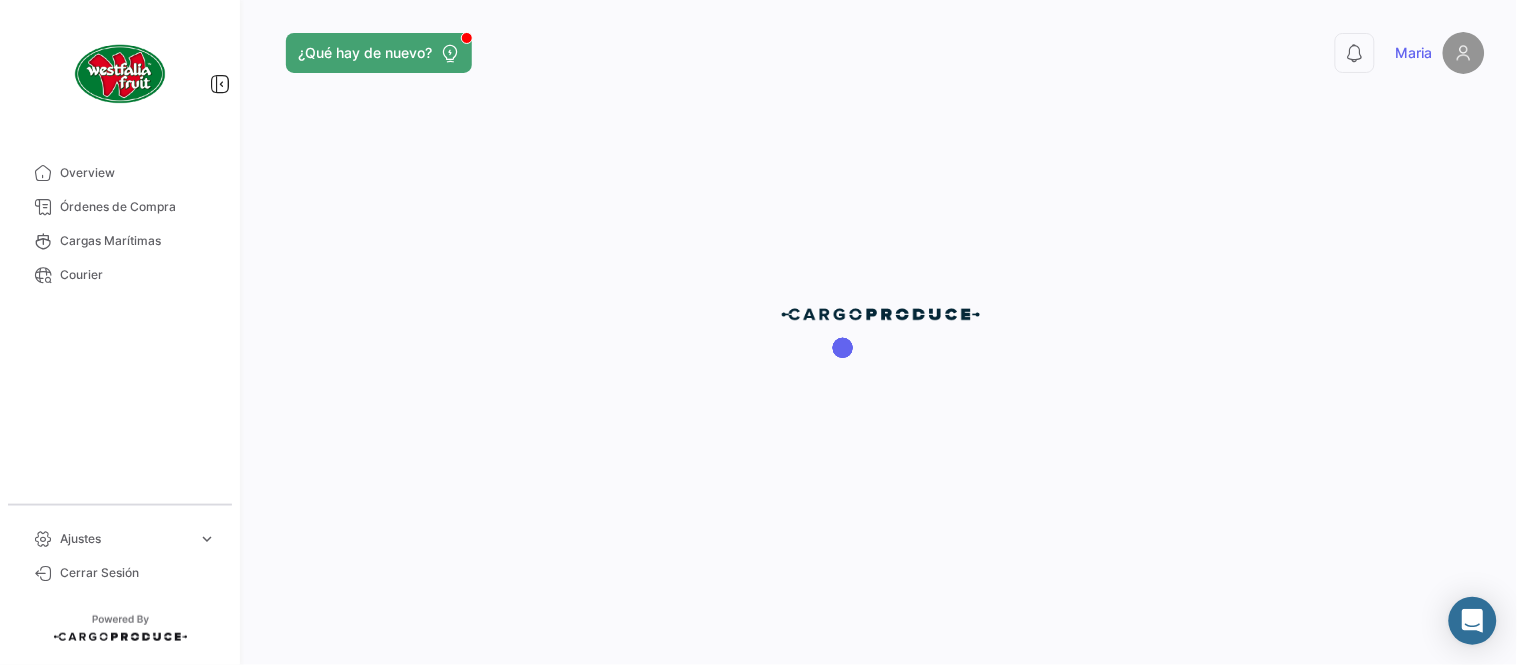 scroll, scrollTop: 0, scrollLeft: 0, axis: both 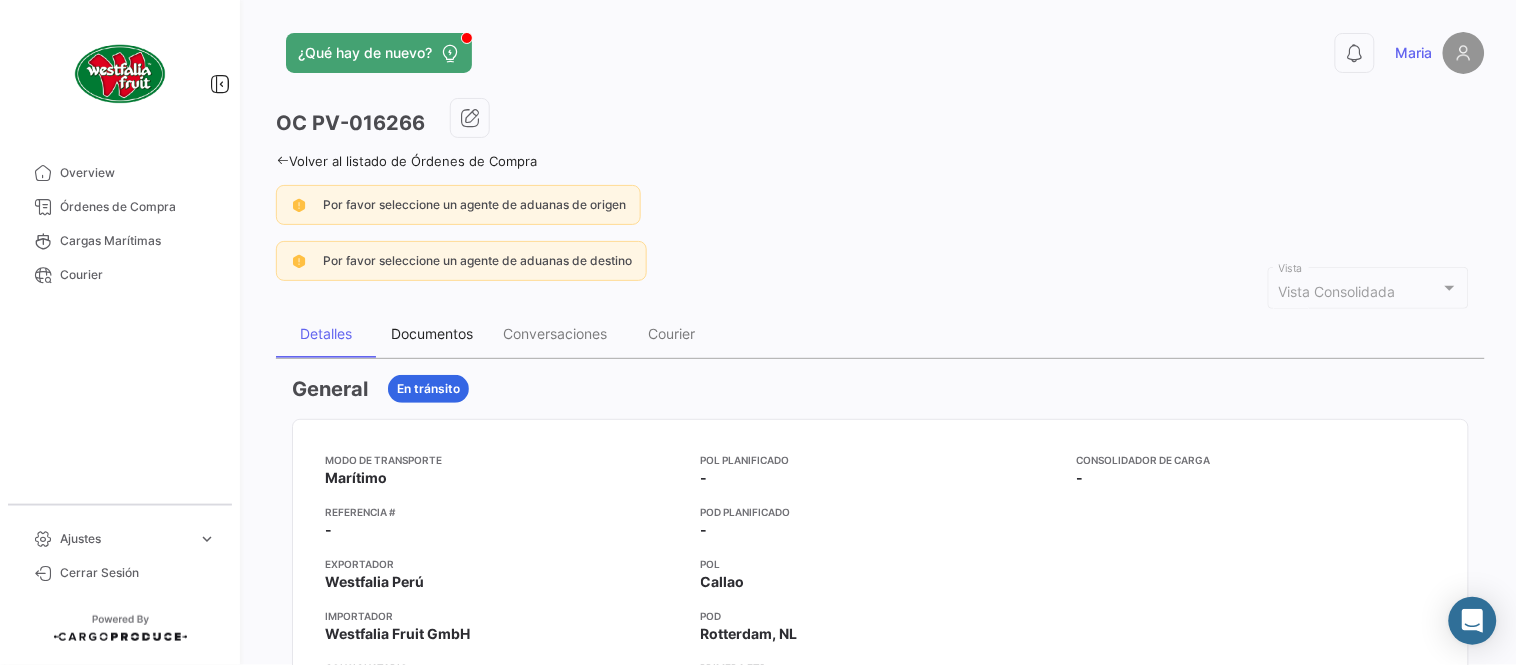 click on "Documentos" at bounding box center [432, 334] 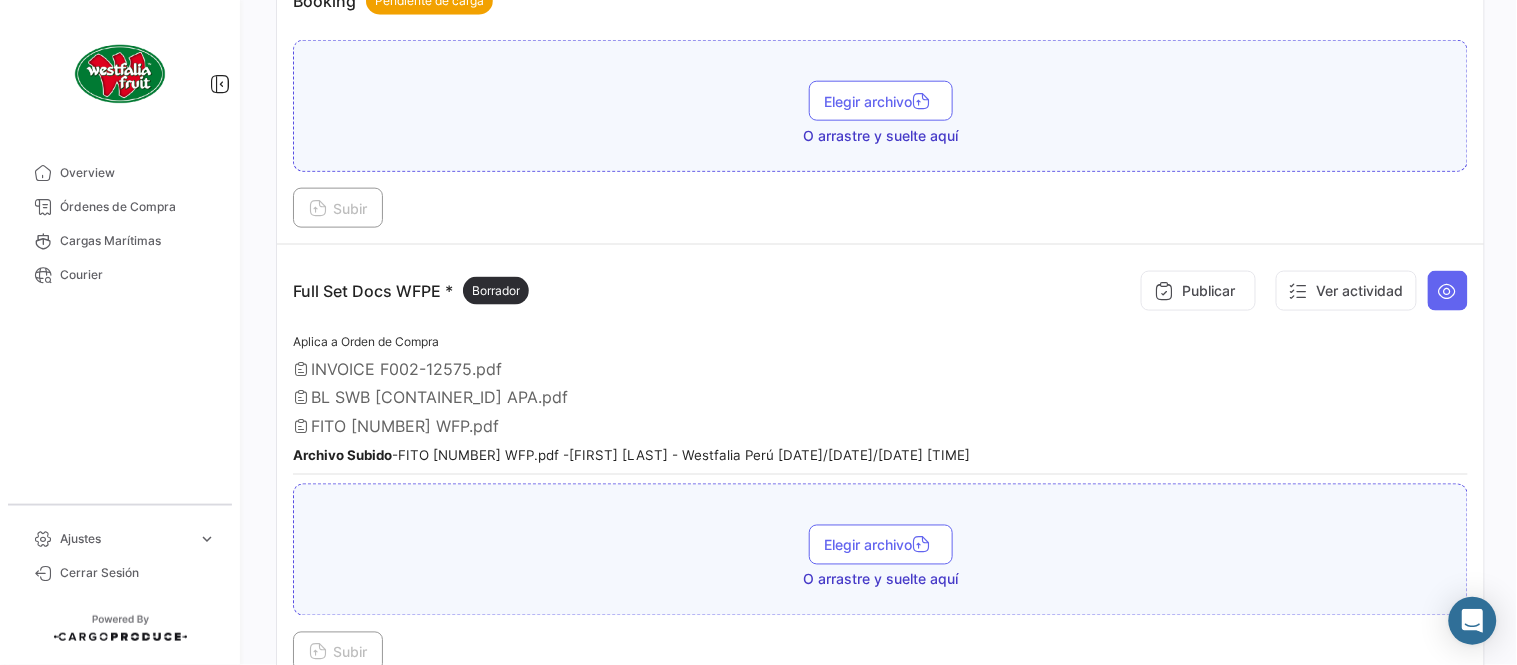 scroll, scrollTop: 554, scrollLeft: 0, axis: vertical 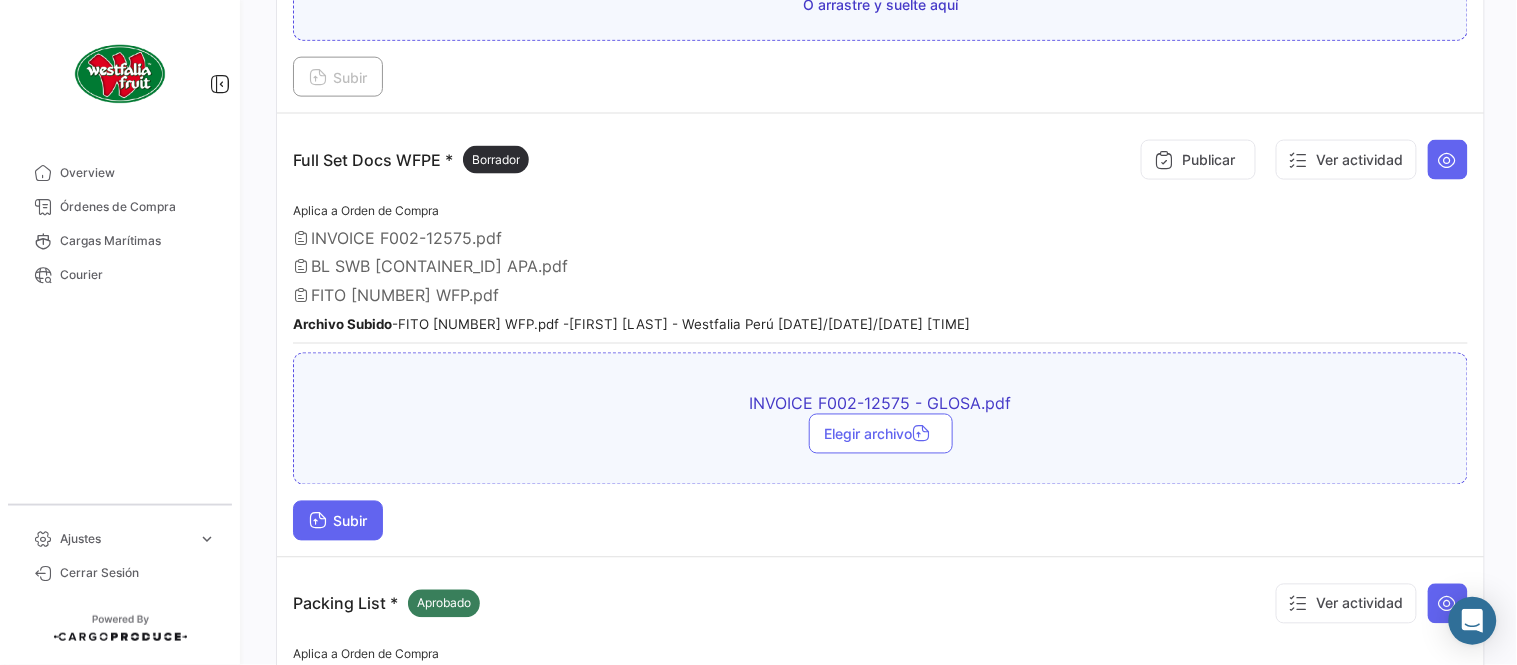 click on "Subir" at bounding box center [338, 521] 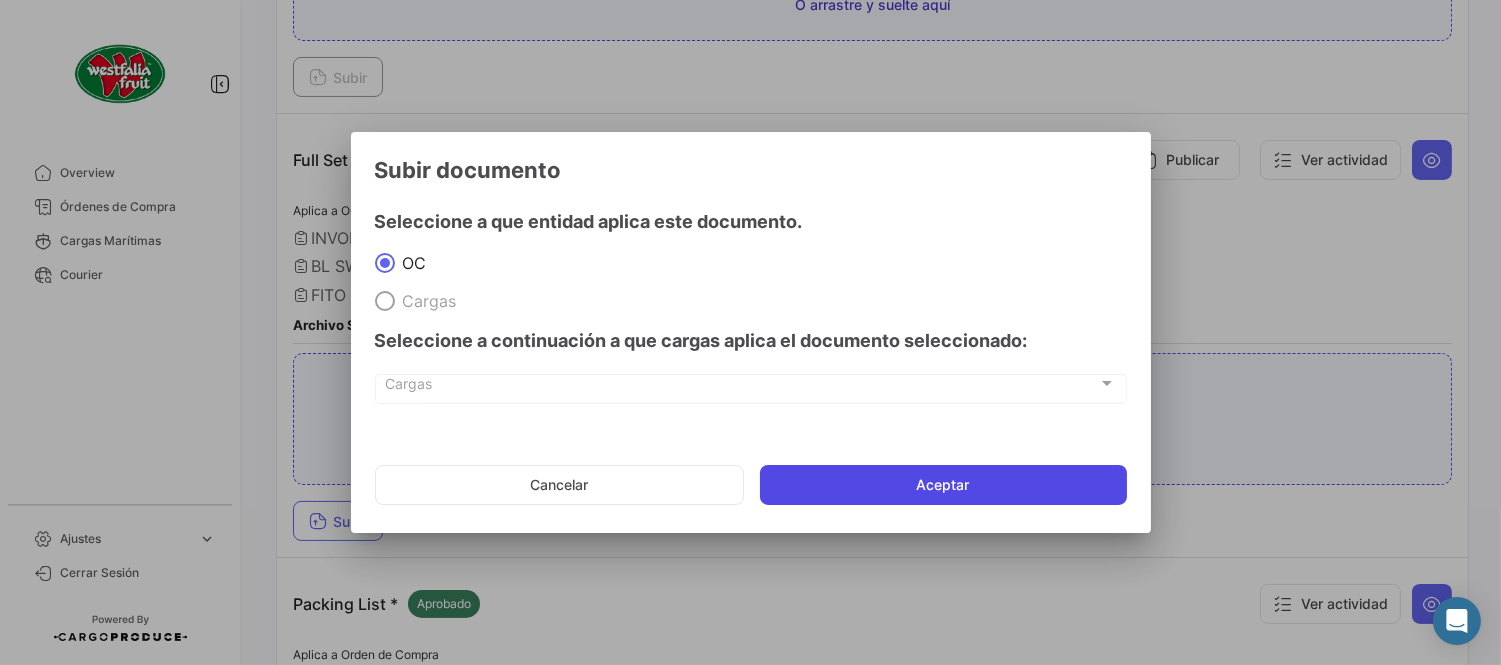 click on "Aceptar" 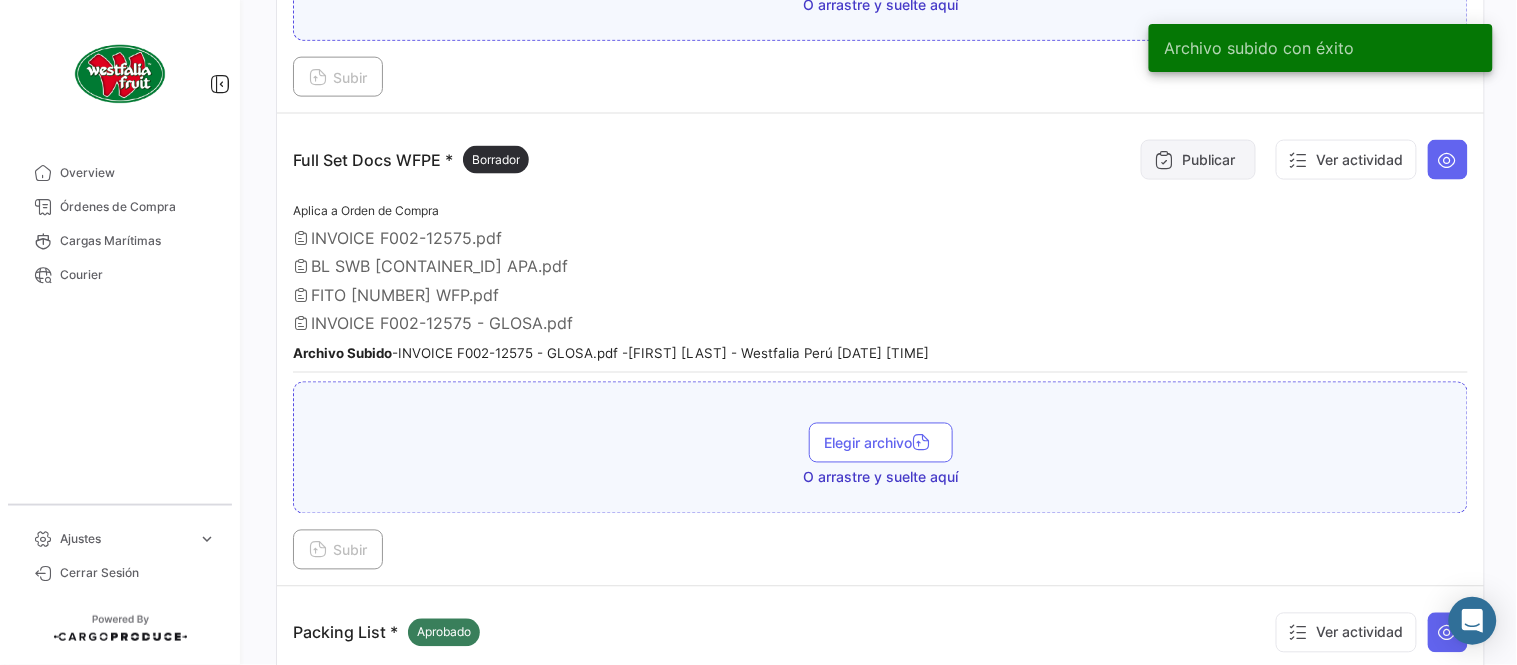 click on "Publicar" at bounding box center (1198, 160) 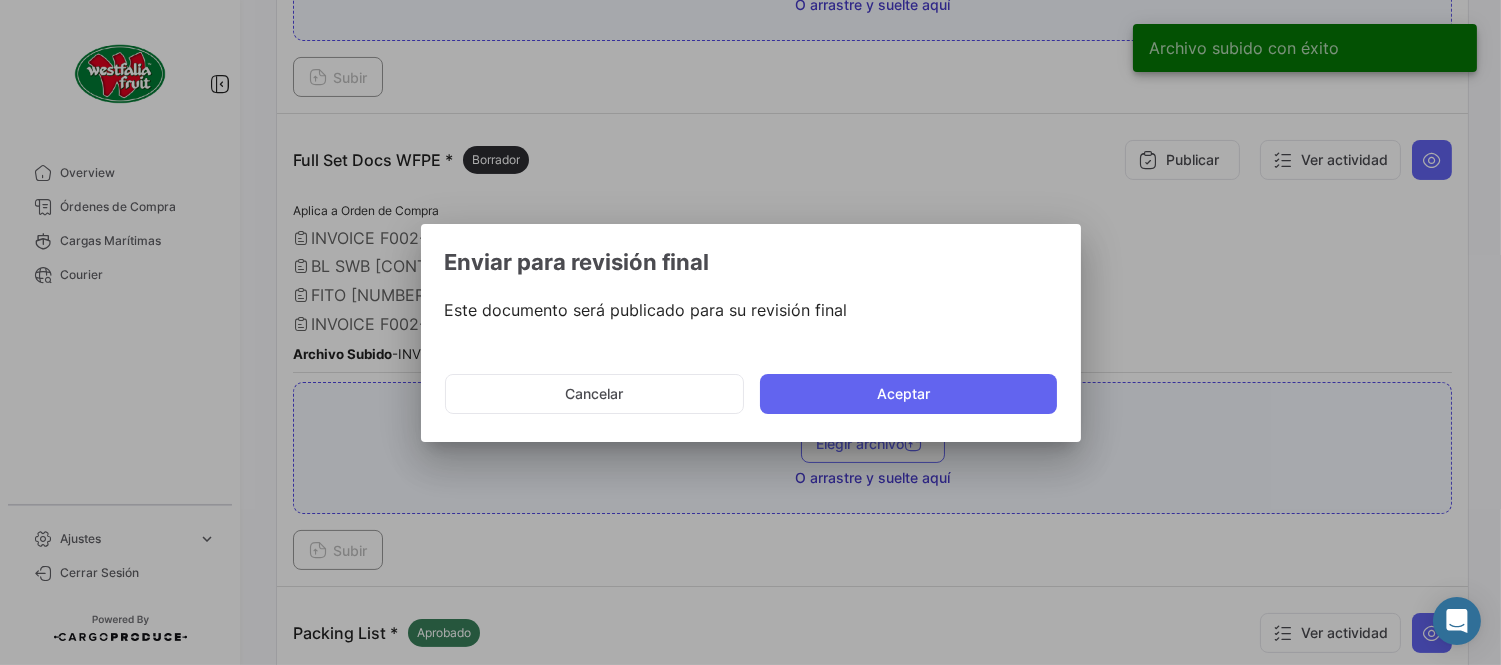 click on "Aceptar" 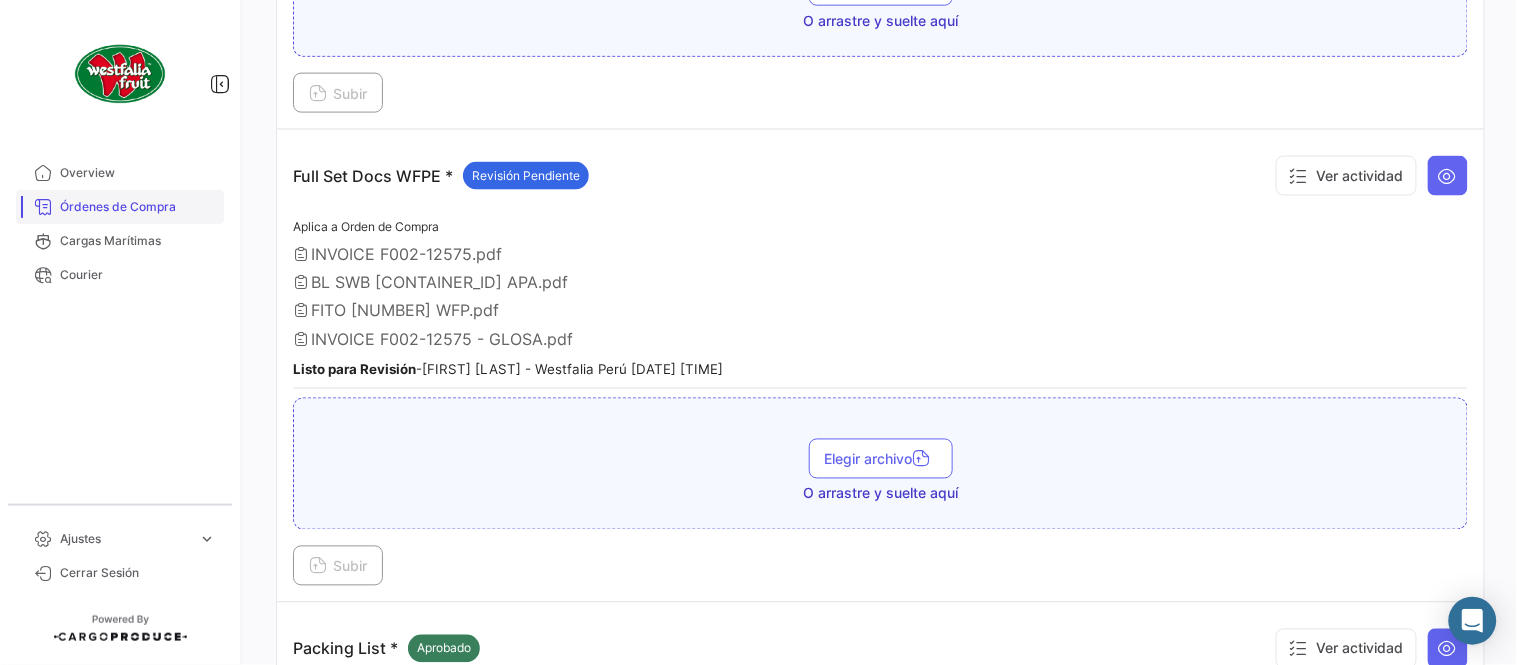 click on "Órdenes de Compra" at bounding box center [138, 207] 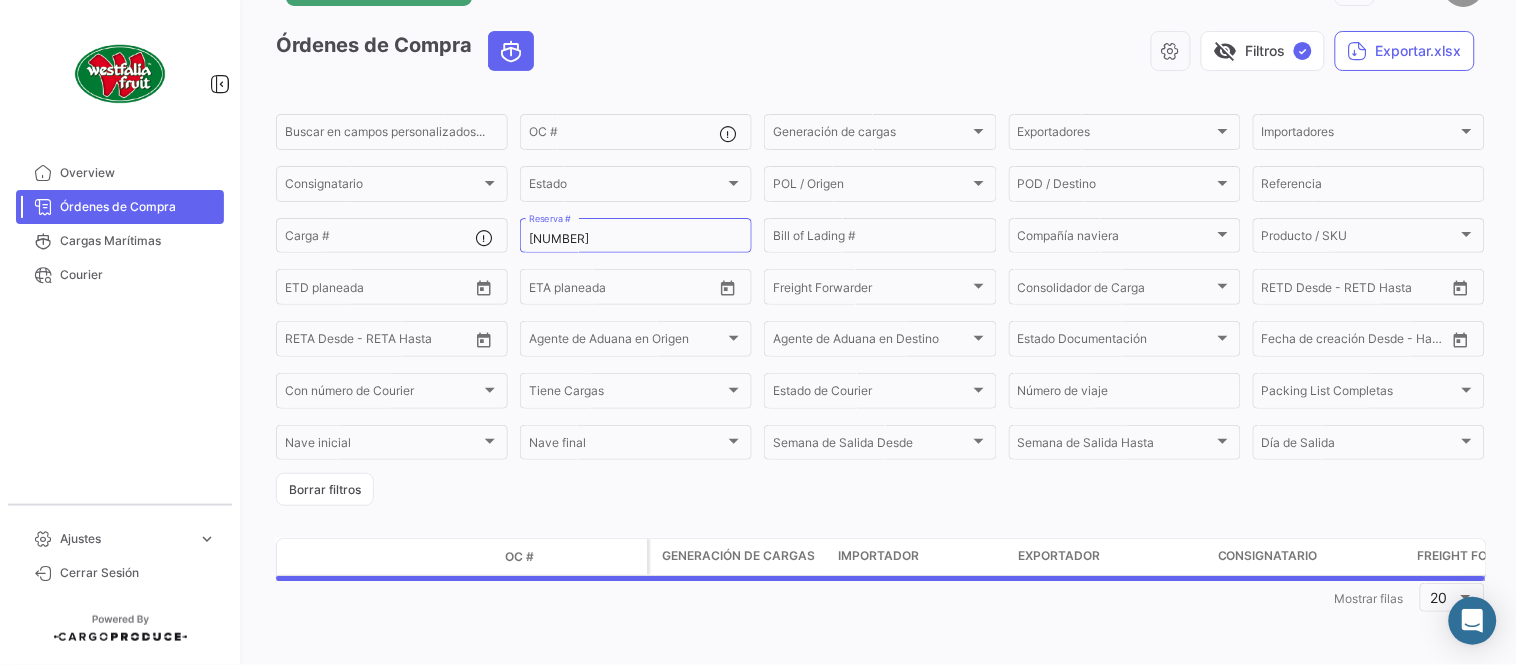 scroll, scrollTop: 0, scrollLeft: 0, axis: both 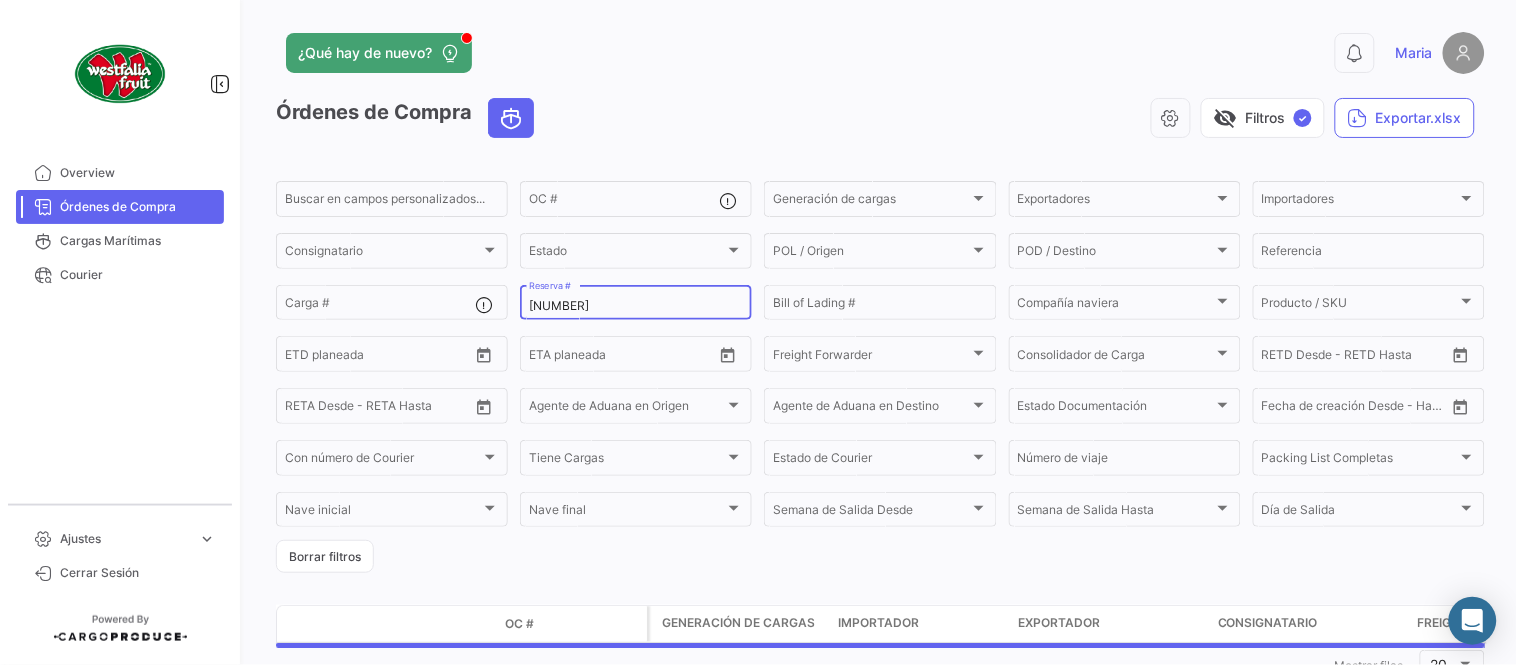 click on "[NUMBER]" at bounding box center (636, 306) 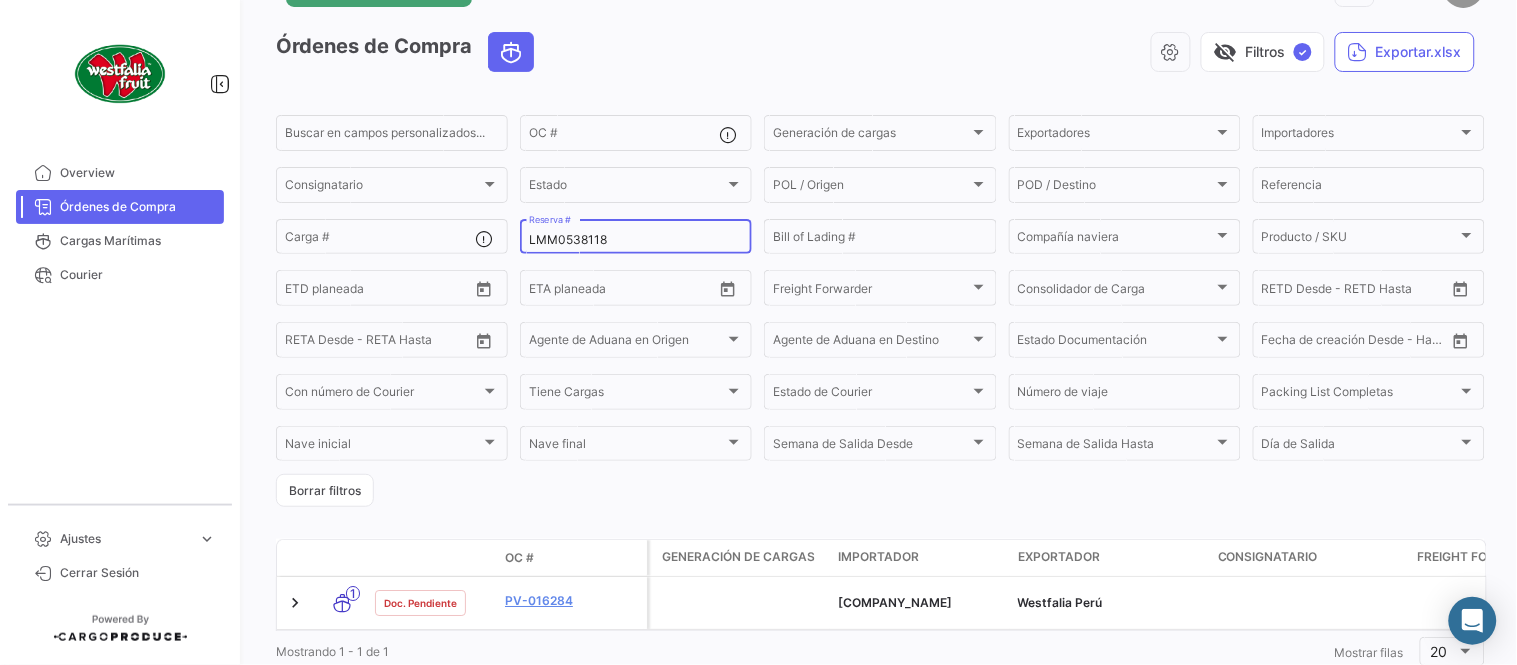 scroll, scrollTop: 128, scrollLeft: 0, axis: vertical 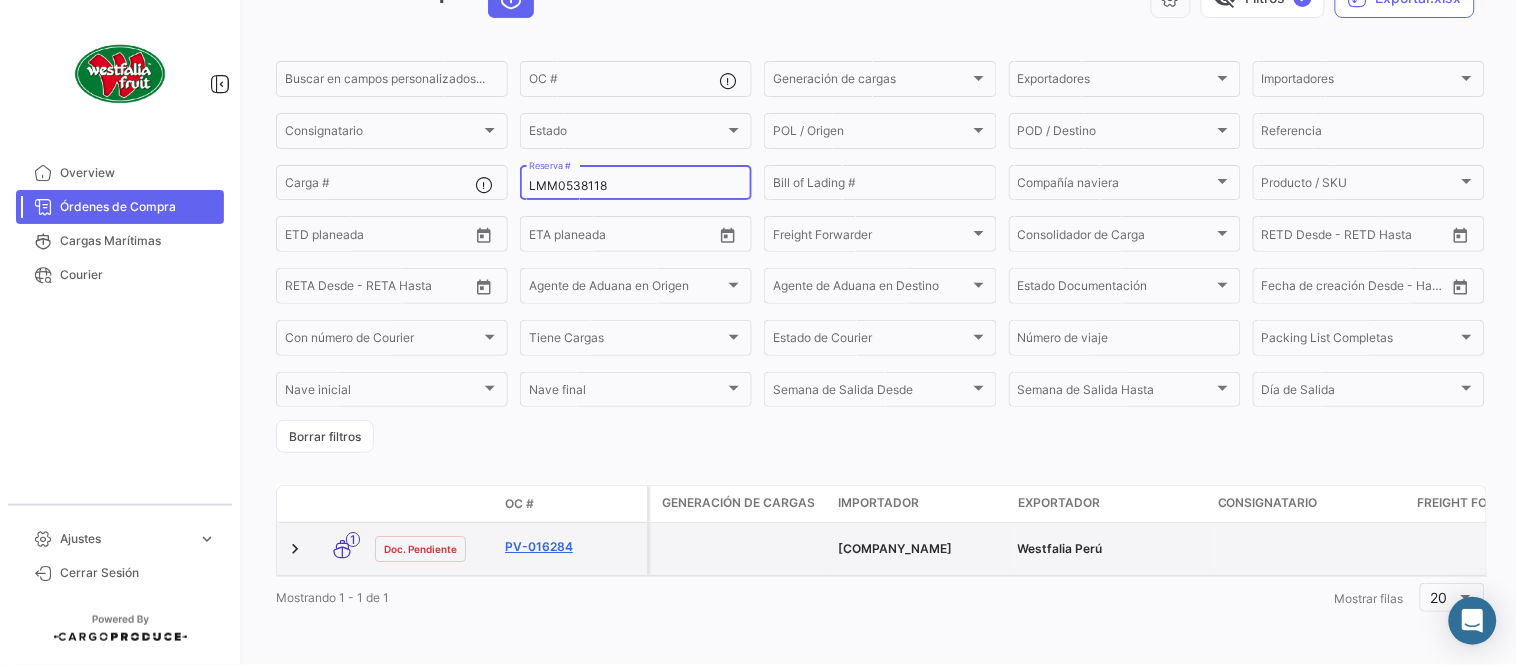 type on "LMM0538118" 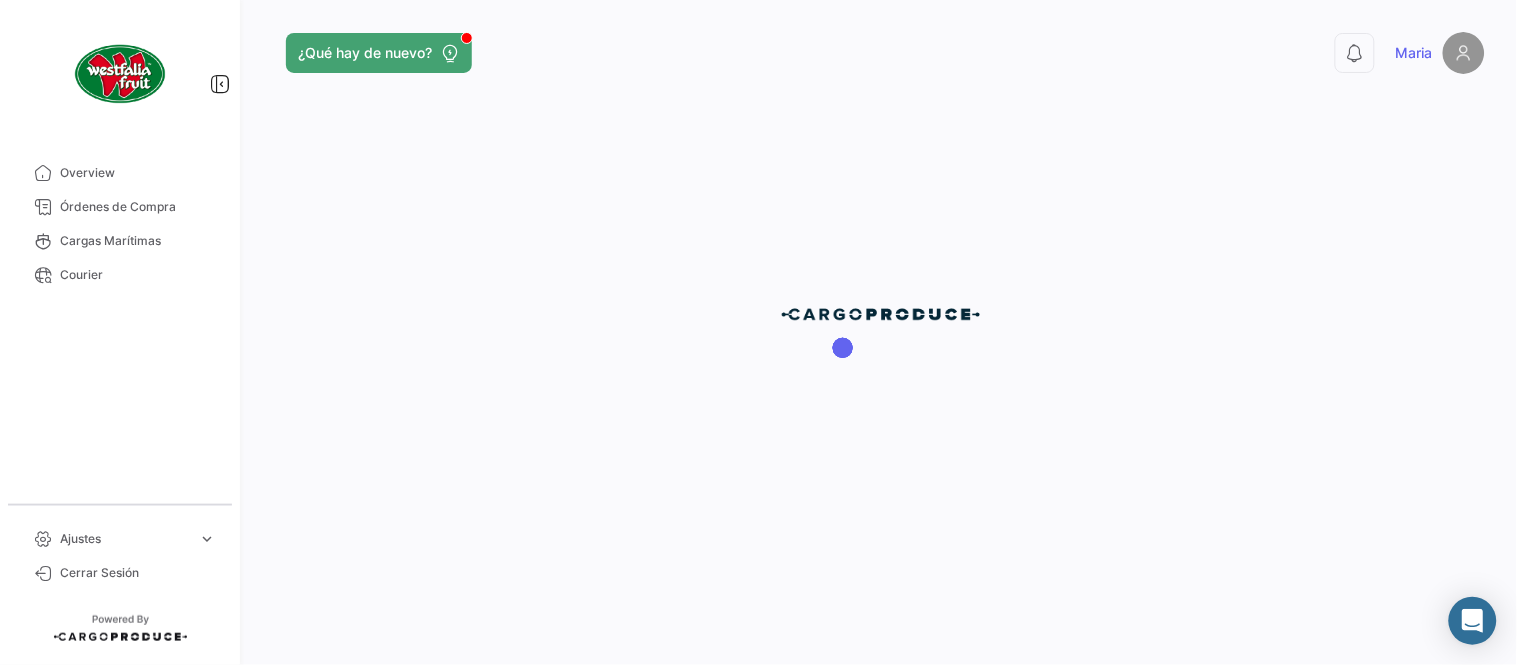 scroll, scrollTop: 0, scrollLeft: 0, axis: both 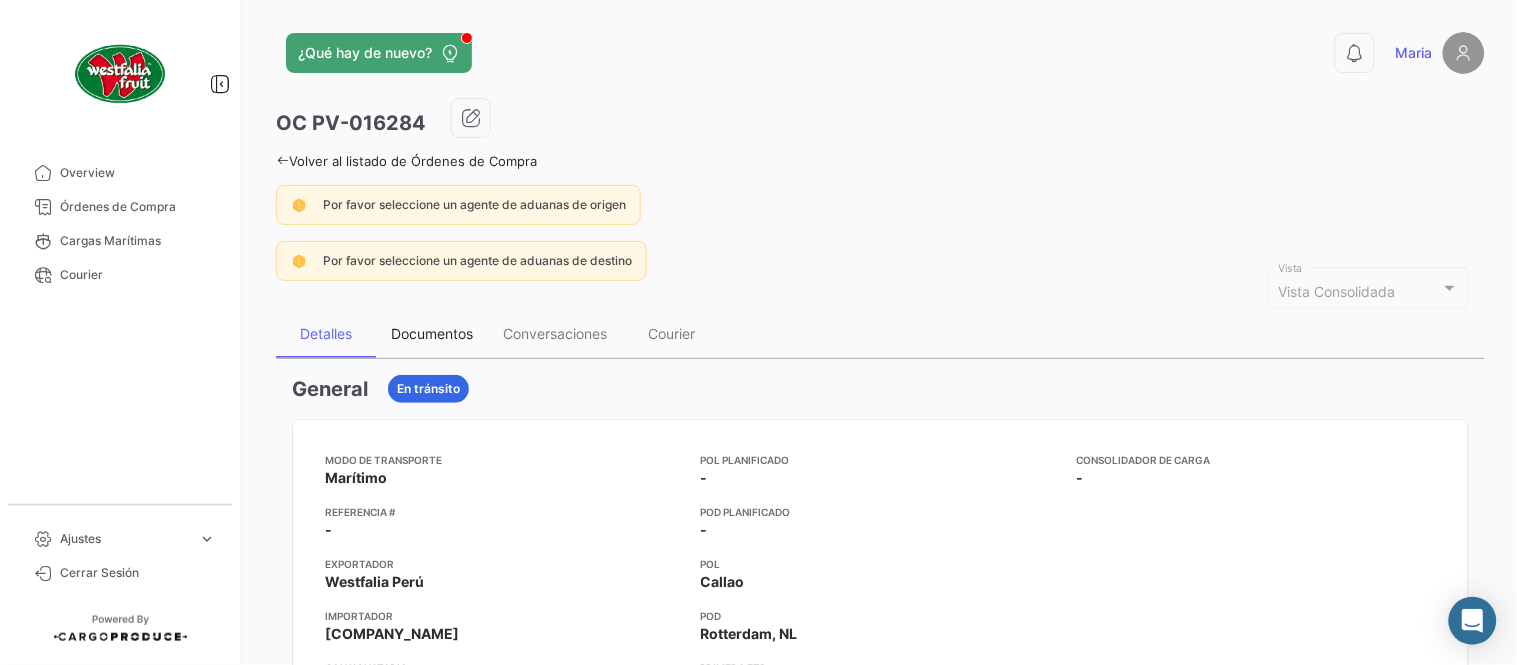 click on "Documentos" at bounding box center [432, 333] 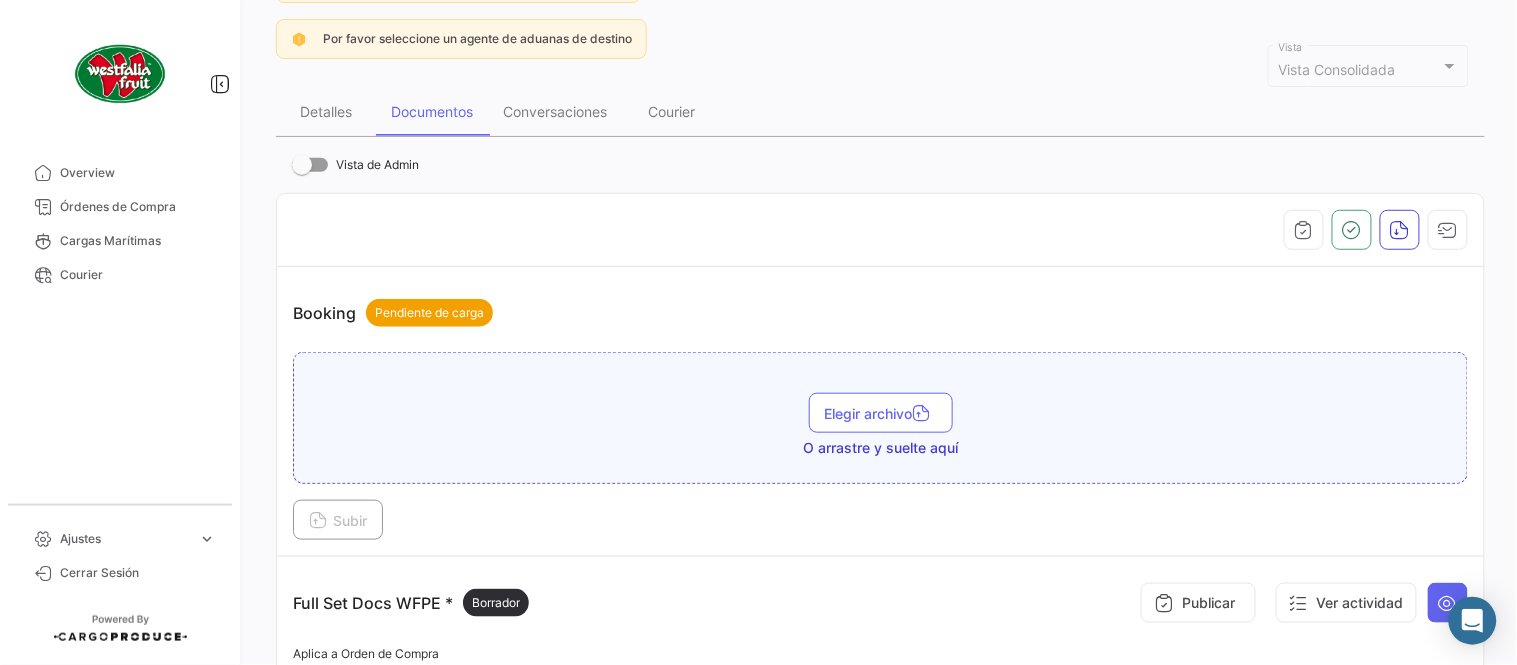 scroll, scrollTop: 444, scrollLeft: 0, axis: vertical 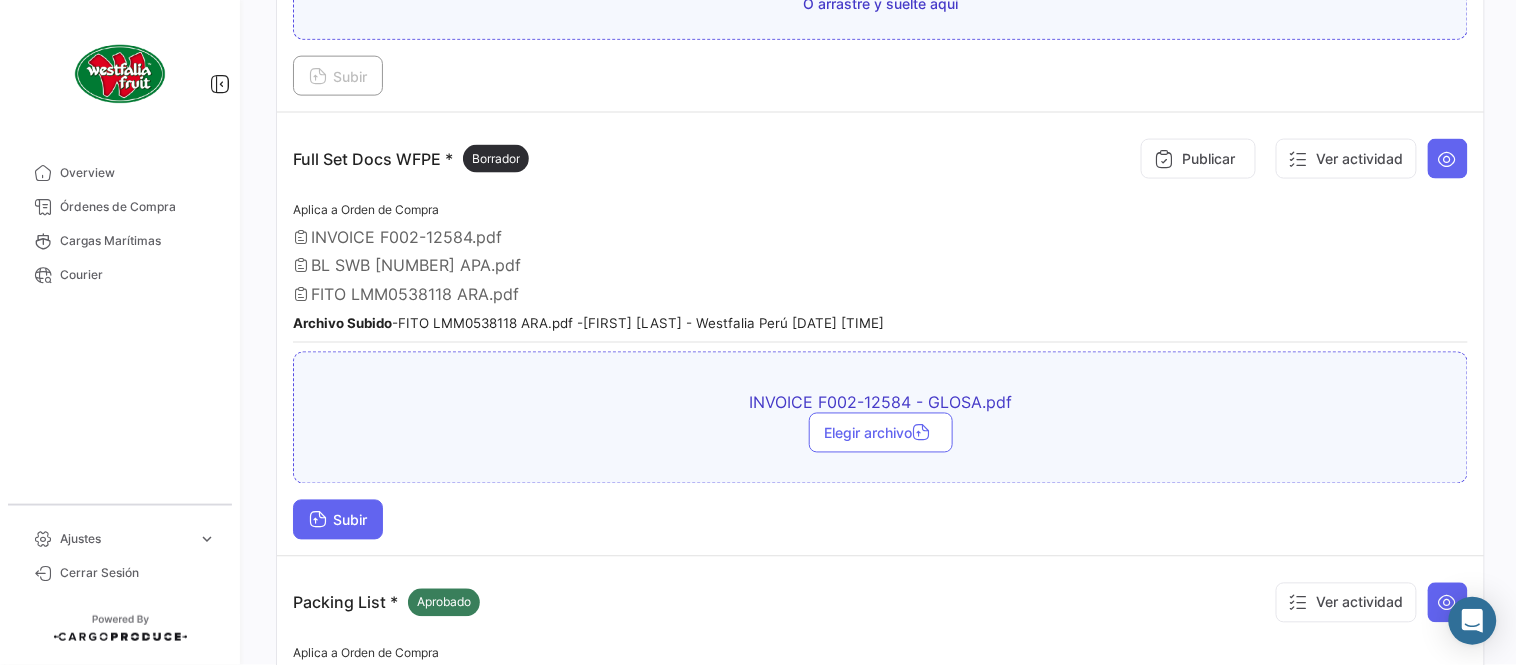 click on "Subir" at bounding box center (338, 520) 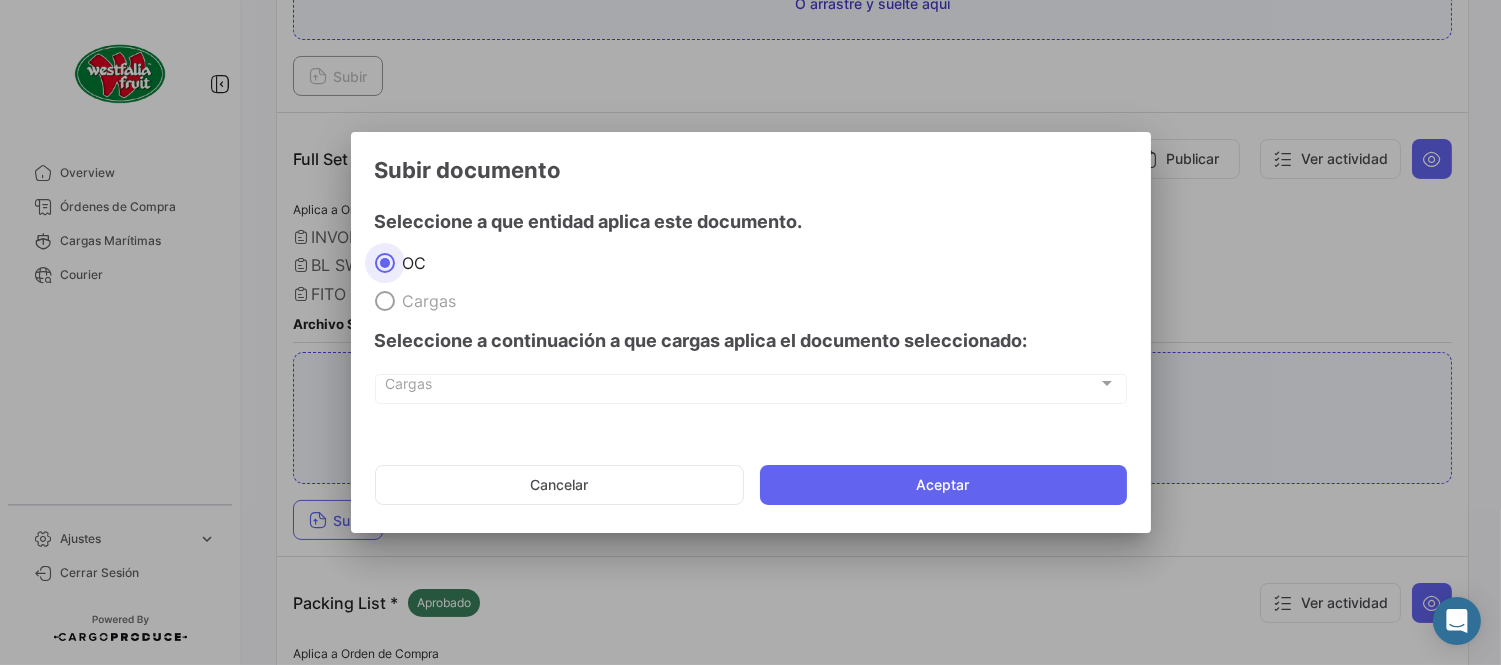 click on "Cancelar   Aceptar" 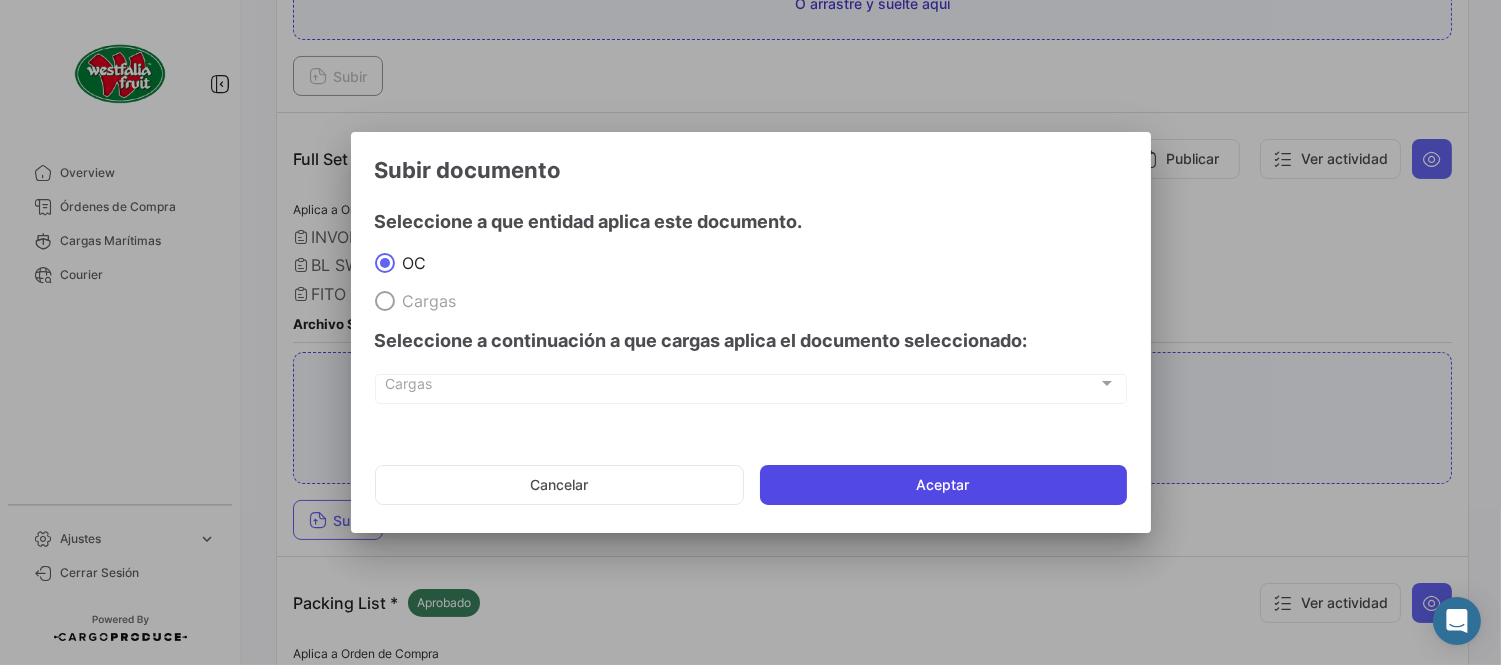 click on "Aceptar" 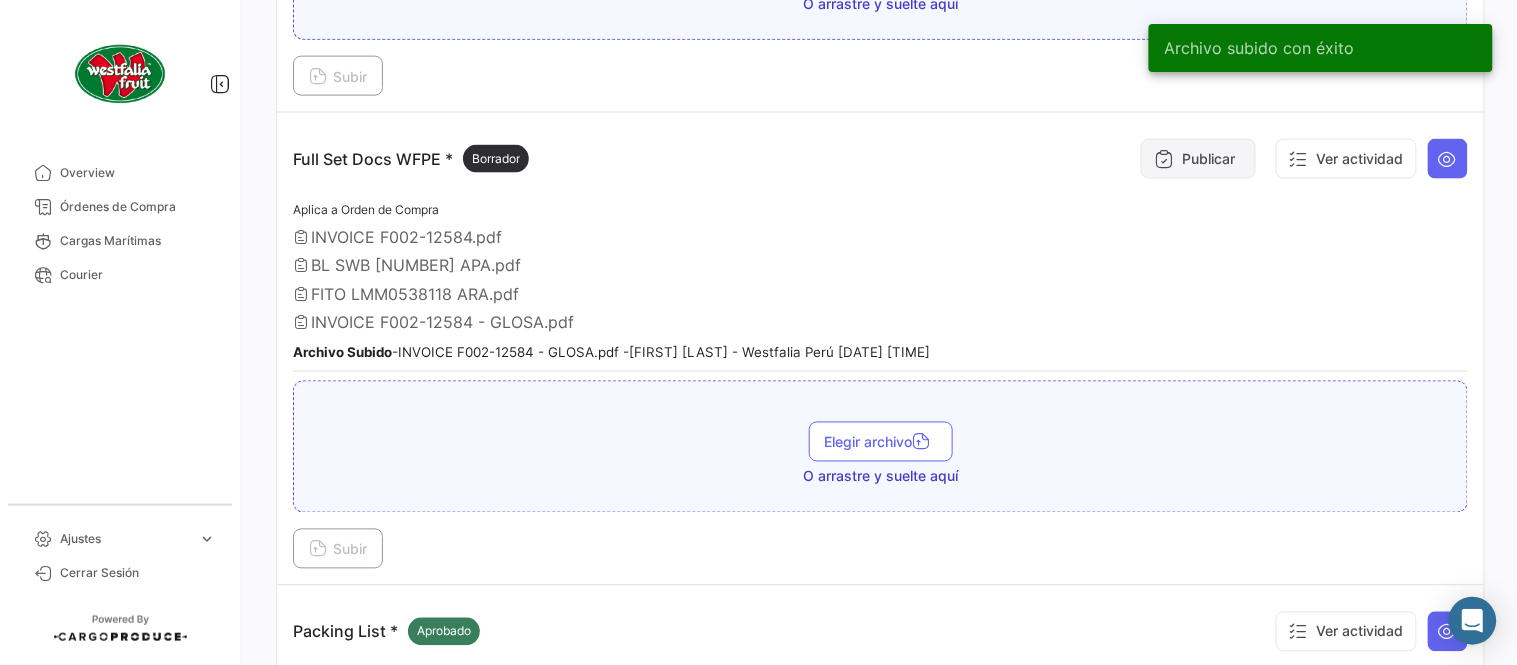 click on "Publicar" at bounding box center [1198, 159] 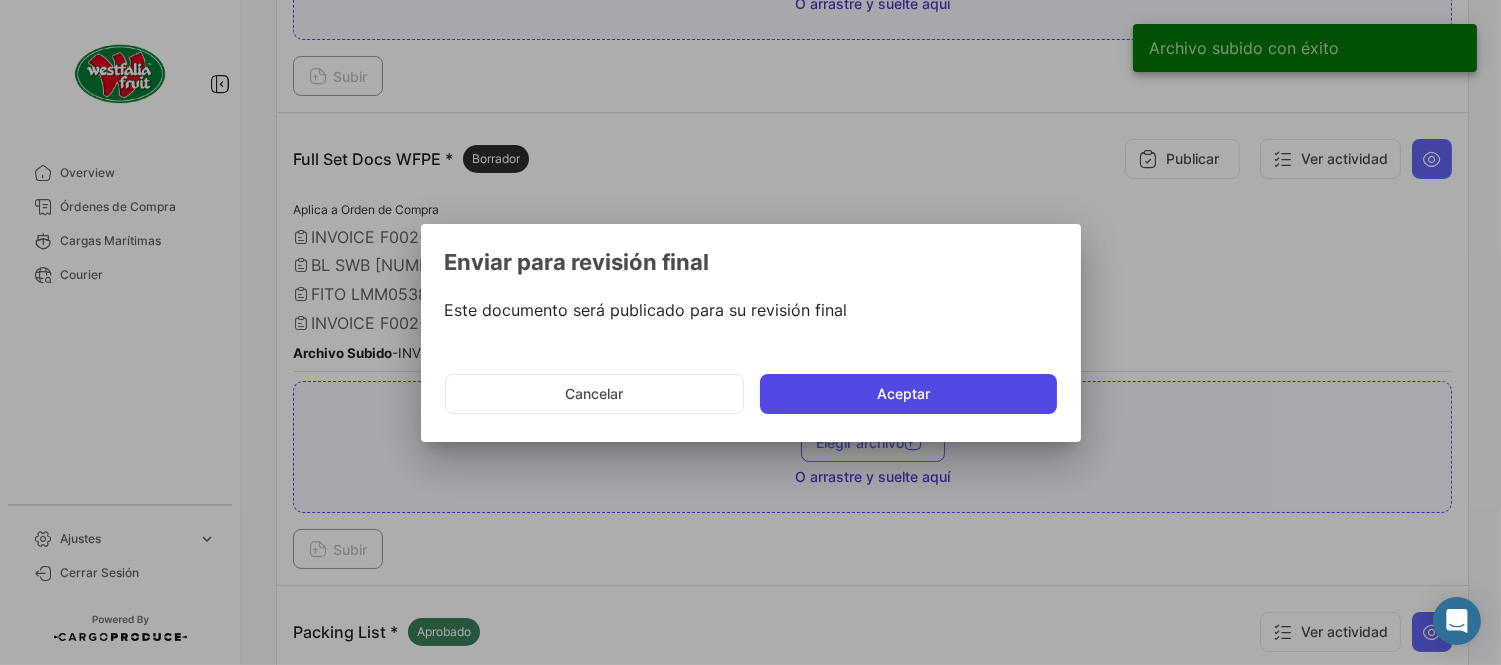 click on "Aceptar" 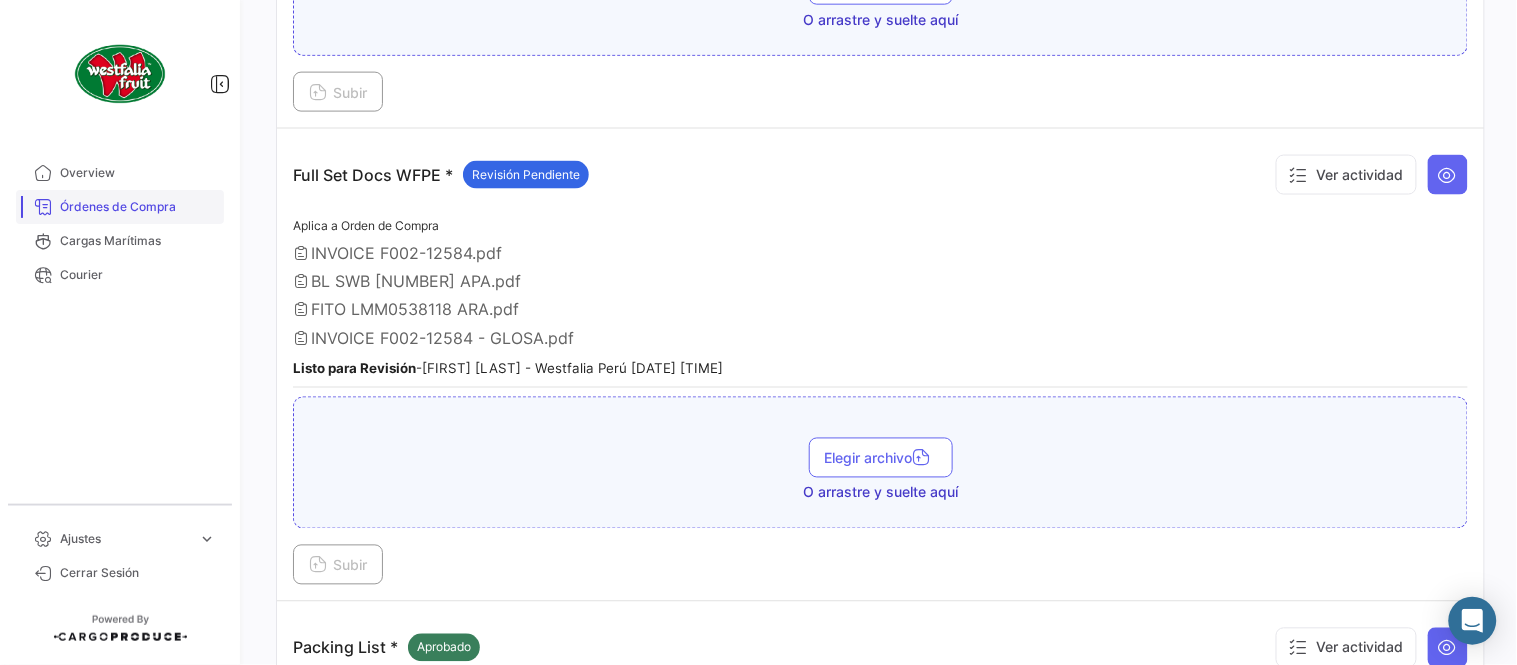 click on "Órdenes de Compra" at bounding box center (138, 207) 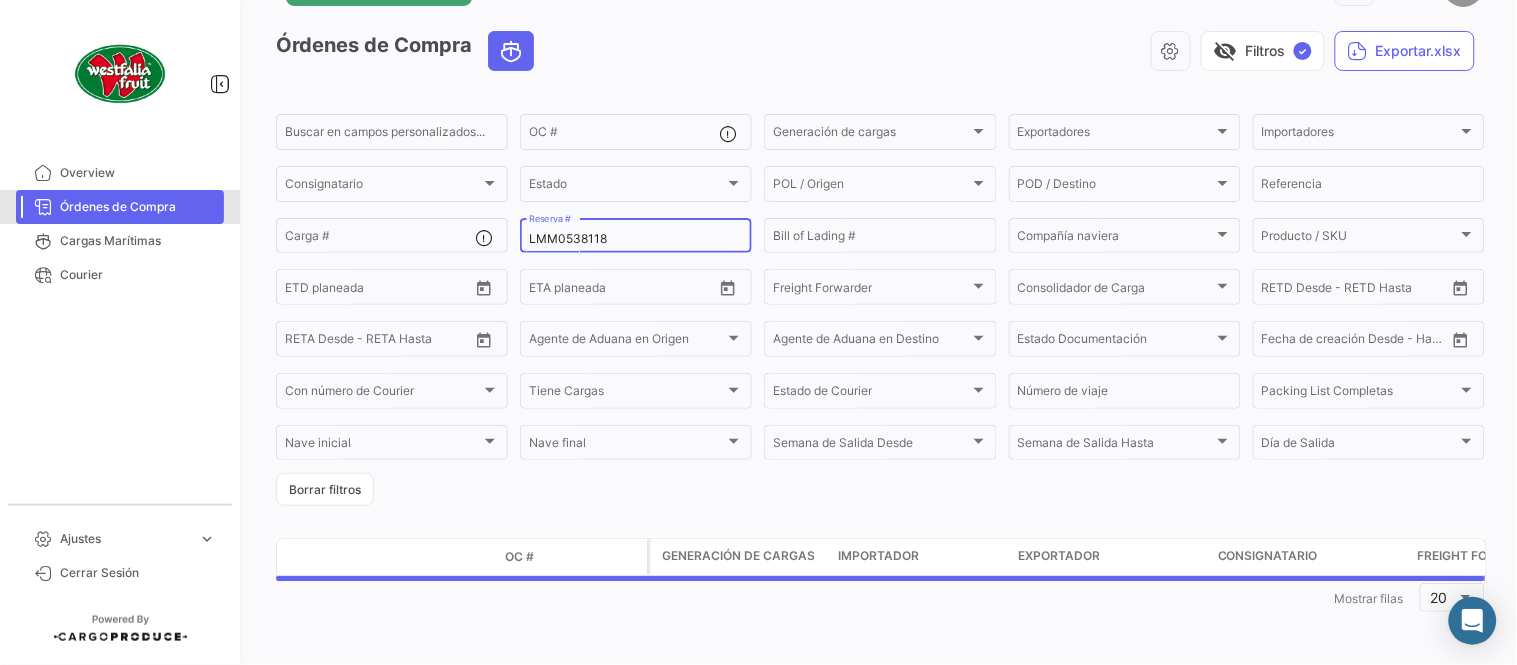 scroll, scrollTop: 0, scrollLeft: 0, axis: both 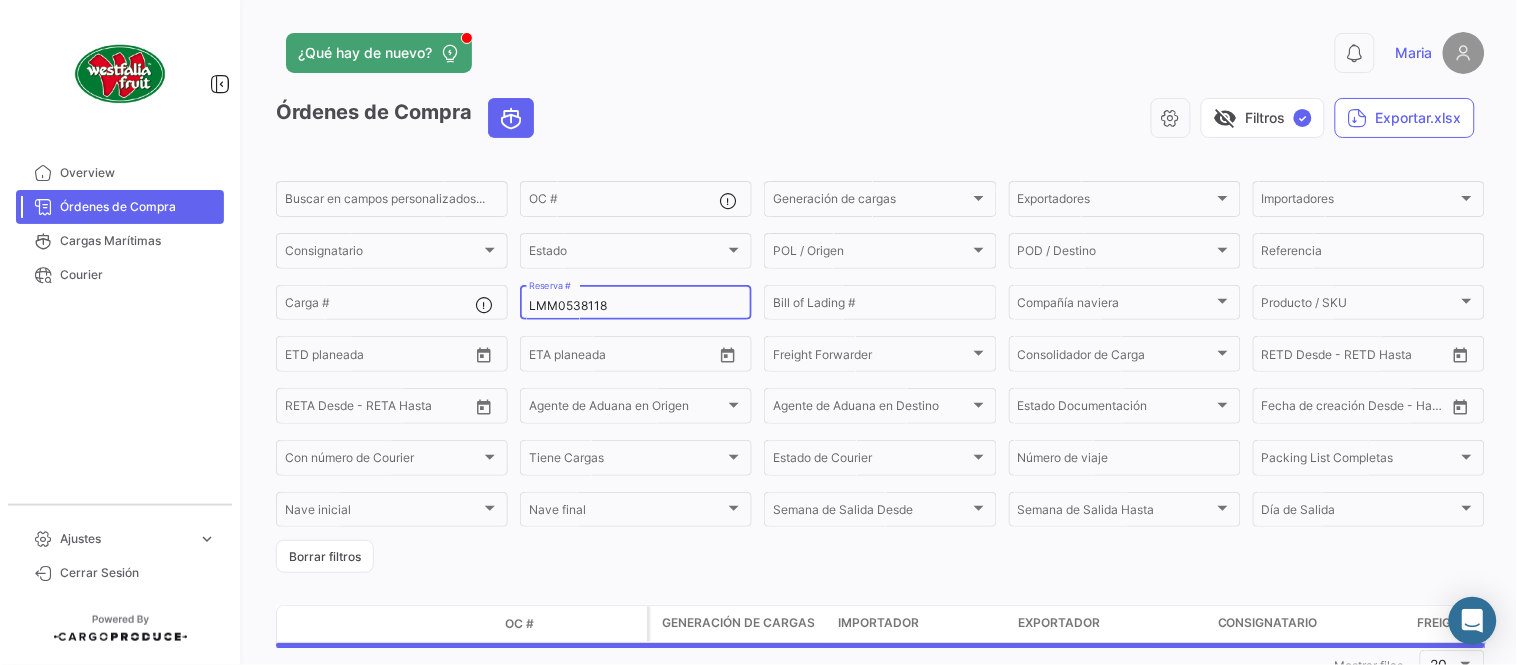 click on "LMM0538118" at bounding box center [636, 306] 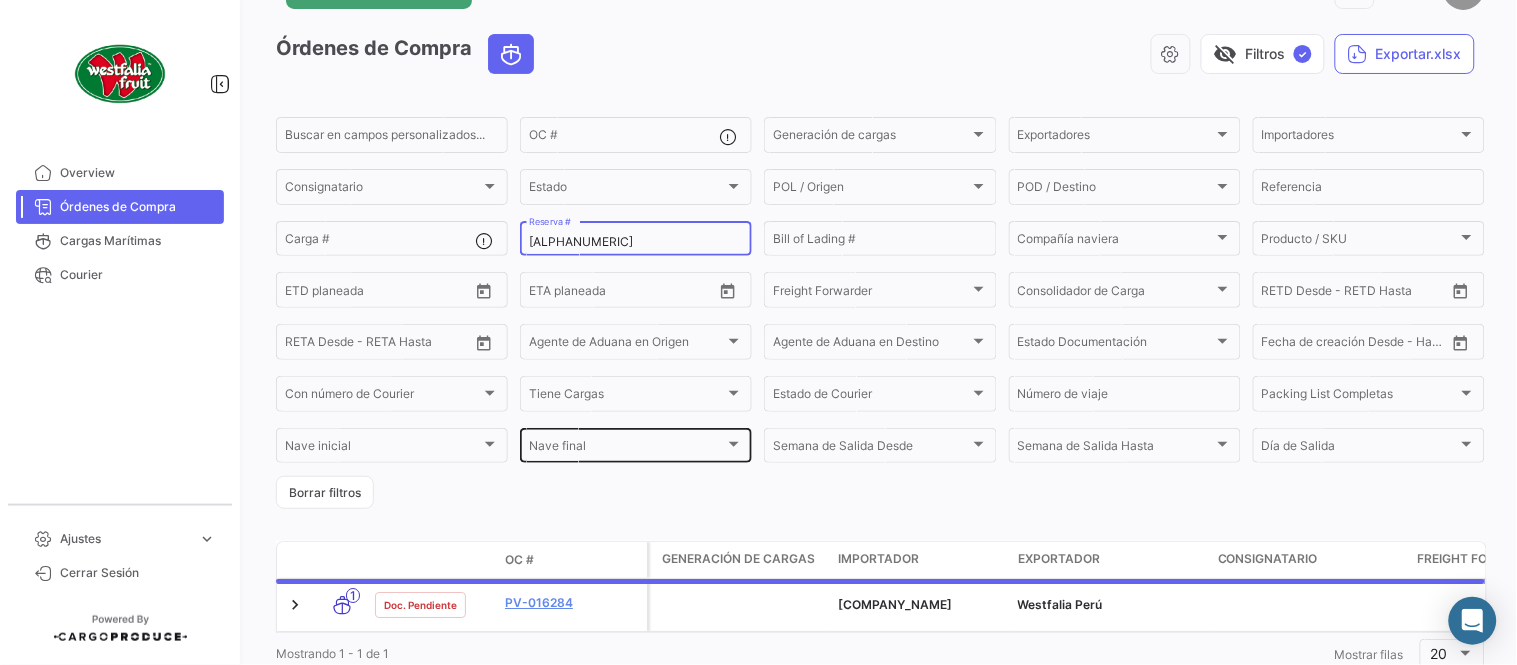 scroll, scrollTop: 128, scrollLeft: 0, axis: vertical 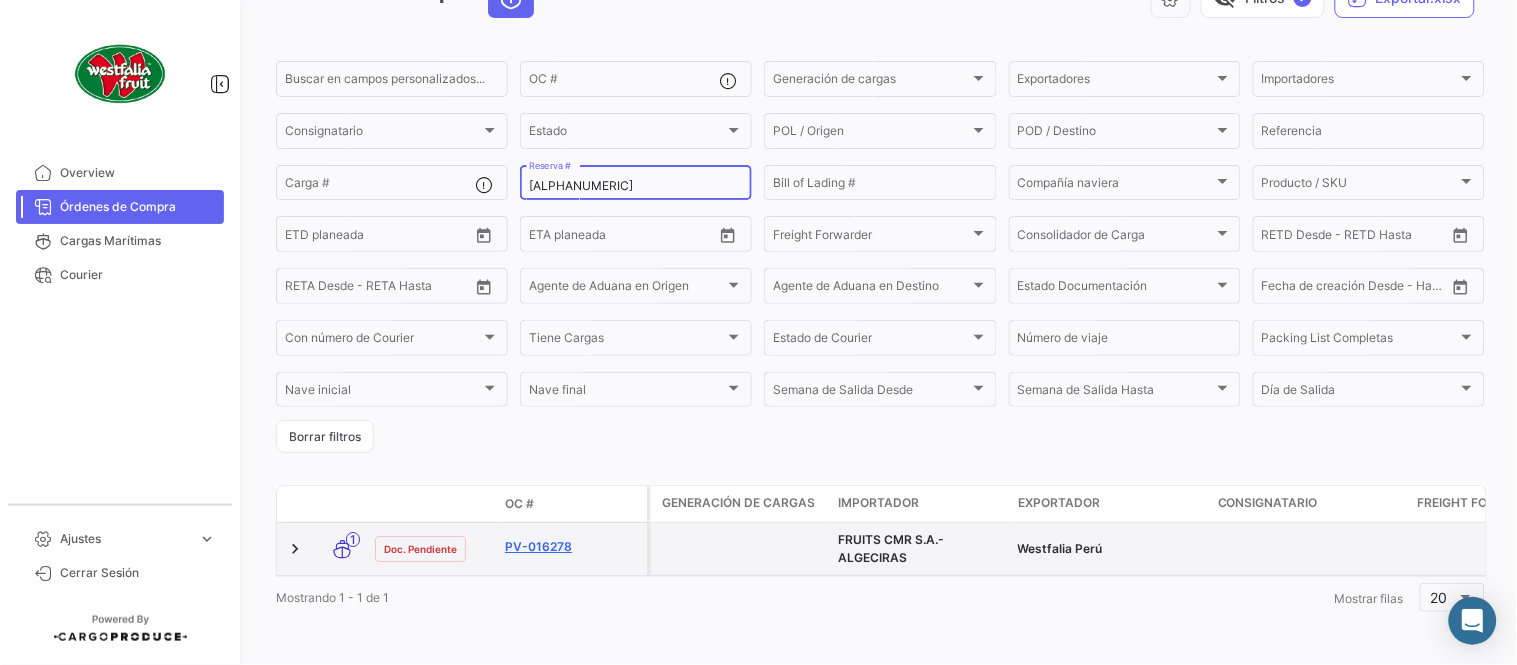 type on "[ALPHANUMERIC]" 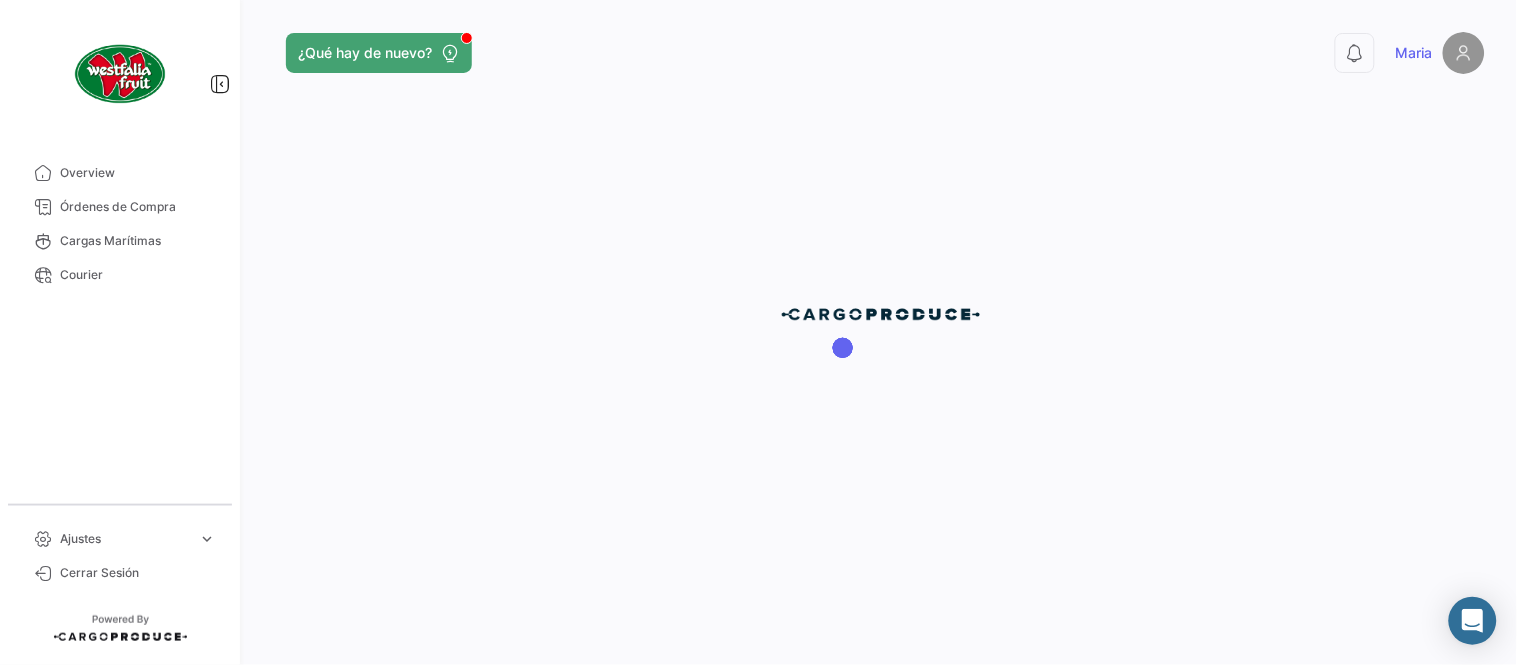 scroll, scrollTop: 0, scrollLeft: 0, axis: both 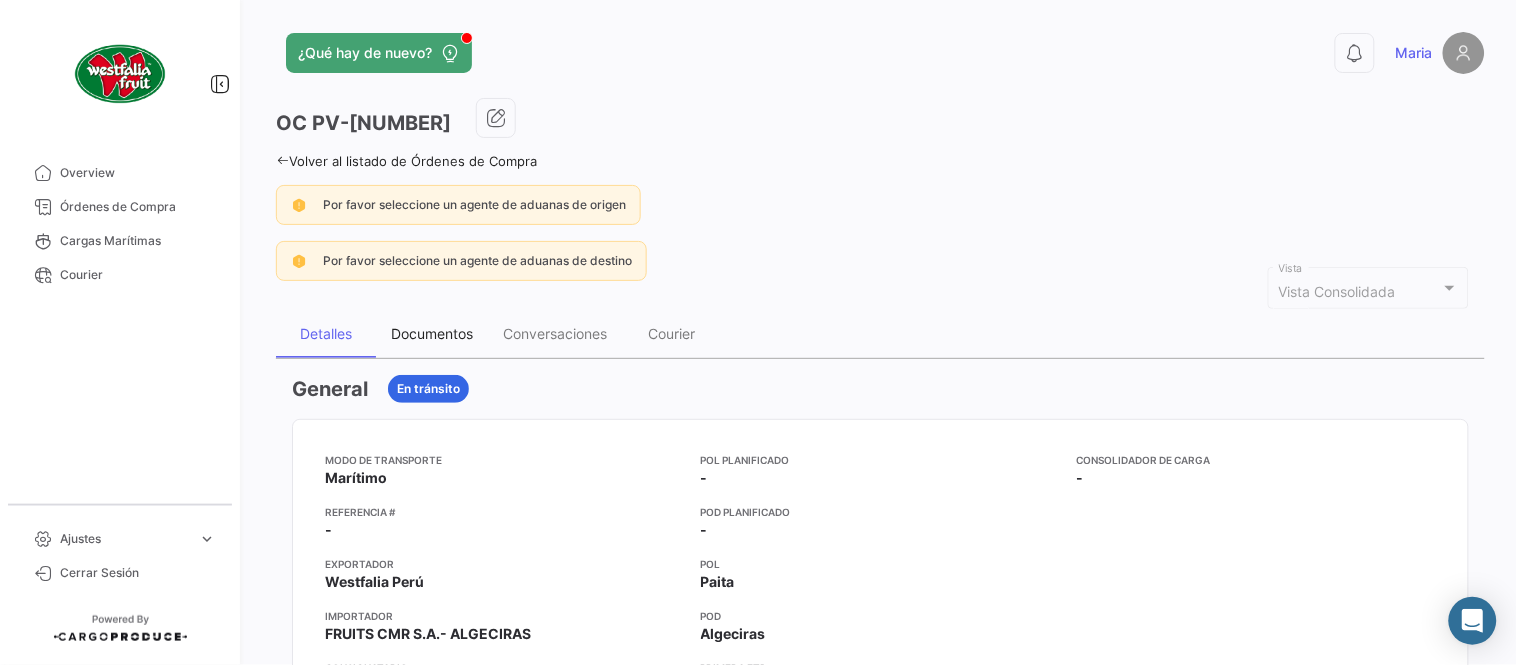 click on "Documentos" at bounding box center [432, 334] 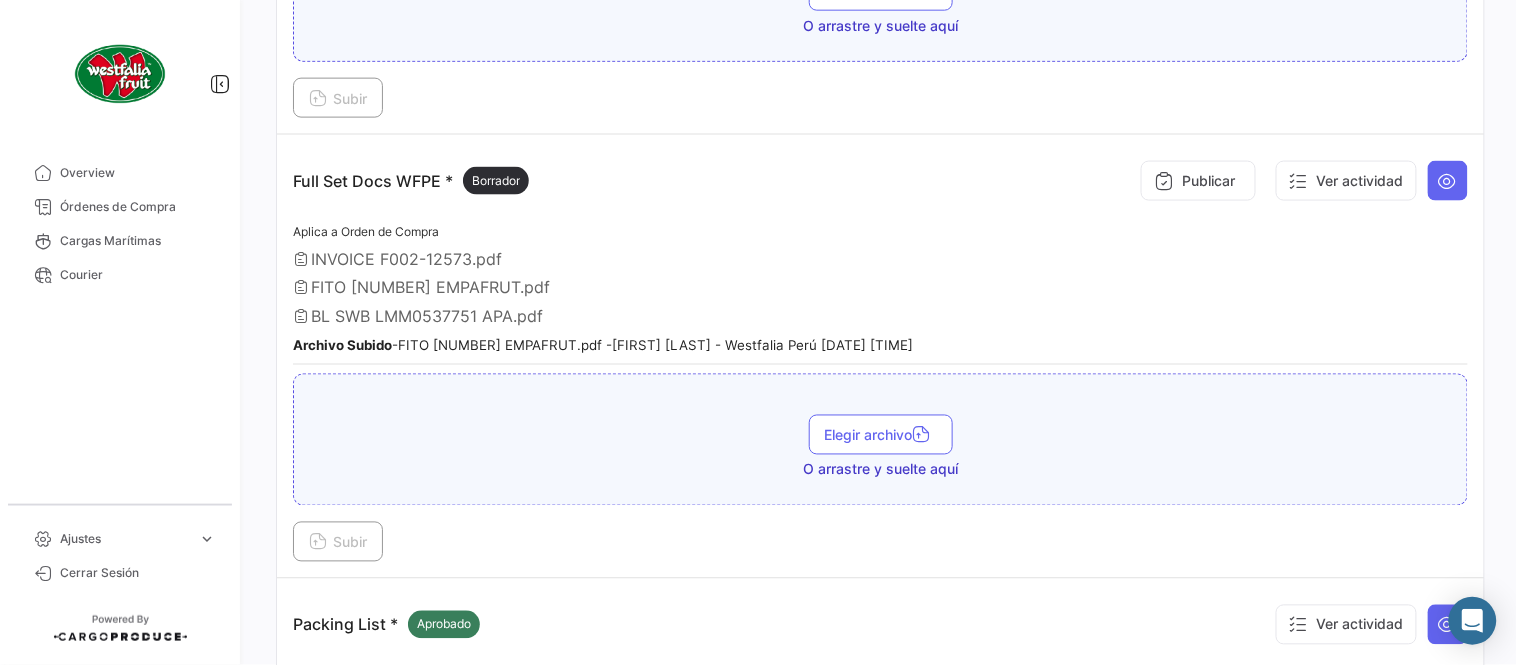 scroll, scrollTop: 666, scrollLeft: 0, axis: vertical 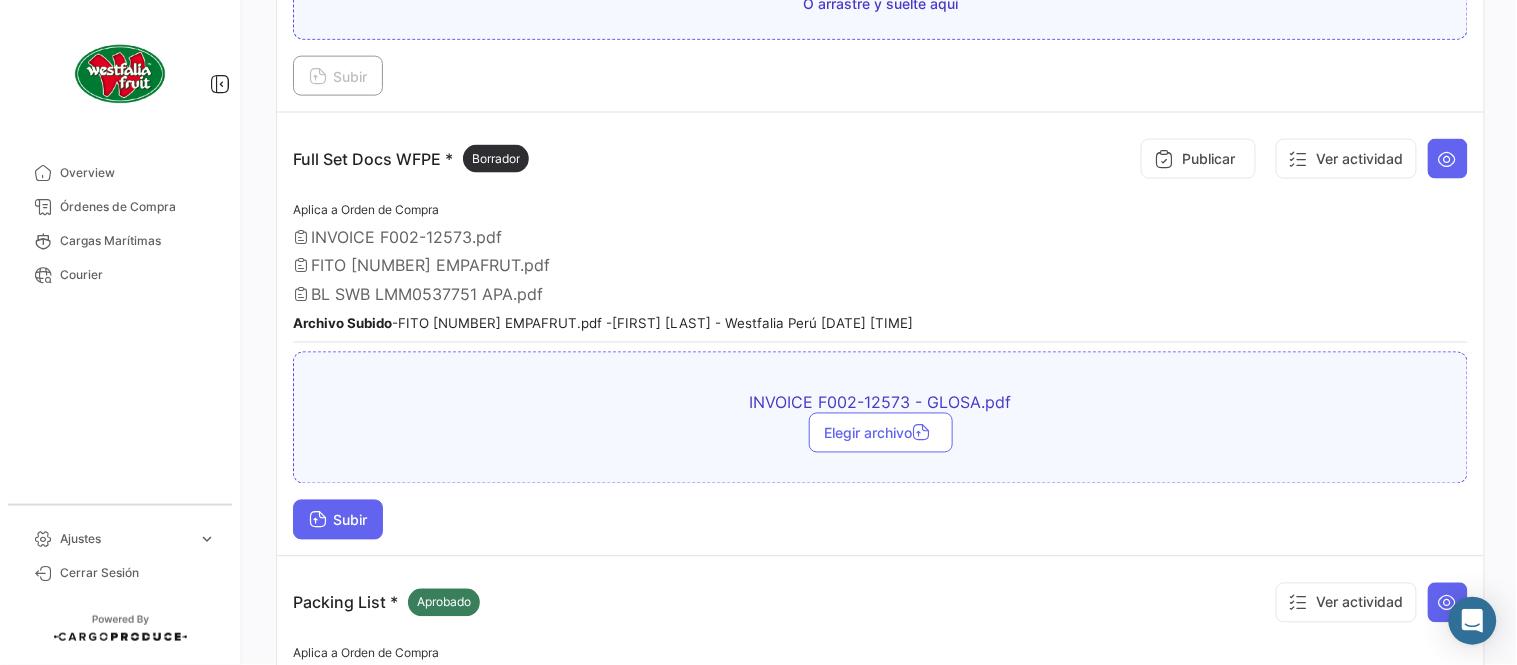 click on "Subir" at bounding box center [338, 520] 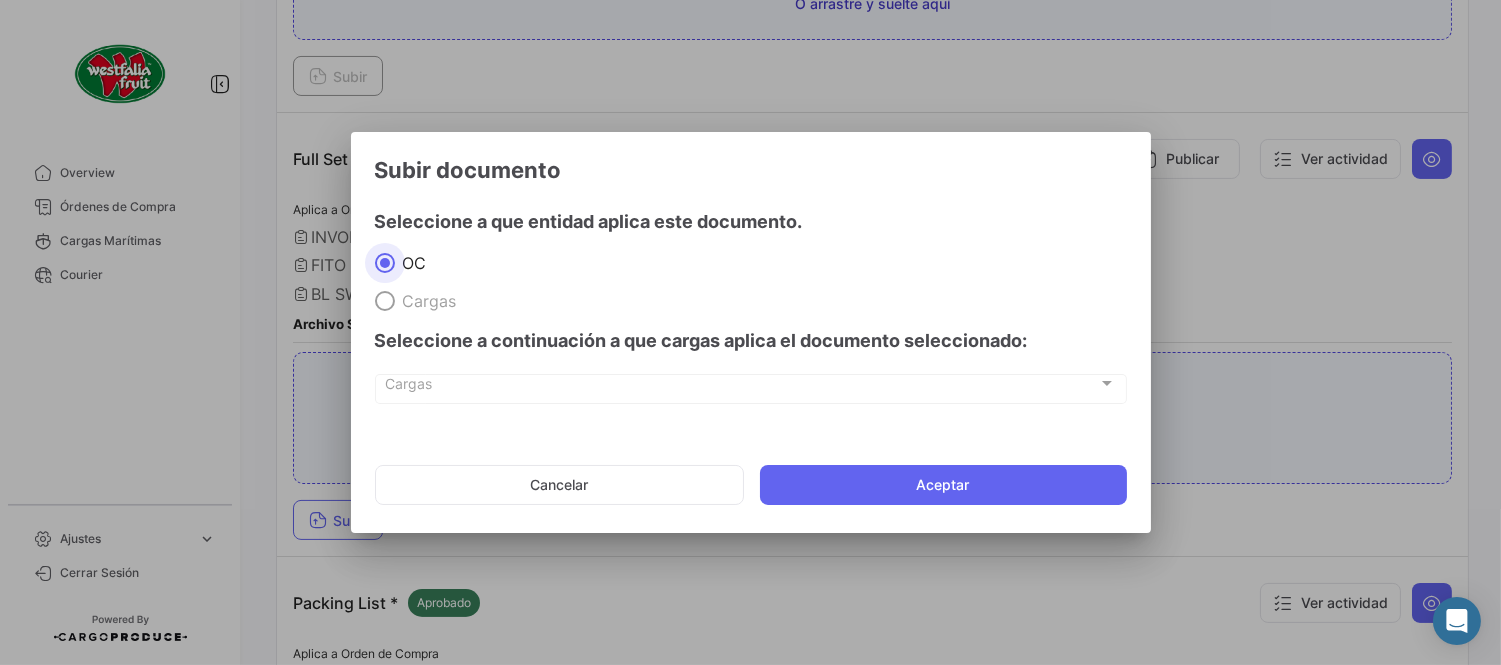 click on "Cancelar   Aceptar" 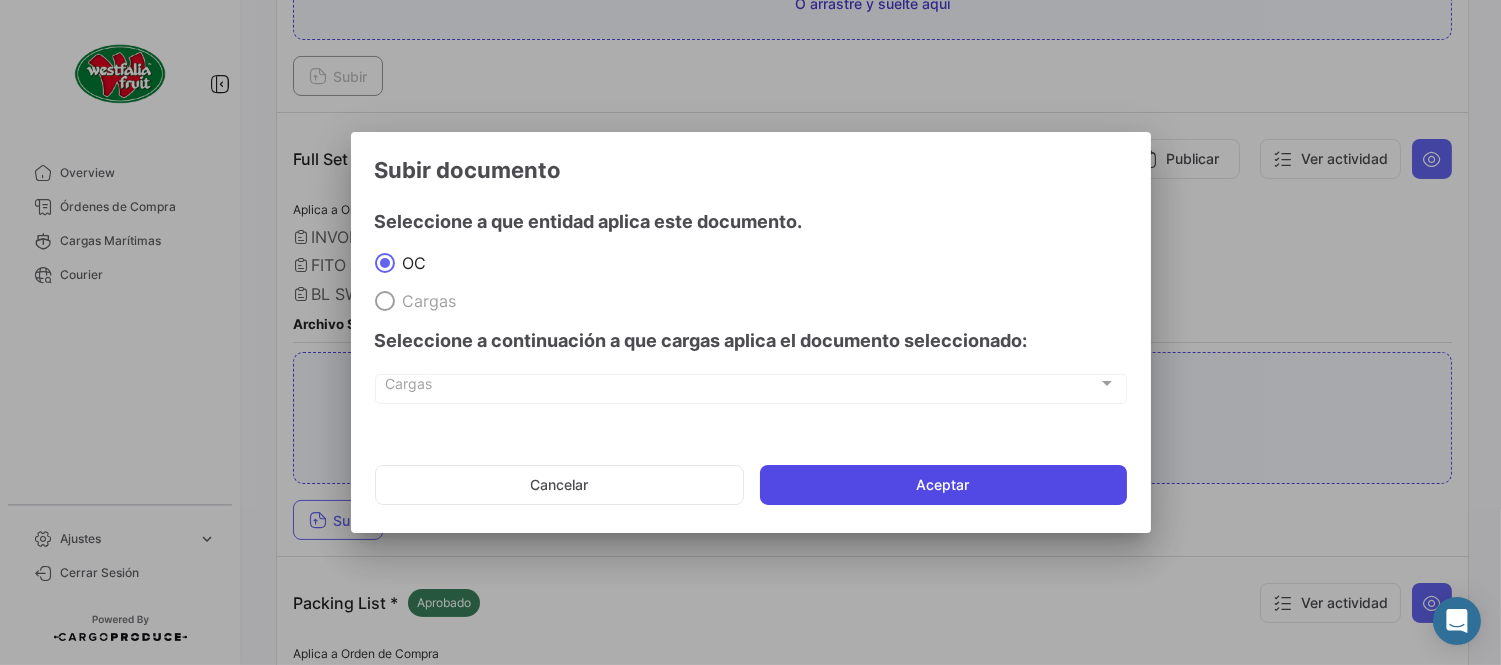 click on "Aceptar" 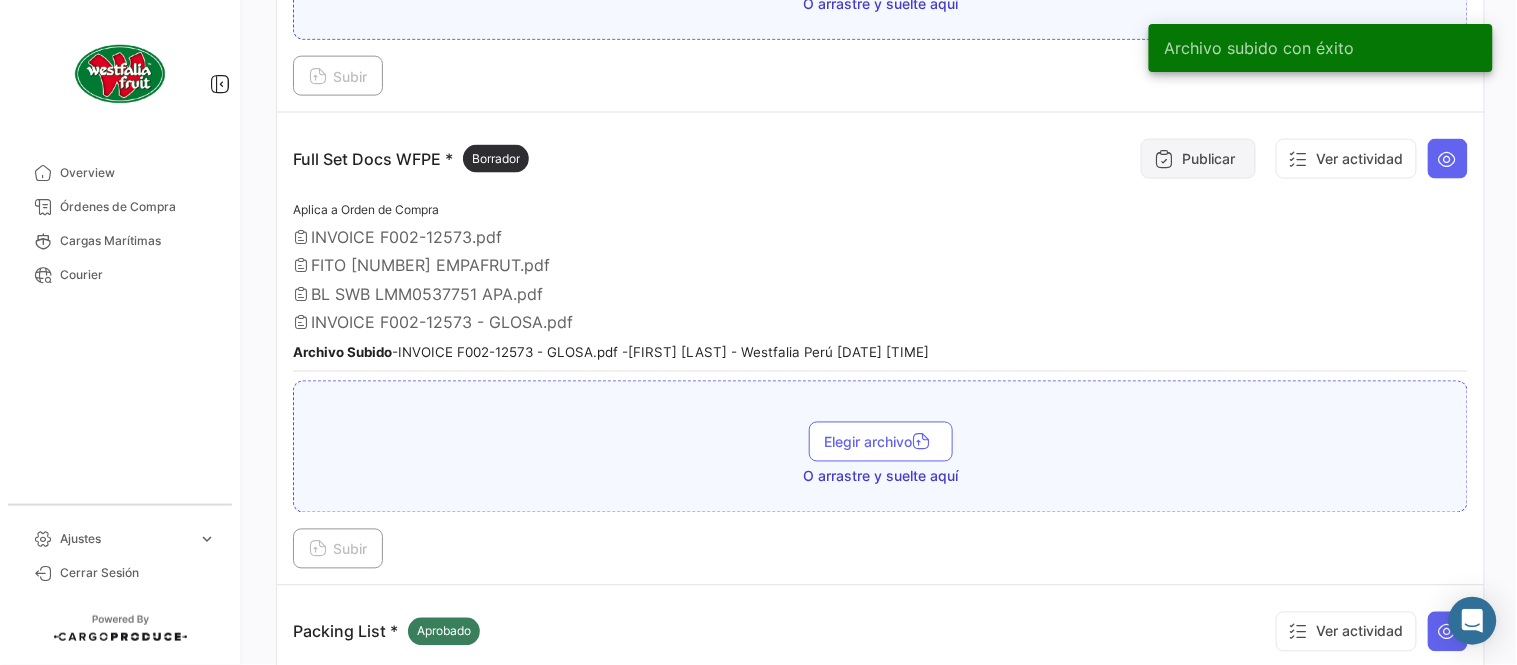 click on "Publicar" at bounding box center [1198, 159] 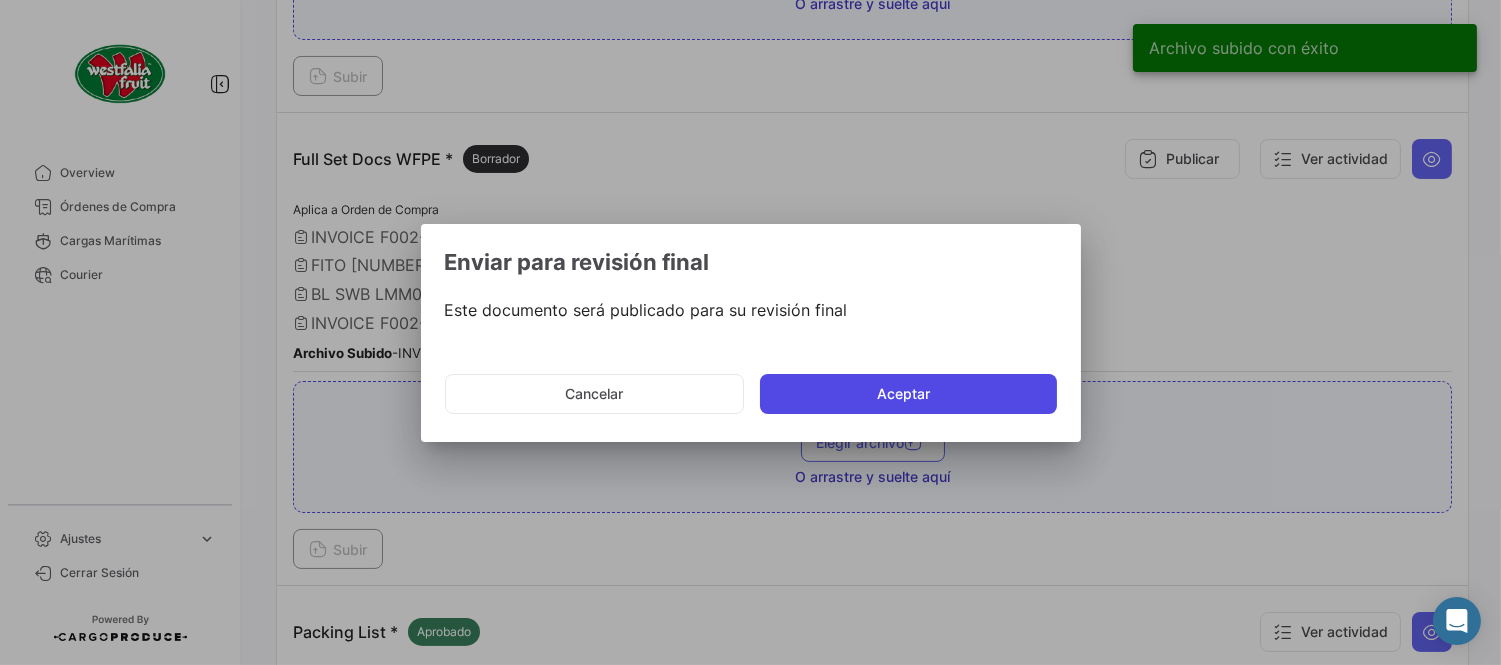 click on "Aceptar" 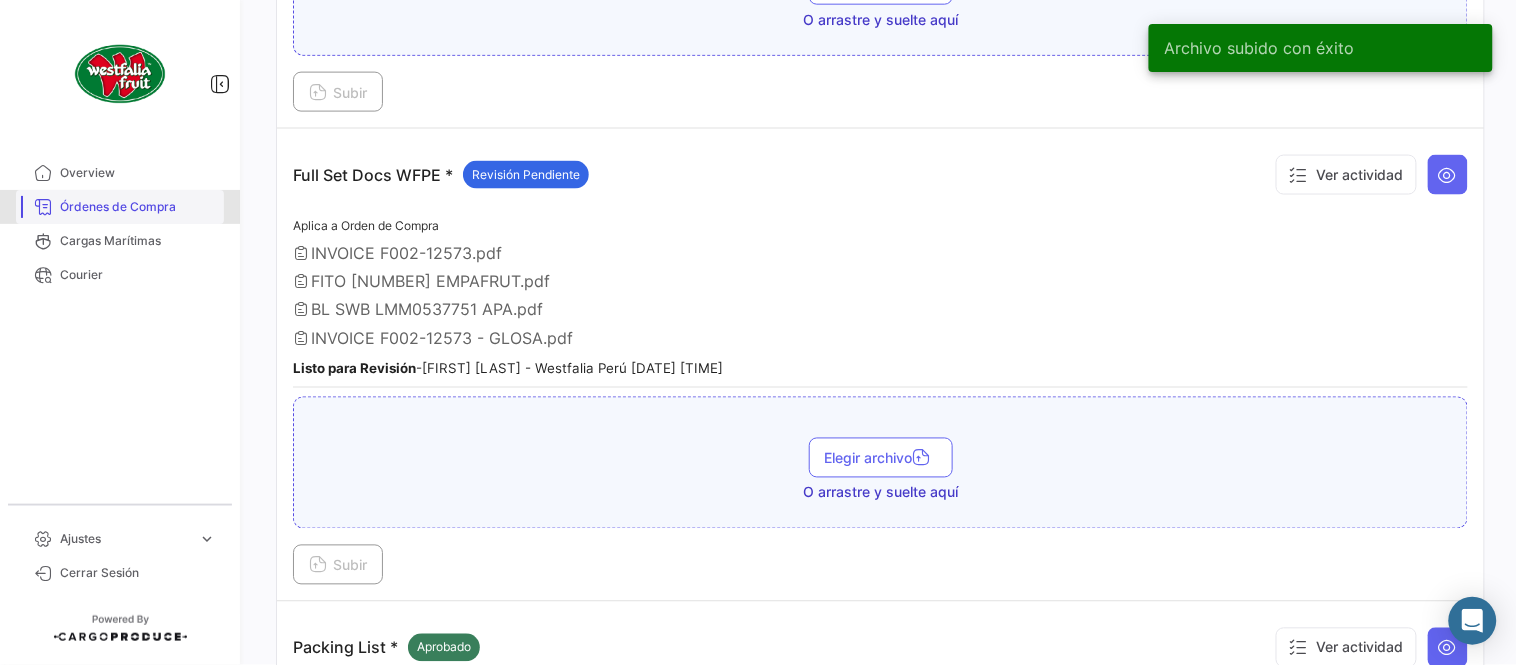 click on "Órdenes de Compra" at bounding box center (138, 207) 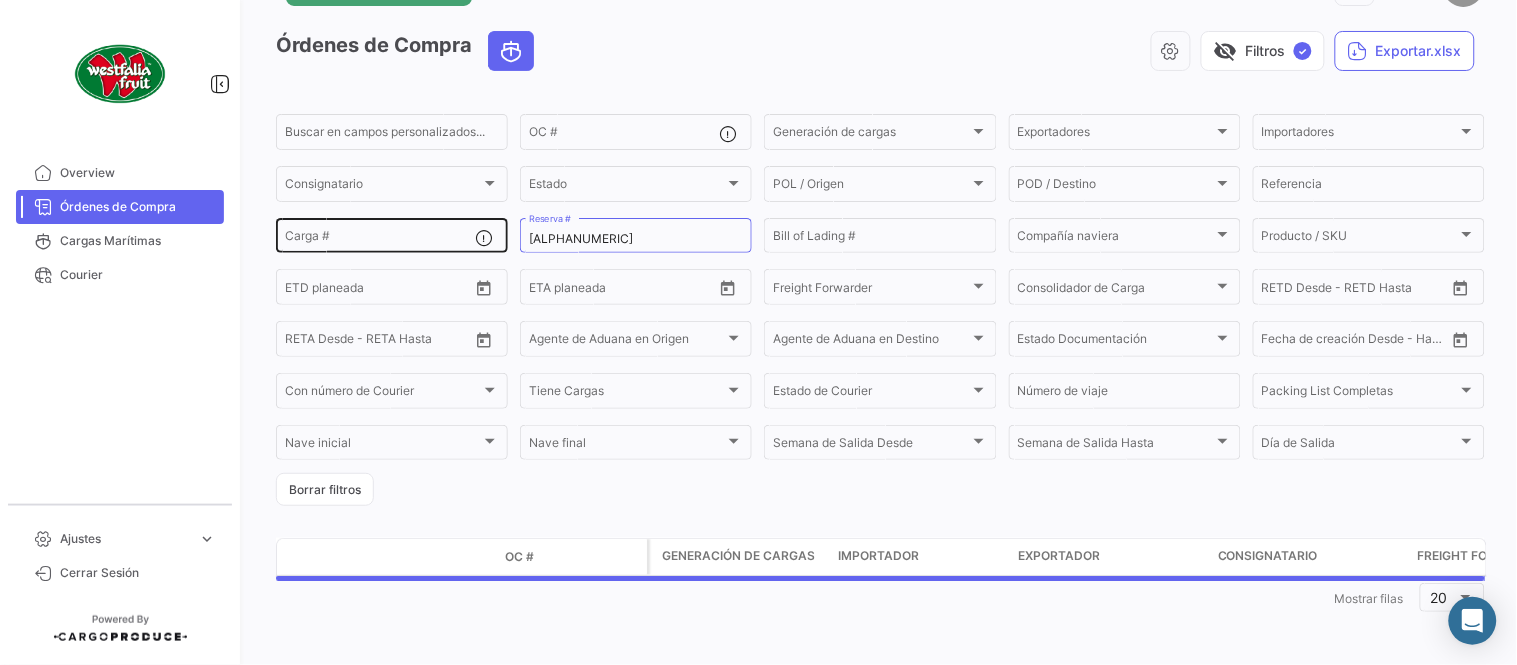 scroll, scrollTop: 0, scrollLeft: 0, axis: both 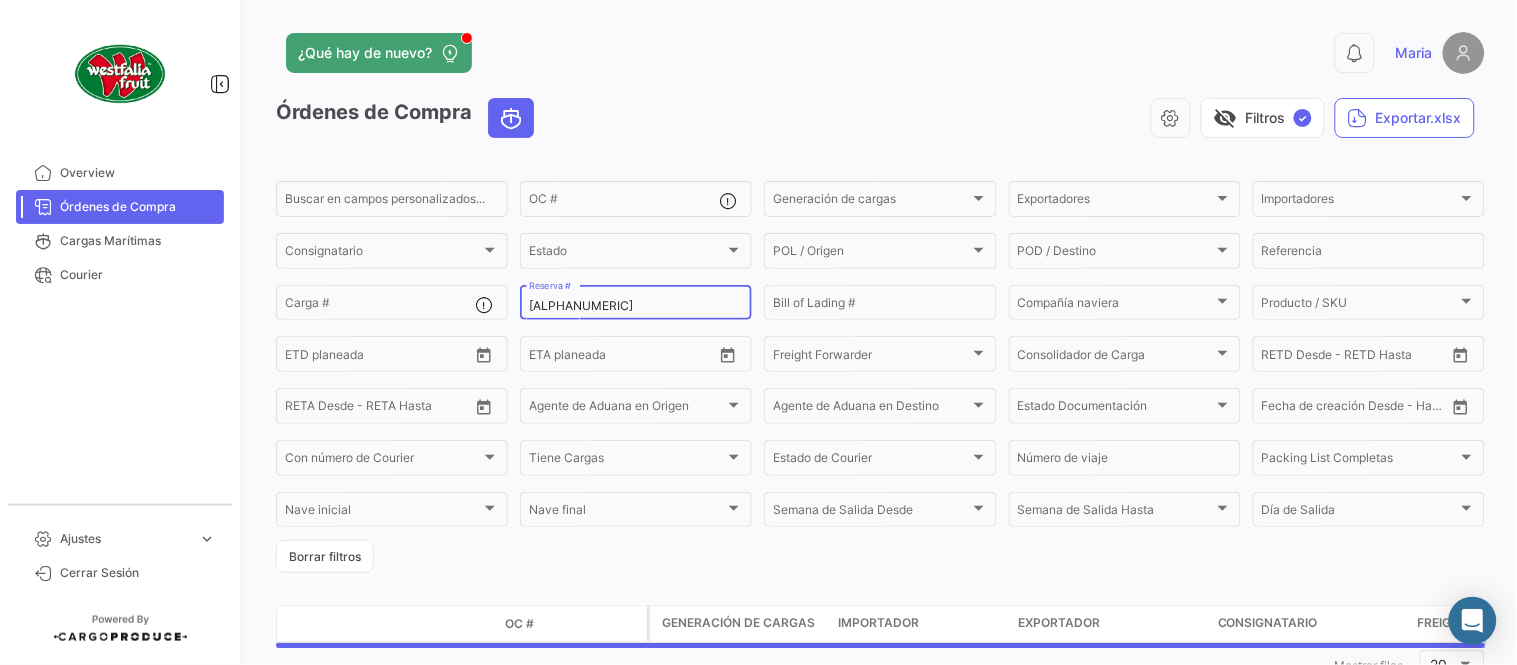 click on "[ALPHANUMERIC]" at bounding box center [636, 306] 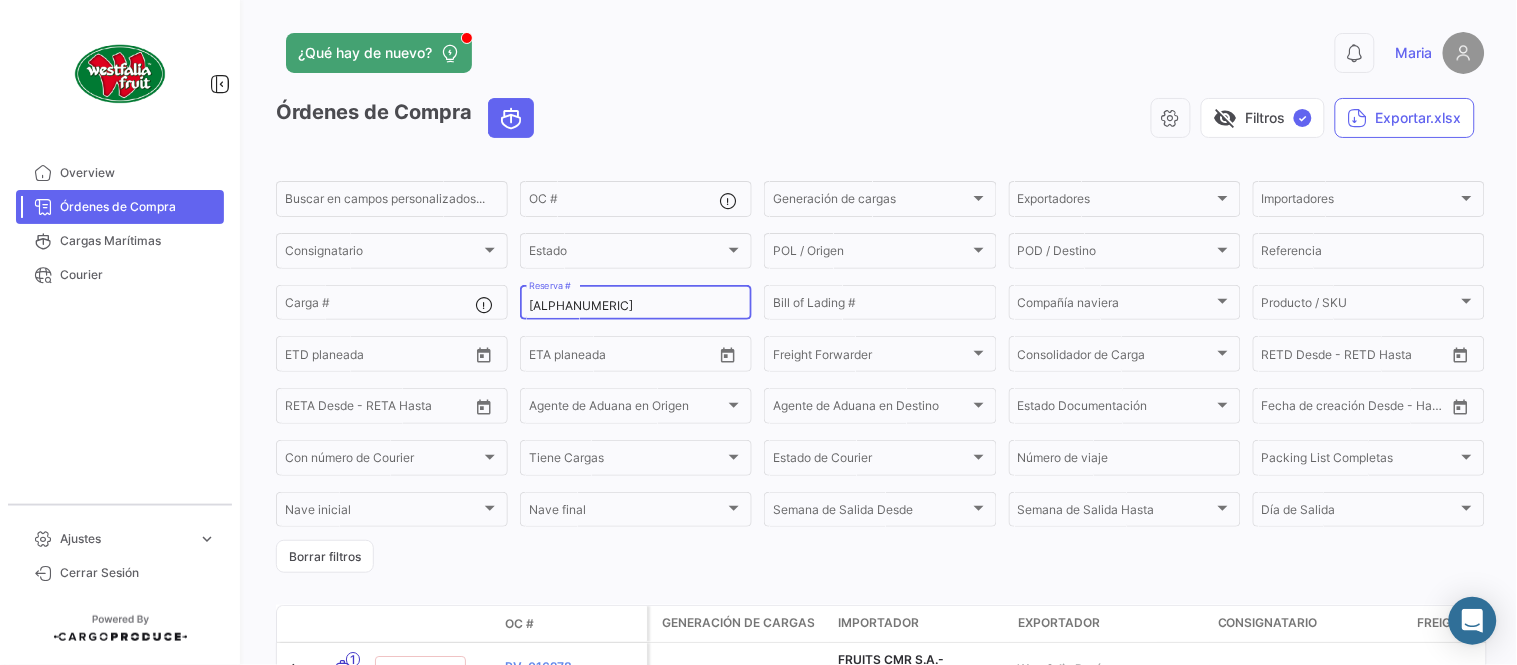 paste on "[NUMBER]" 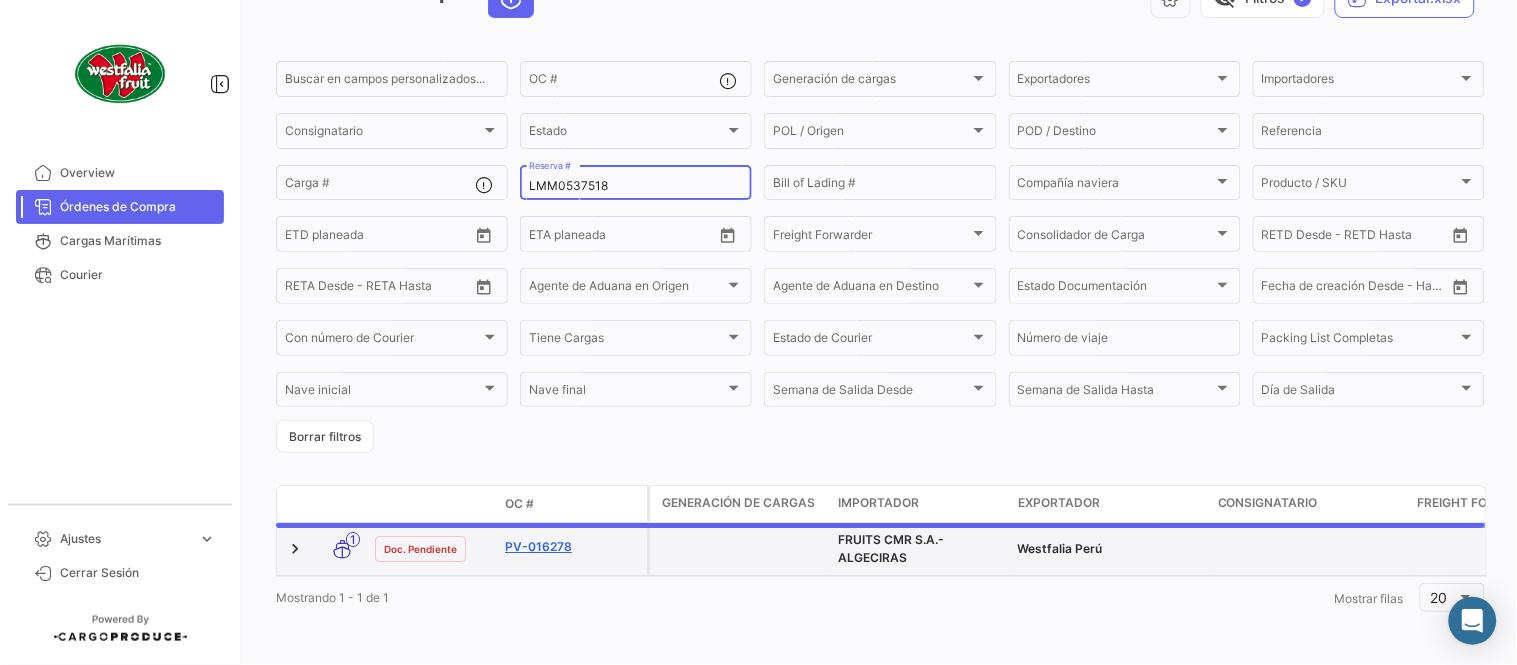 scroll, scrollTop: 128, scrollLeft: 0, axis: vertical 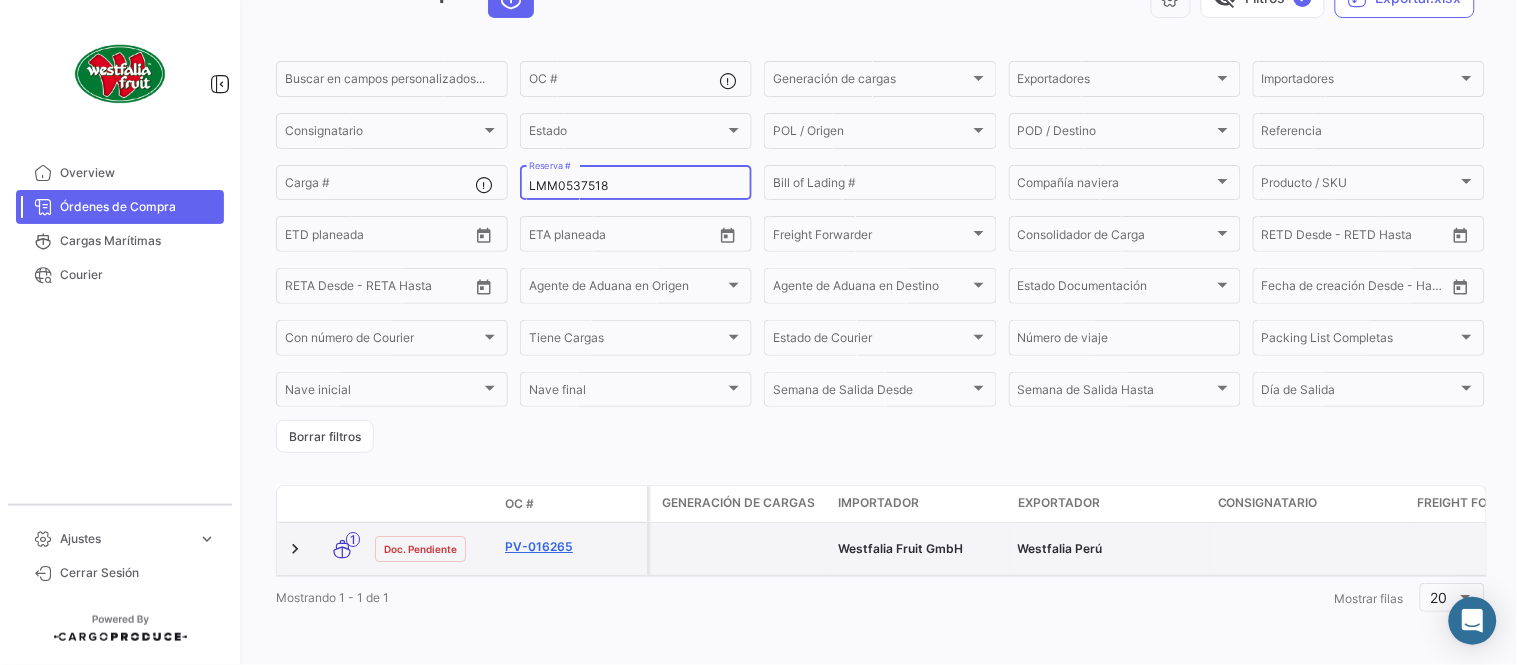type on "LMM0537518" 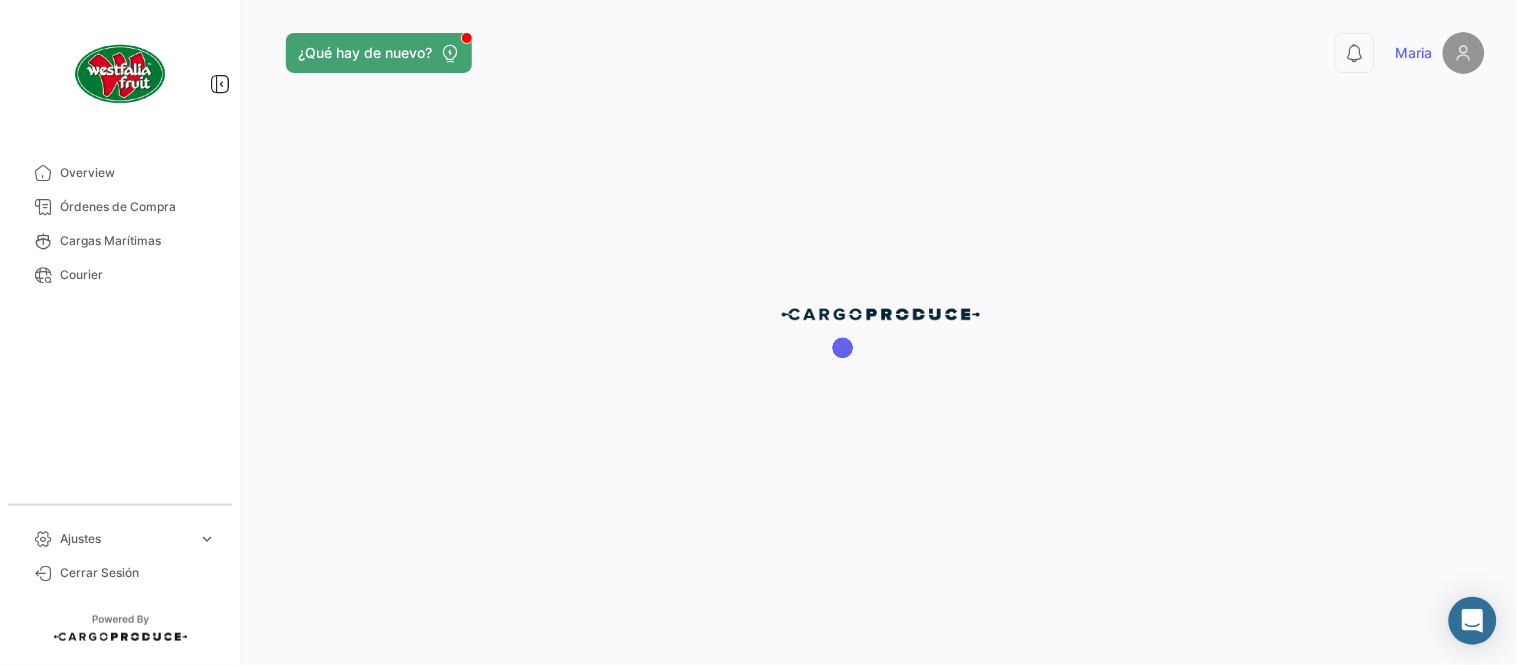 scroll, scrollTop: 0, scrollLeft: 0, axis: both 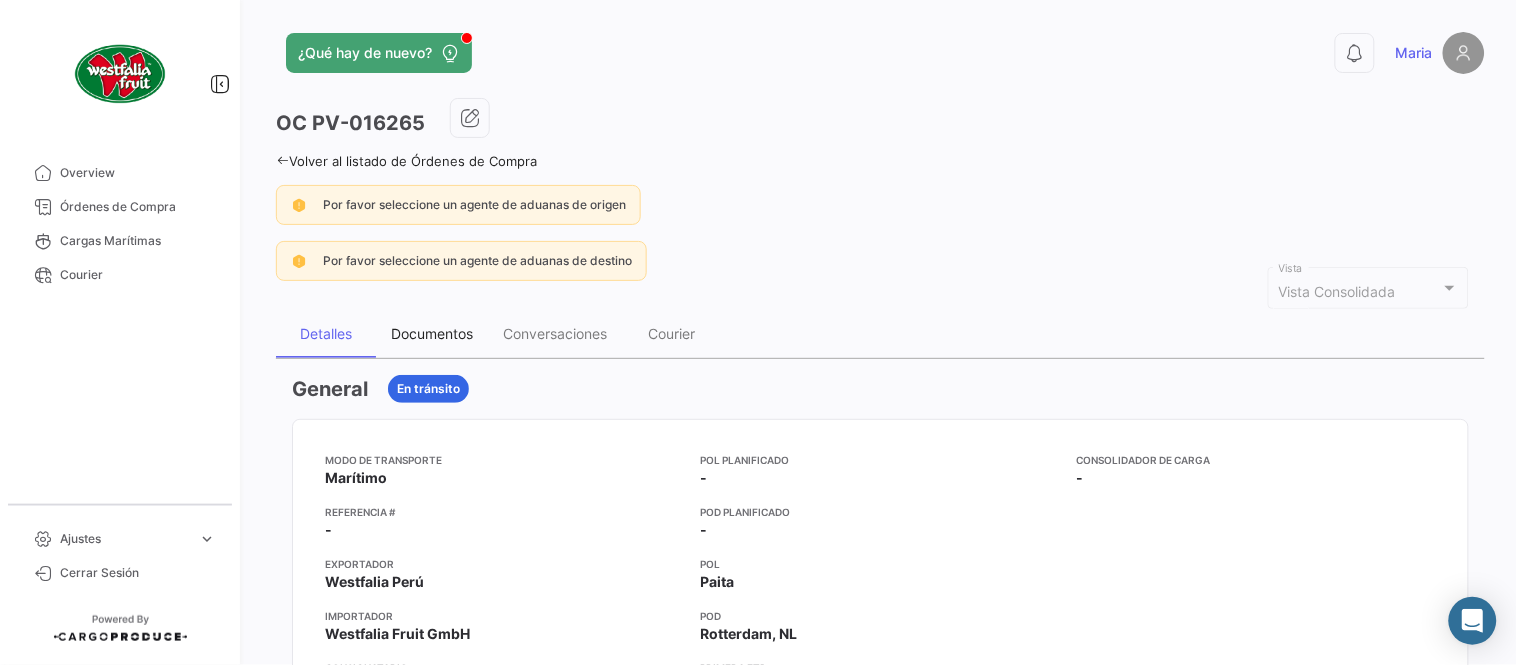 click on "Documentos" at bounding box center [432, 333] 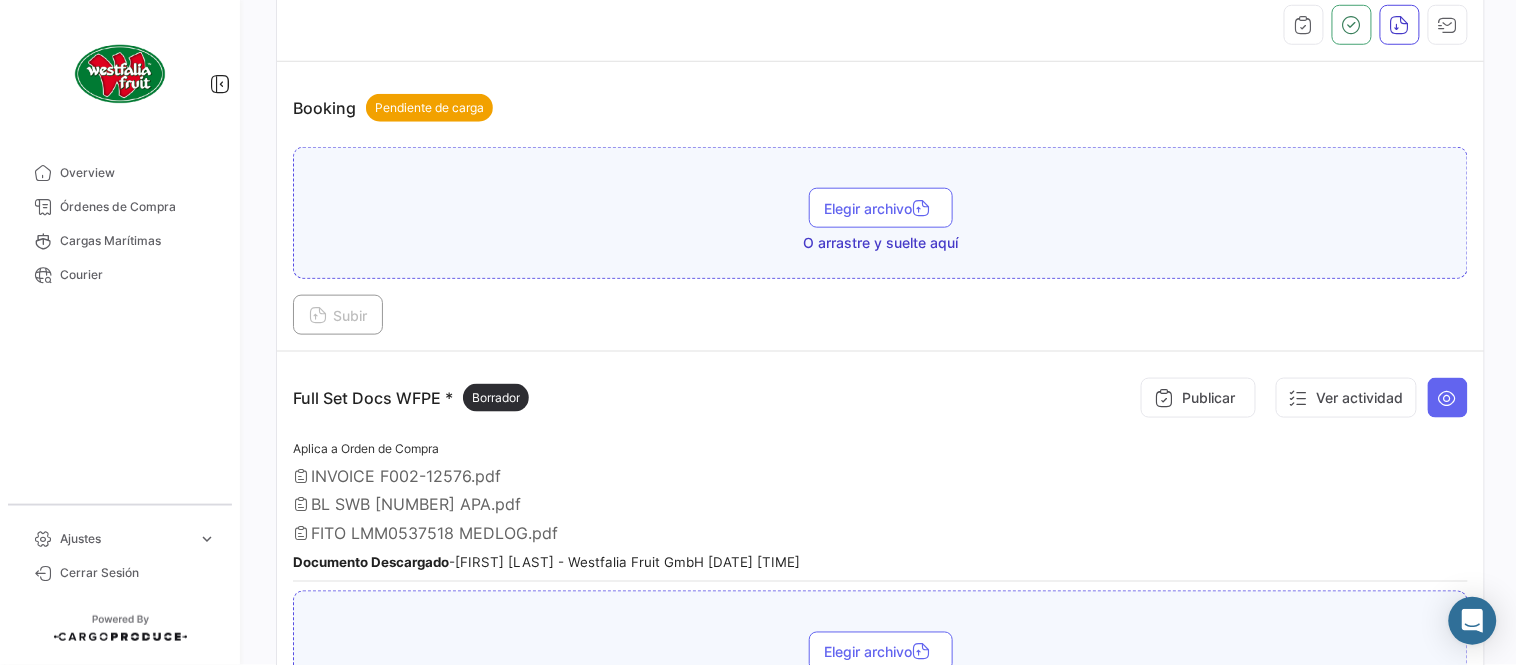 scroll, scrollTop: 554, scrollLeft: 0, axis: vertical 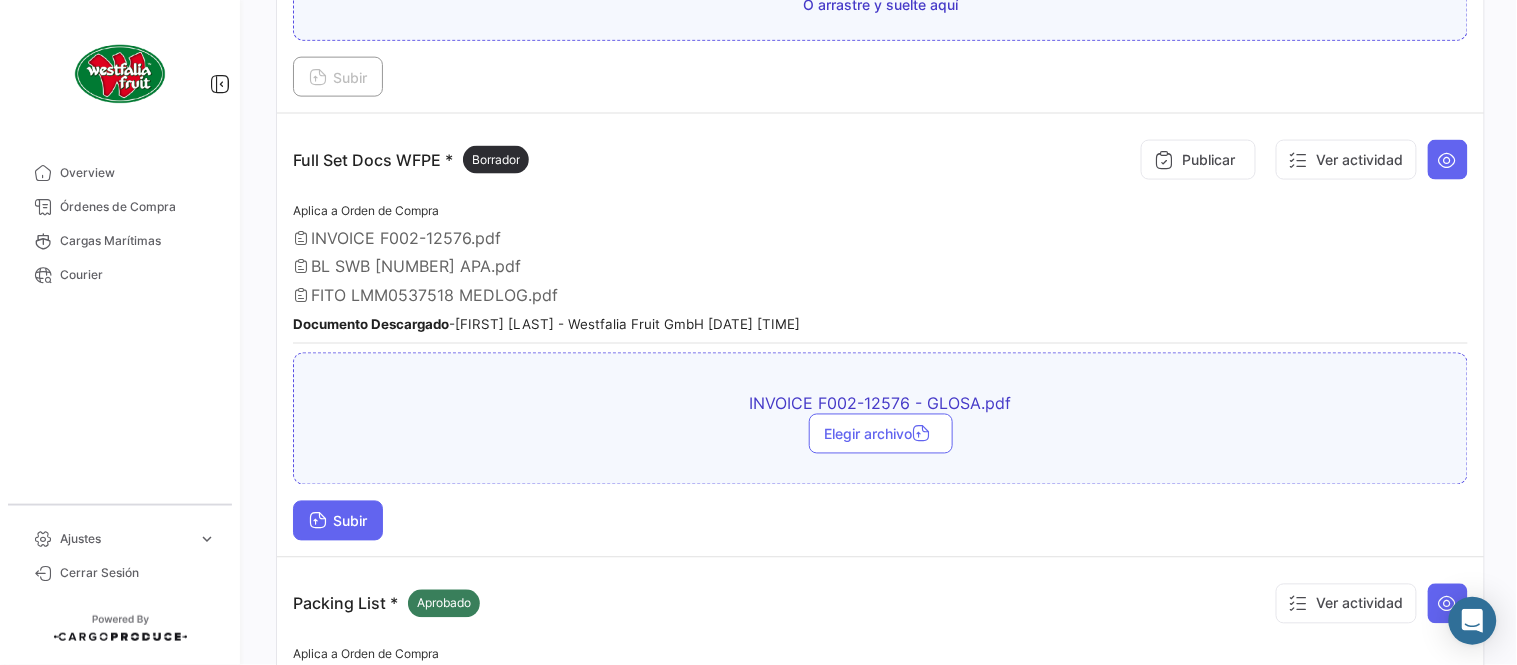 click on "Subir" at bounding box center [338, 521] 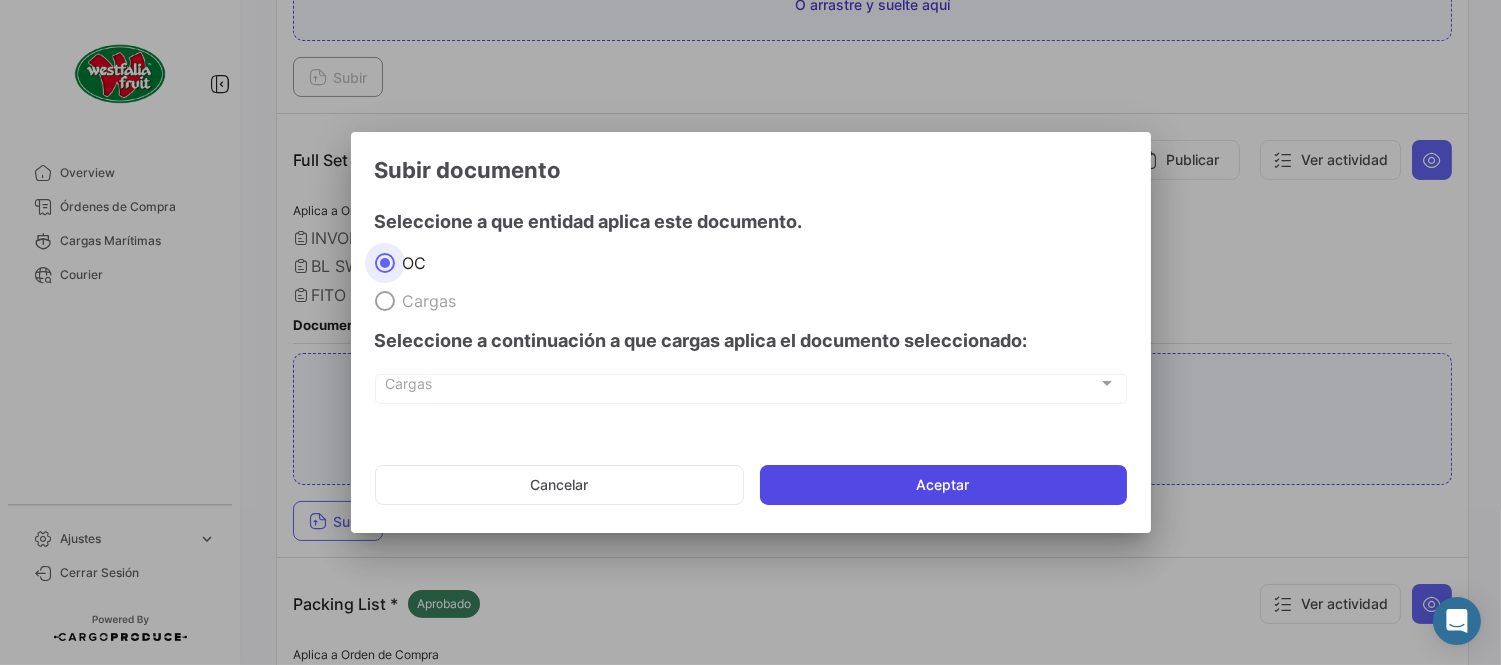 click on "Aceptar" 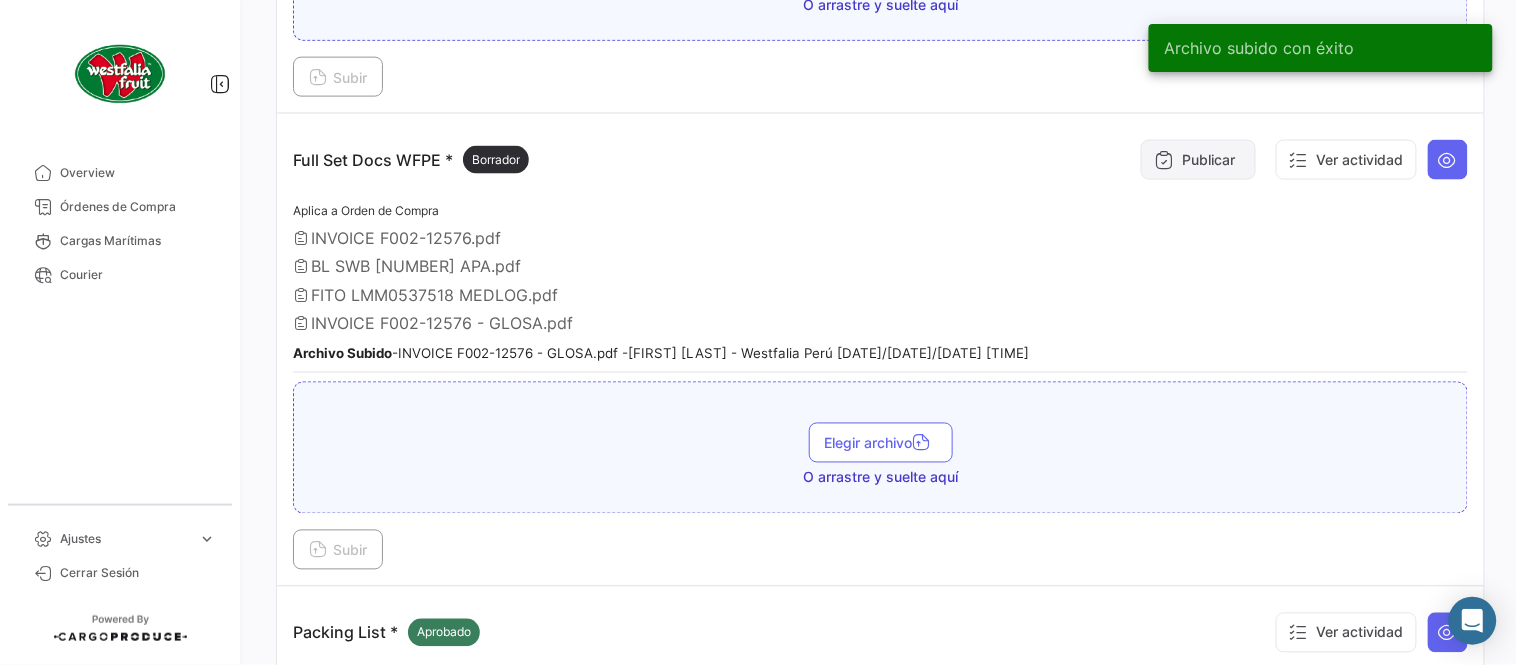 click on "Publicar" at bounding box center [1198, 160] 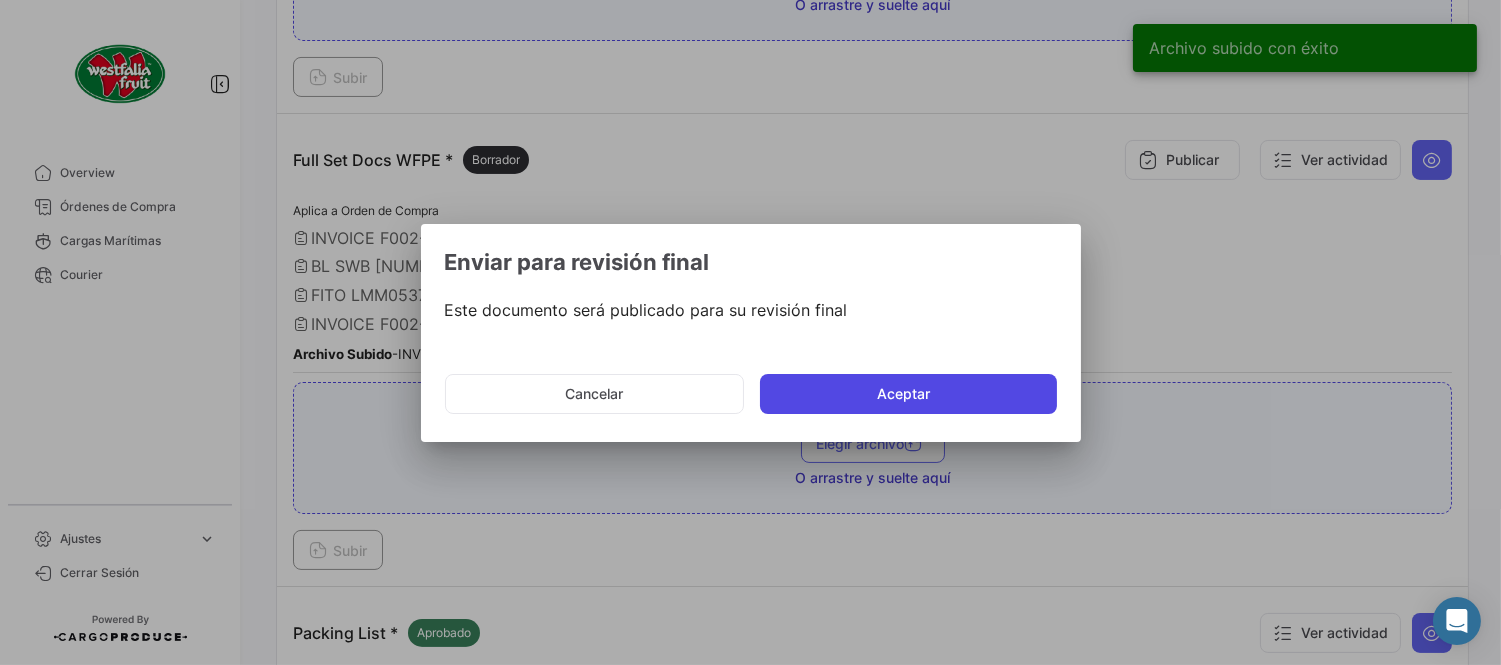click on "Aceptar" 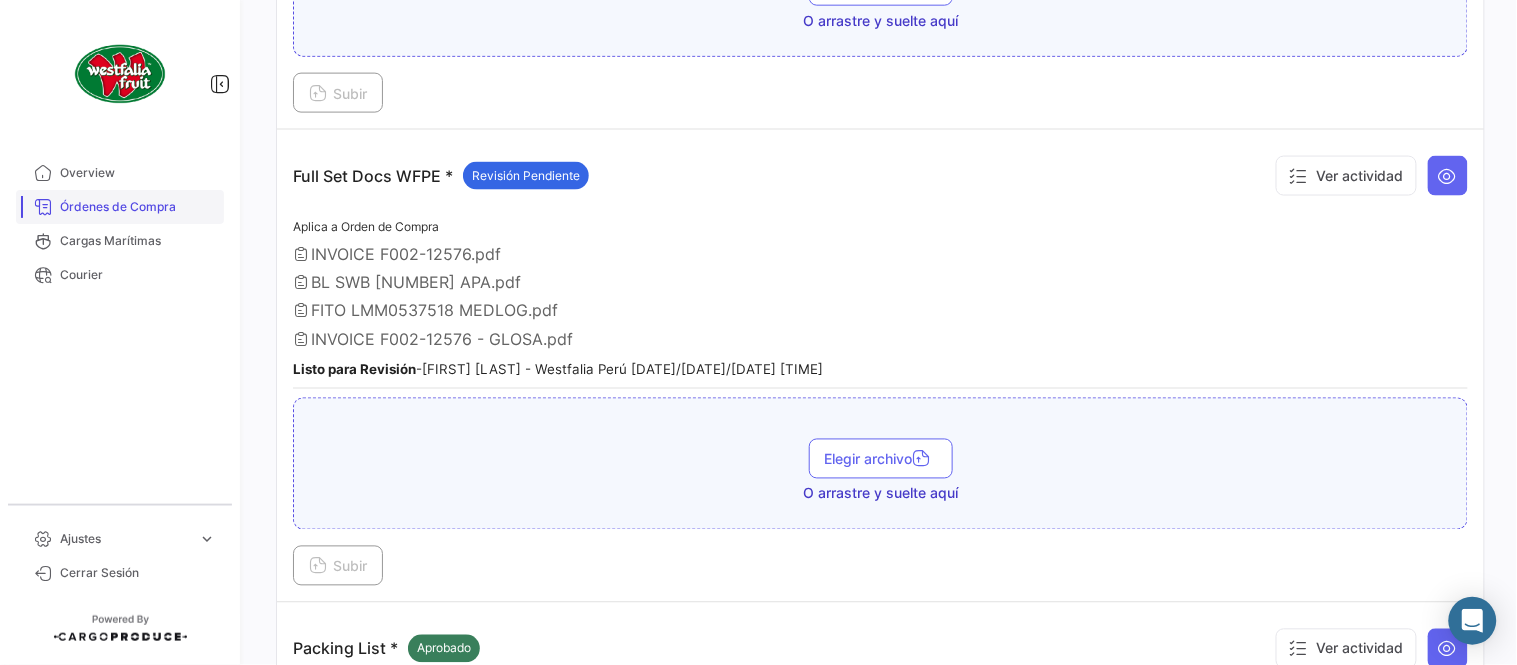 click on "Órdenes de Compra" at bounding box center [138, 207] 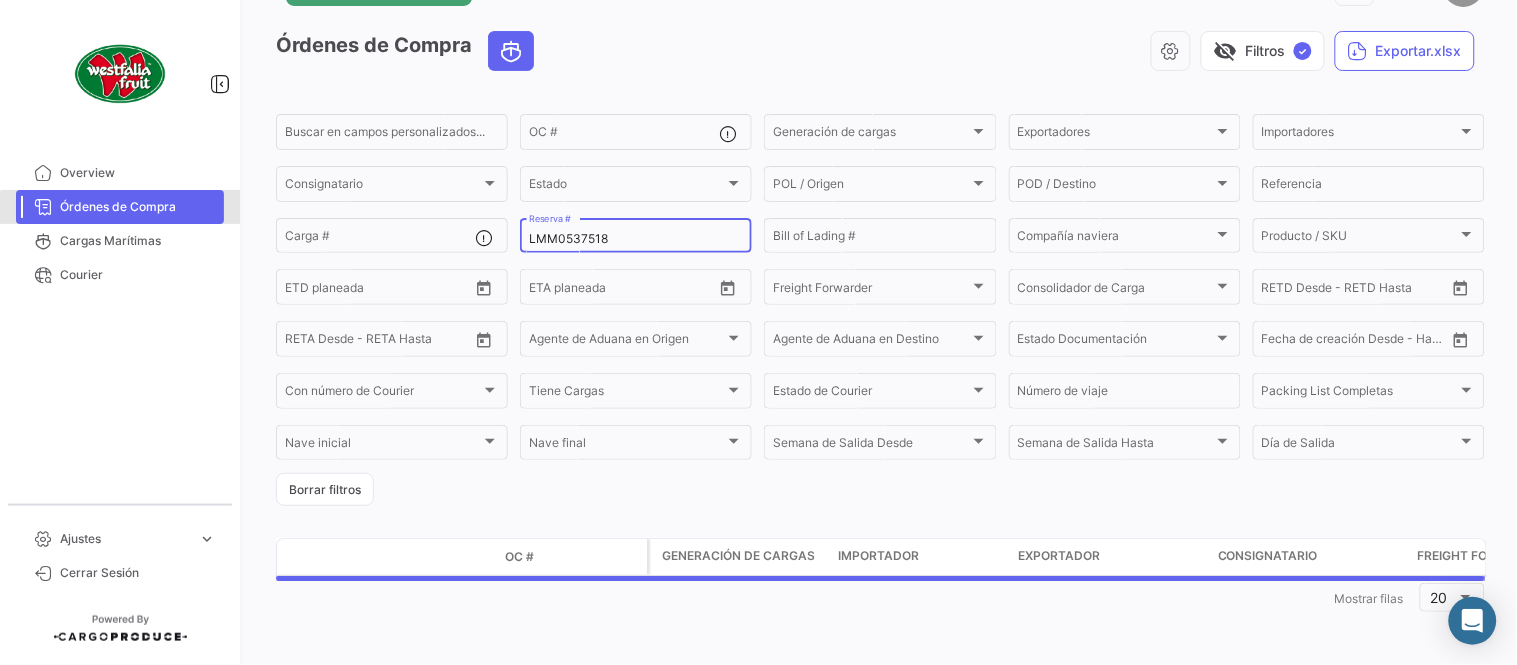 scroll, scrollTop: 0, scrollLeft: 0, axis: both 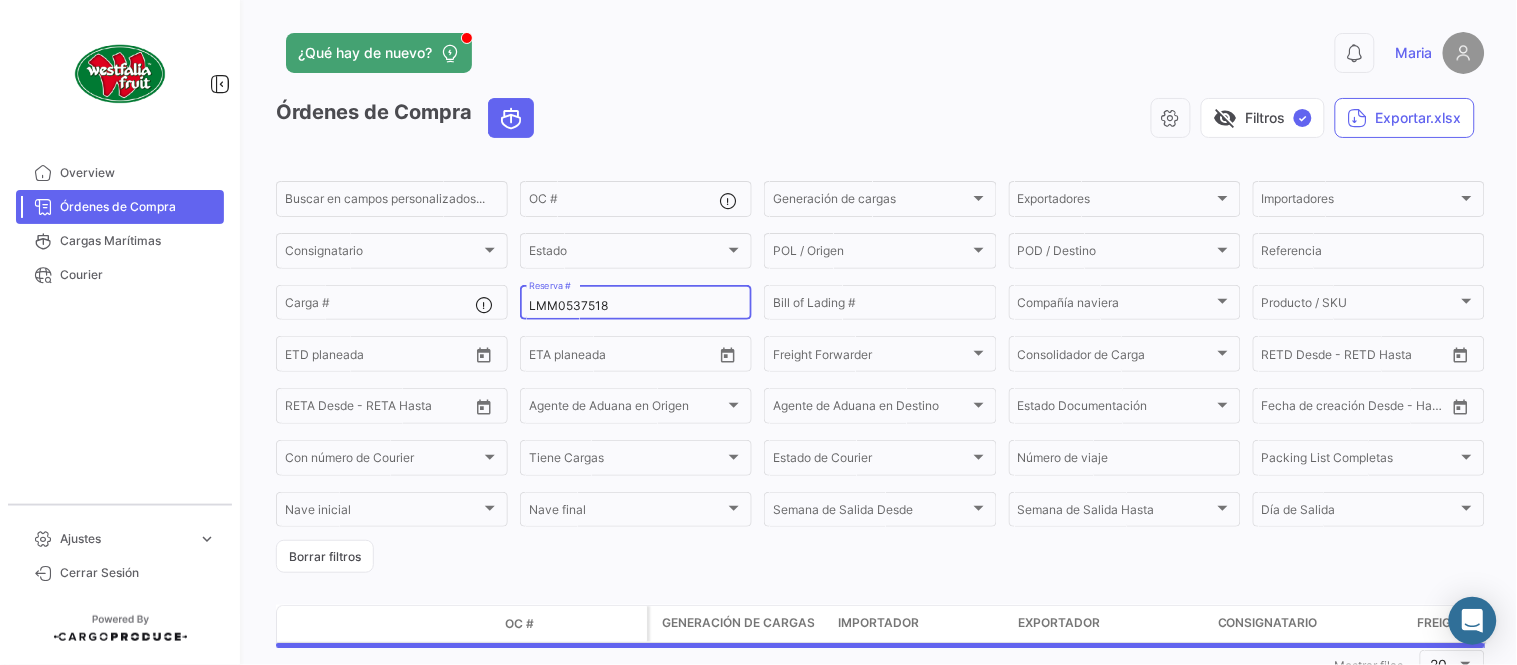 click on "[NUMBER] Reserva #" 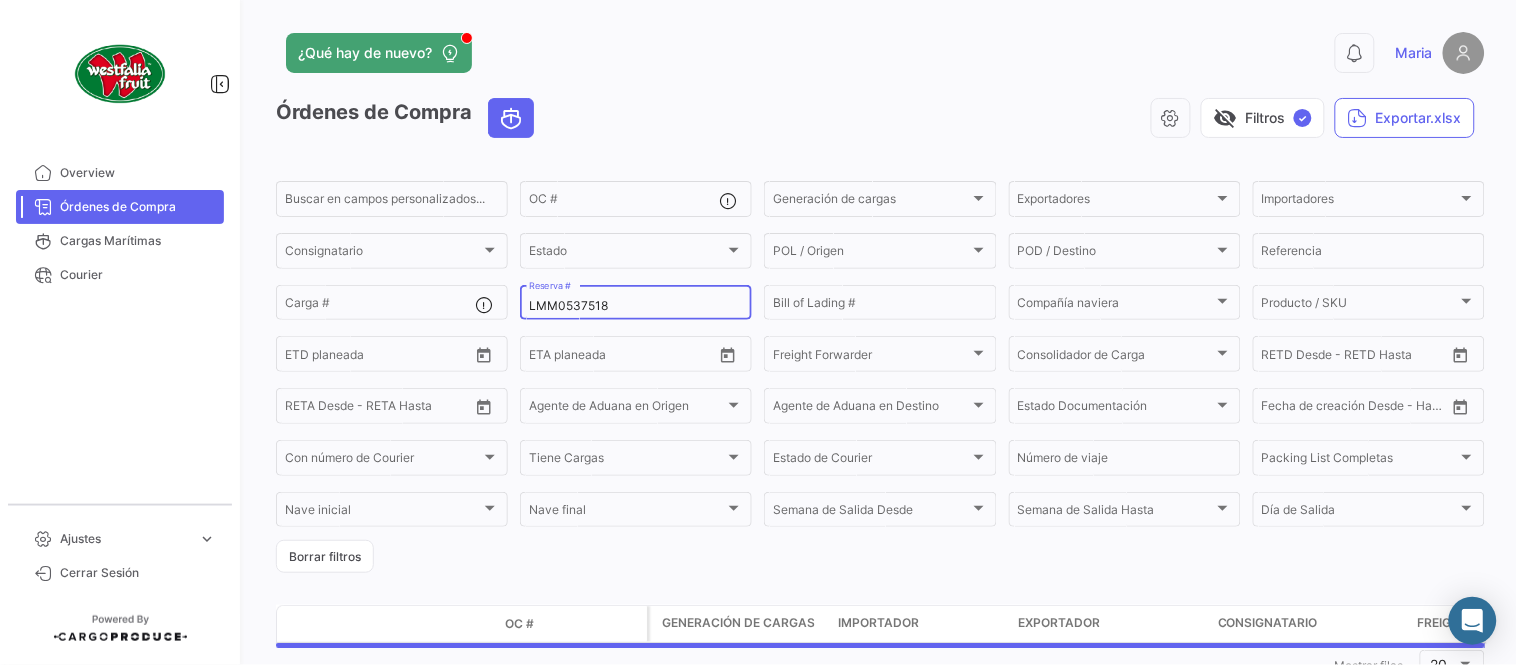 click on "LMM0537518" at bounding box center (636, 306) 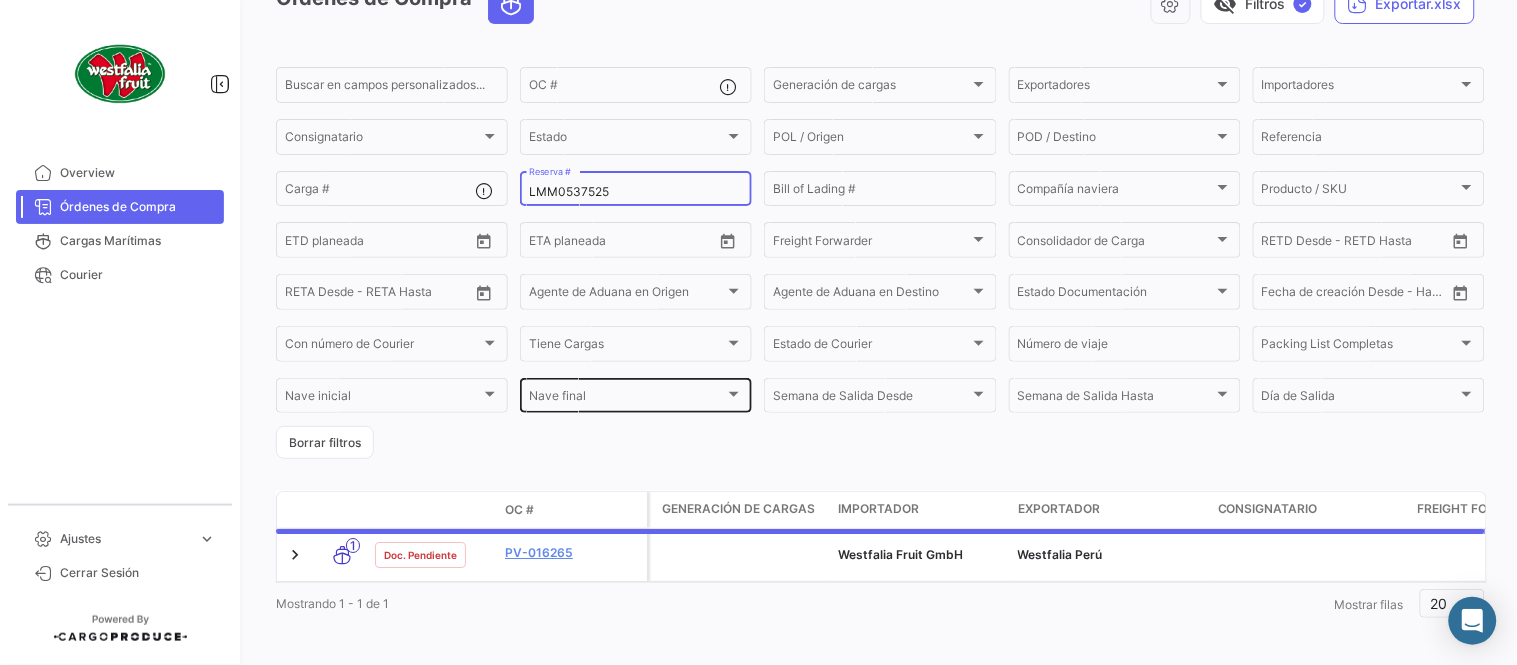 scroll, scrollTop: 128, scrollLeft: 0, axis: vertical 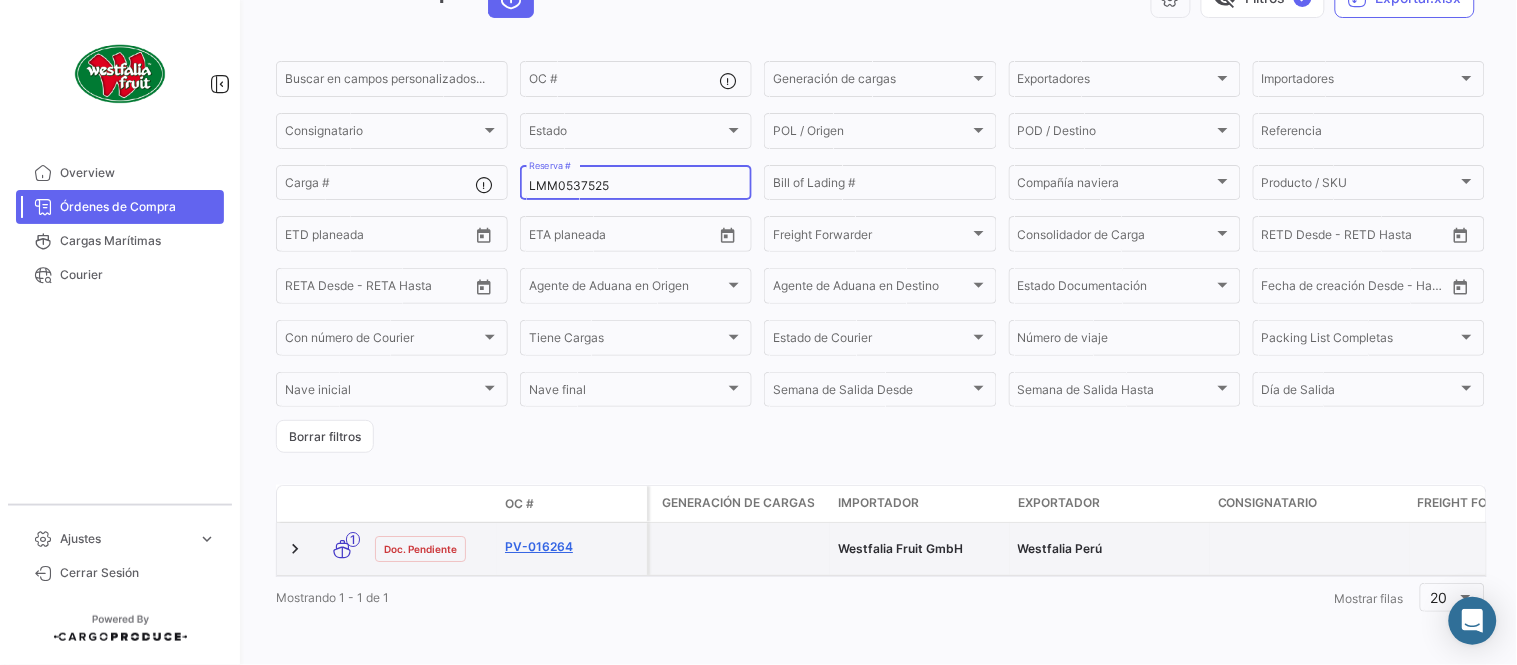 type on "LMM0537525" 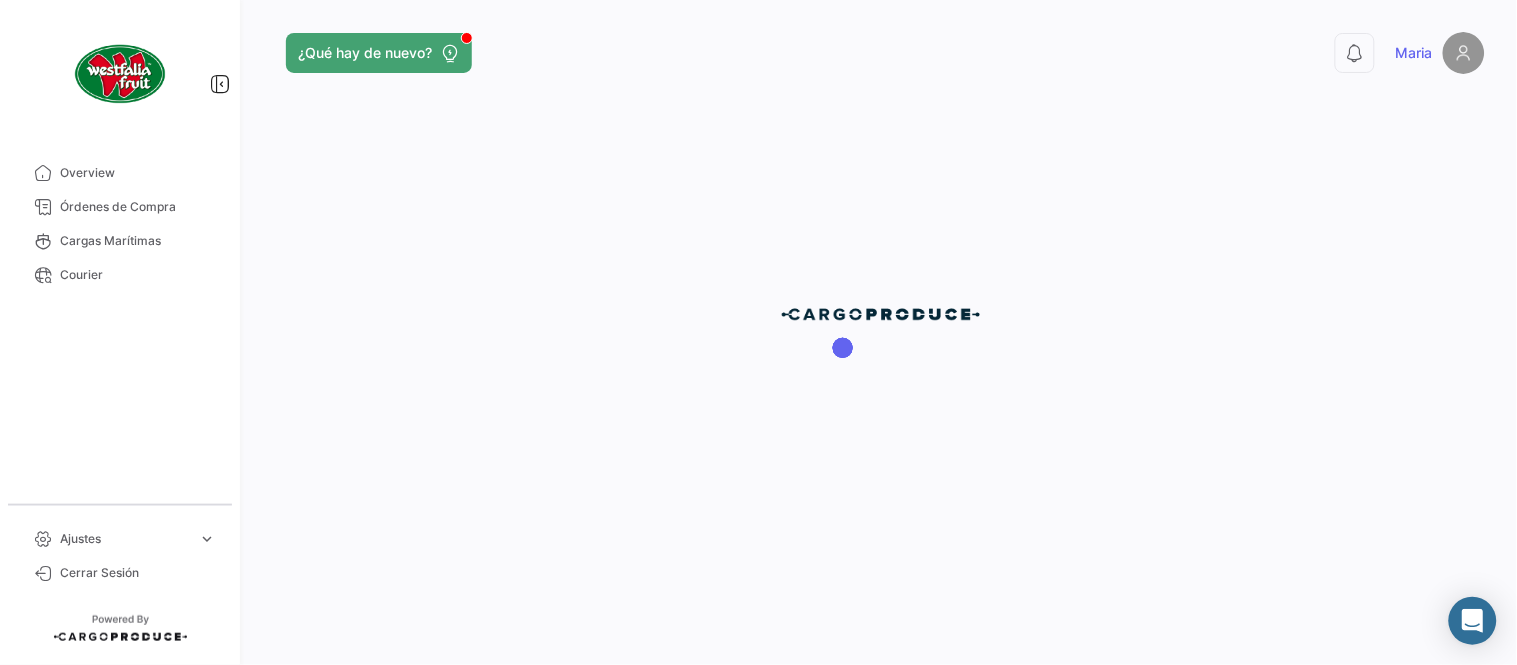scroll, scrollTop: 0, scrollLeft: 0, axis: both 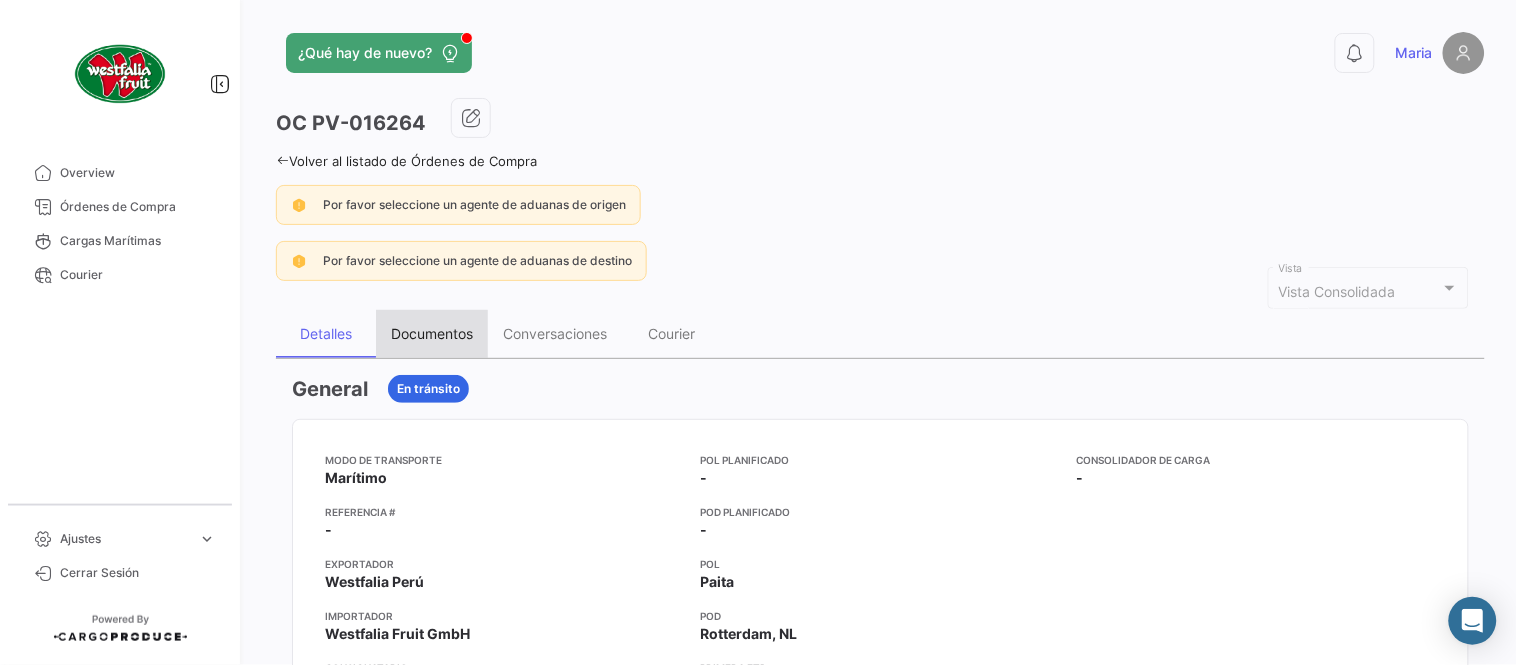 click on "Documentos" at bounding box center [432, 333] 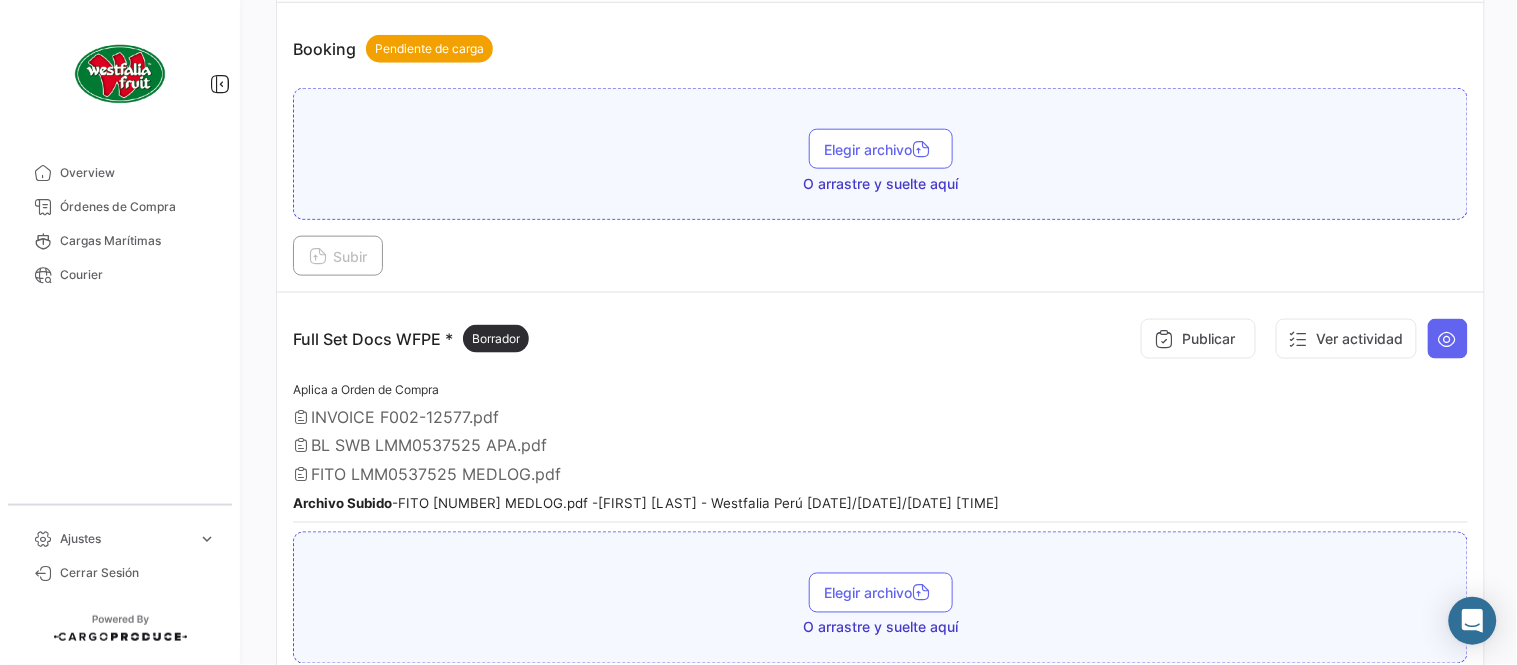 scroll, scrollTop: 554, scrollLeft: 0, axis: vertical 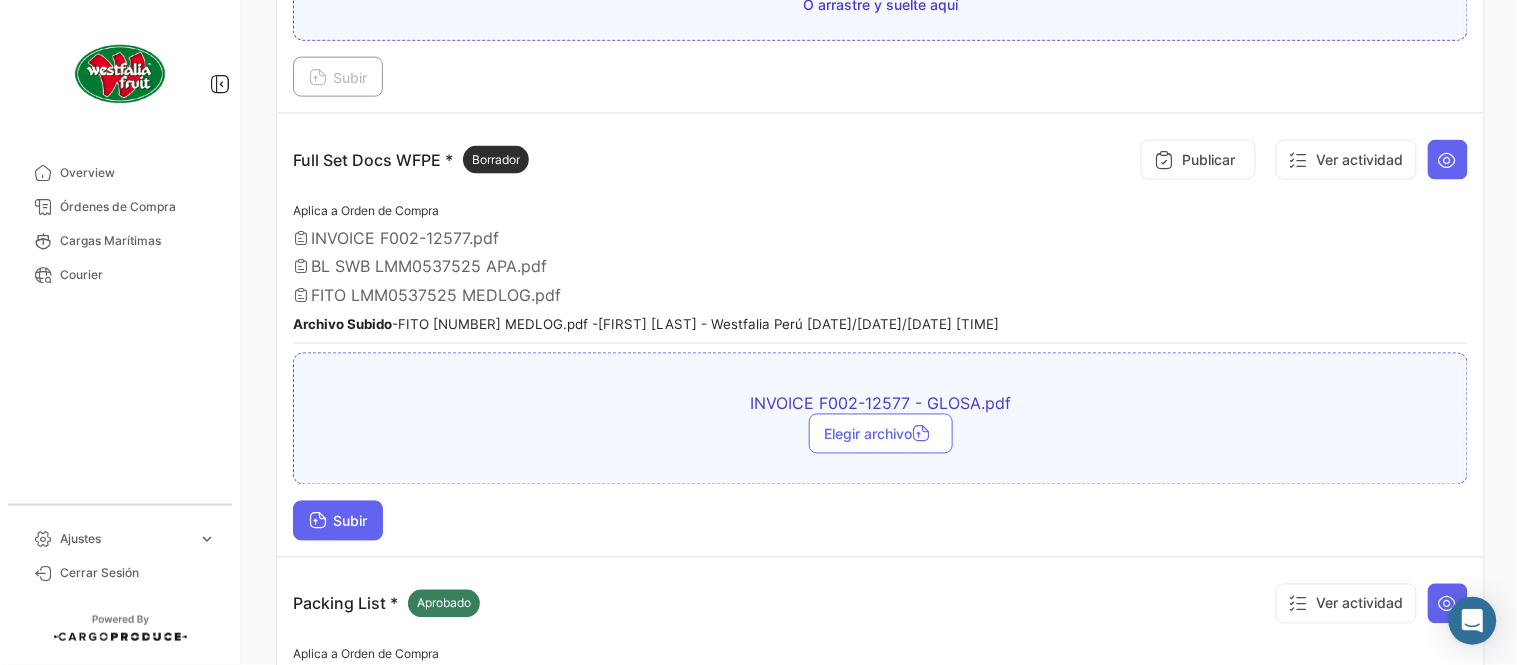 click on "Subir" at bounding box center (338, 521) 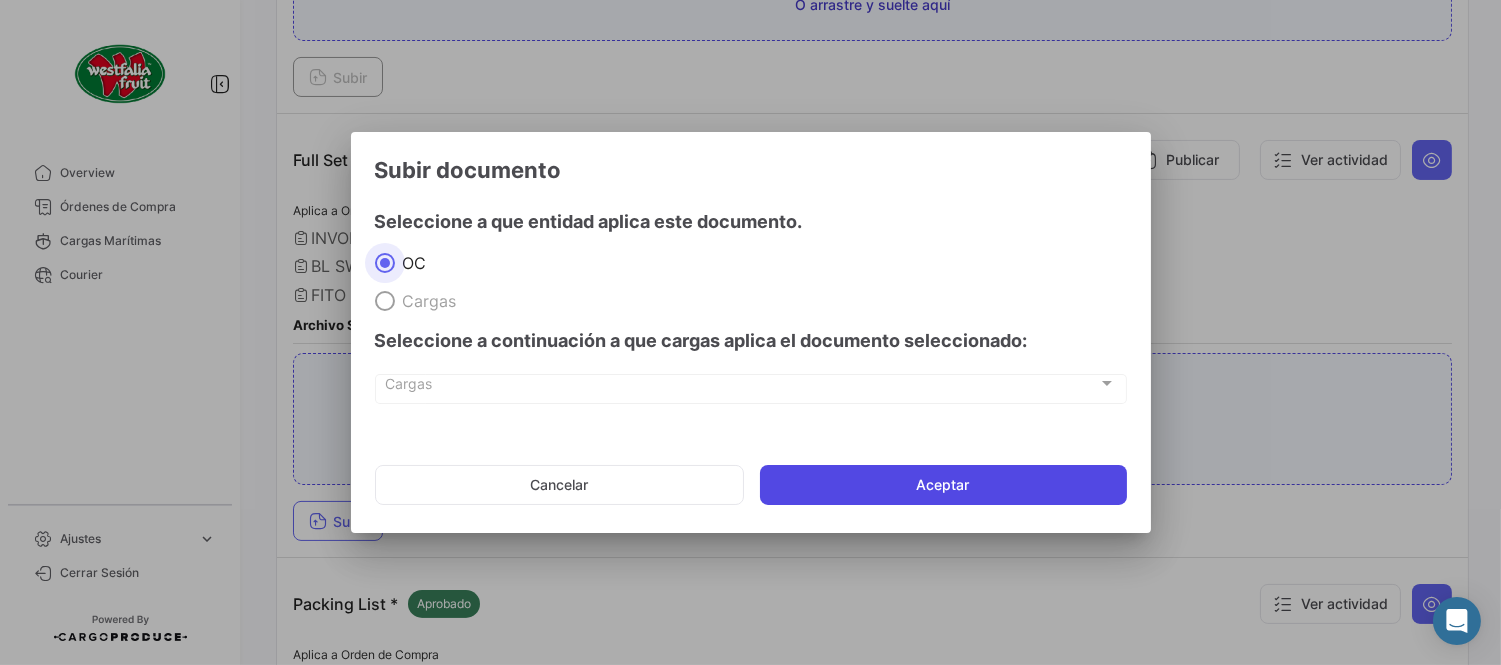 click on "Aceptar" 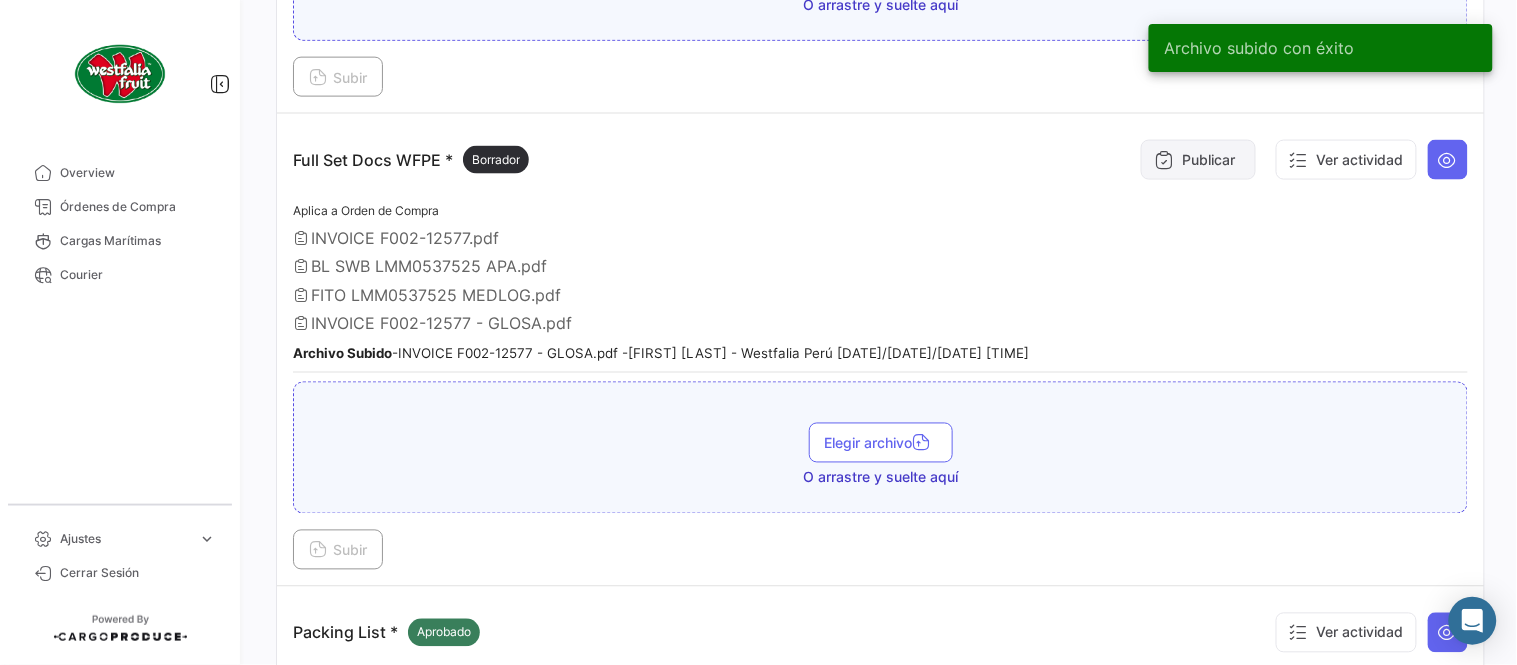 click on "Publicar" at bounding box center [1198, 160] 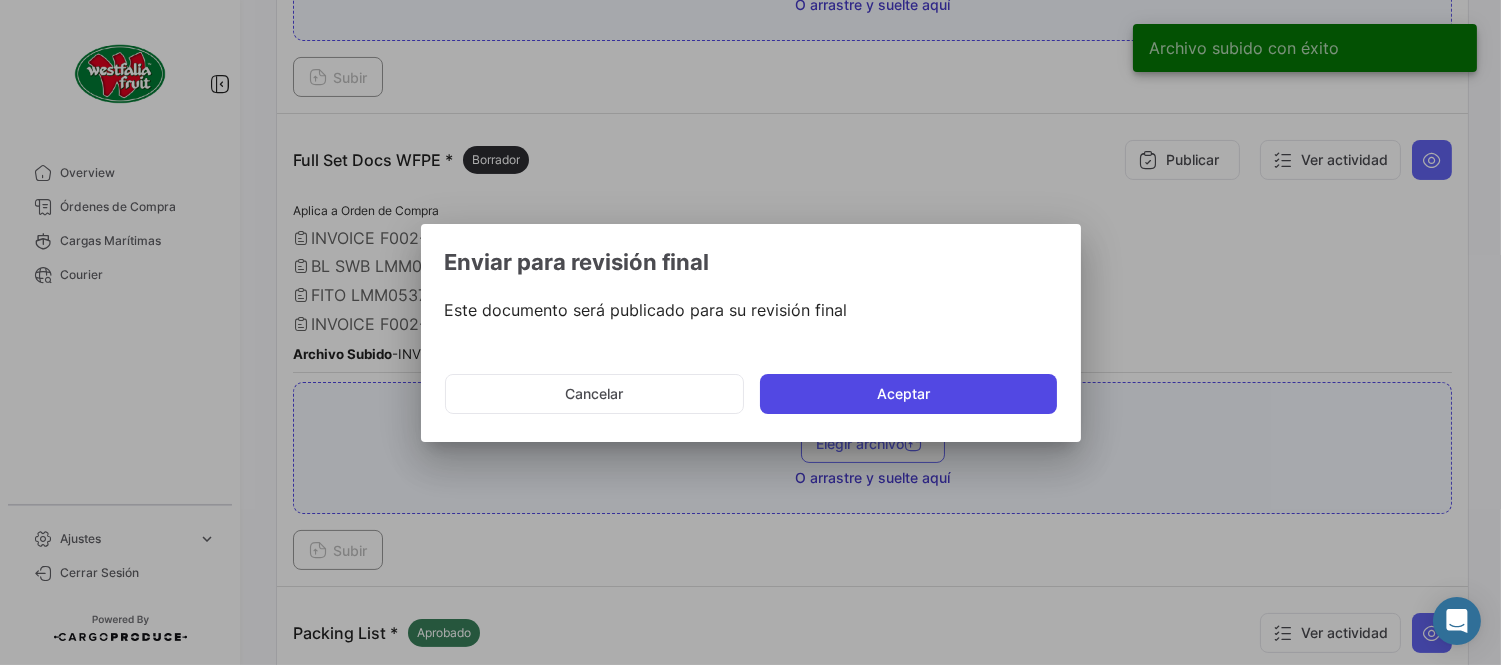 click on "Aceptar" 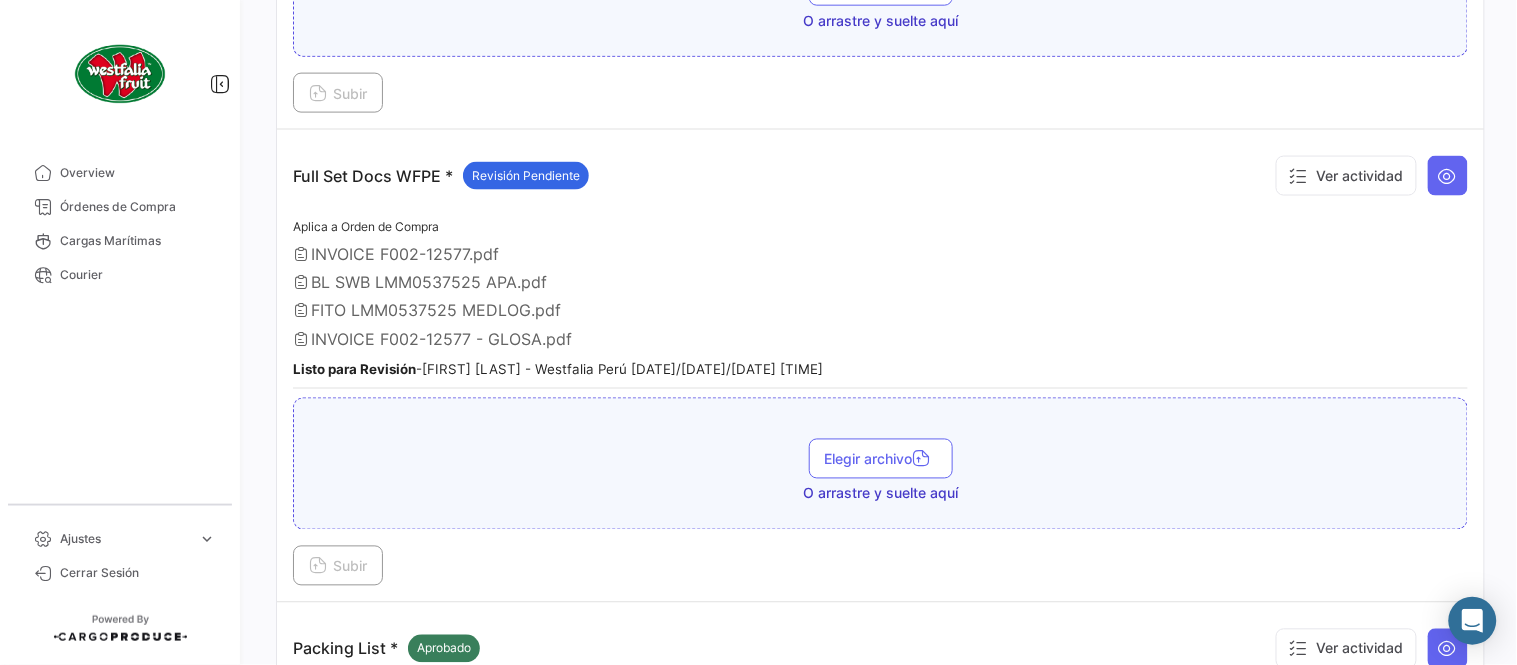 drag, startPoint x: 172, startPoint y: 211, endPoint x: 253, endPoint y: 243, distance: 87.0919 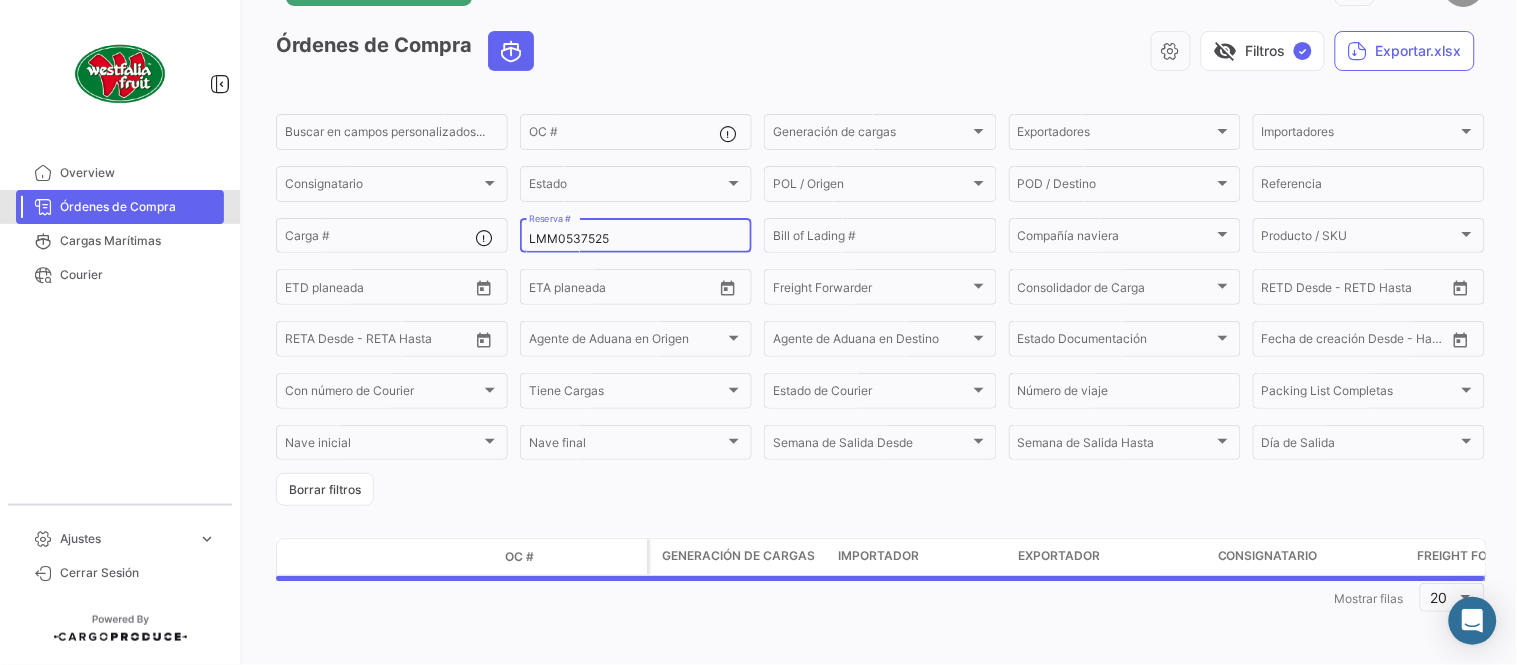 scroll, scrollTop: 0, scrollLeft: 0, axis: both 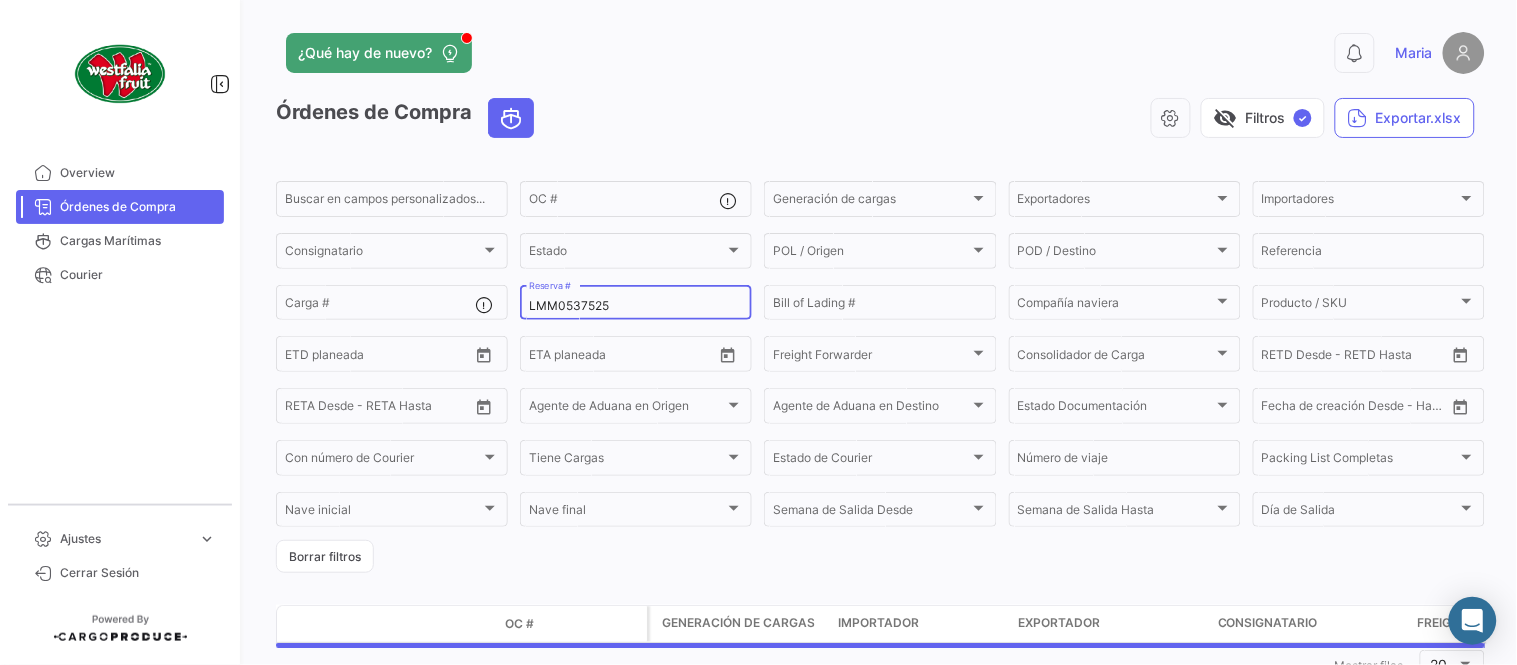 click on "LMM0537525" at bounding box center [636, 306] 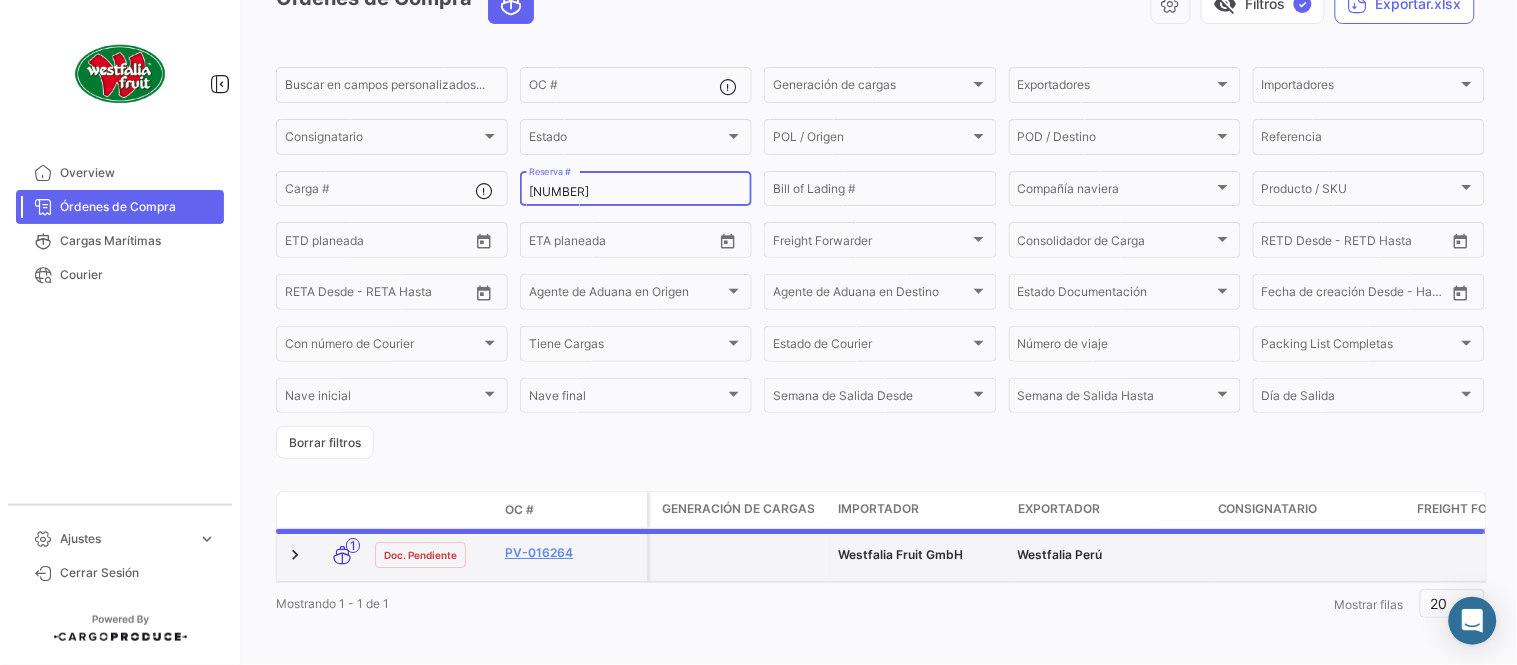 scroll, scrollTop: 128, scrollLeft: 0, axis: vertical 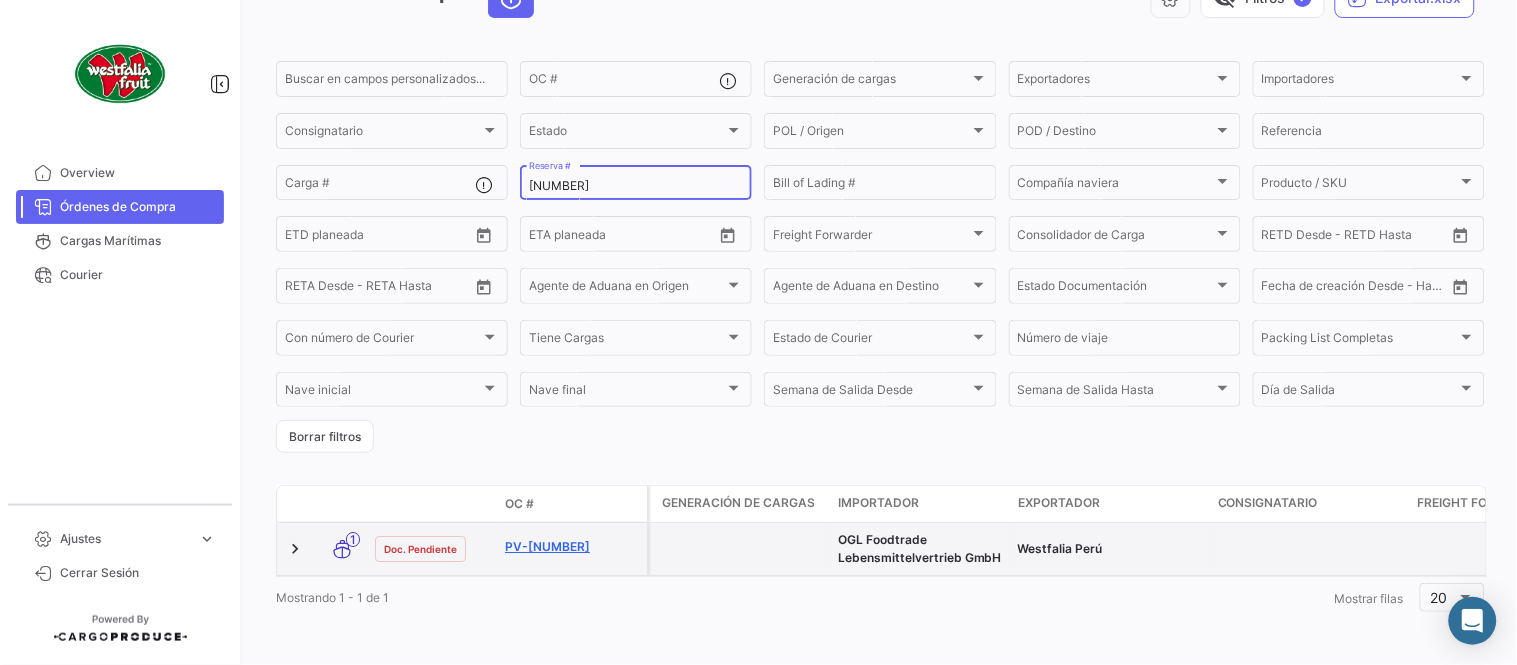 type on "[NUMBER]" 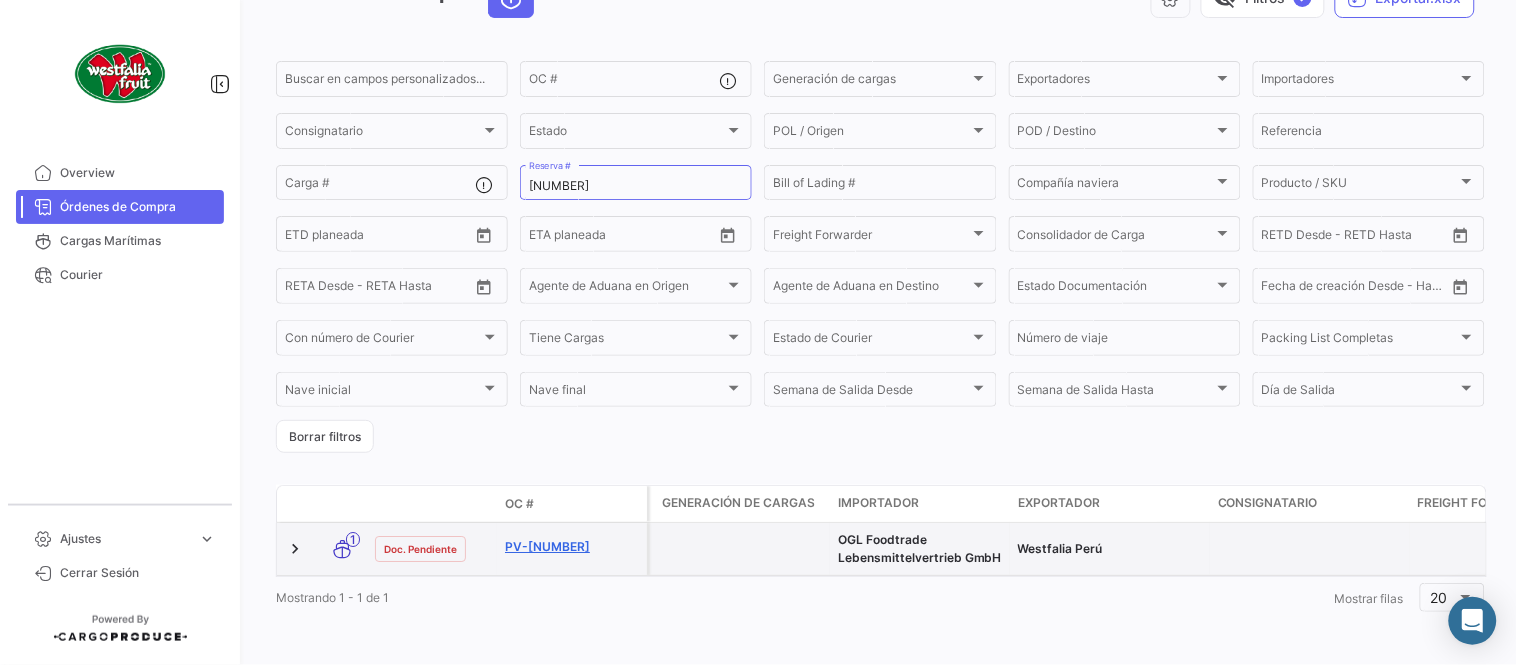 click on "PV-[NUMBER]" 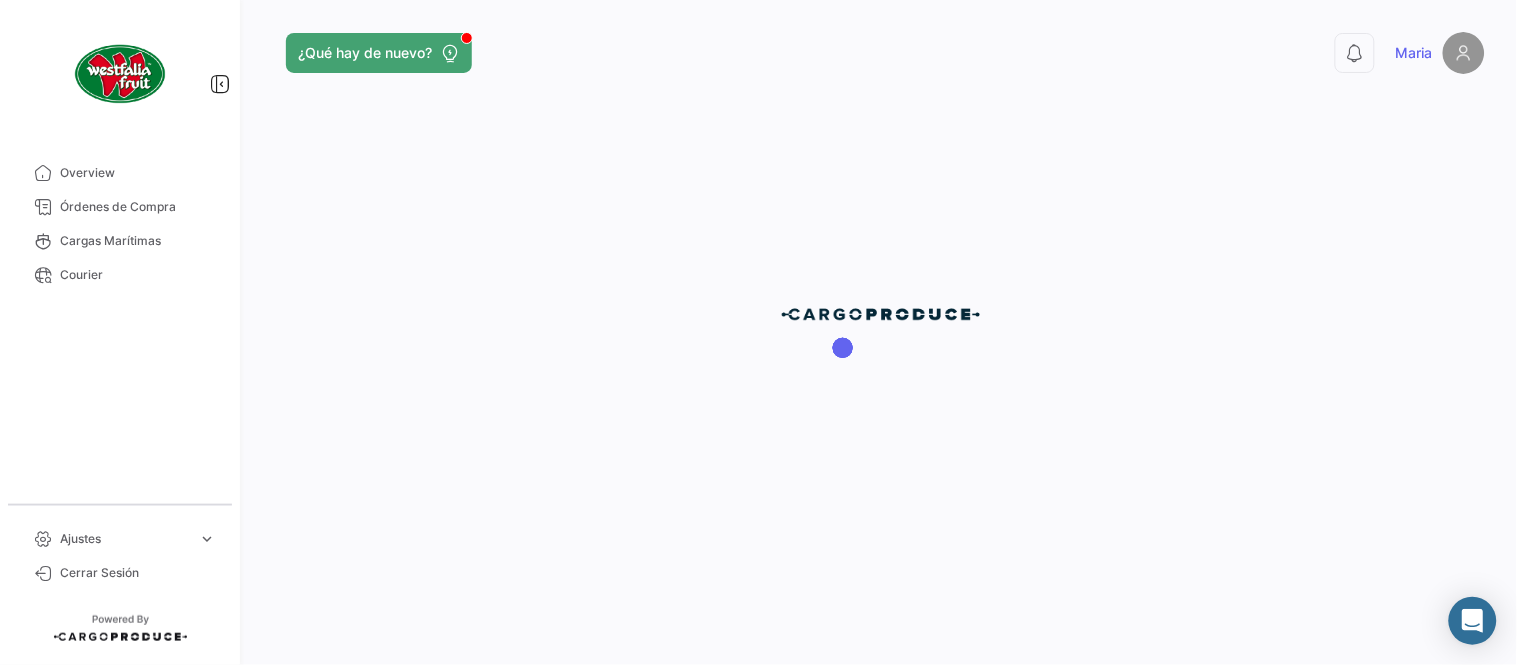 scroll, scrollTop: 0, scrollLeft: 0, axis: both 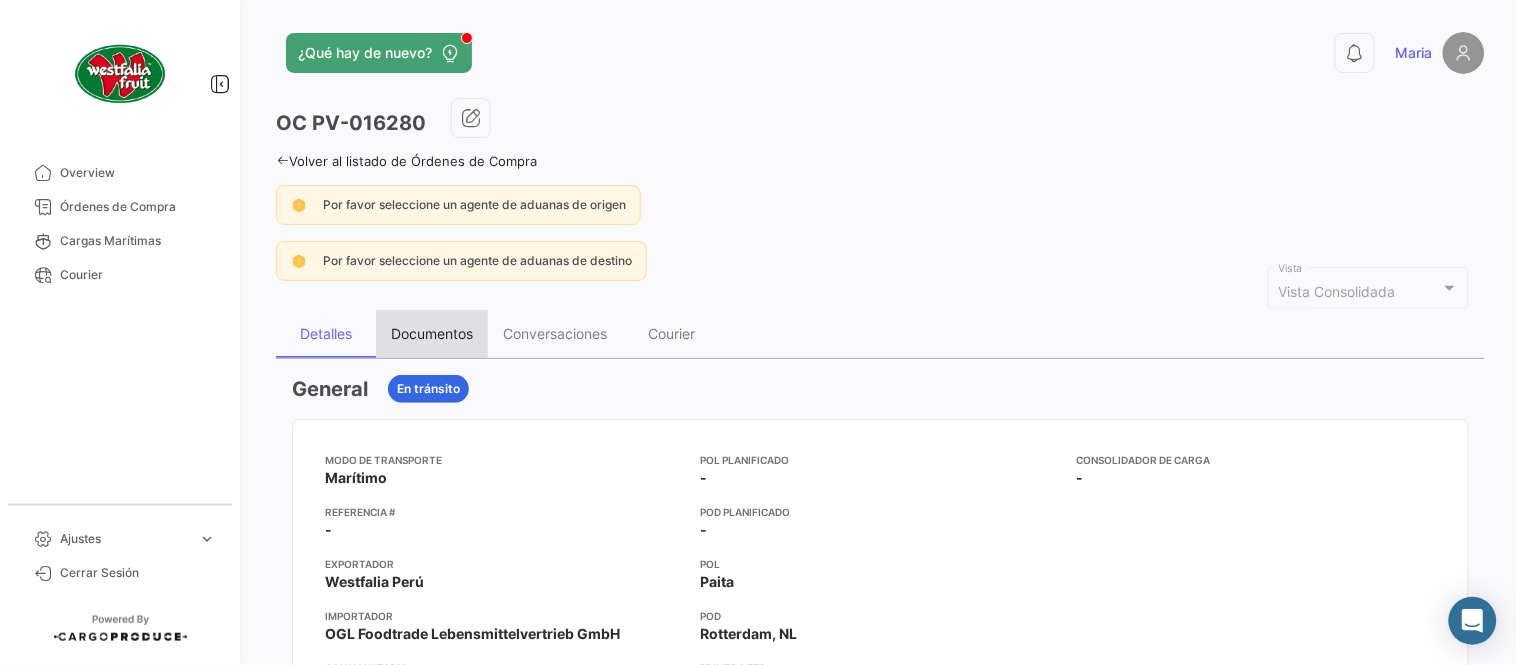 click on "Documentos" at bounding box center (432, 334) 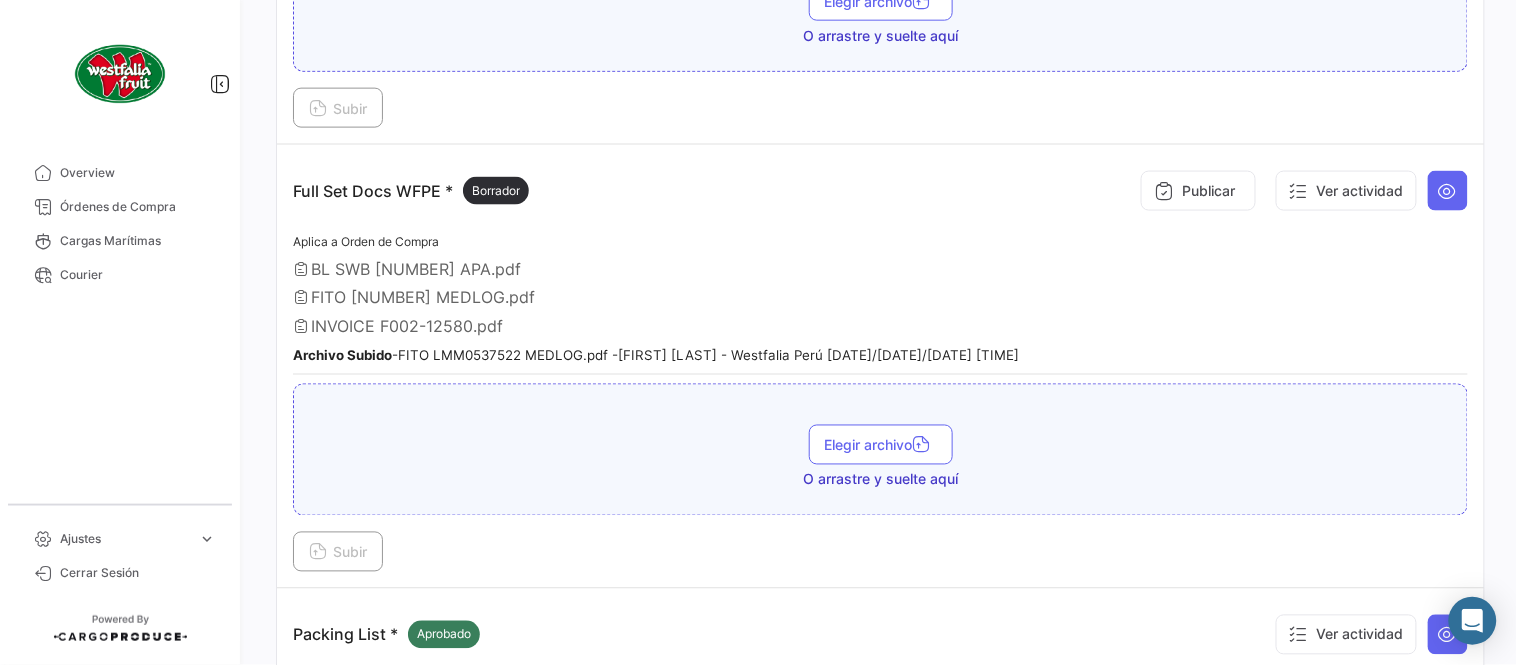scroll, scrollTop: 665, scrollLeft: 0, axis: vertical 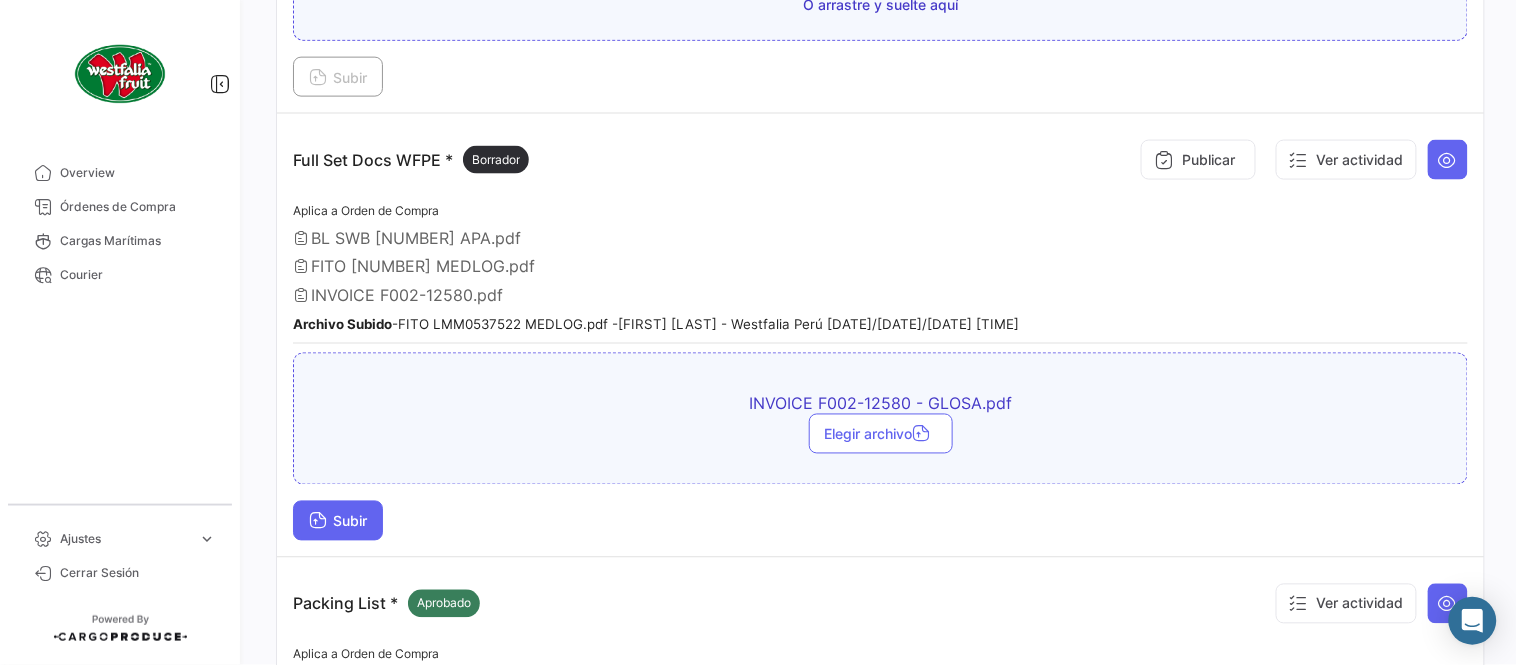 click on "Subir" at bounding box center (338, 521) 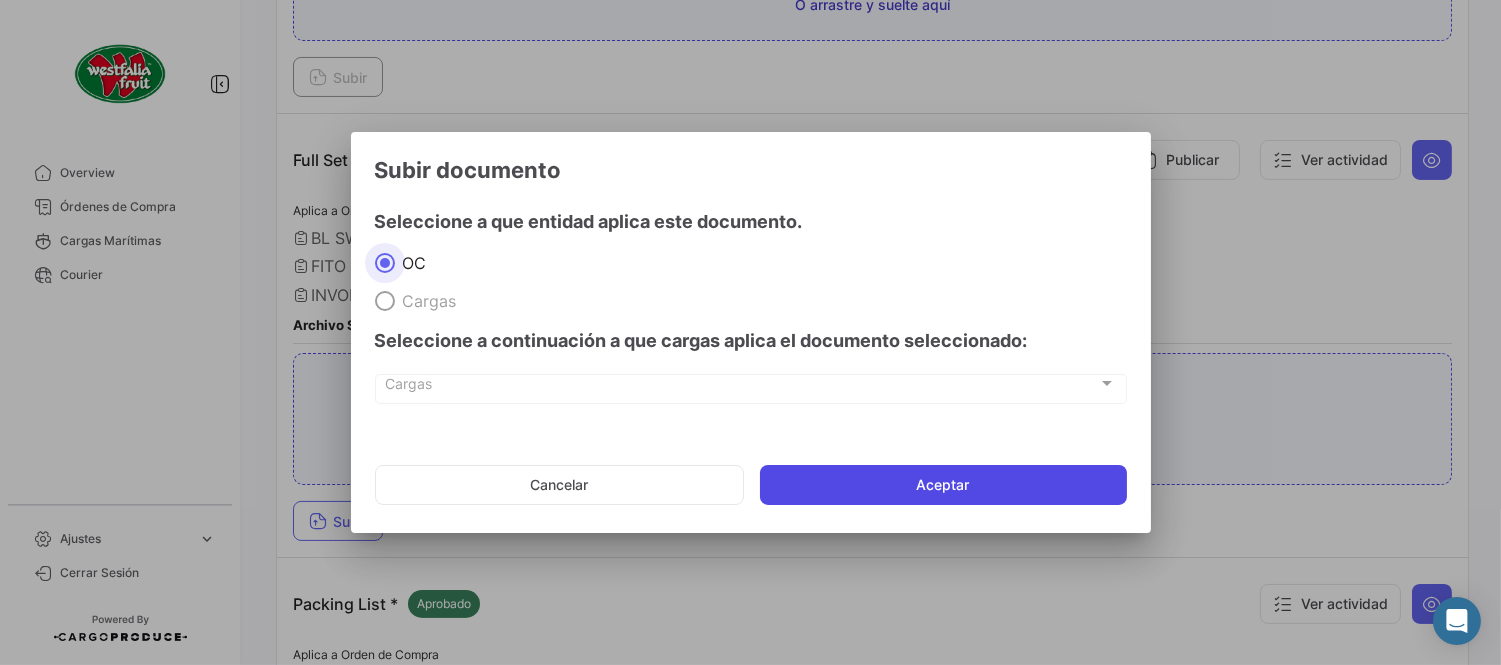 click on "Aceptar" 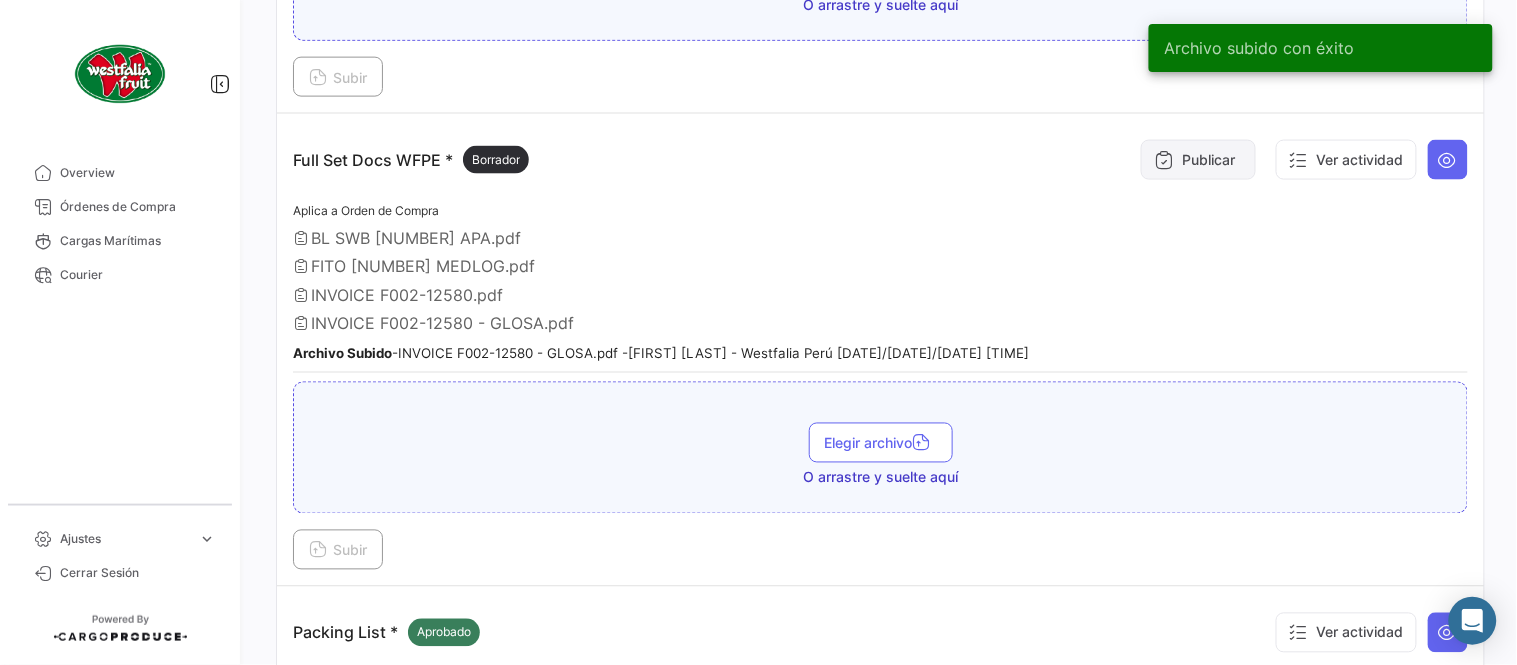 click on "Publicar" at bounding box center (1198, 160) 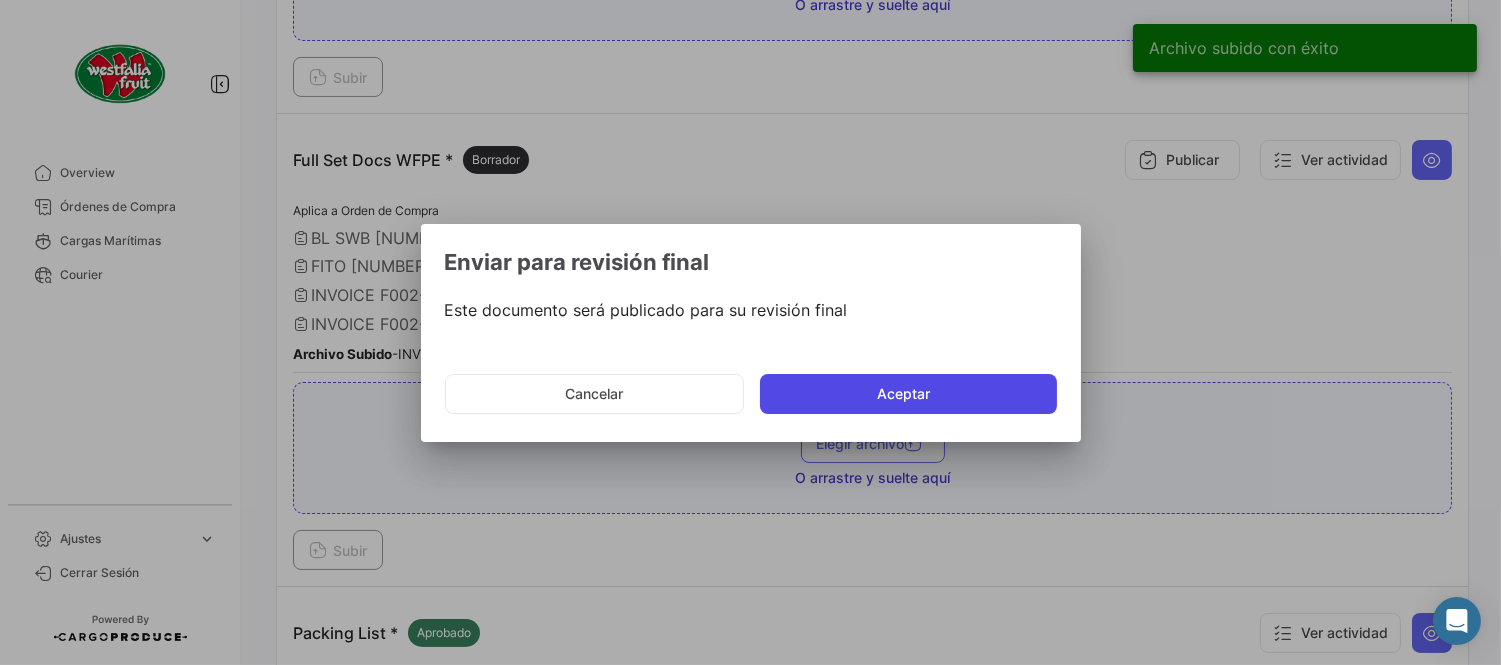 click on "Aceptar" 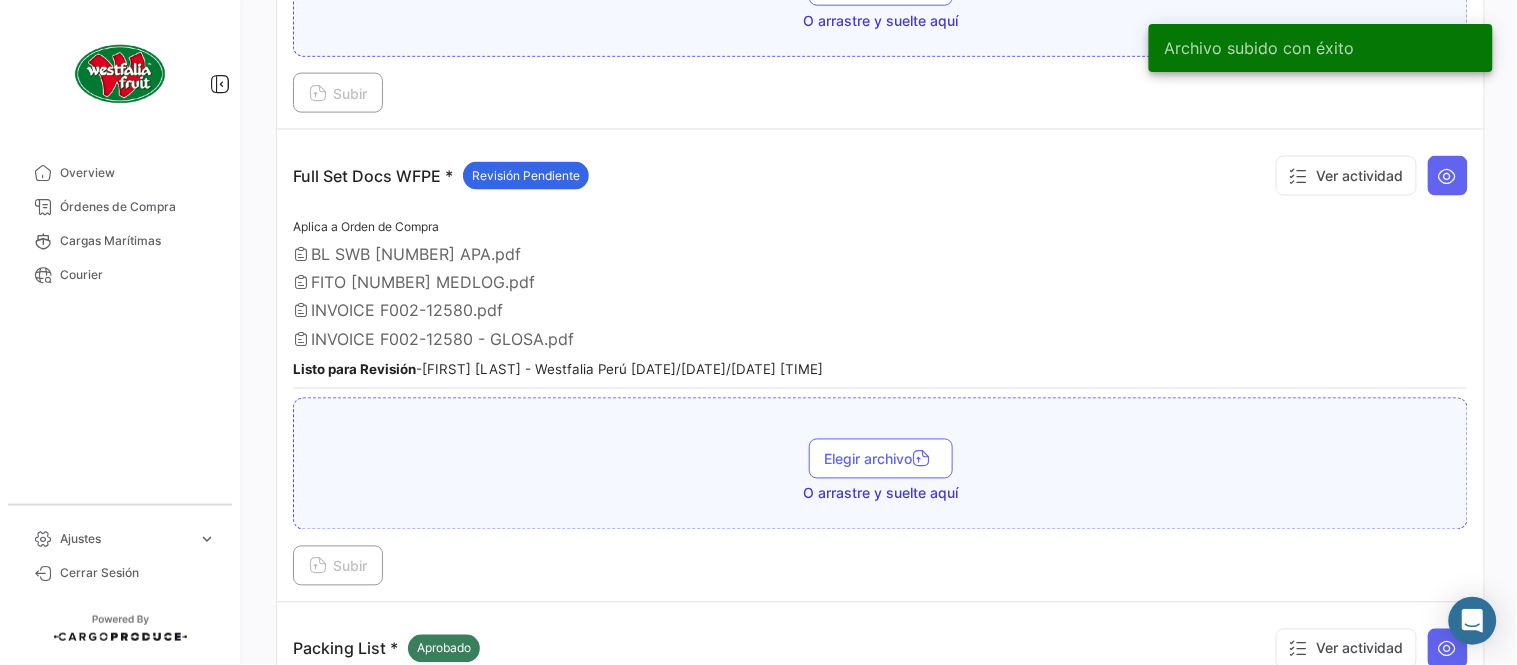 drag, startPoint x: 162, startPoint y: 214, endPoint x: 253, endPoint y: 241, distance: 94.92102 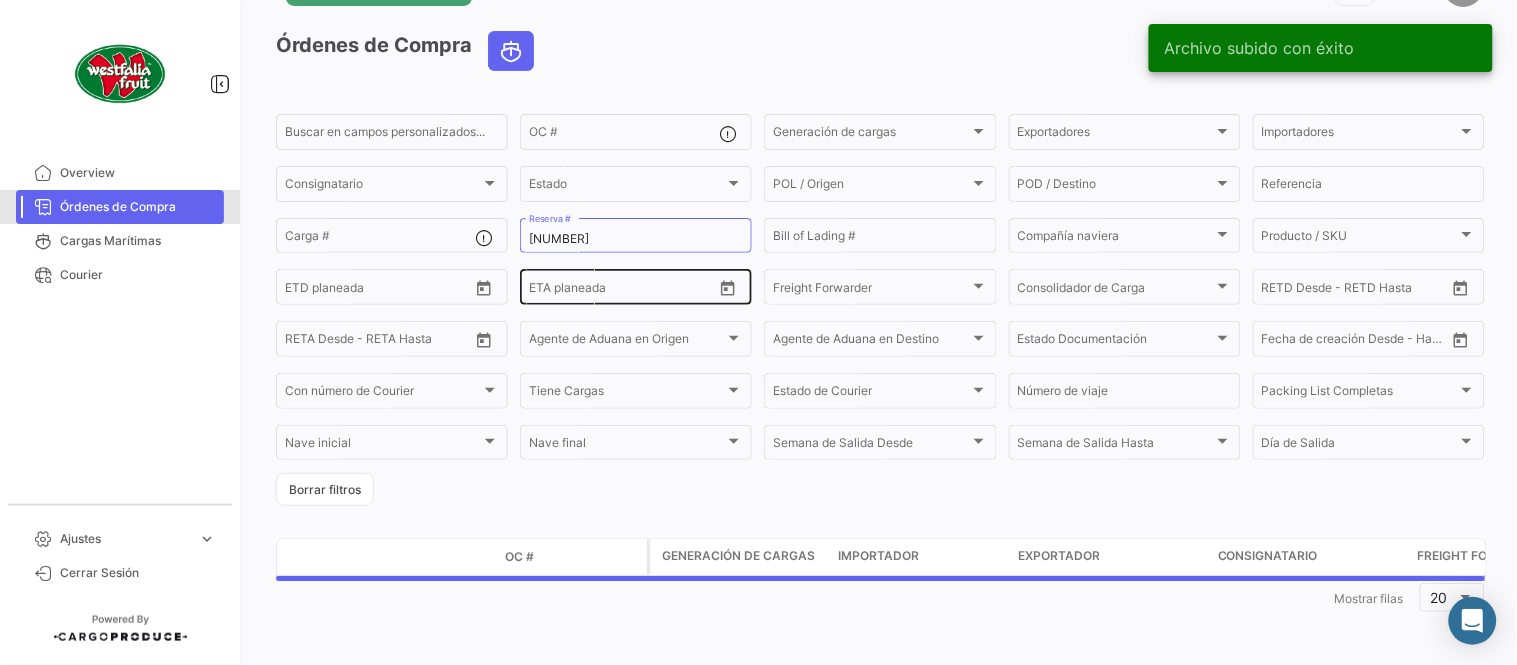 scroll, scrollTop: 0, scrollLeft: 0, axis: both 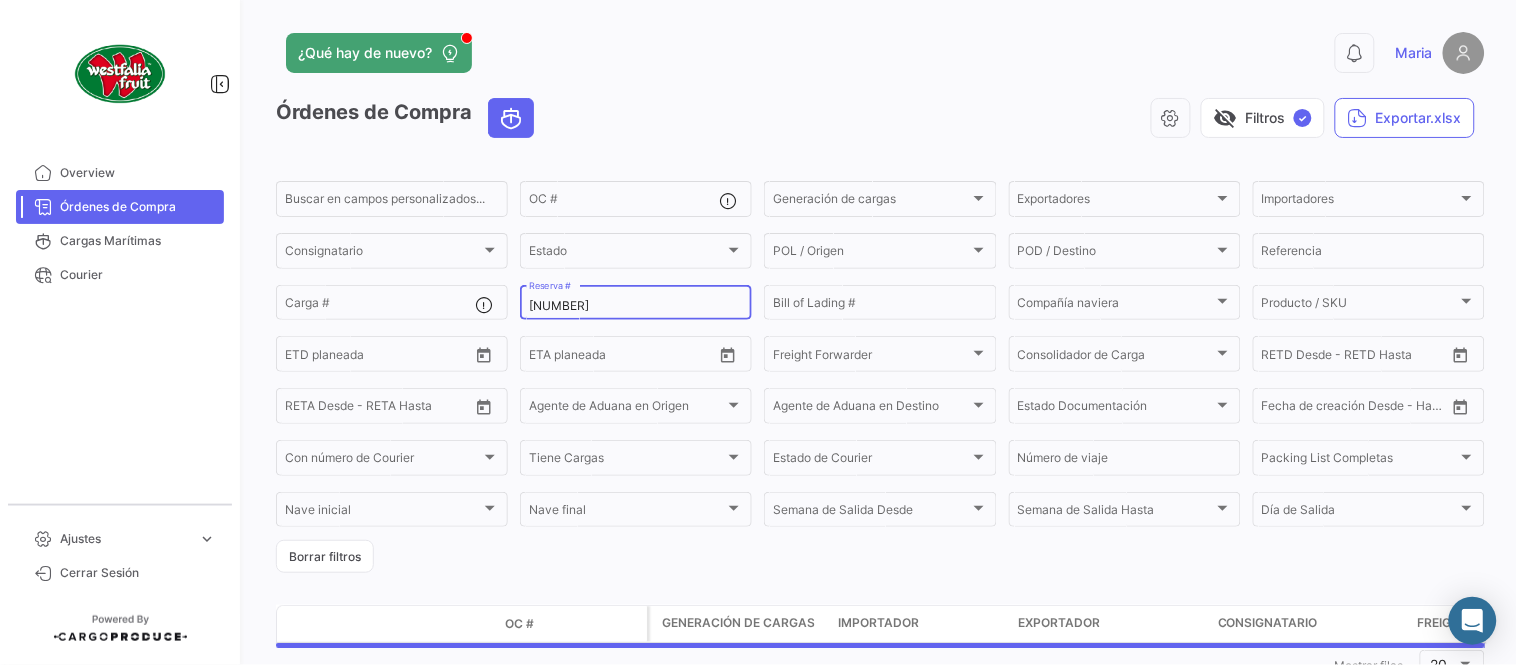 click on "[NUMBER]" at bounding box center (636, 306) 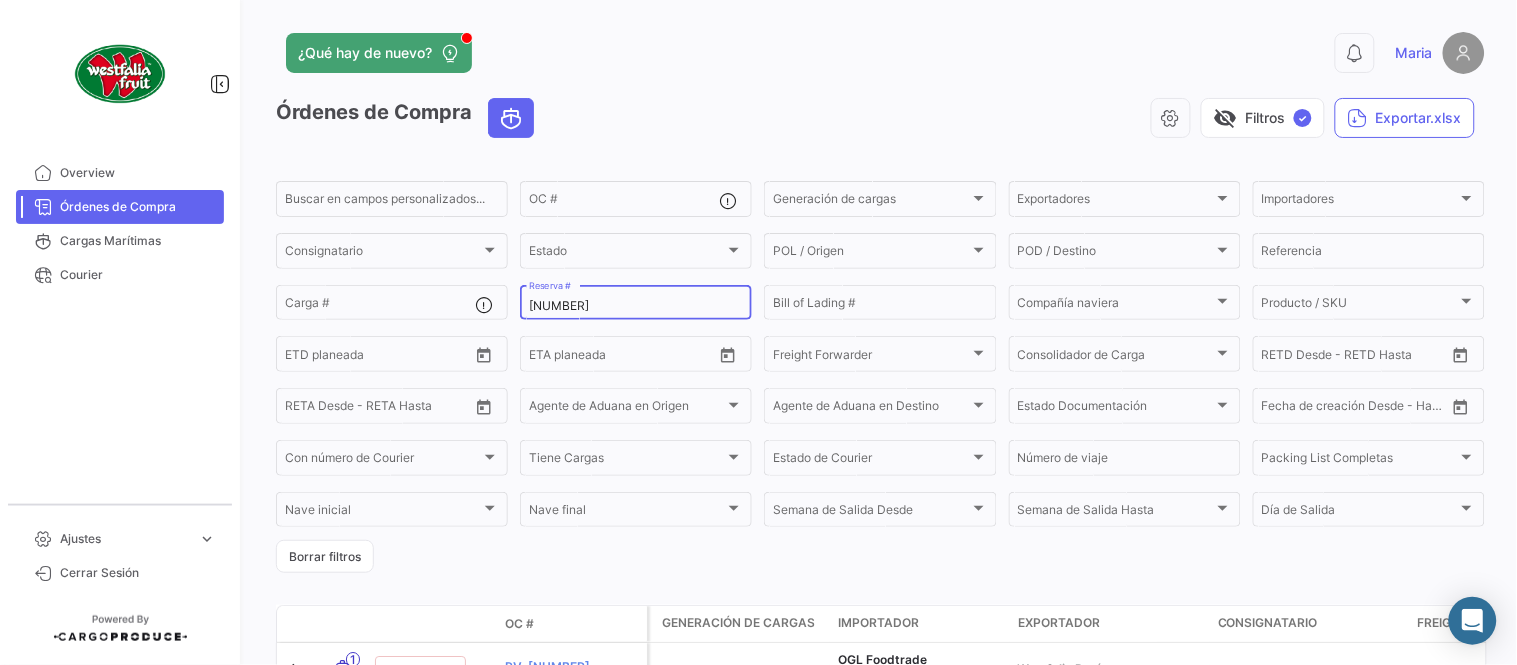 paste on "3" 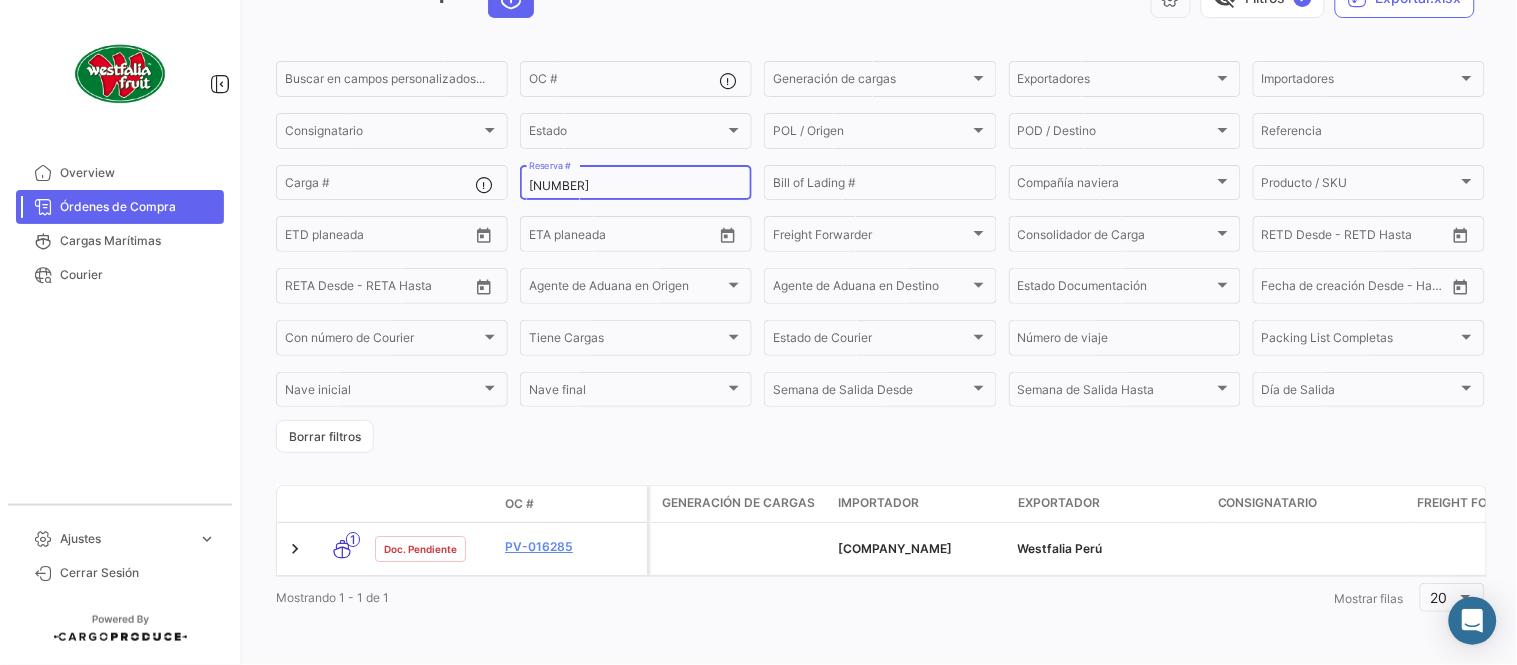 scroll, scrollTop: 128, scrollLeft: 0, axis: vertical 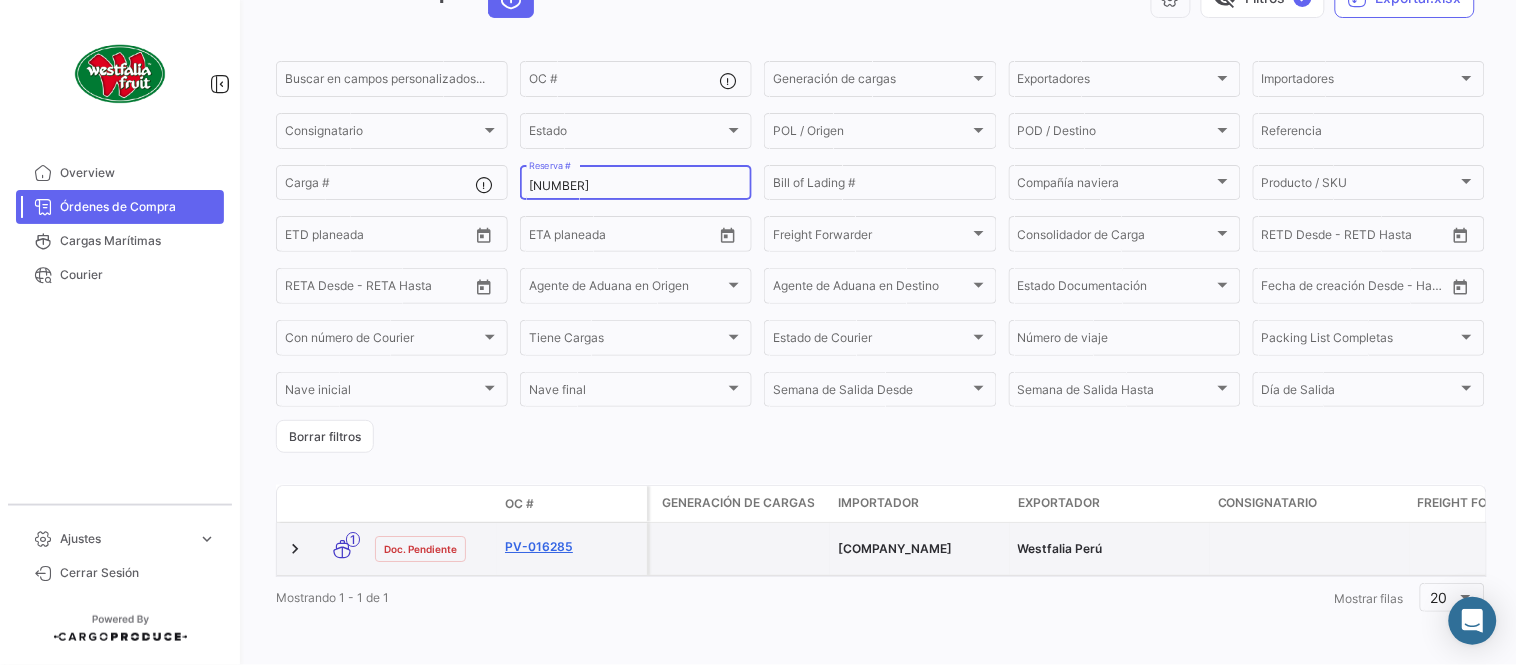 type on "[NUMBER]" 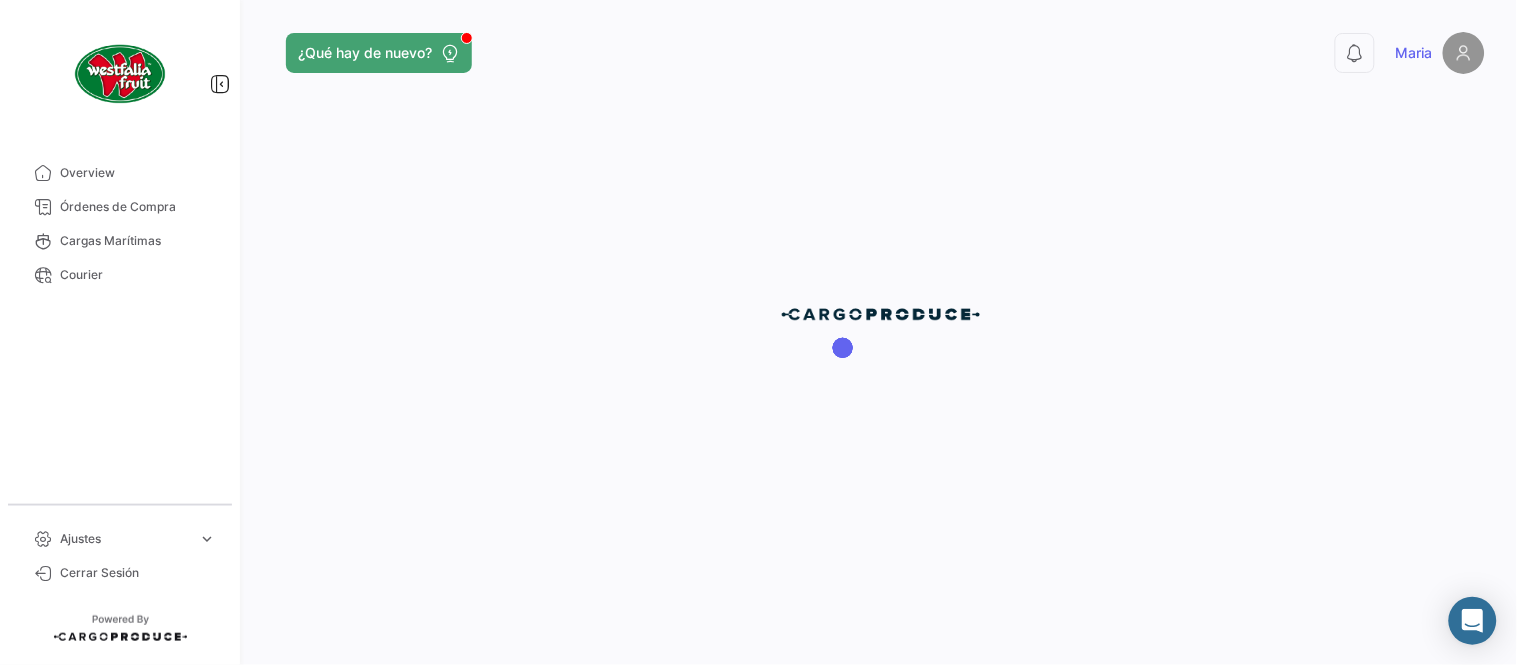scroll, scrollTop: 0, scrollLeft: 0, axis: both 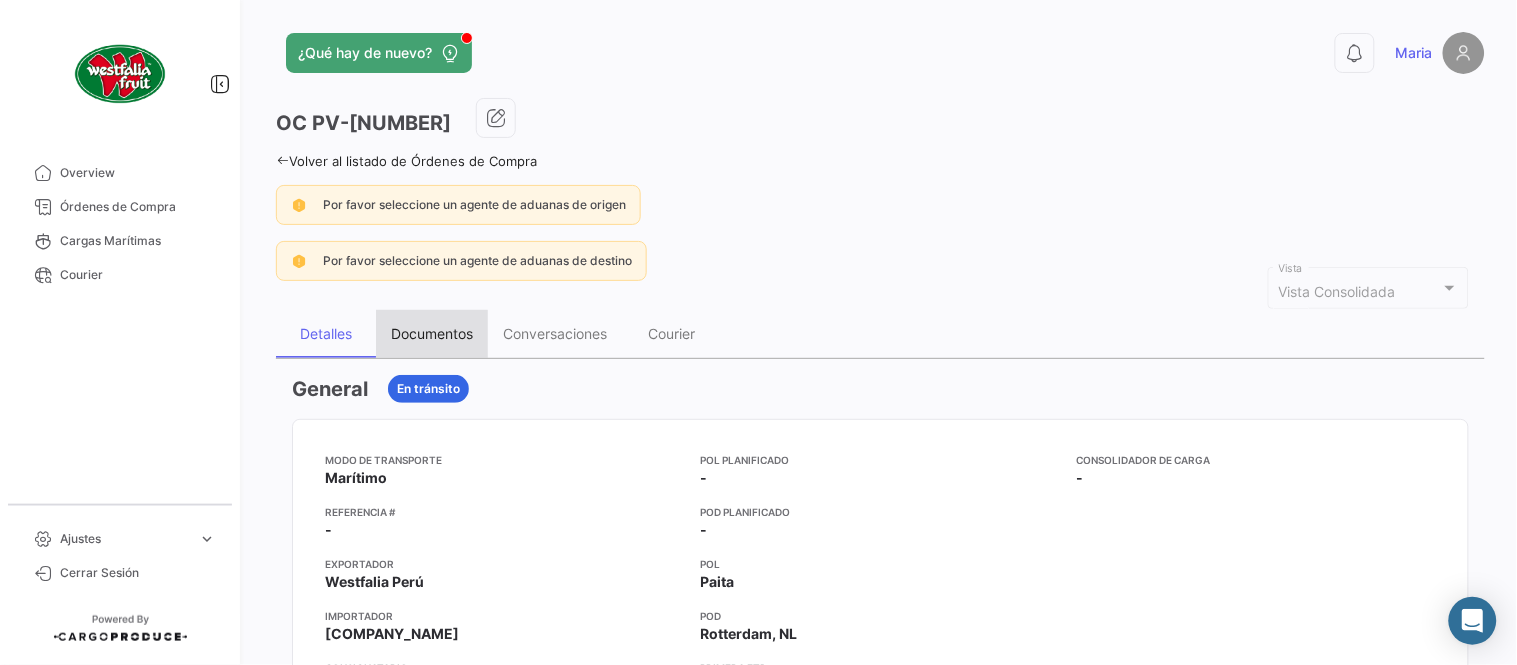 click on "Documentos" at bounding box center [432, 333] 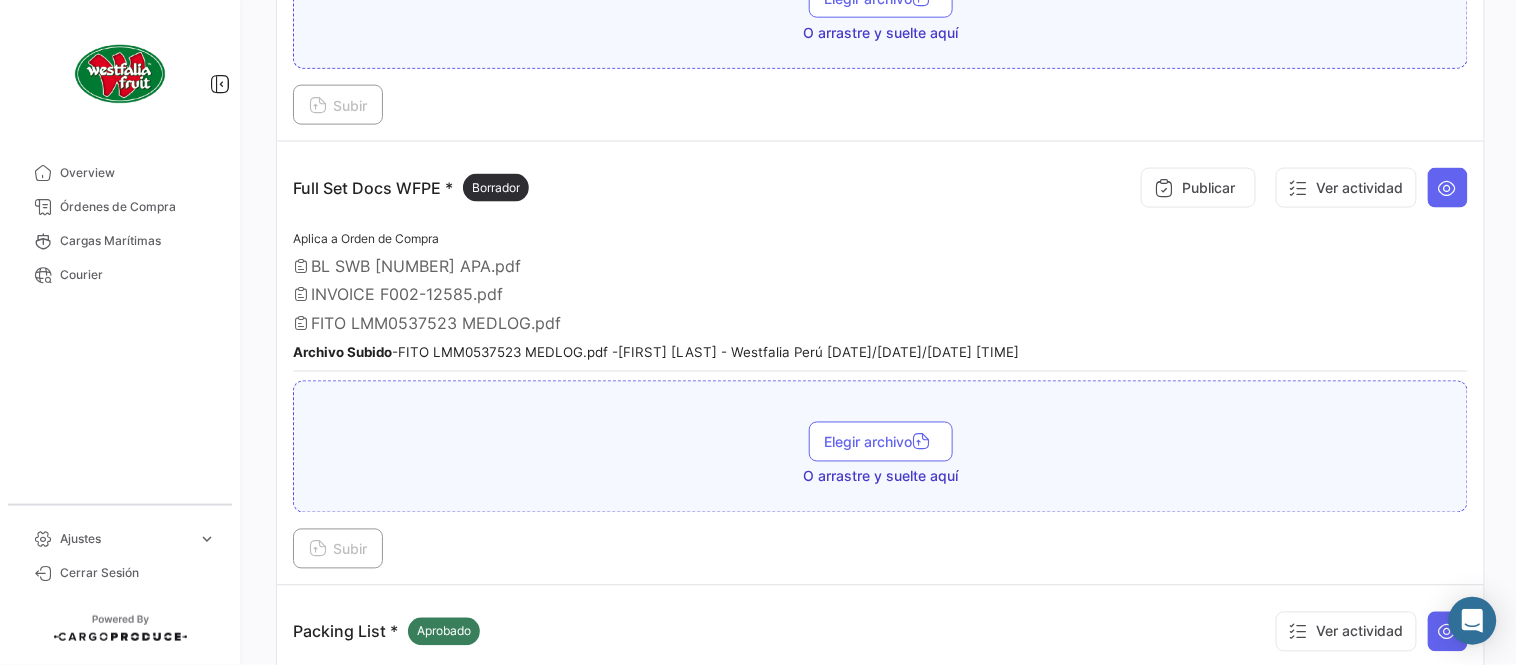 scroll, scrollTop: 665, scrollLeft: 0, axis: vertical 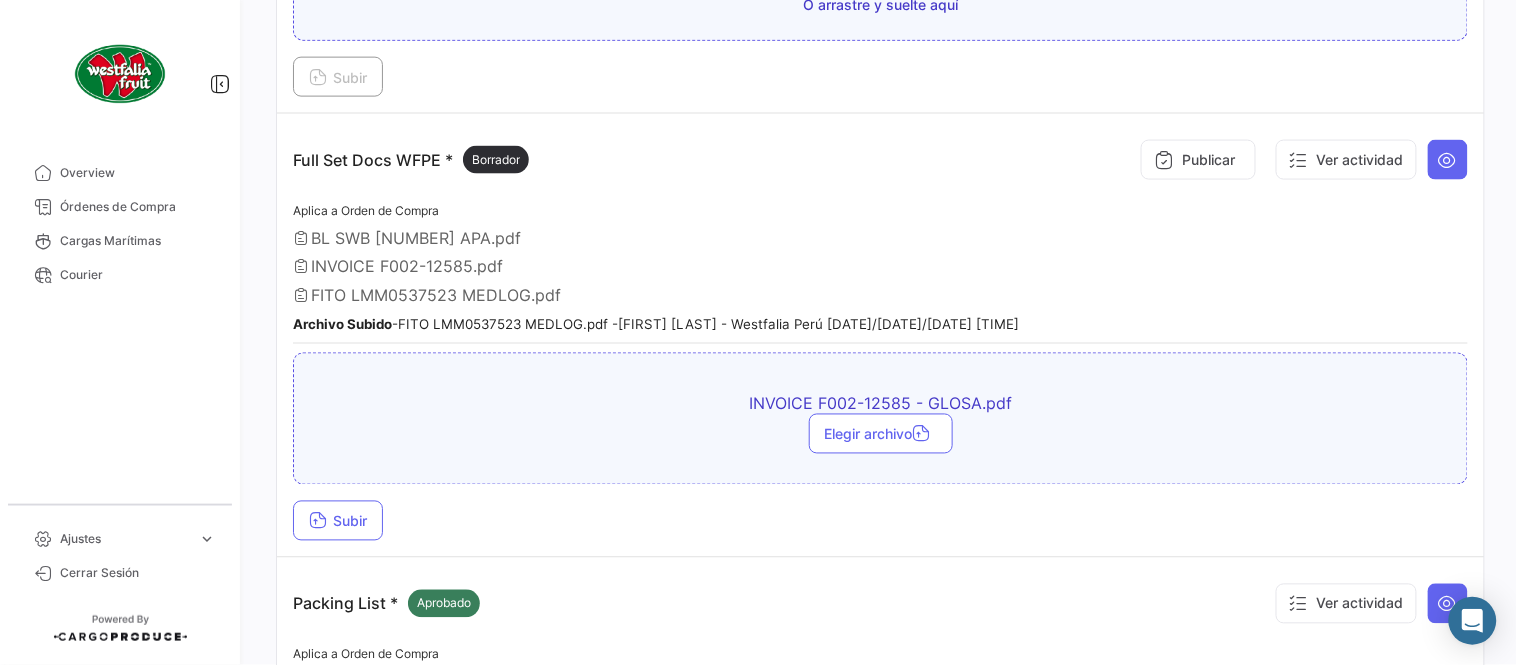 click on "INVOICE F002-12585  - GLOSA.pdf   Elegir archivo   Subir" at bounding box center [880, 447] 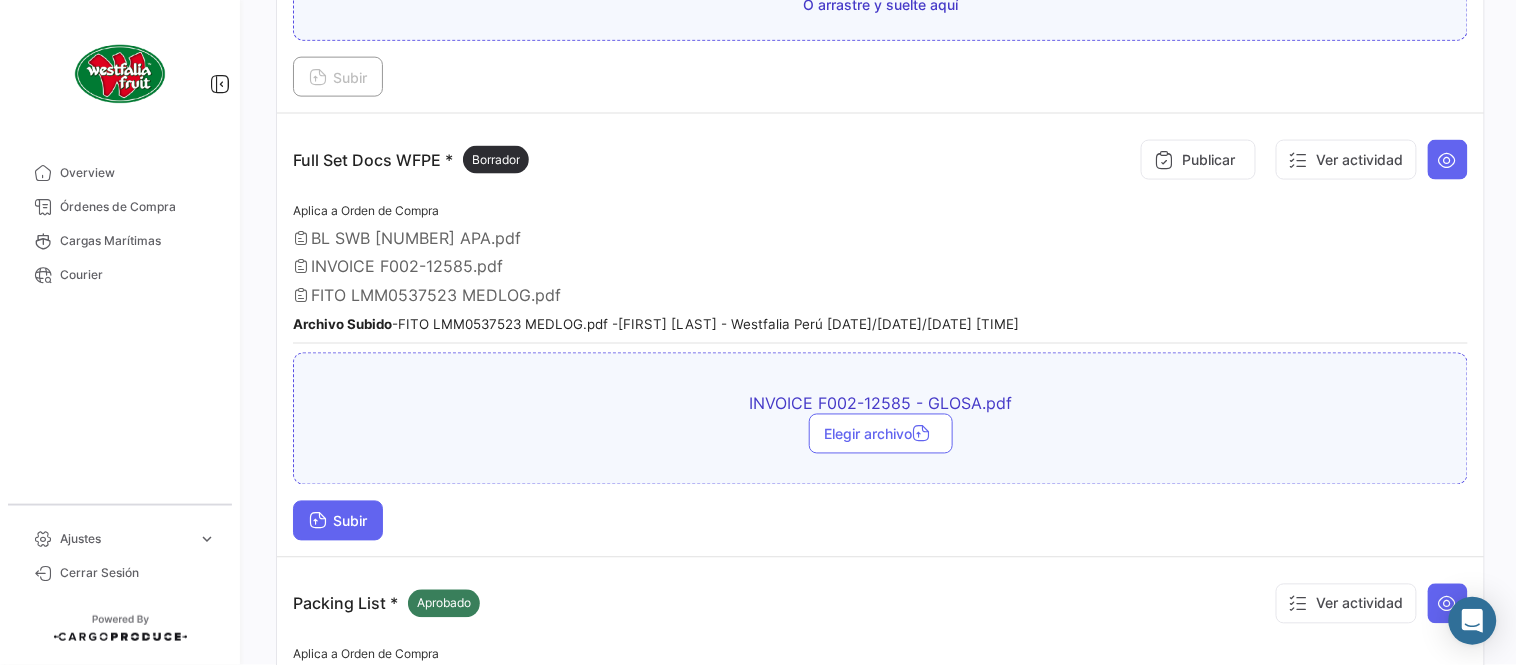 click on "Subir" at bounding box center [338, 521] 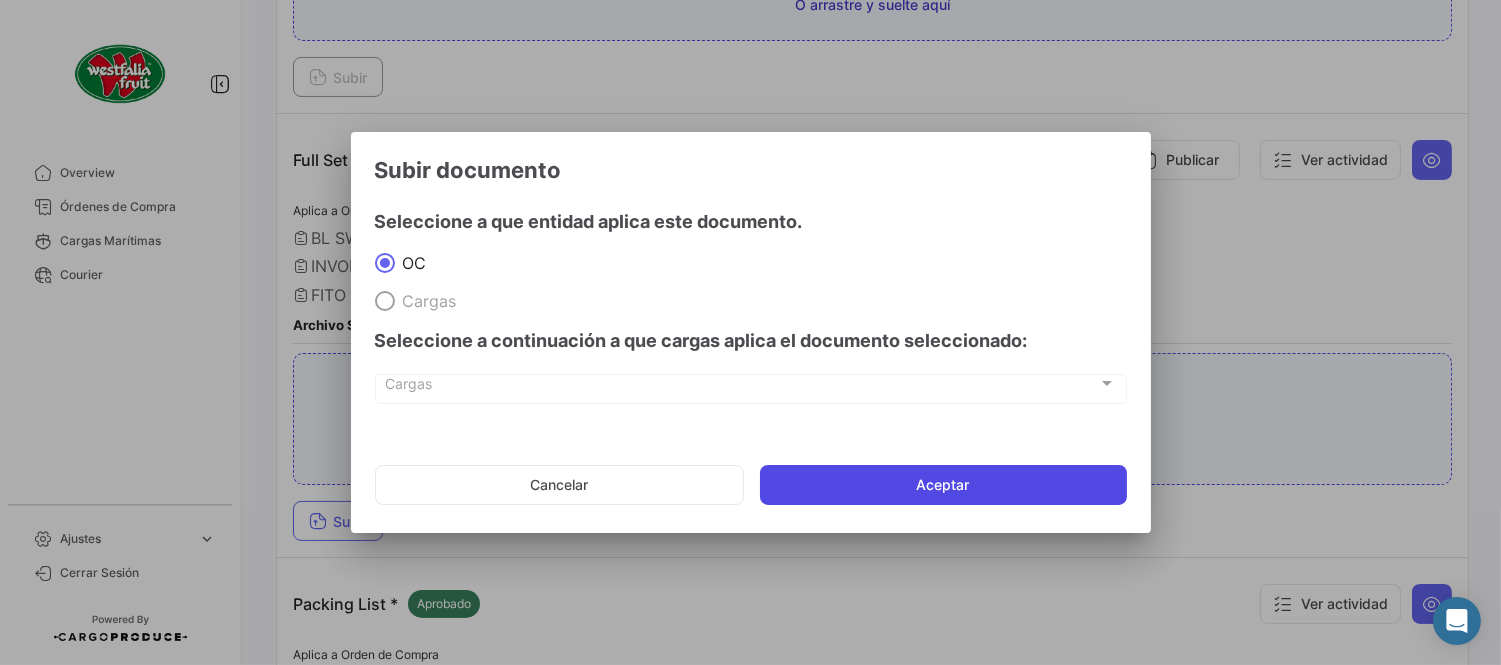 click on "Aceptar" 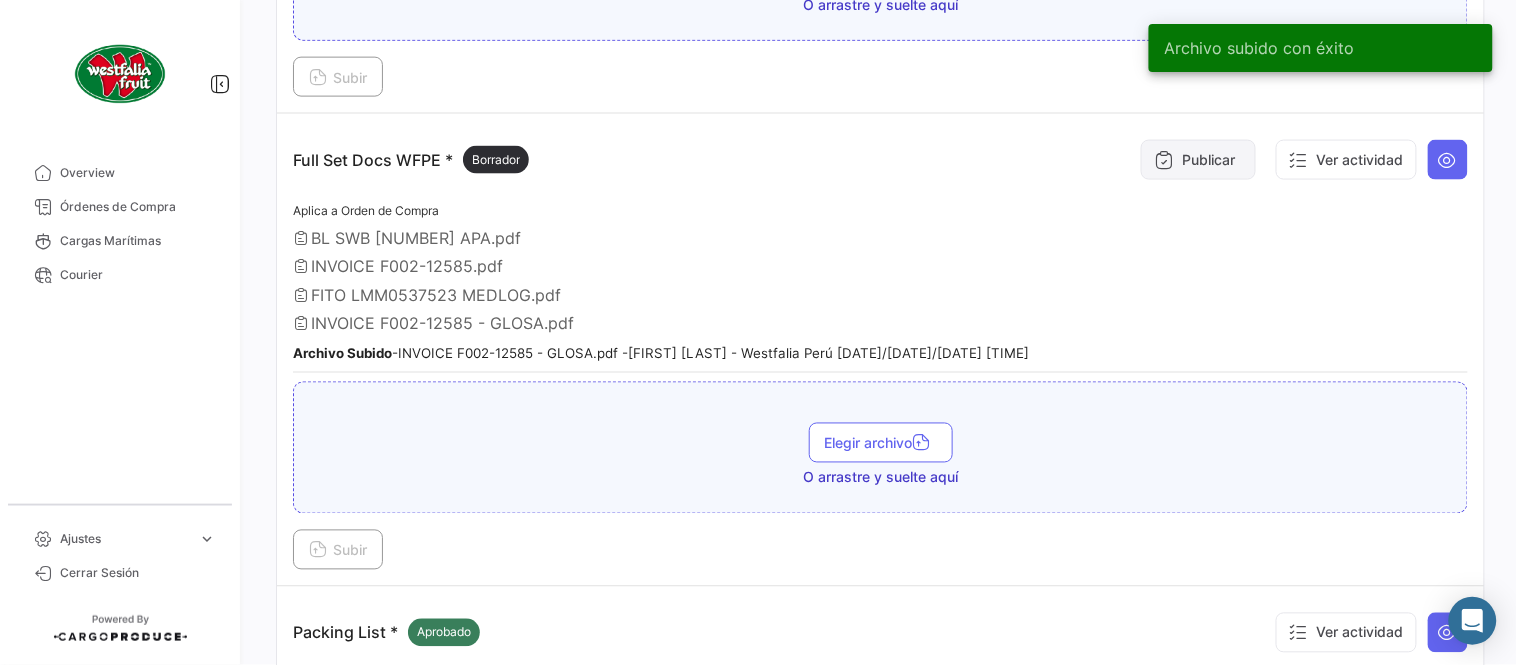 click on "Publicar" at bounding box center [1198, 160] 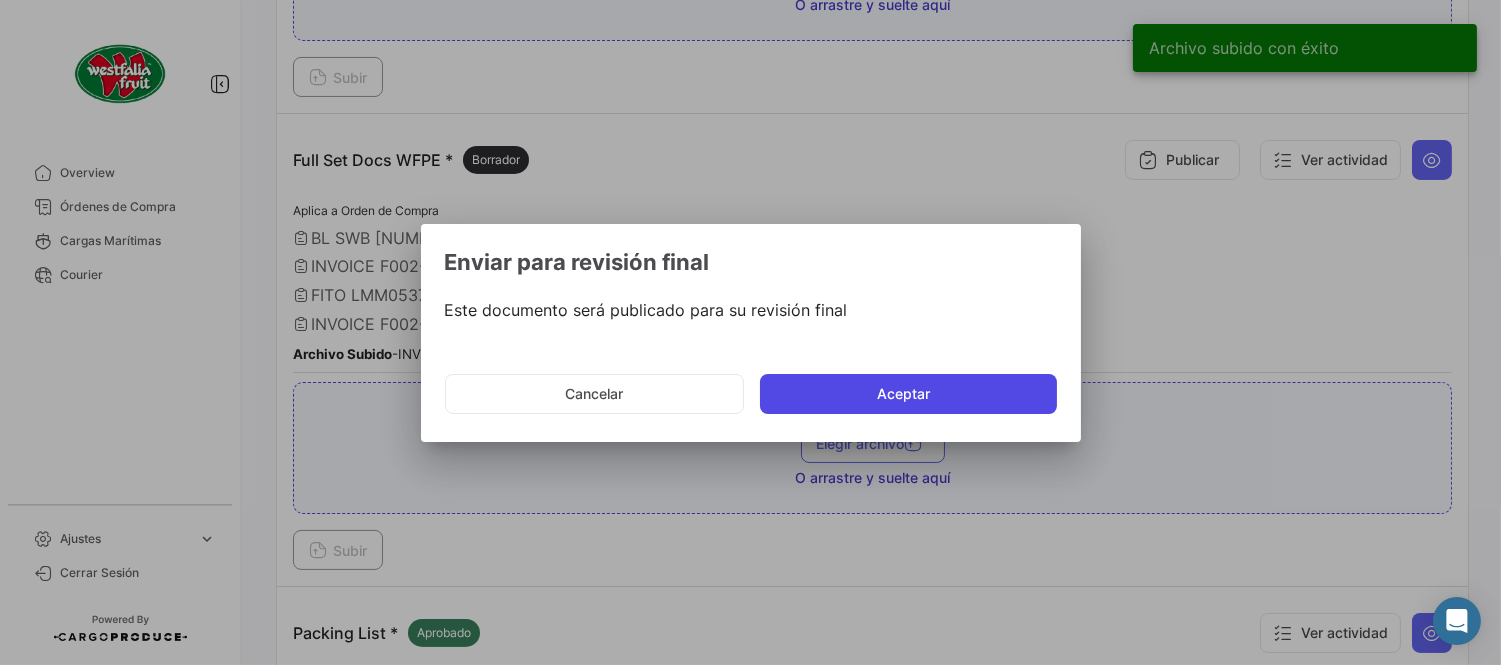 click on "Aceptar" 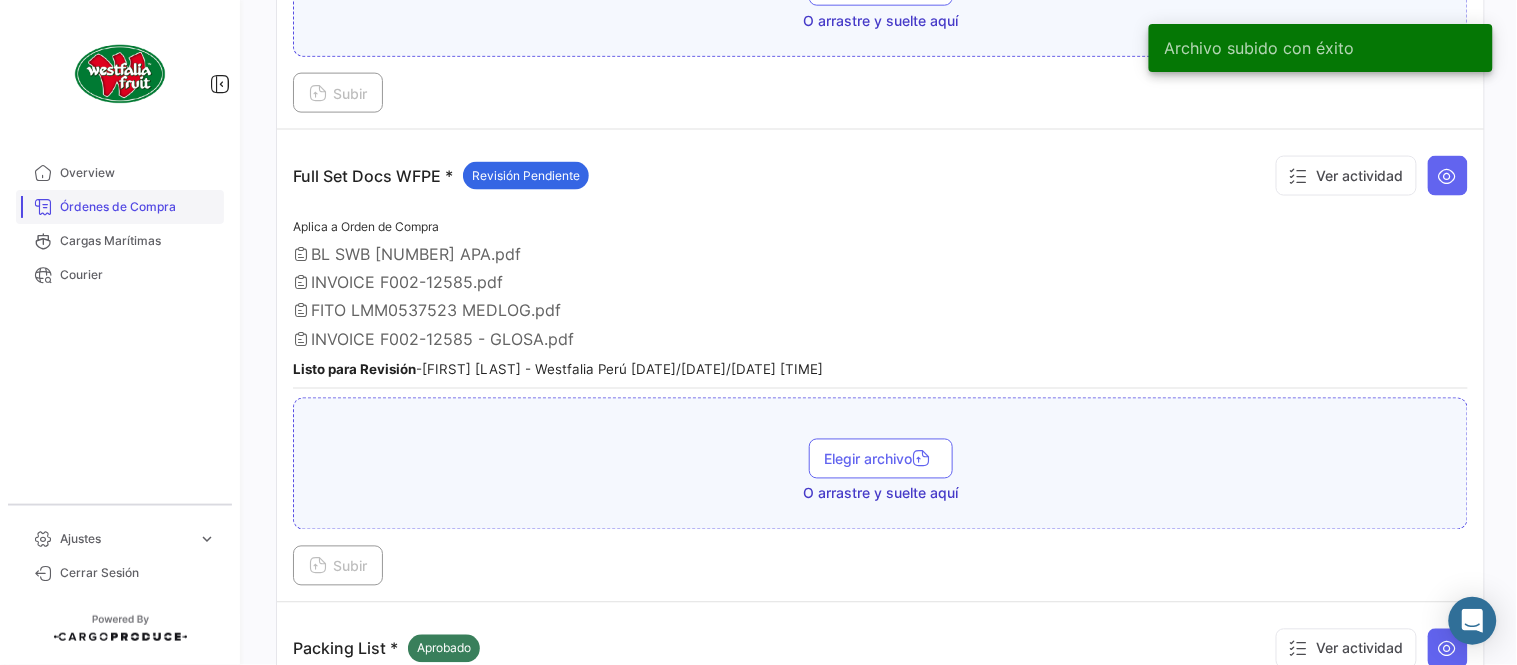 click on "Órdenes de Compra" at bounding box center [138, 207] 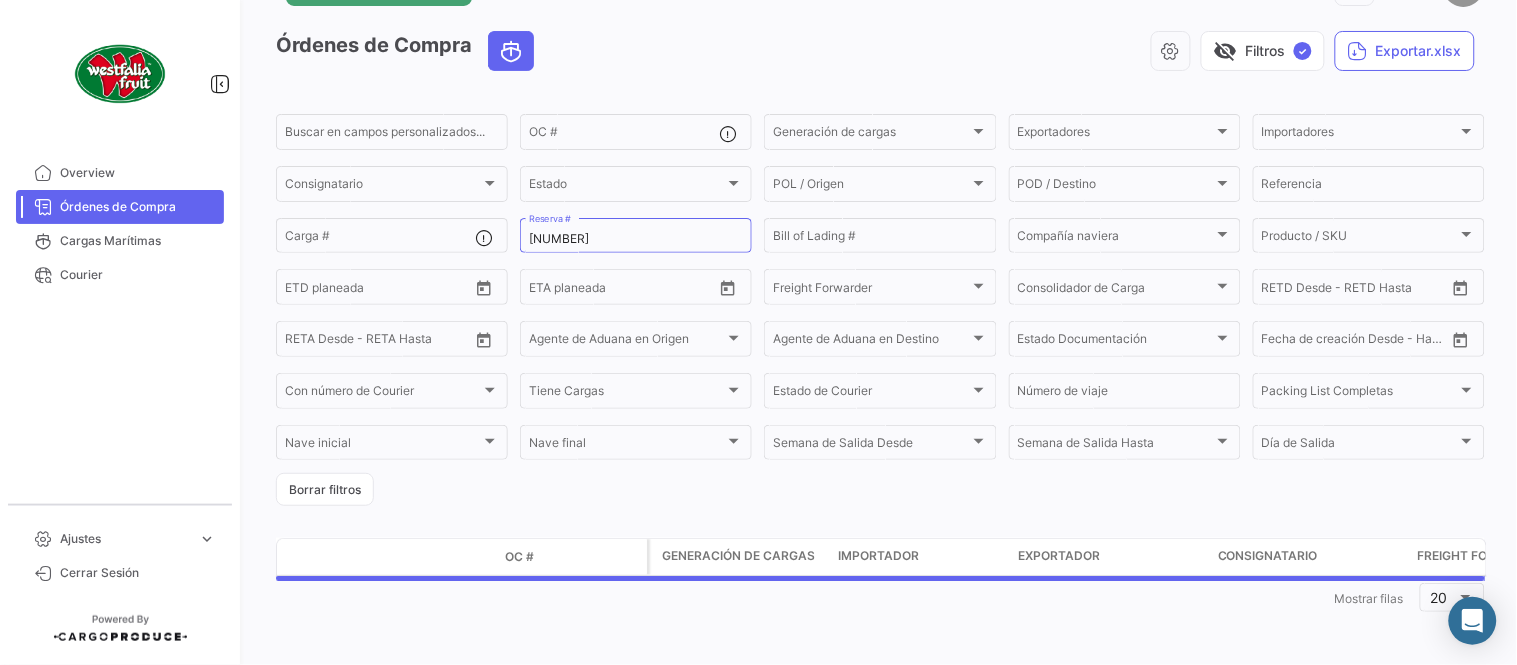 scroll, scrollTop: 0, scrollLeft: 0, axis: both 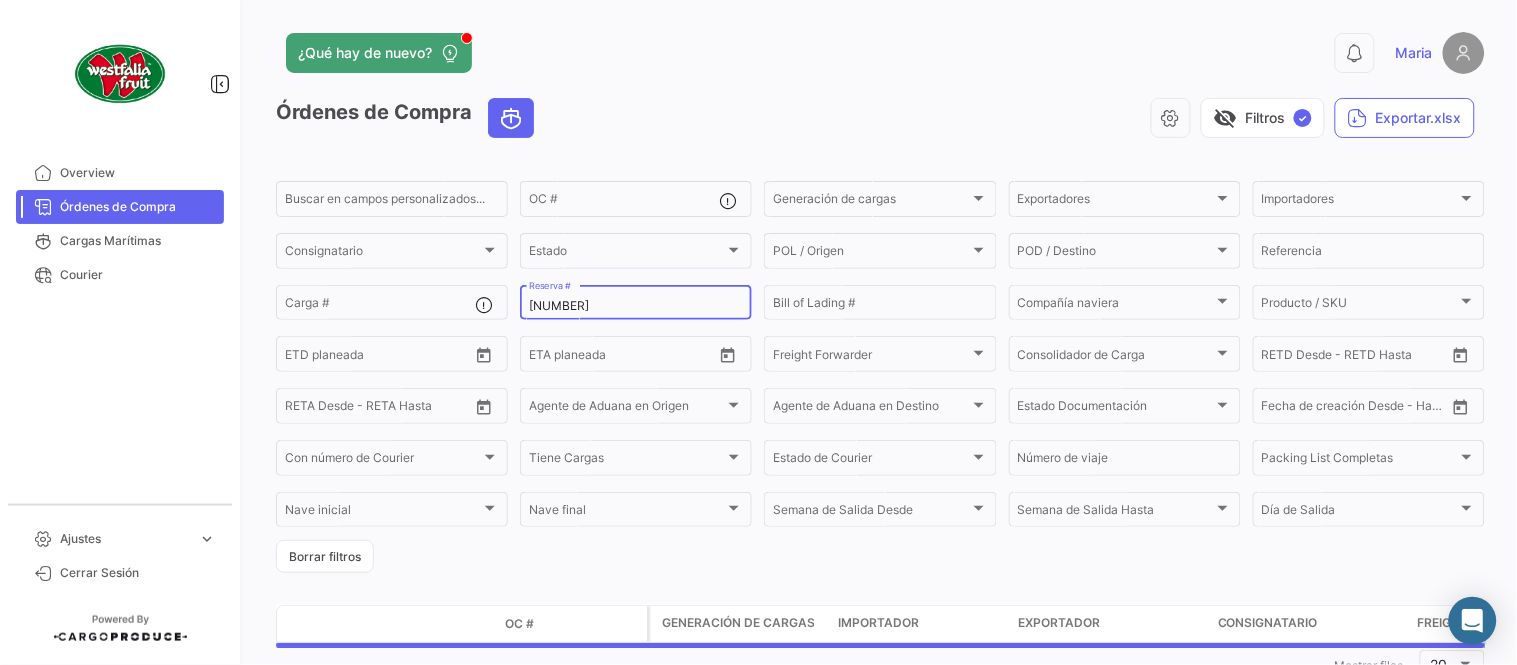 click on "[NUMBER]" at bounding box center (636, 306) 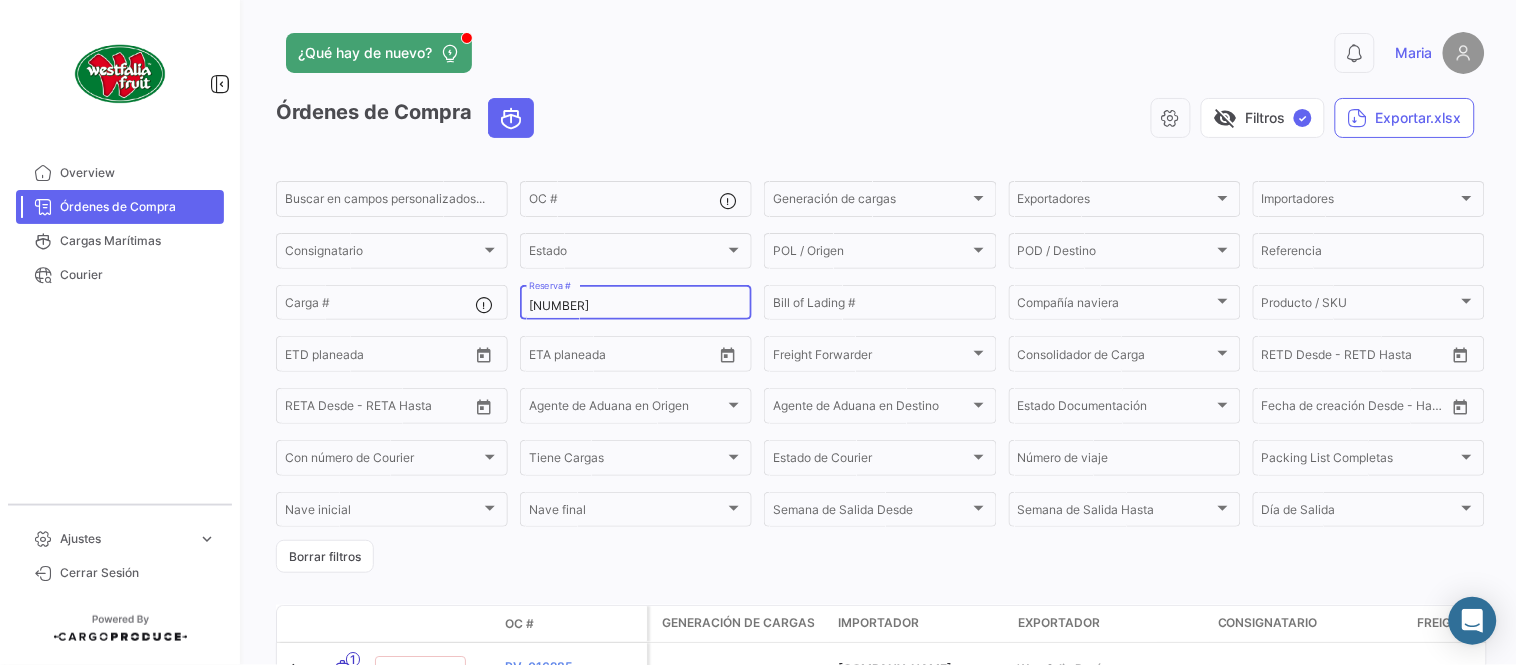 paste on "[NUMBER]" 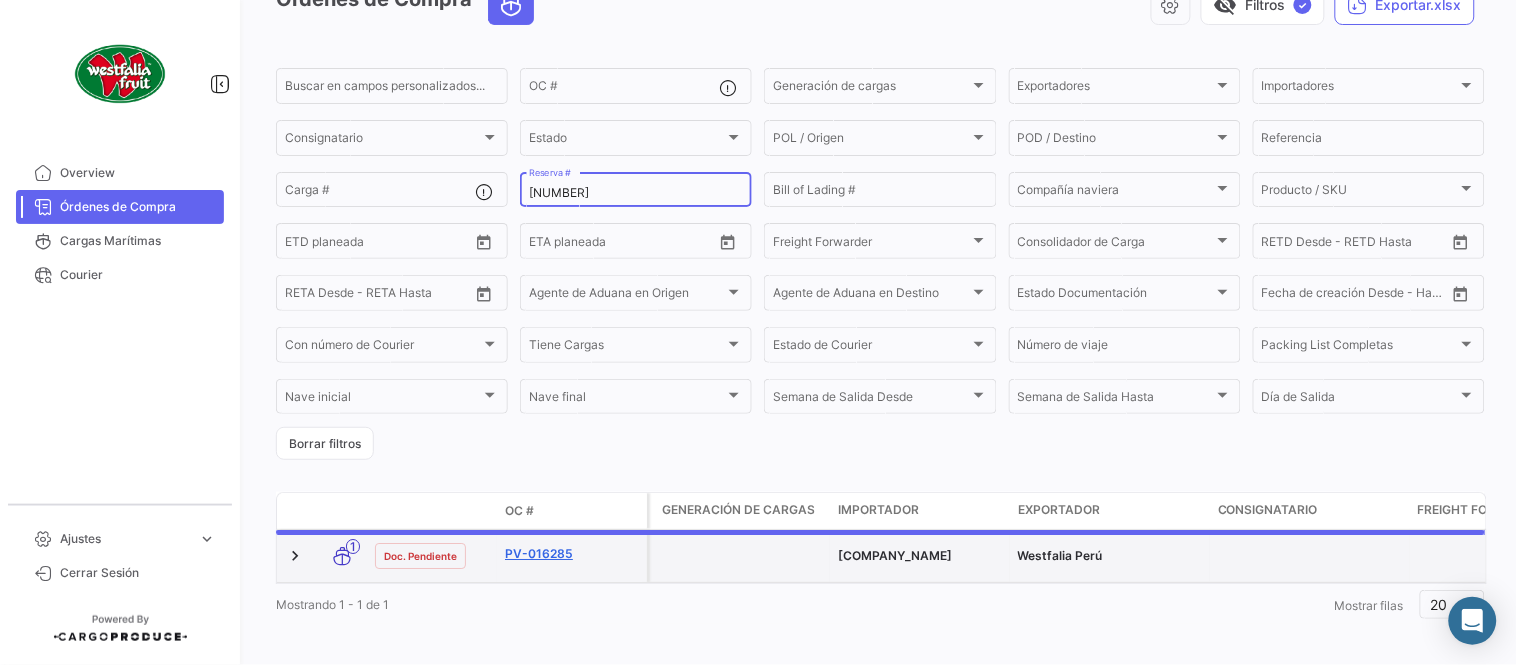 scroll, scrollTop: 128, scrollLeft: 0, axis: vertical 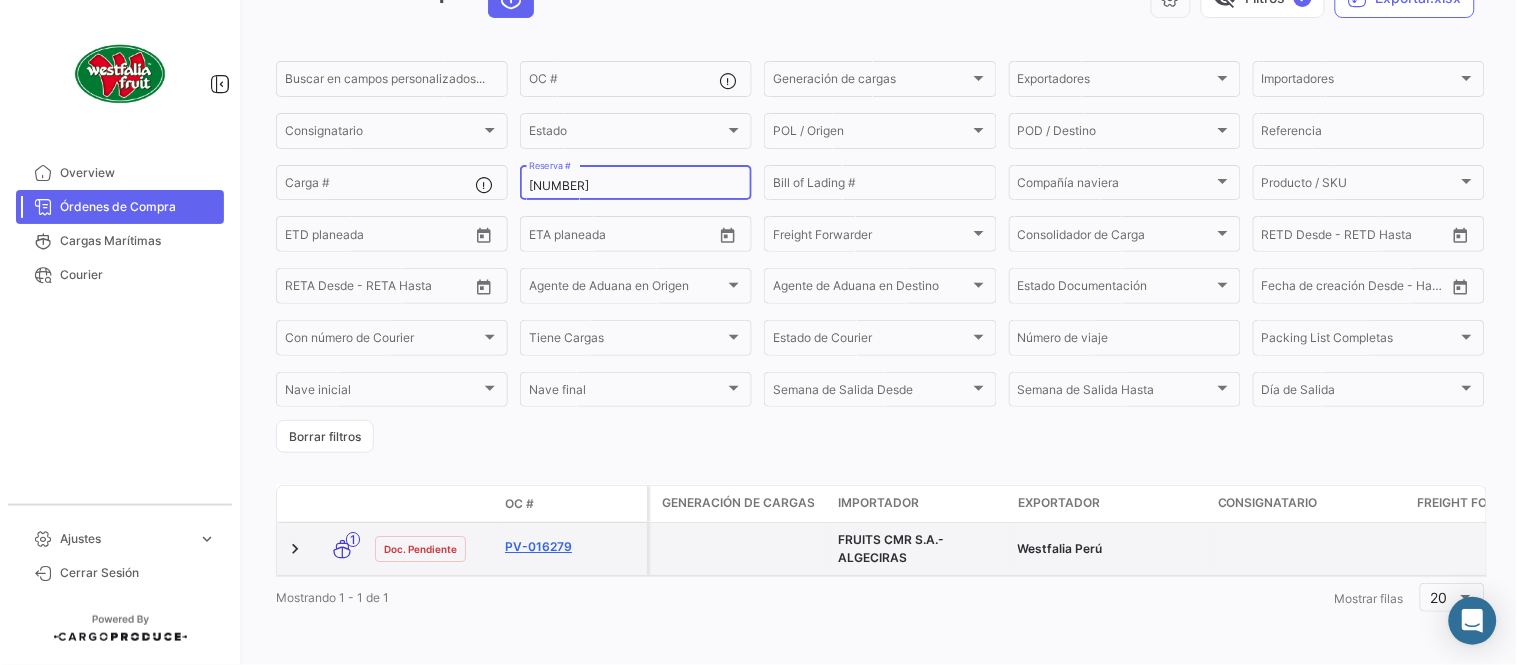 type on "[NUMBER]" 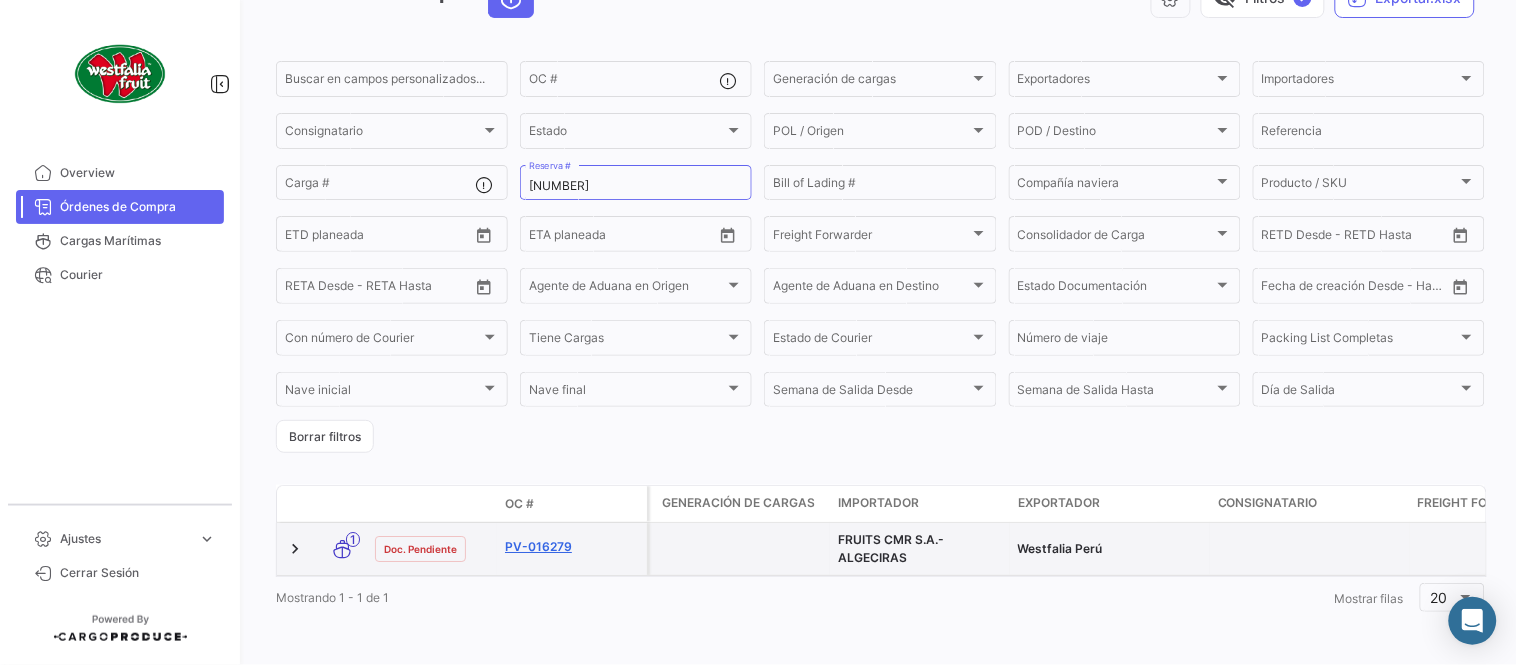 click on "PV-016279" 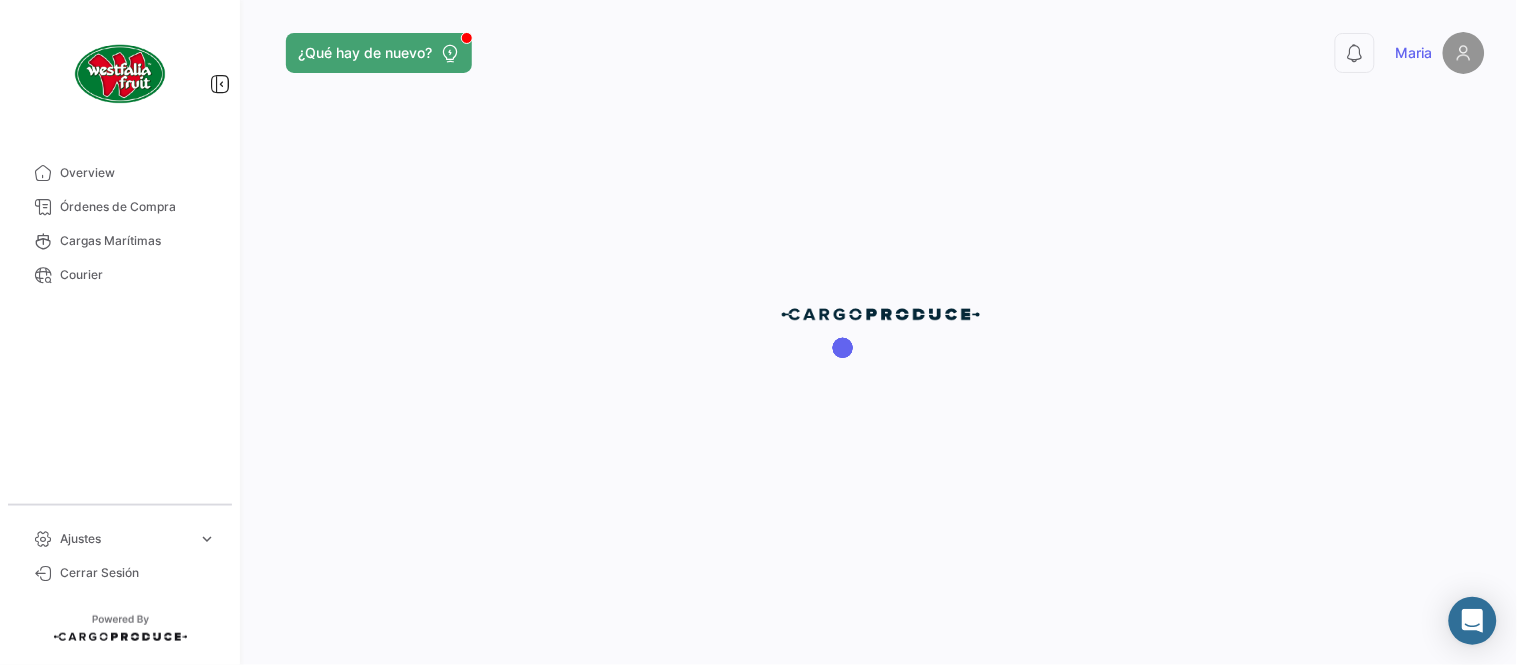 scroll, scrollTop: 0, scrollLeft: 0, axis: both 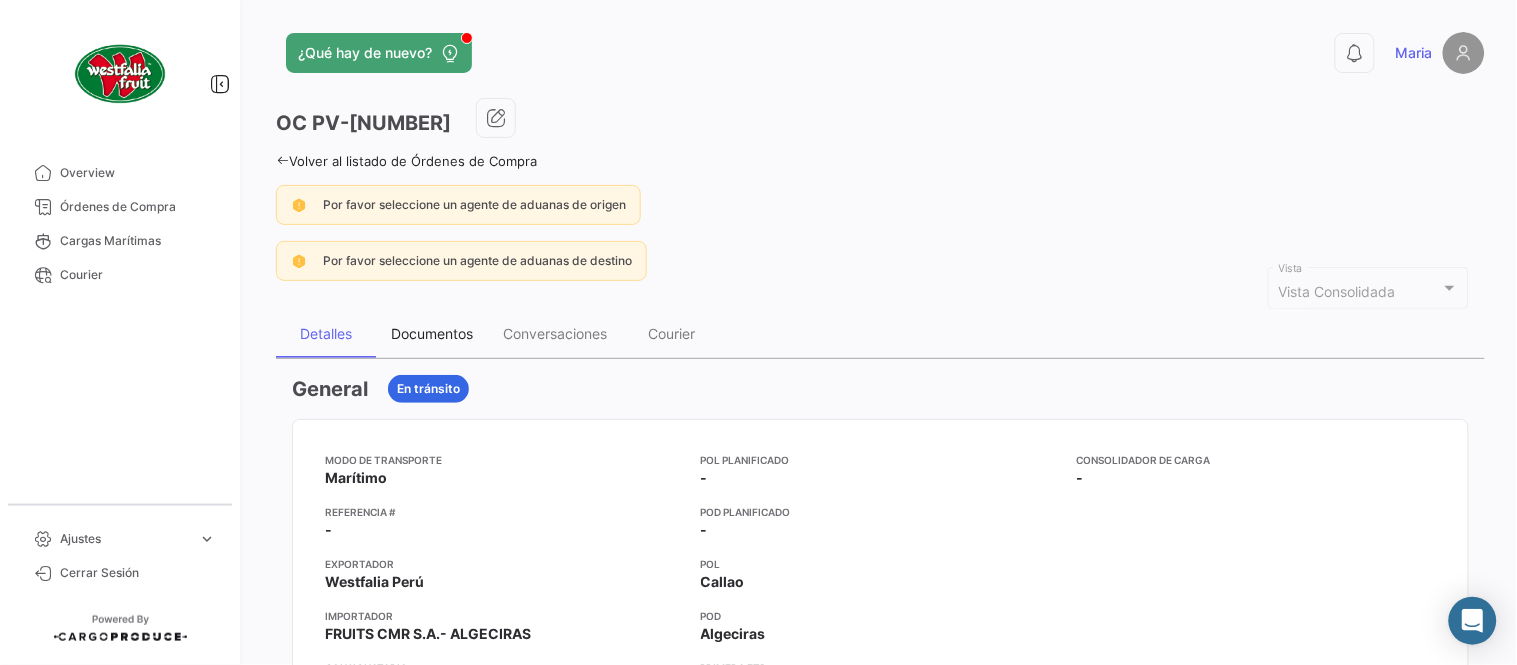 click on "Documentos" at bounding box center (432, 334) 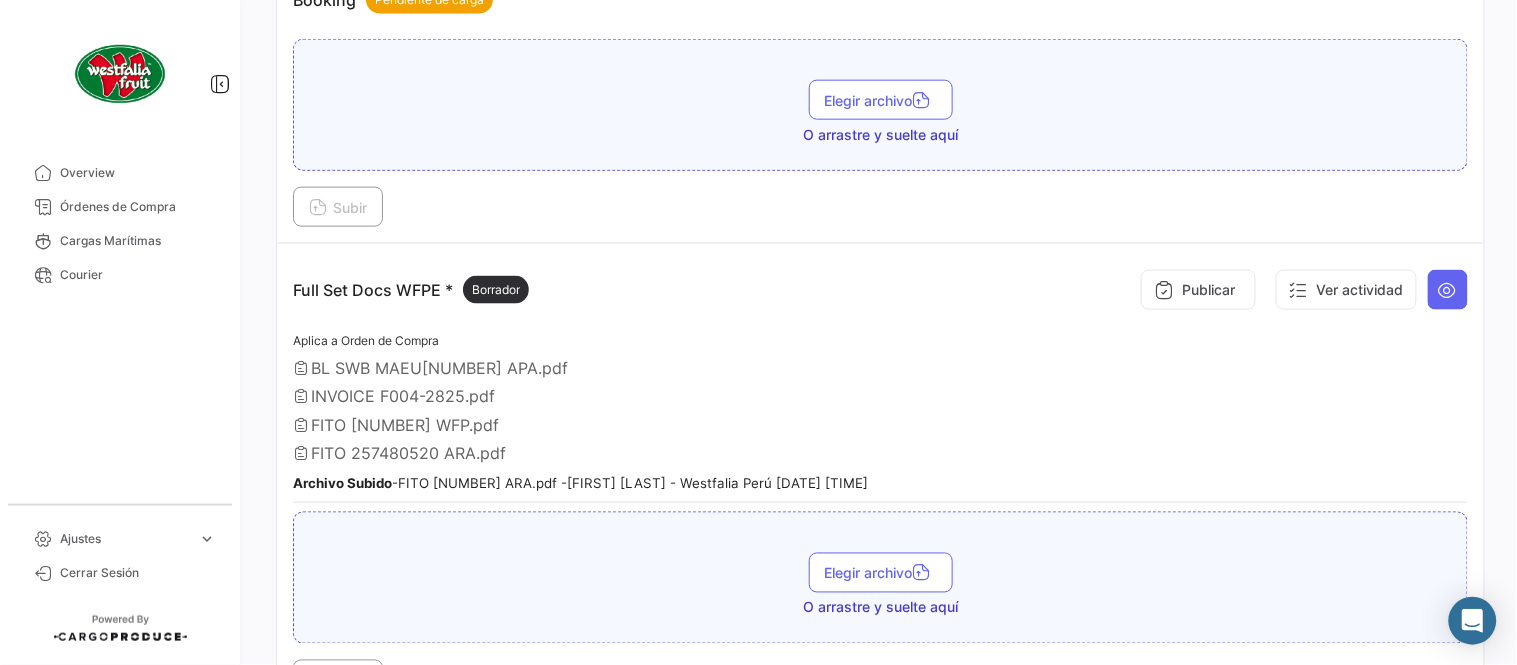 scroll, scrollTop: 554, scrollLeft: 0, axis: vertical 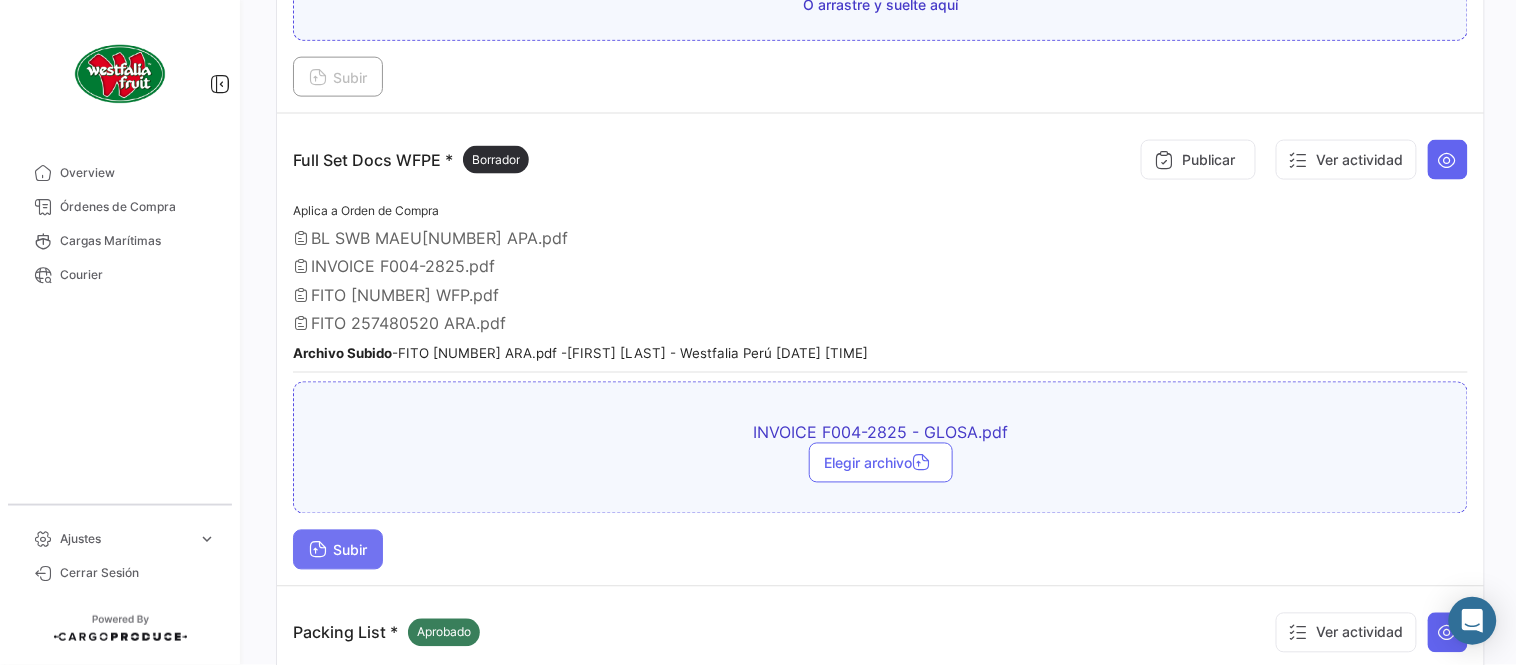 click on "Subir" at bounding box center [338, 550] 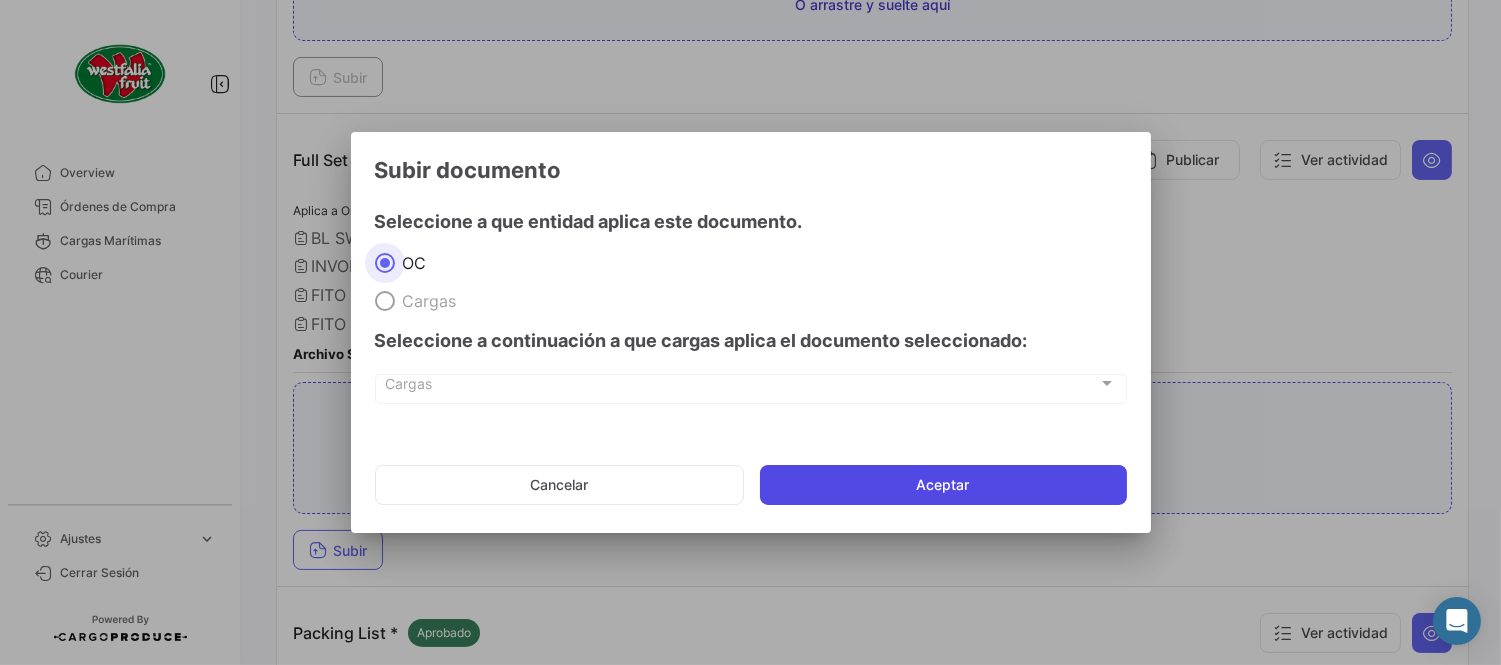 click on "Aceptar" 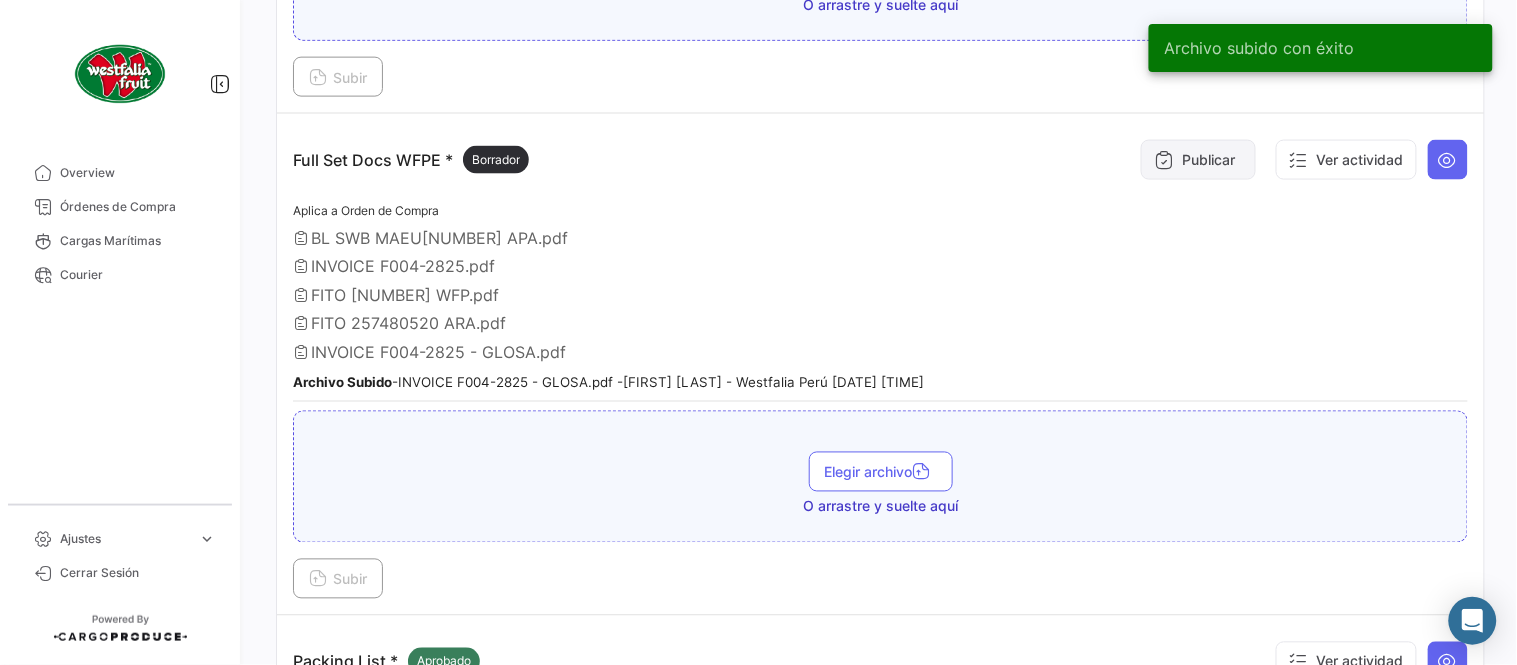 click on "Publicar" at bounding box center (1198, 160) 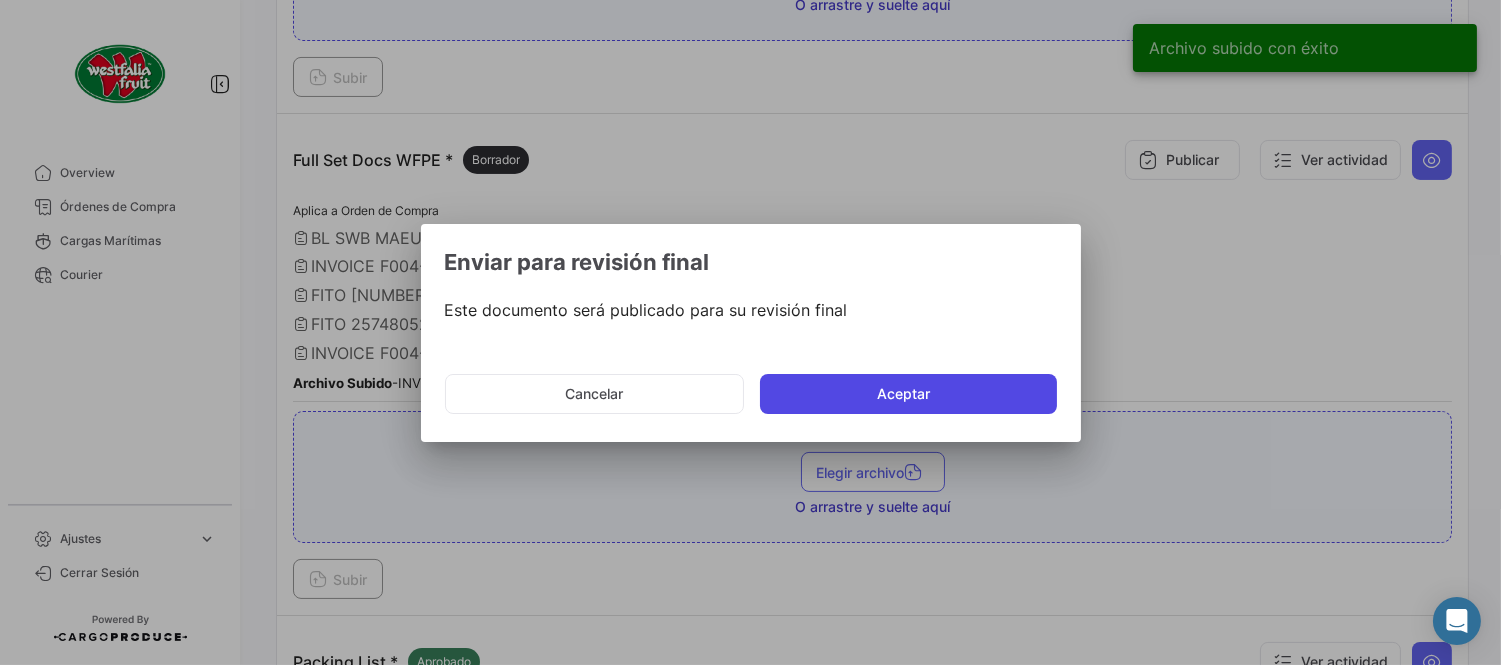 click on "Aceptar" 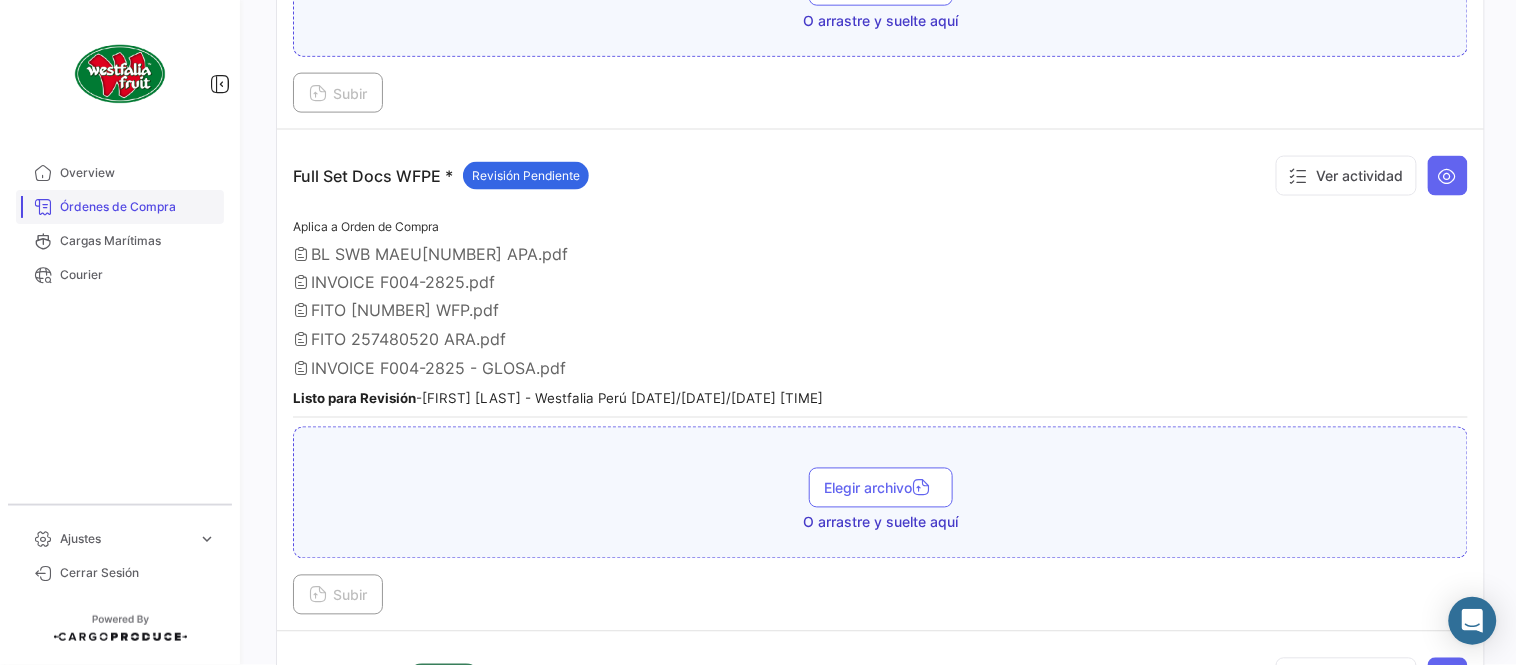 click on "Órdenes de Compra" at bounding box center (138, 207) 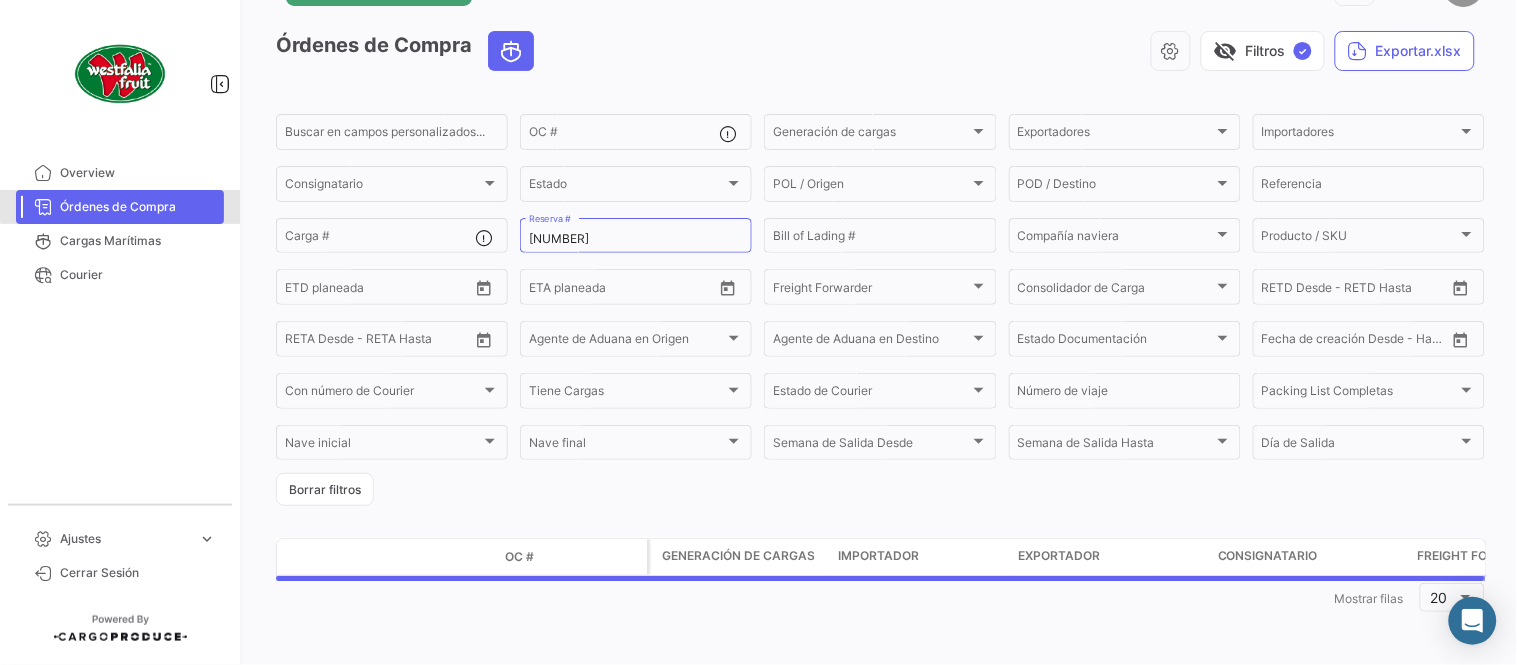 scroll, scrollTop: 0, scrollLeft: 0, axis: both 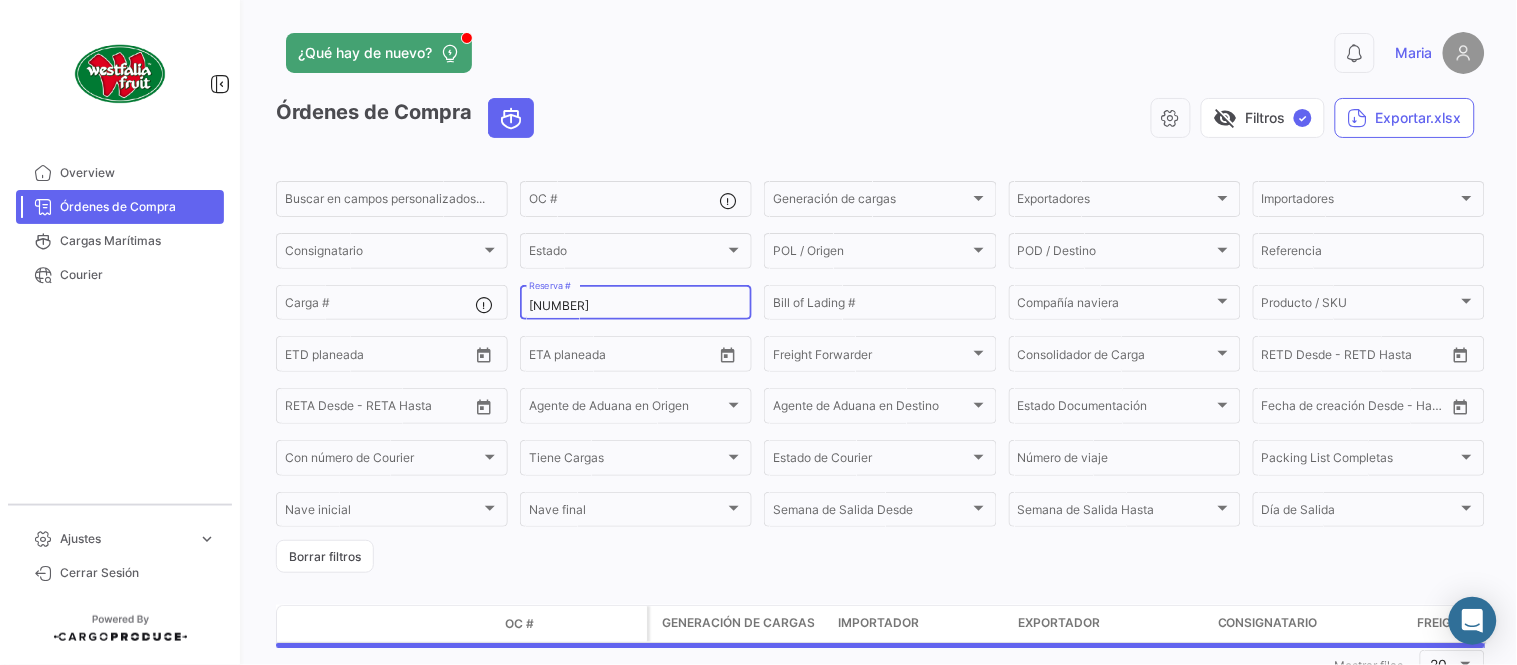click on "[NUMBER]" at bounding box center (636, 306) 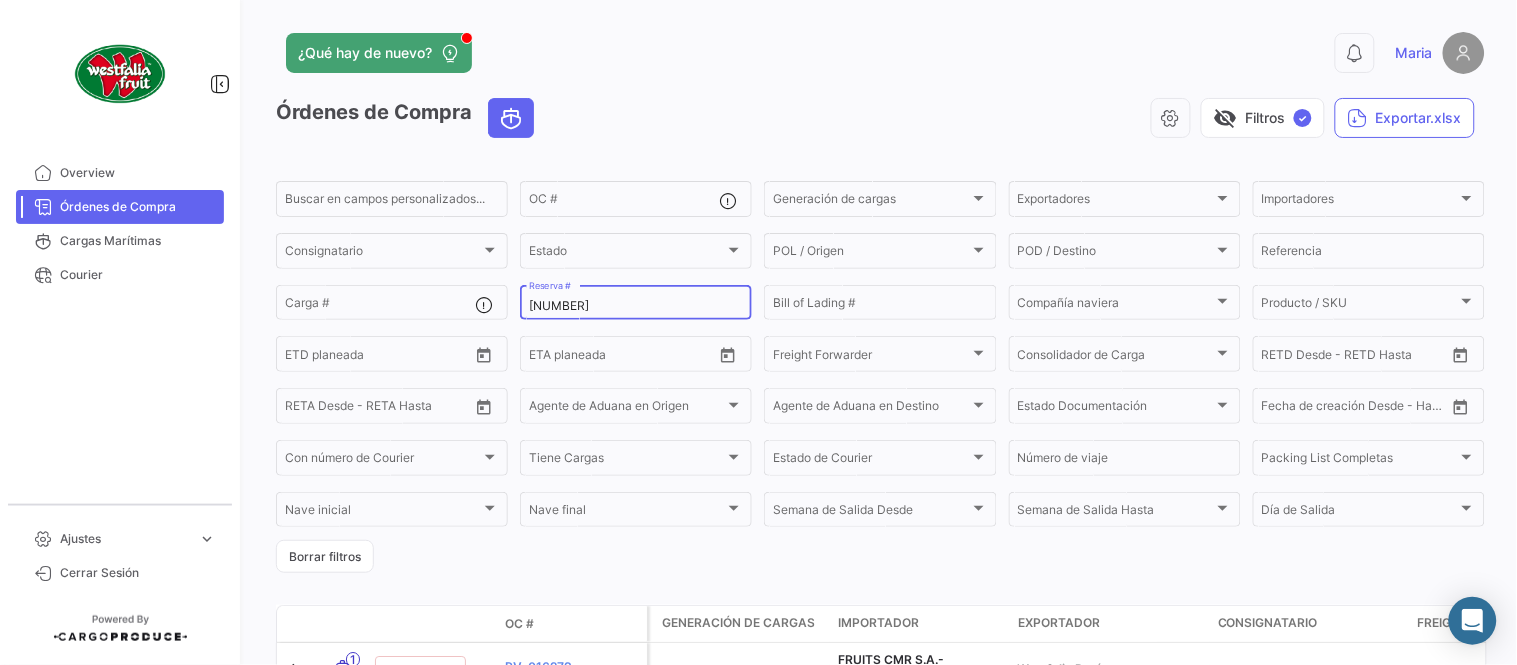 paste on "LMM053754" 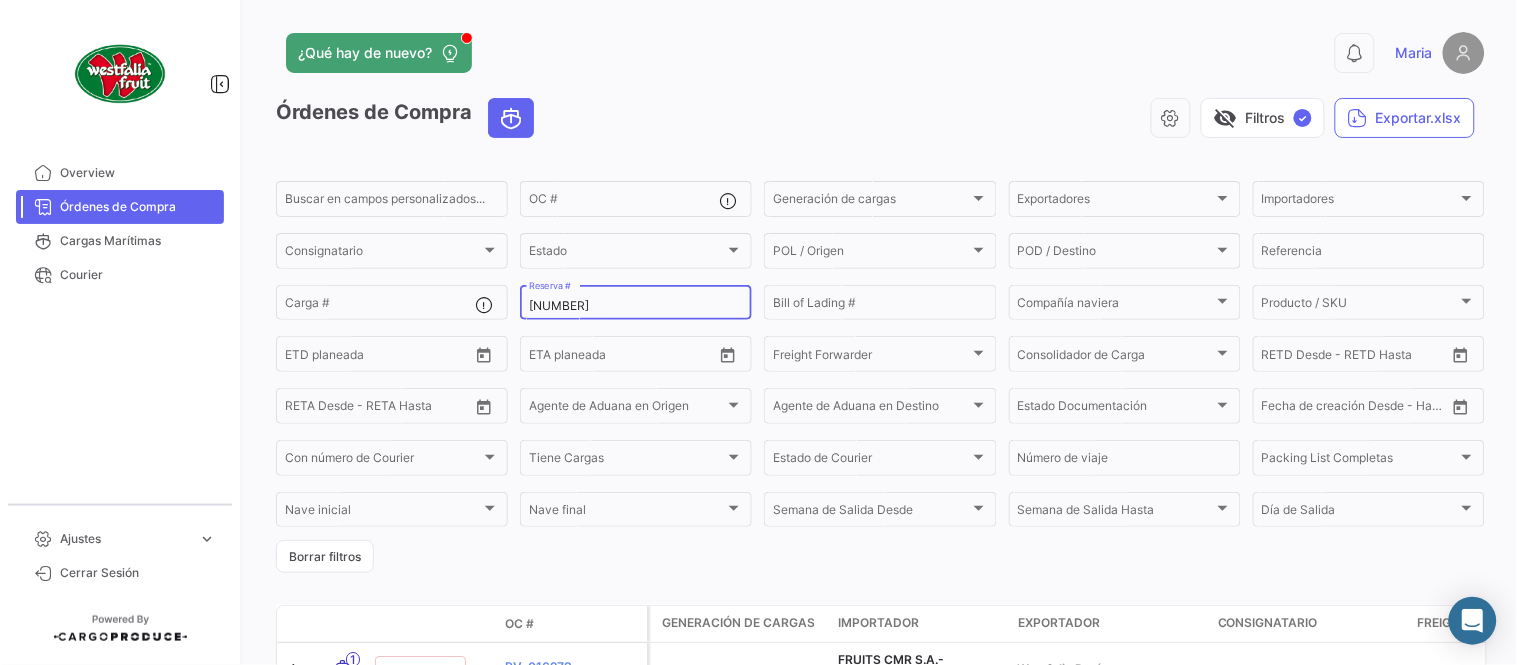 type on "[NUMBER]" 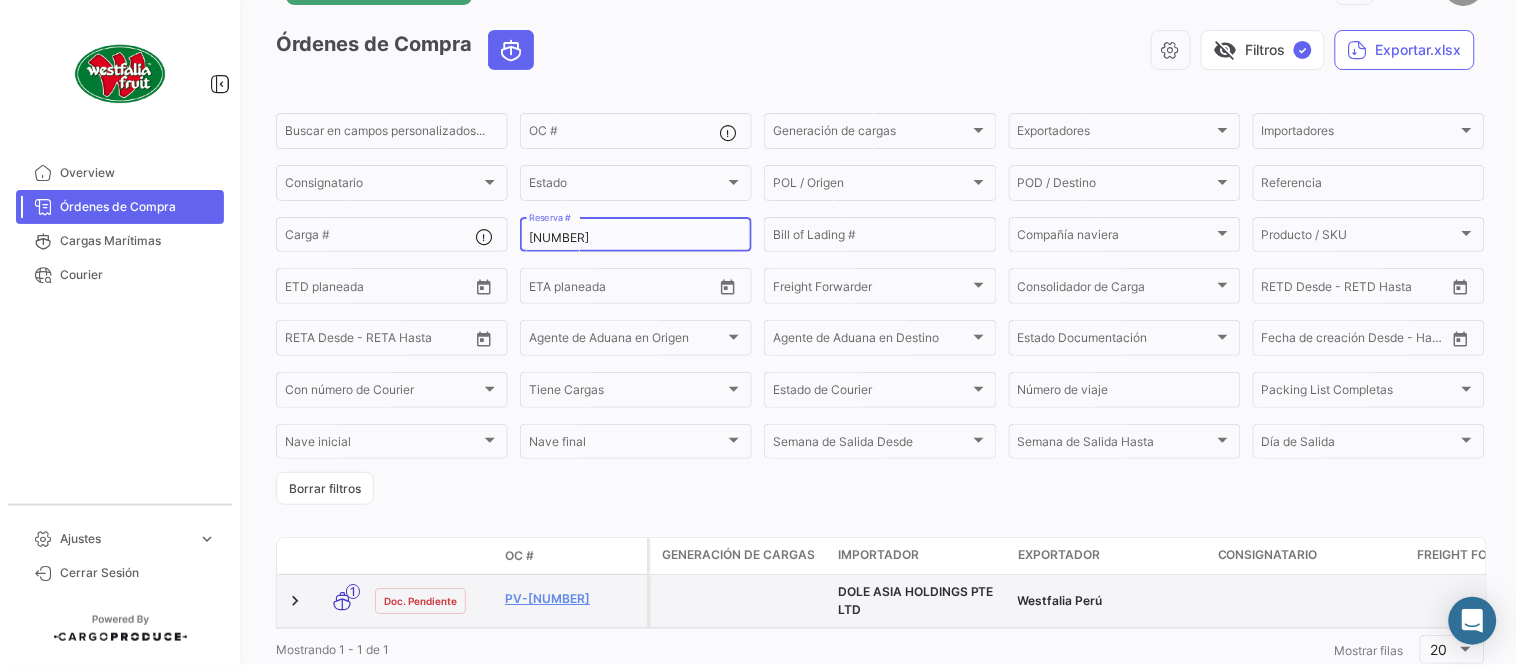 scroll, scrollTop: 136, scrollLeft: 0, axis: vertical 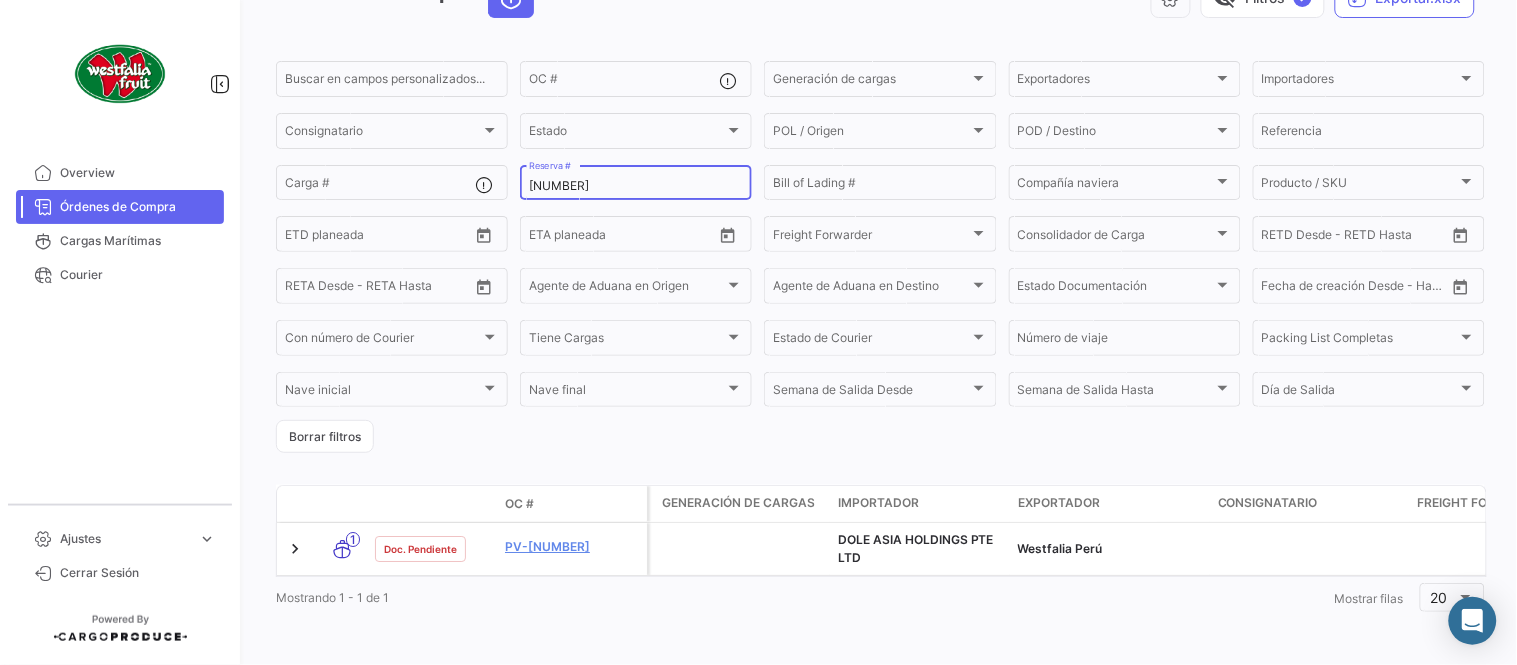 click on "[NUMBER]" at bounding box center (636, 186) 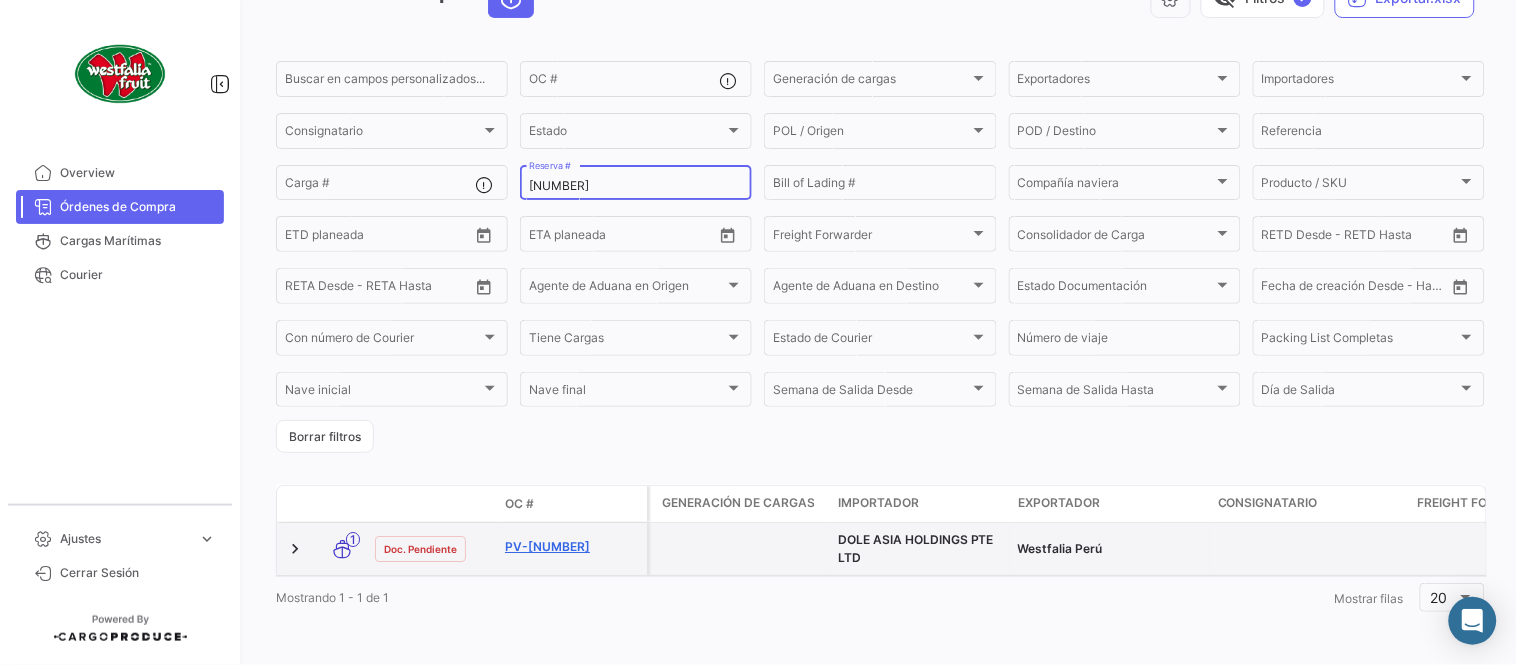 click on "PV-[NUMBER]" 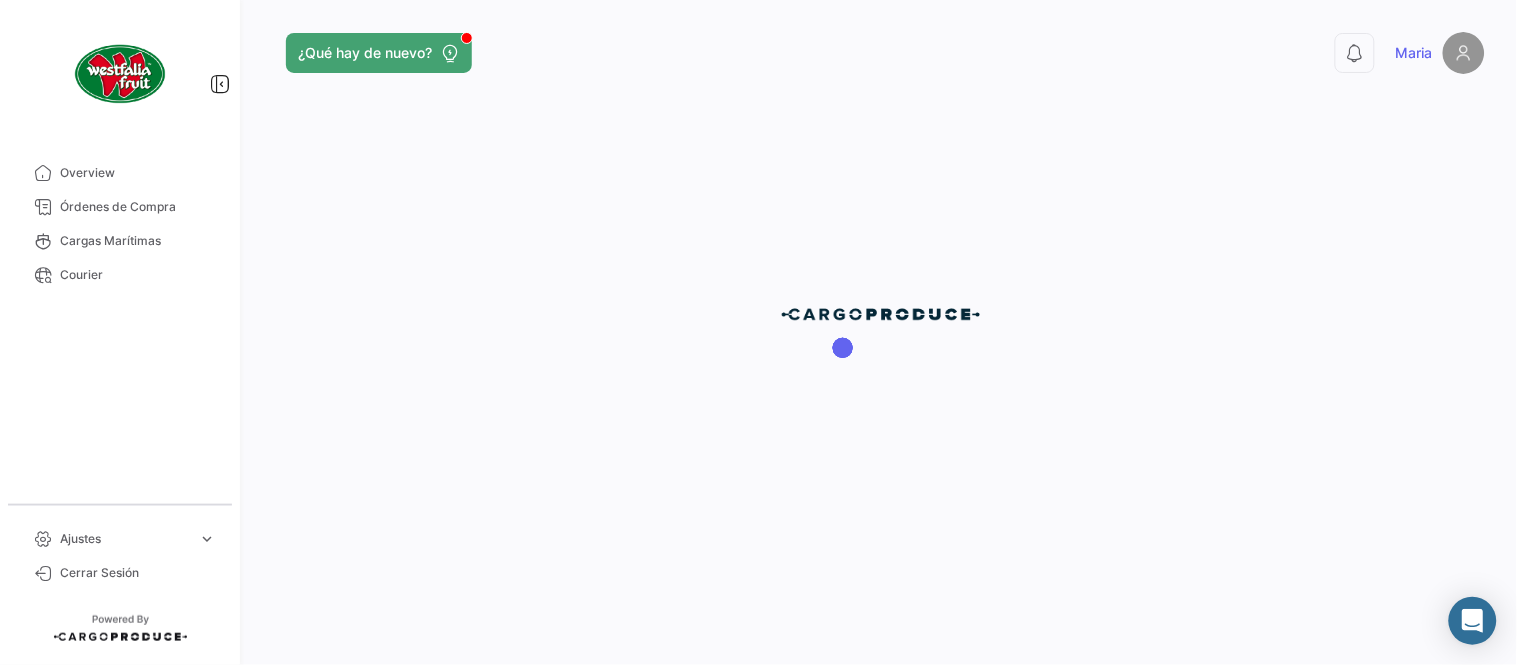 scroll, scrollTop: 0, scrollLeft: 0, axis: both 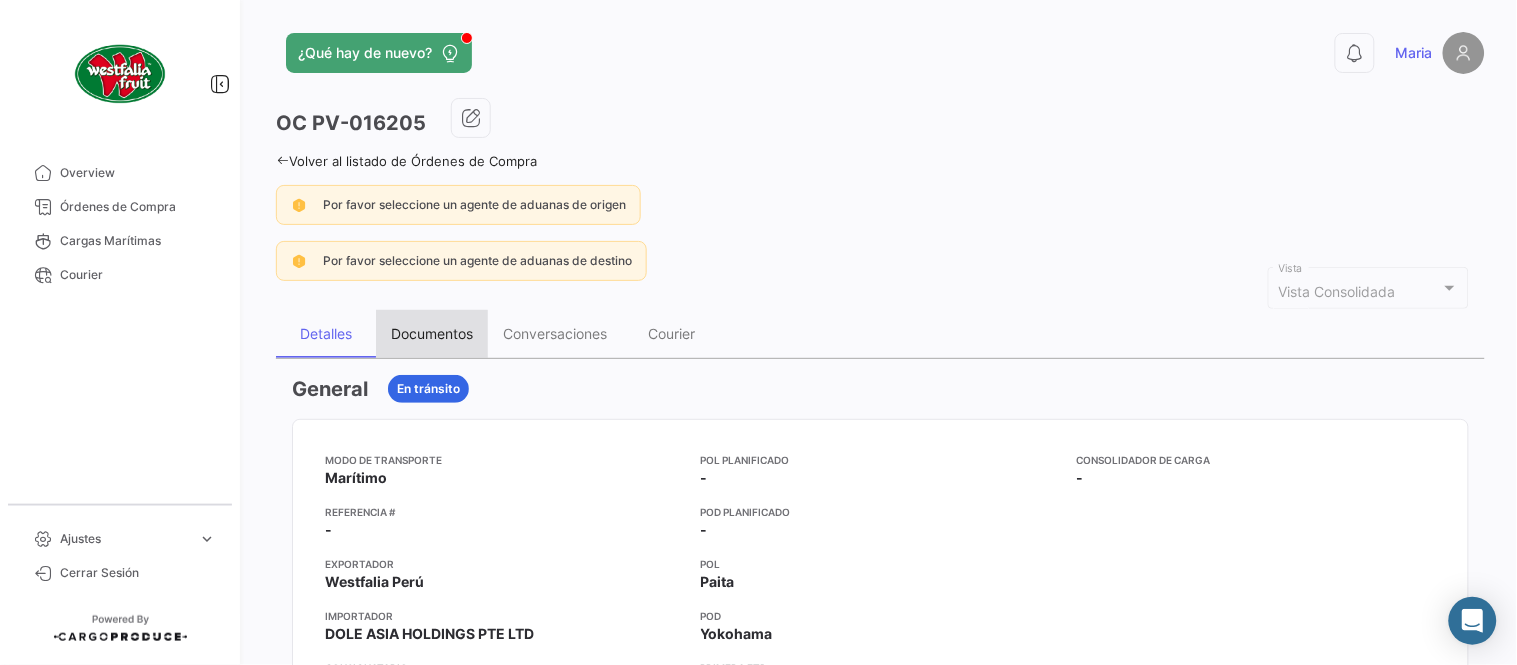 click on "Documentos" at bounding box center (432, 333) 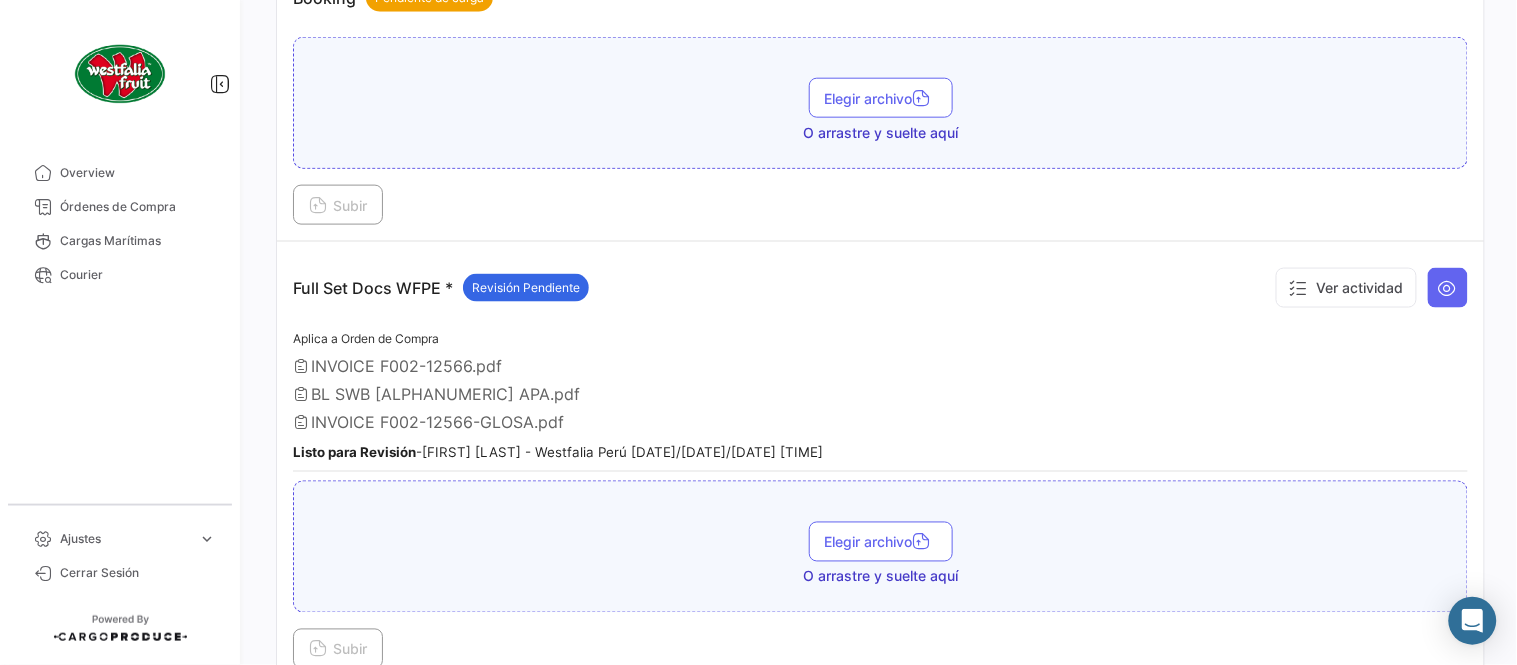 scroll, scrollTop: 554, scrollLeft: 0, axis: vertical 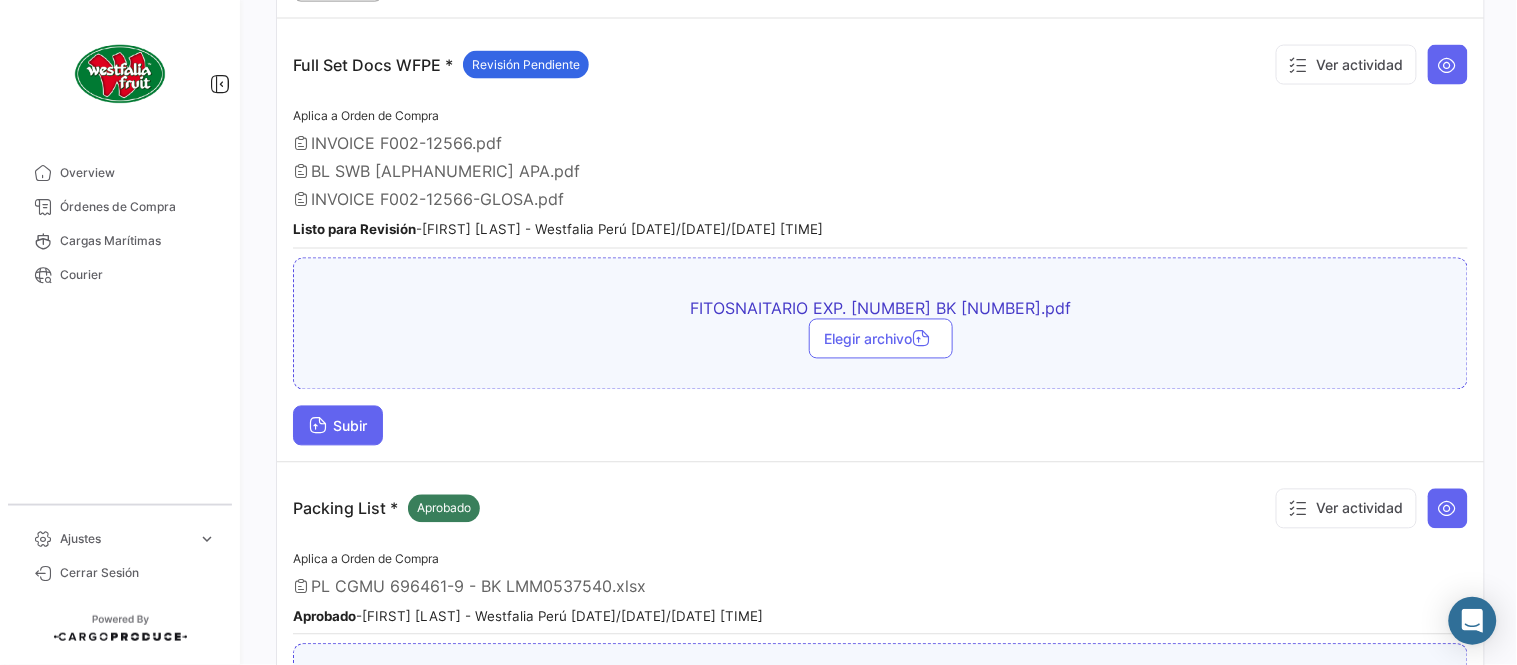 click on "Subir" at bounding box center [338, 426] 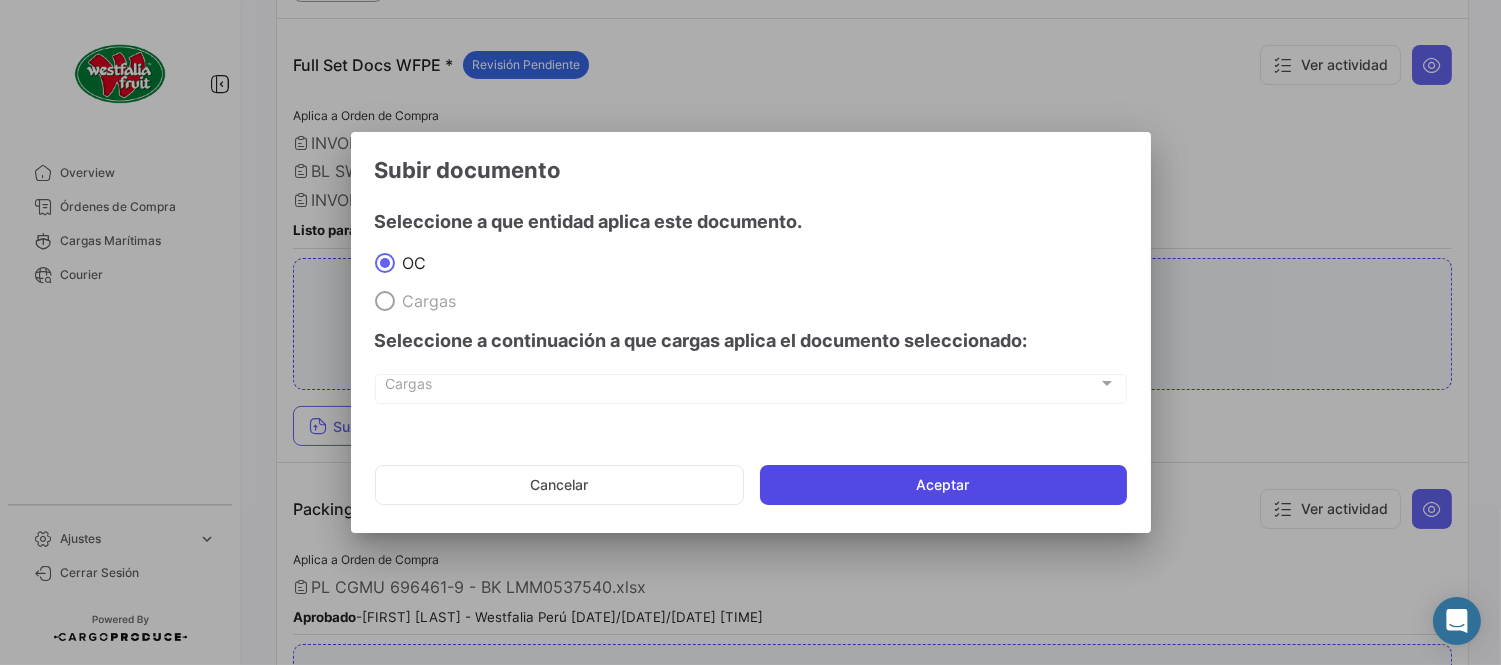 click on "Aceptar" 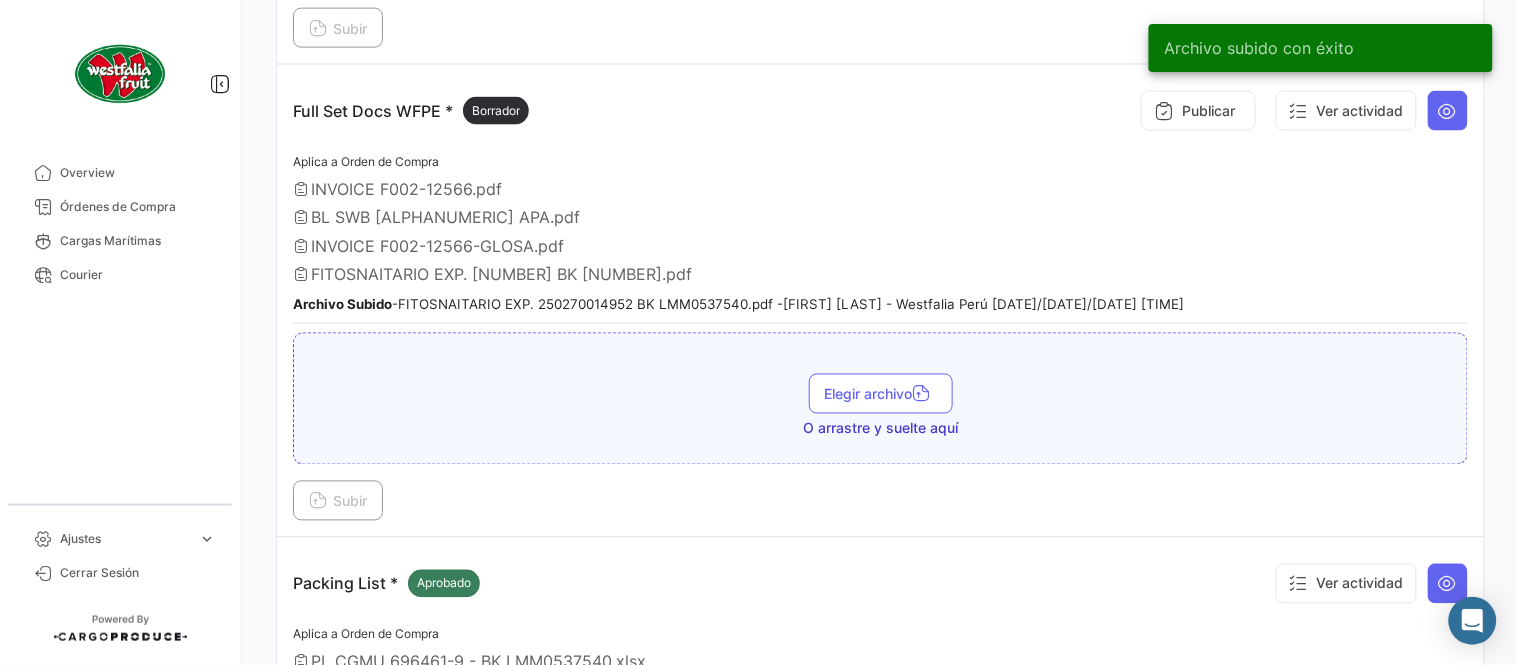 scroll, scrollTop: 665, scrollLeft: 0, axis: vertical 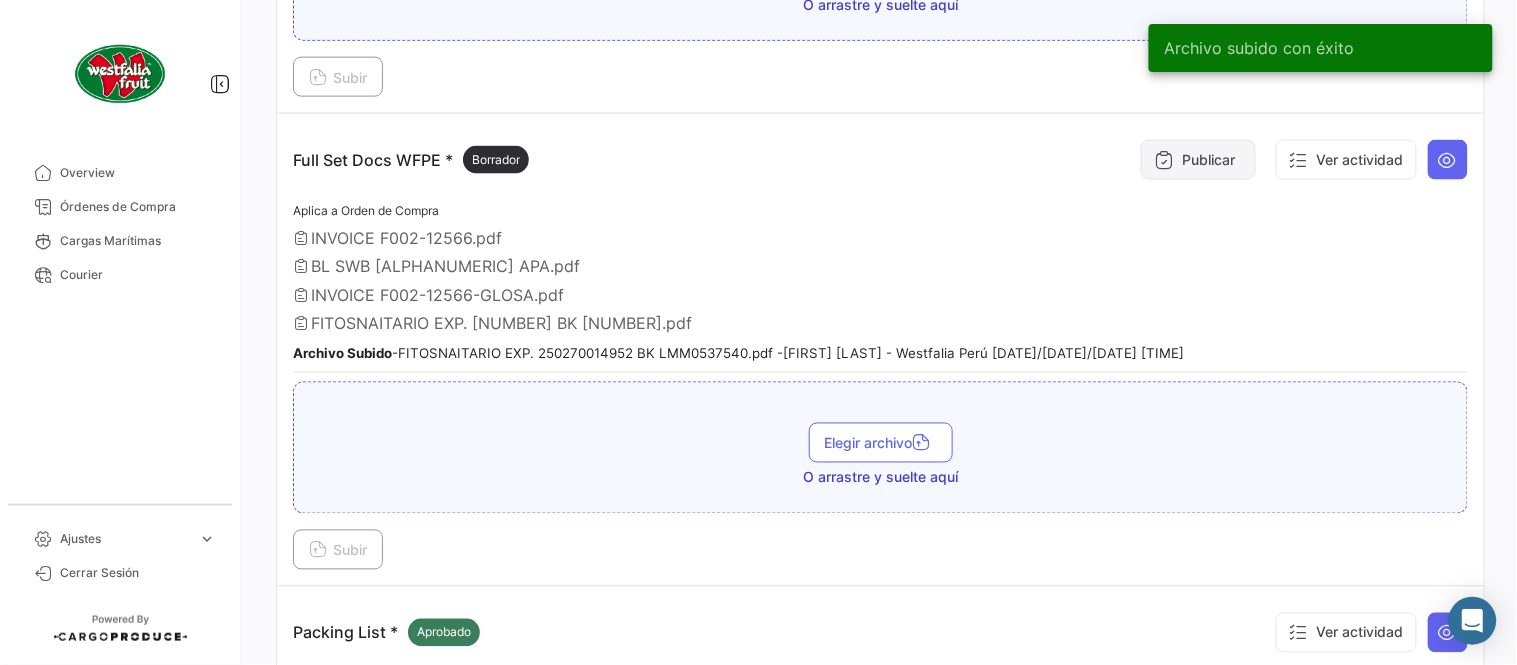 click on "Publicar" at bounding box center (1198, 160) 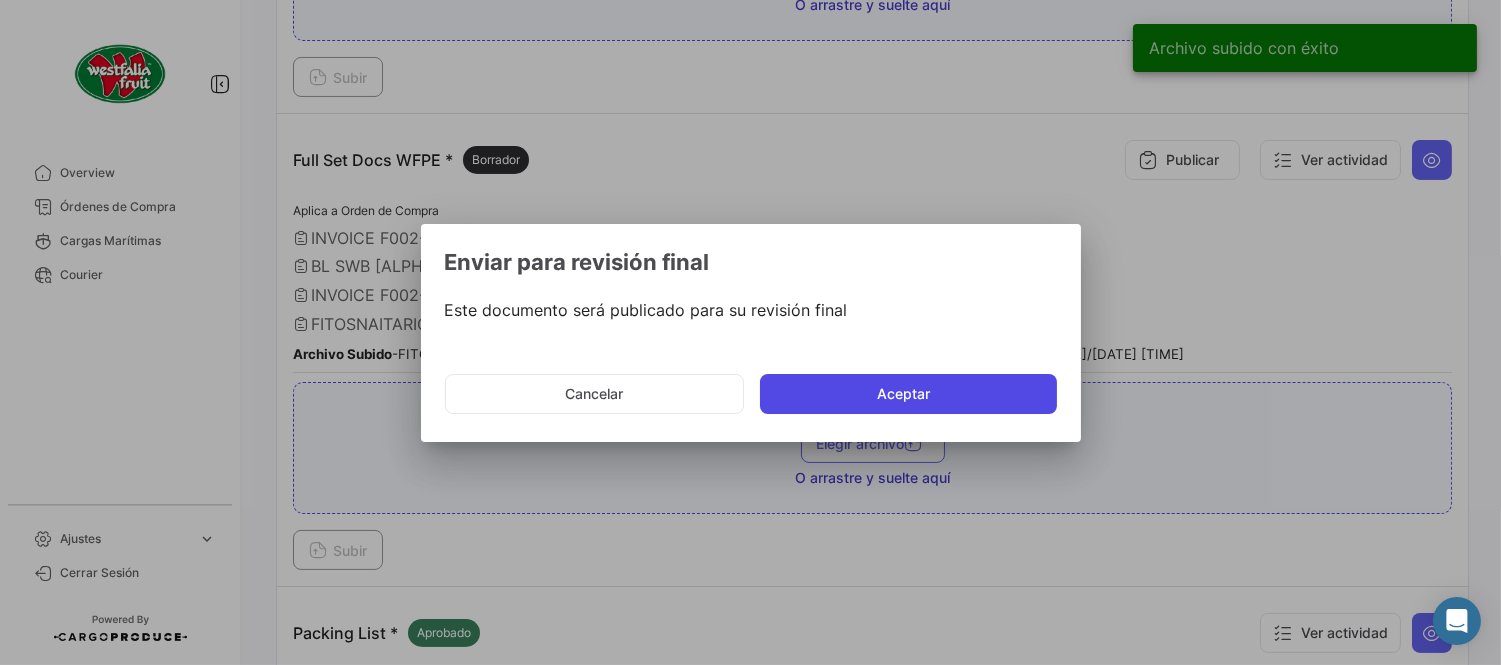 click on "Aceptar" 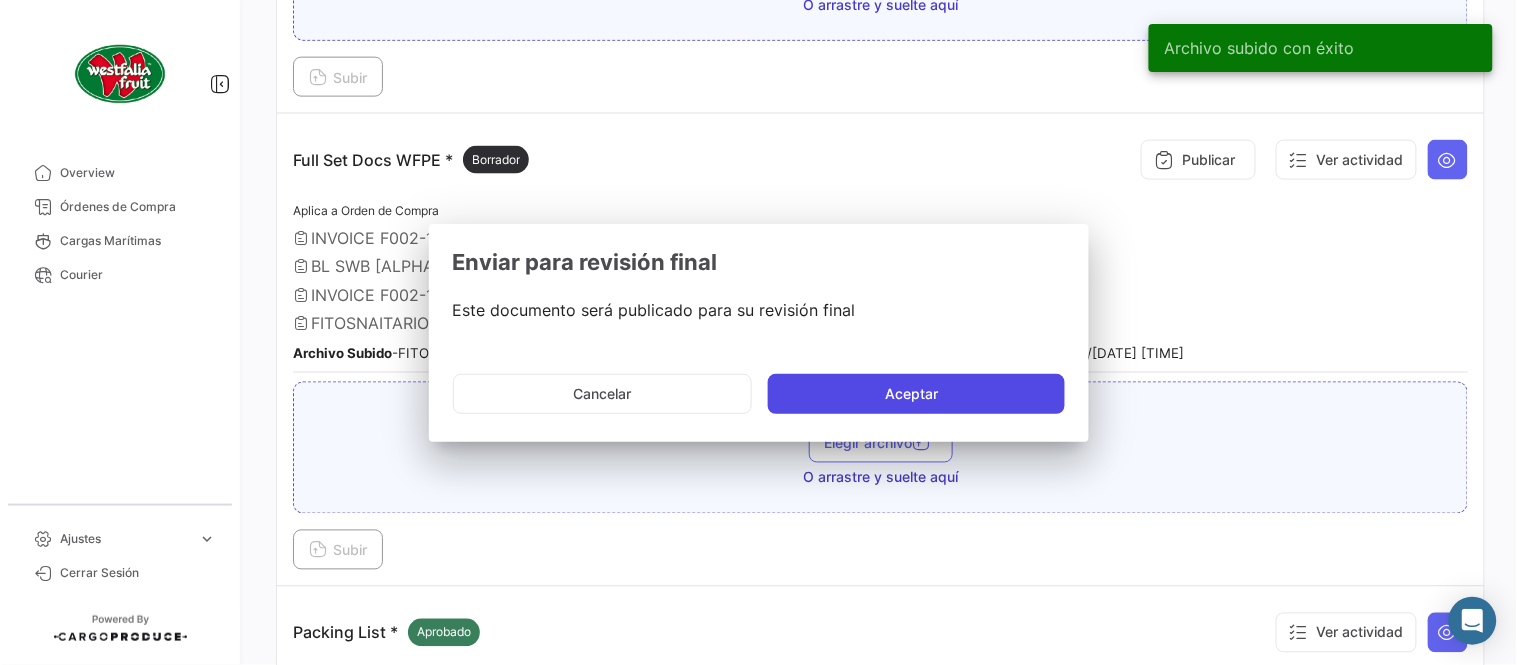 type 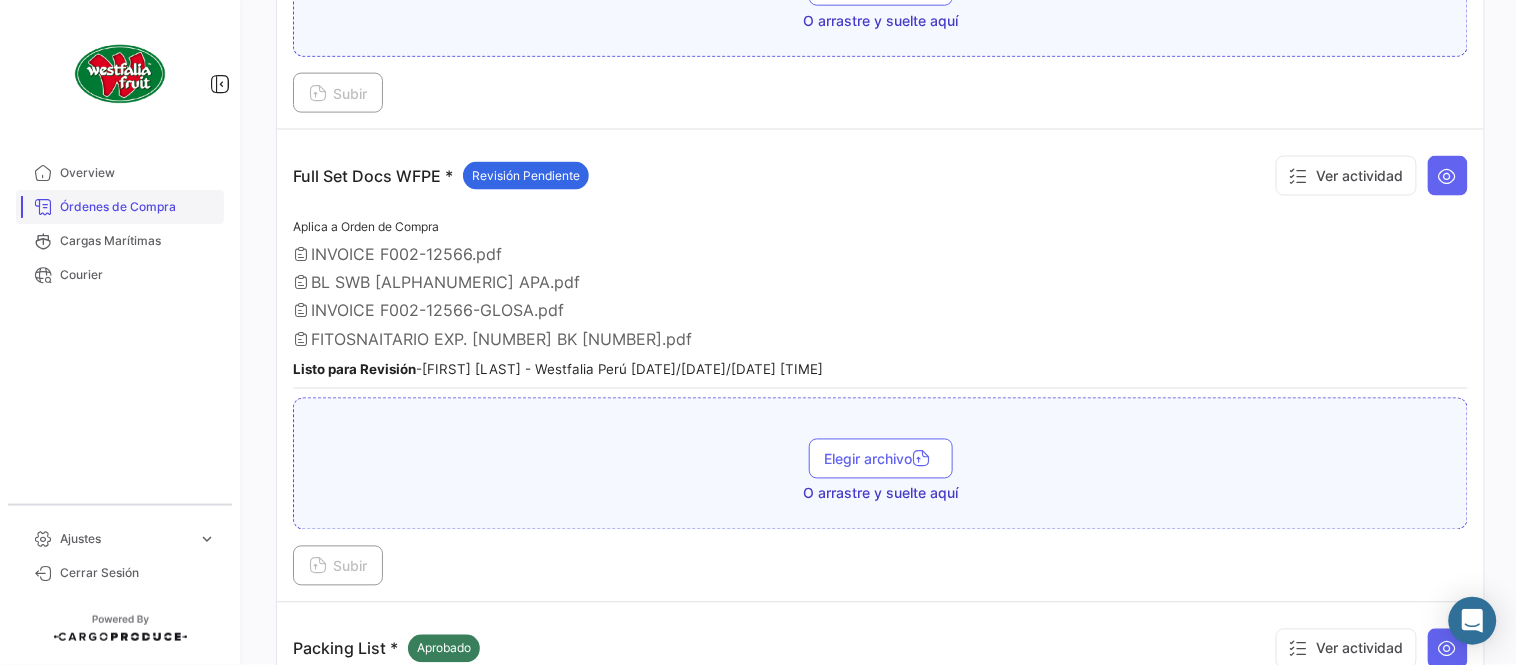 click on "Órdenes de Compra" at bounding box center [120, 207] 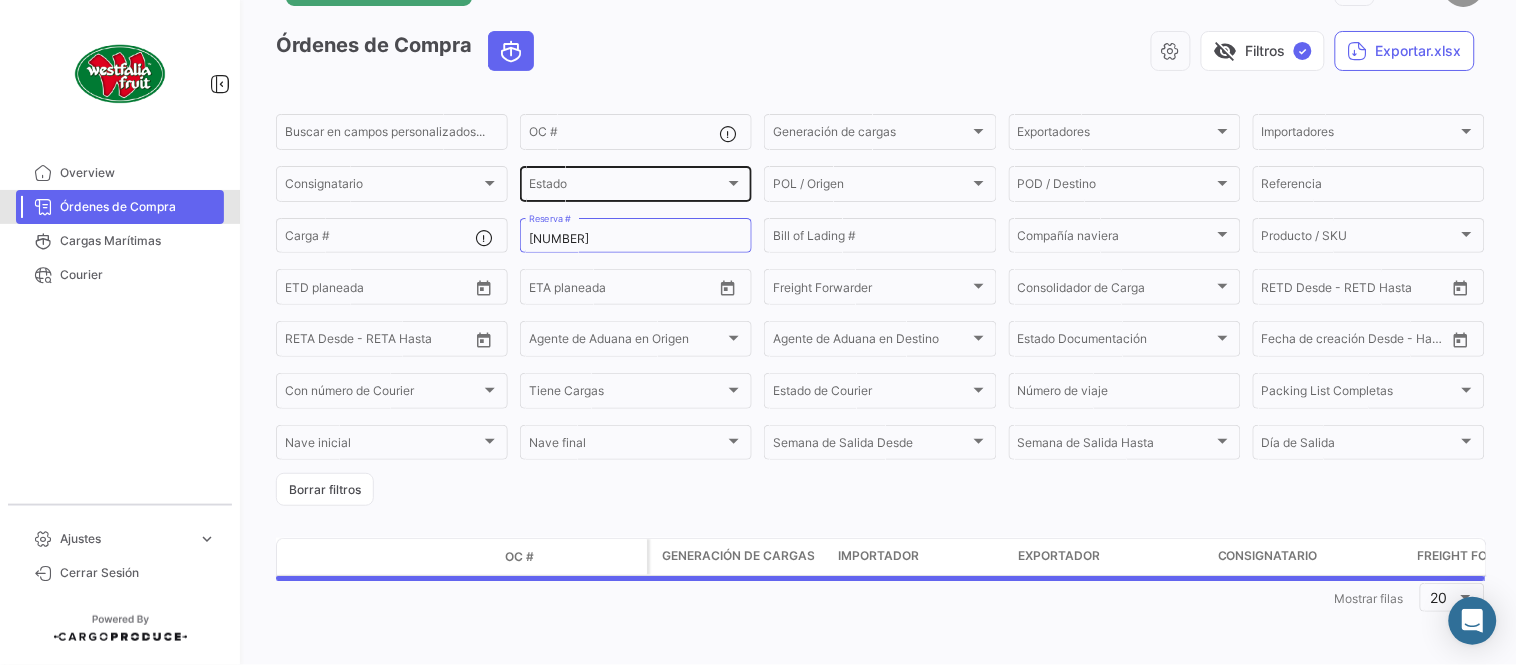 scroll, scrollTop: 0, scrollLeft: 0, axis: both 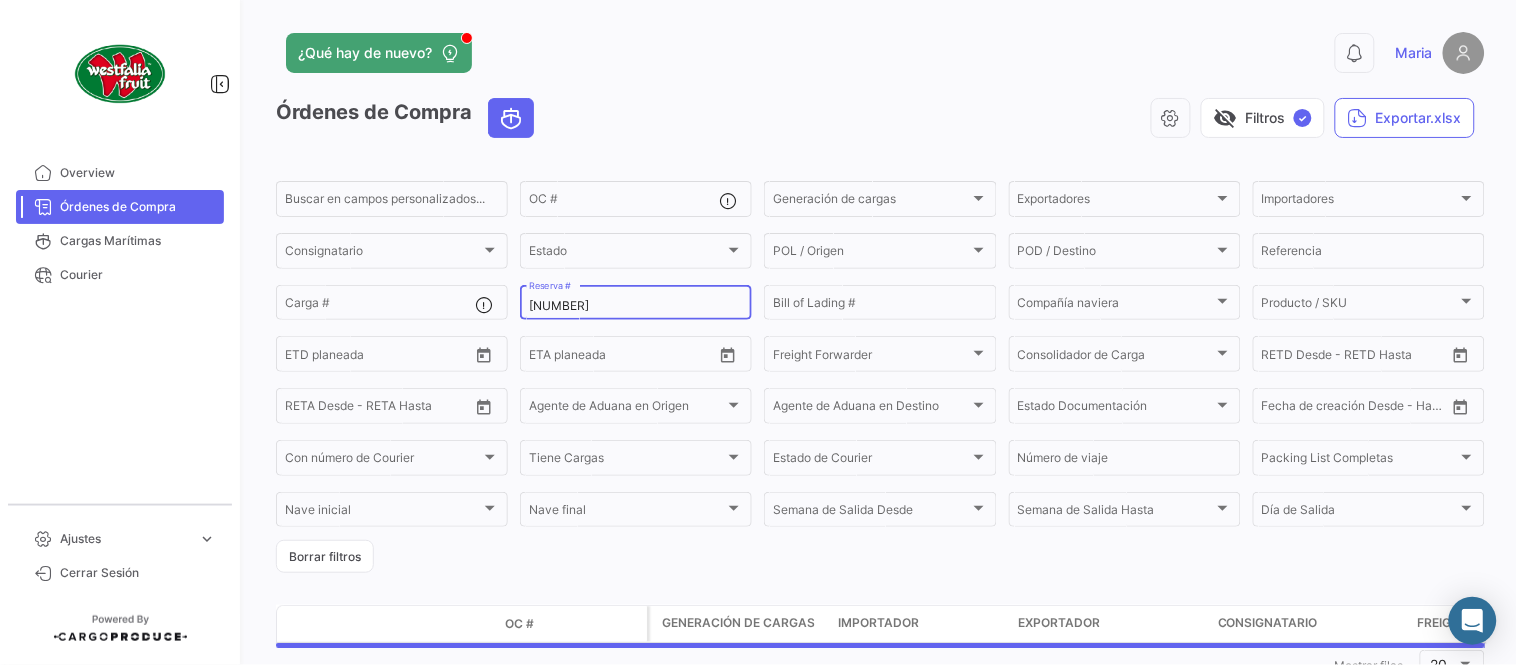 click on "[NUMBER]" at bounding box center [636, 306] 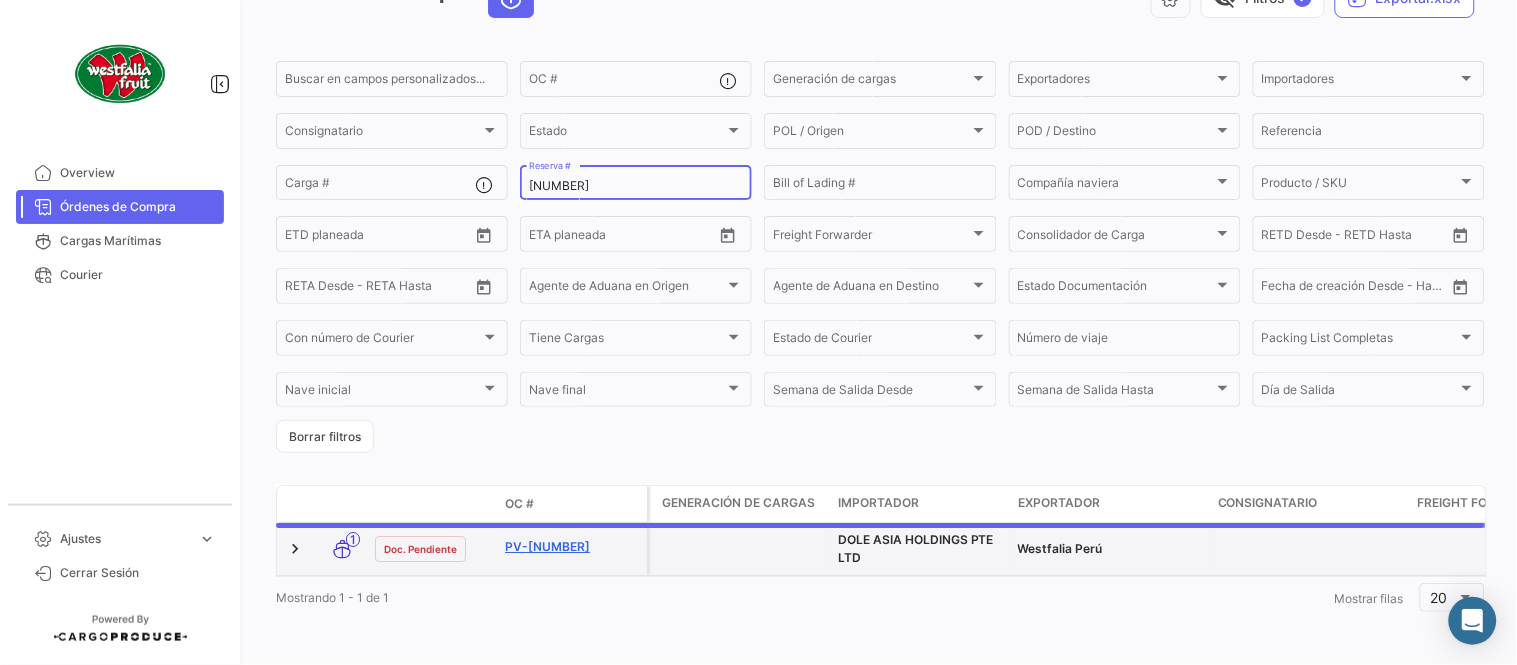 scroll, scrollTop: 136, scrollLeft: 0, axis: vertical 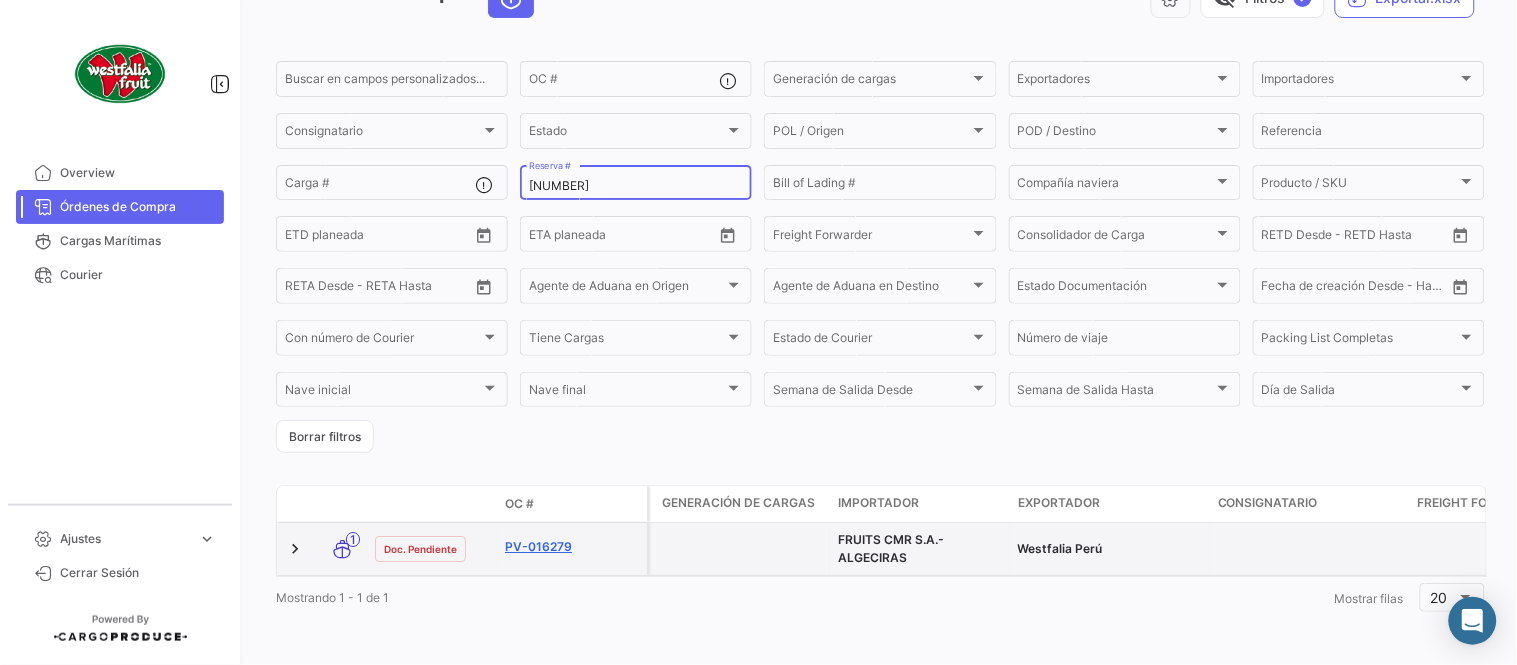 type on "[NUMBER]" 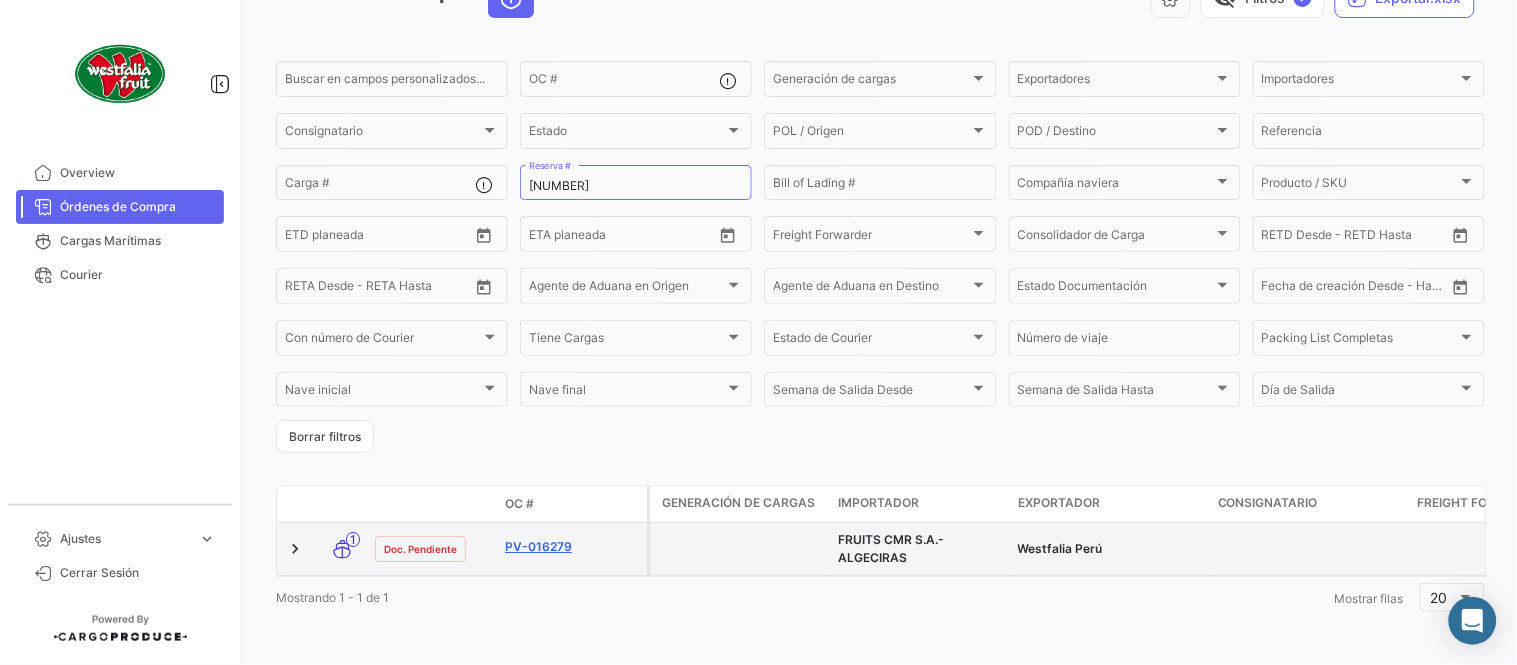 click on "PV-016279" 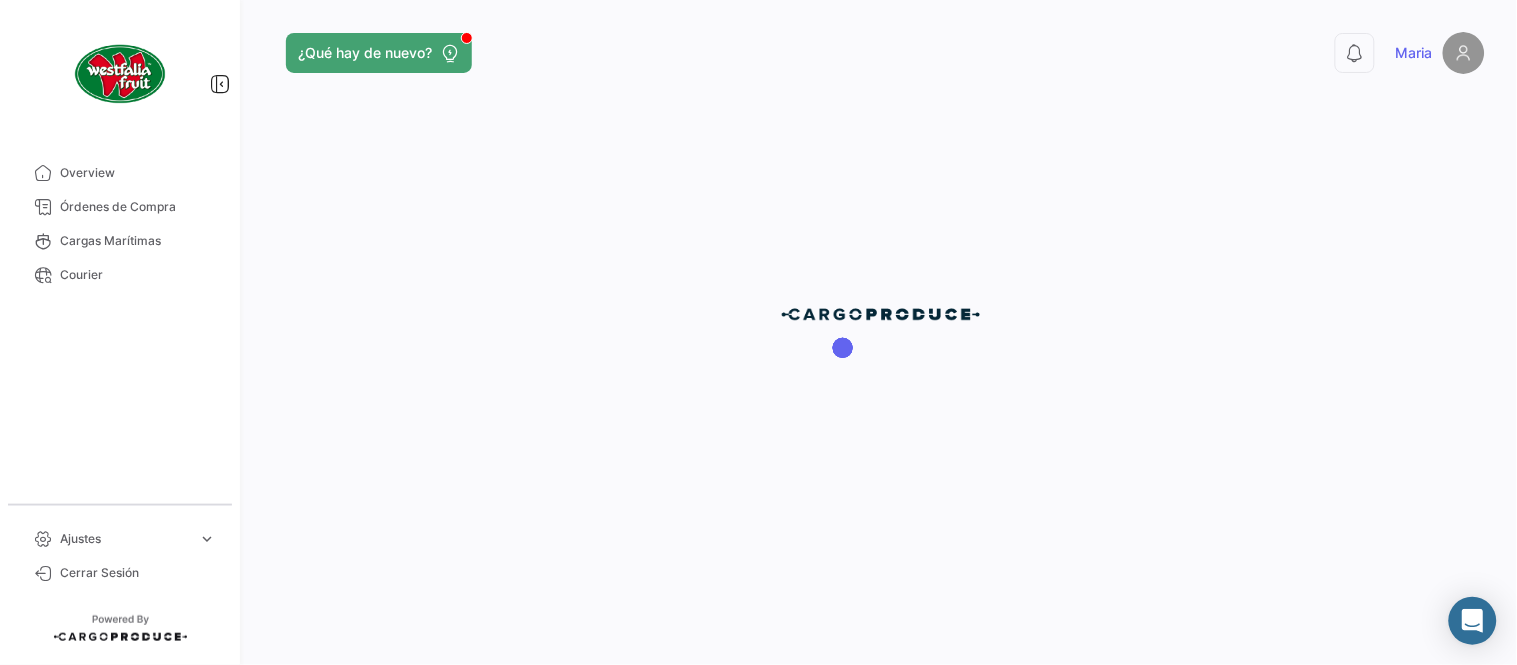 scroll, scrollTop: 0, scrollLeft: 0, axis: both 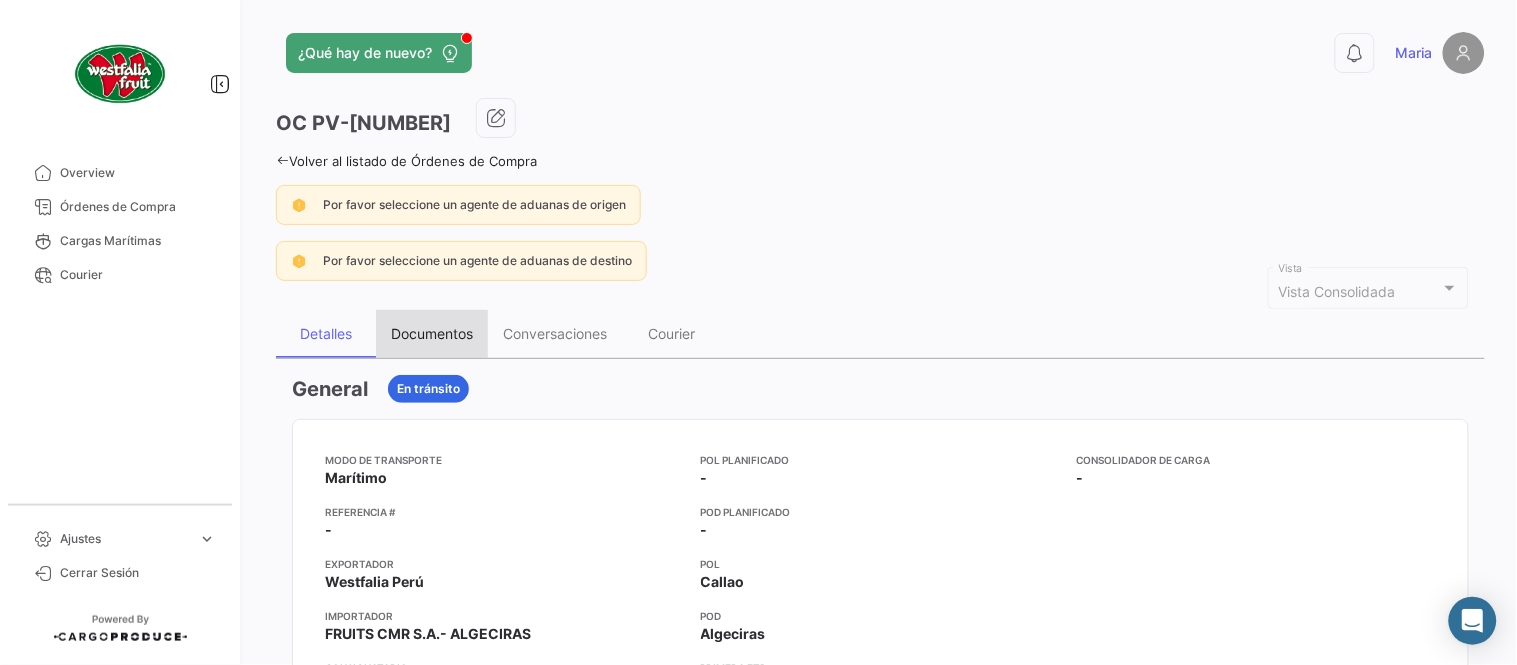 click on "Documentos" at bounding box center (432, 333) 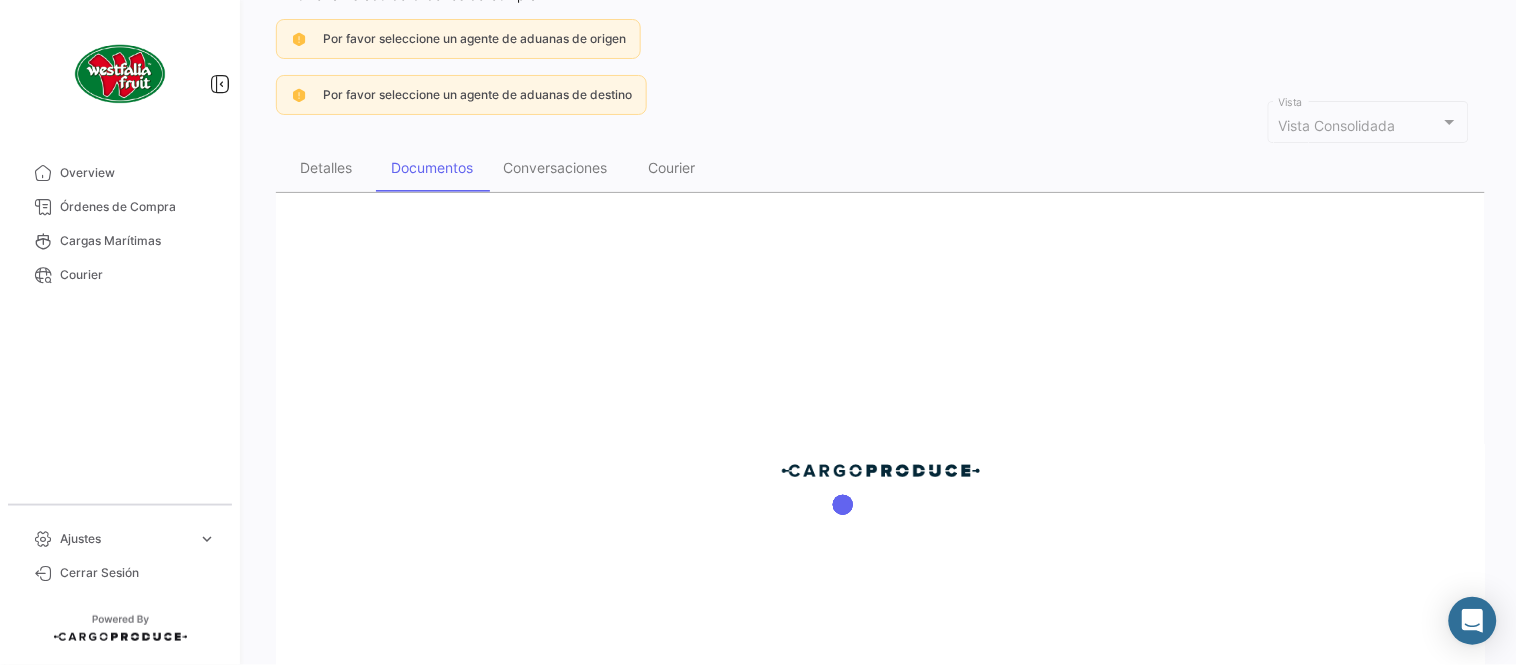 scroll, scrollTop: 332, scrollLeft: 0, axis: vertical 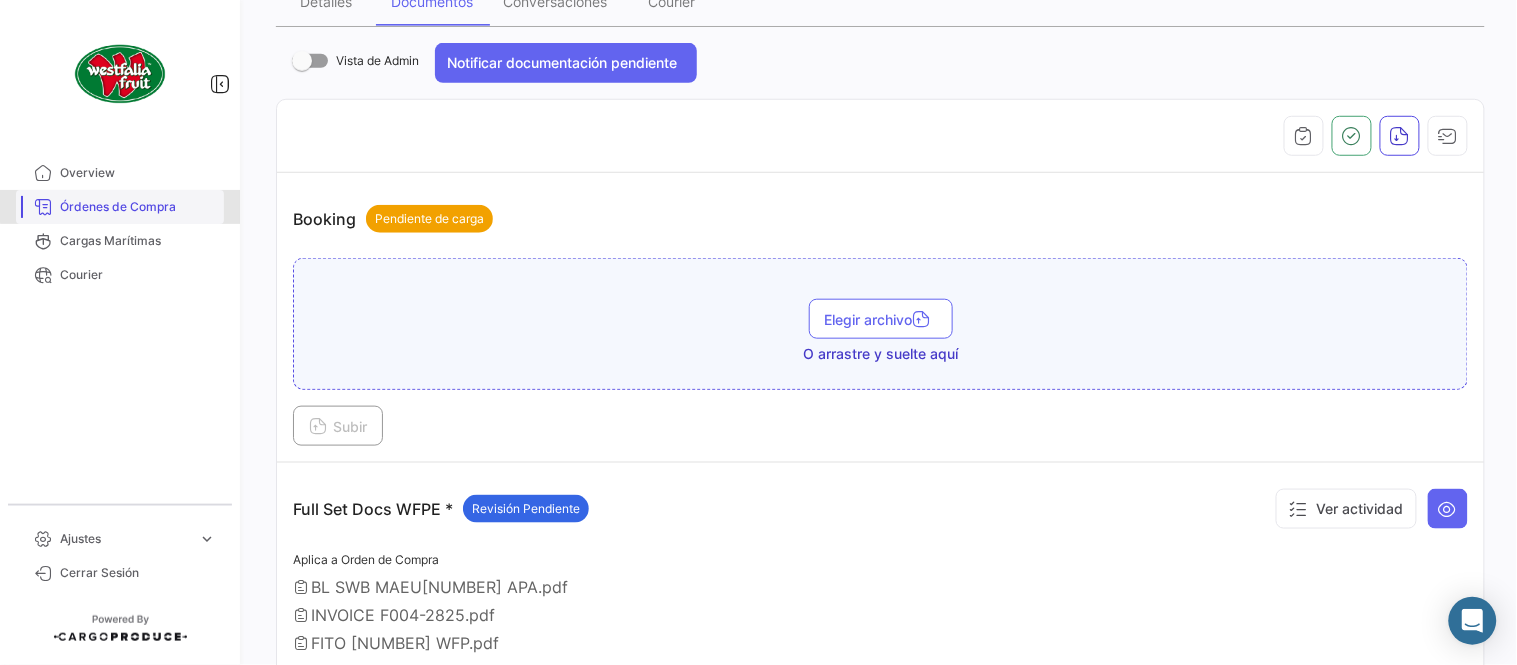click on "Órdenes de Compra" at bounding box center [138, 207] 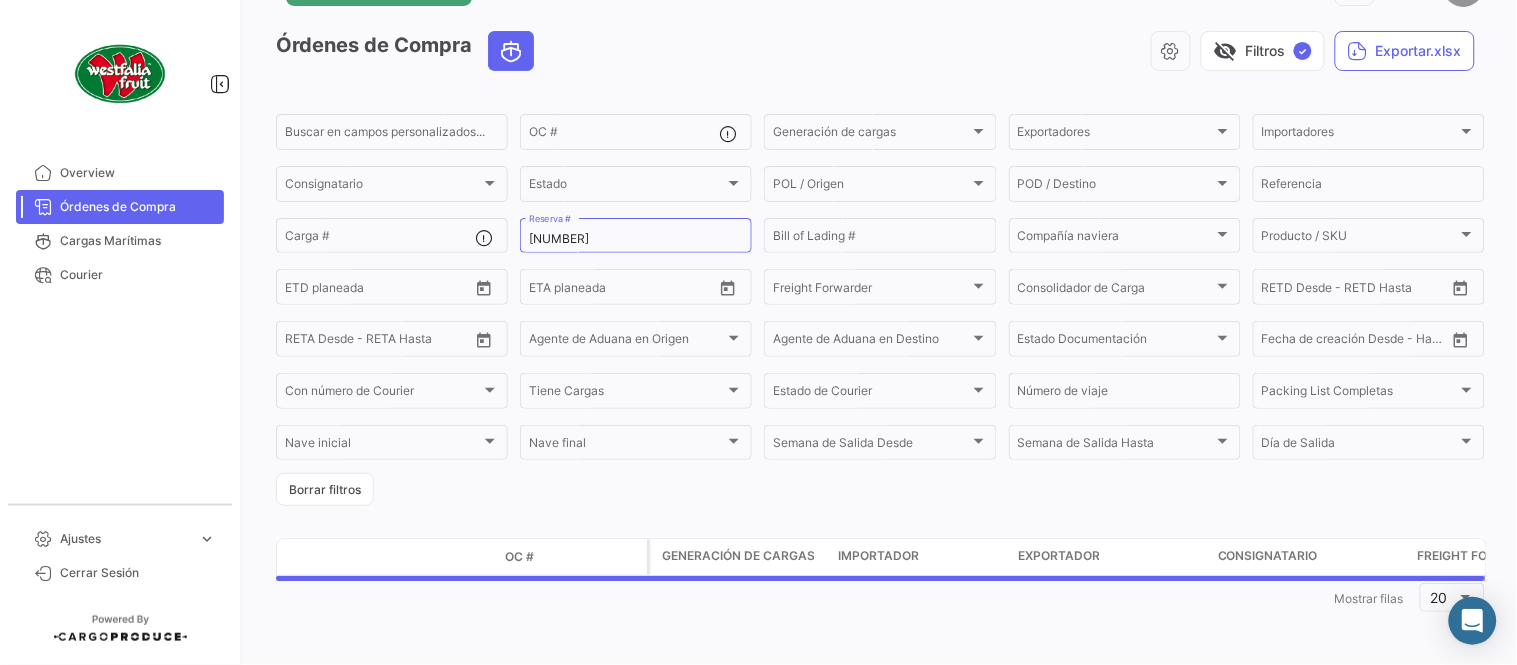 scroll, scrollTop: 0, scrollLeft: 0, axis: both 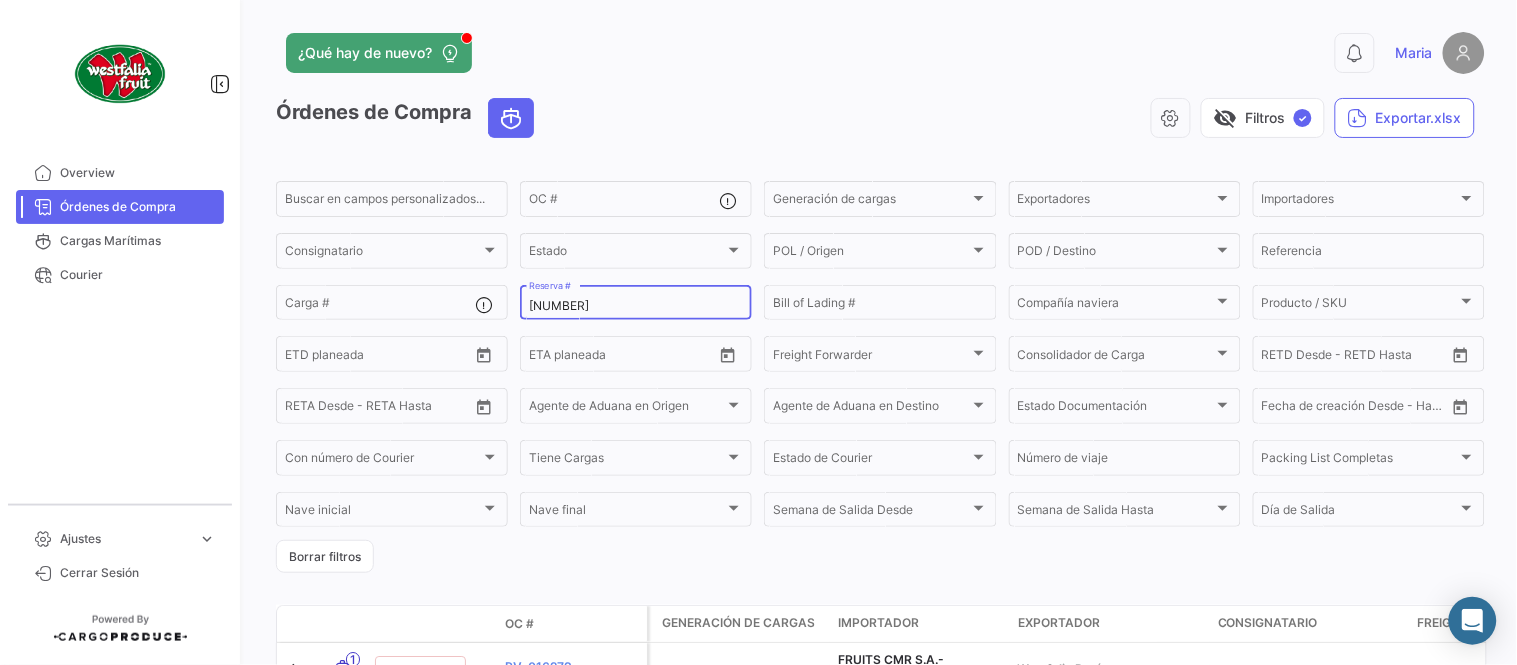 click on "[NUMBER]" at bounding box center (636, 306) 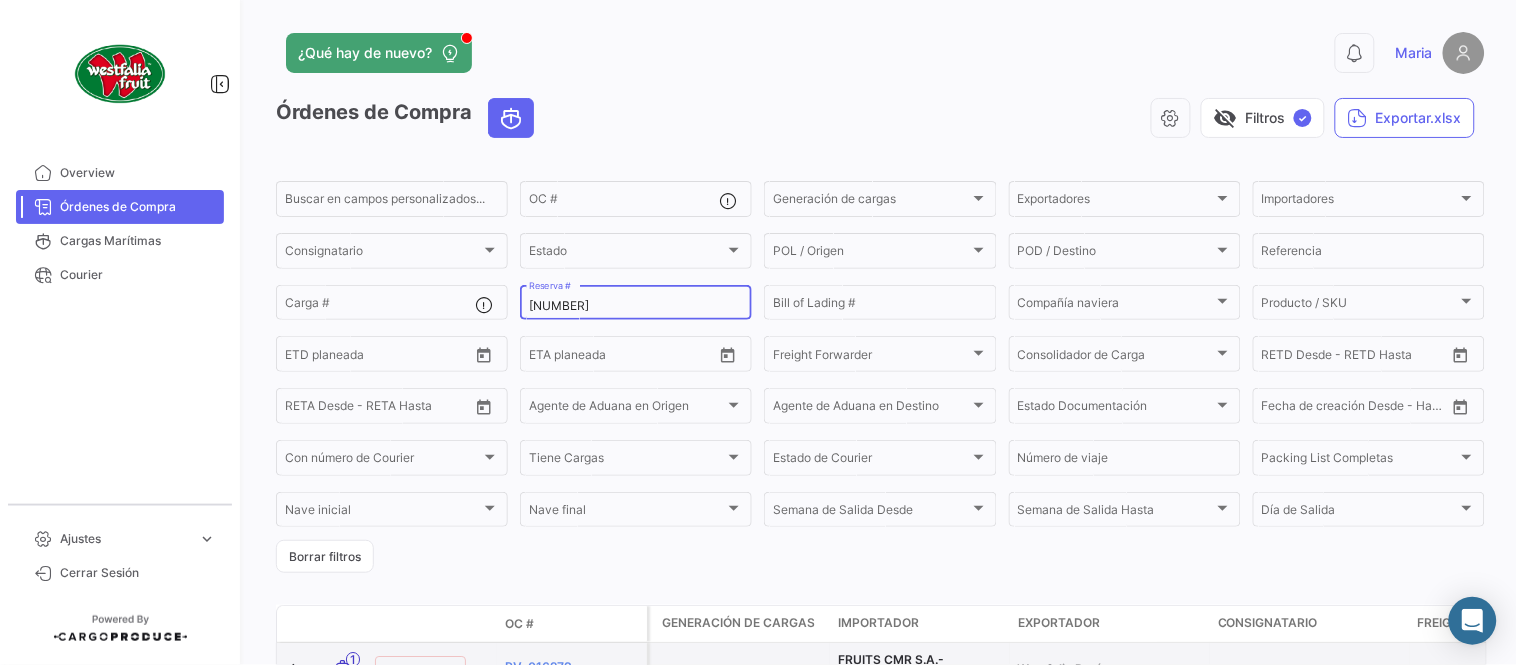 type on "[NUMBER]" 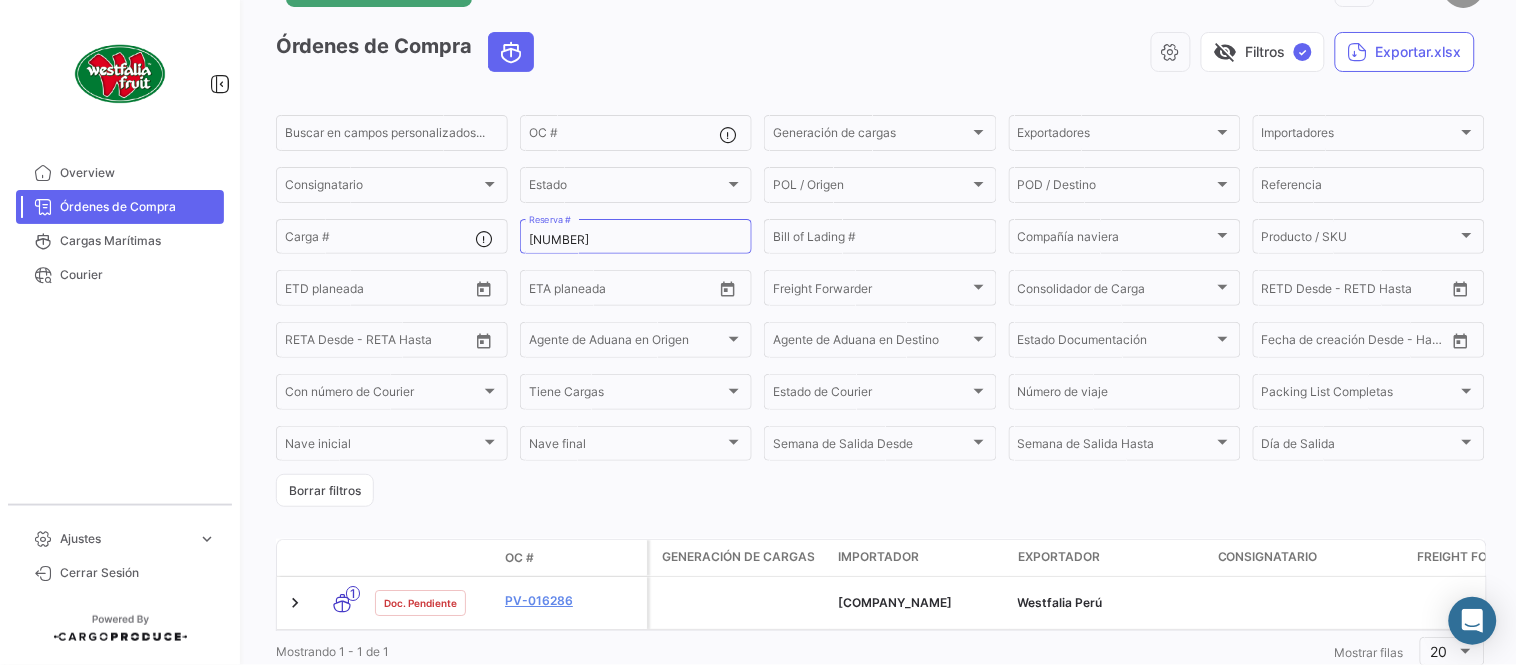 scroll, scrollTop: 128, scrollLeft: 0, axis: vertical 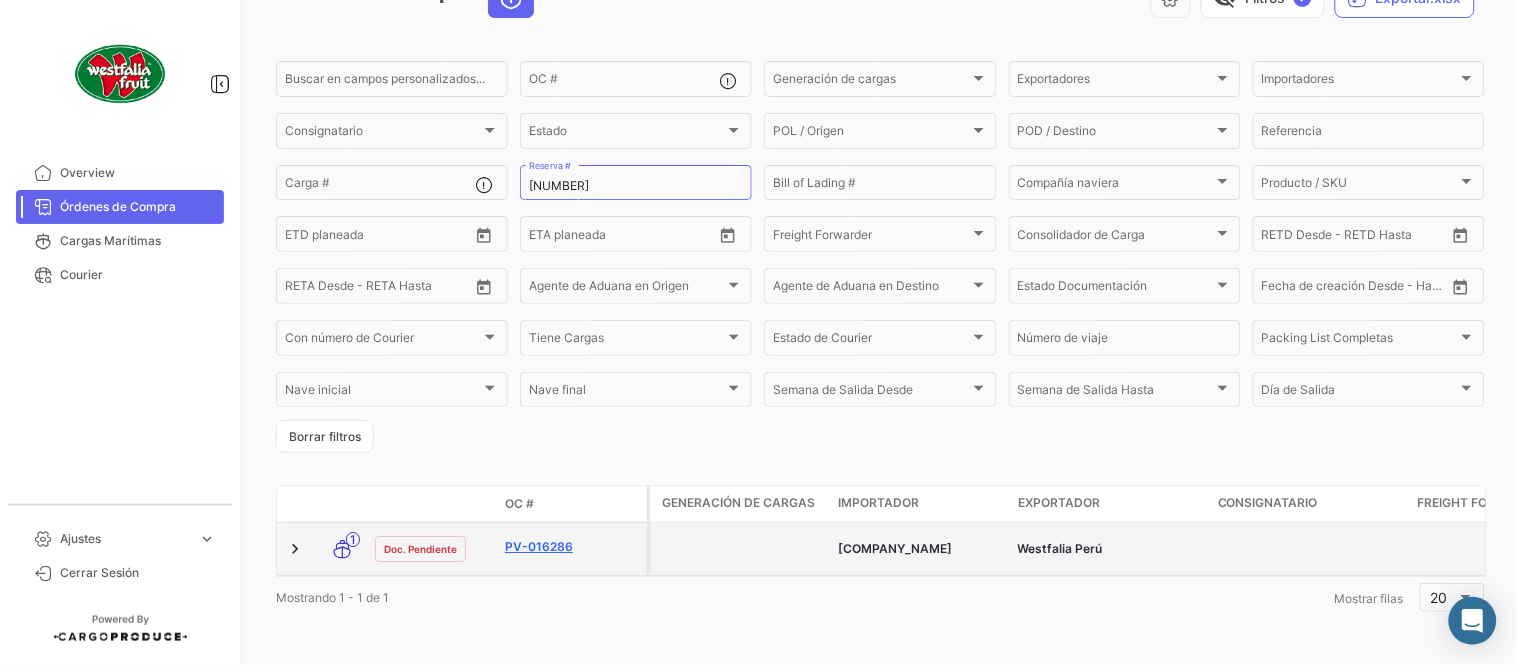 click on "PV-016286" 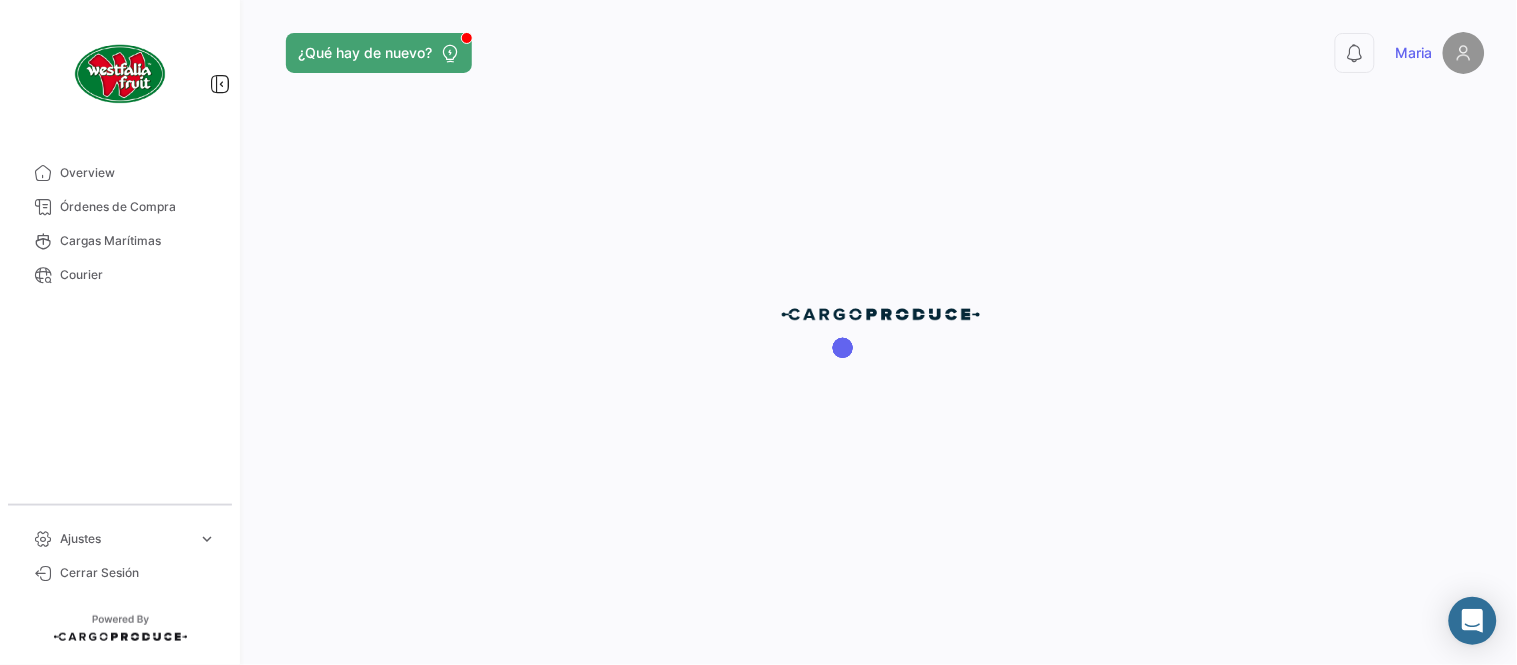 scroll, scrollTop: 0, scrollLeft: 0, axis: both 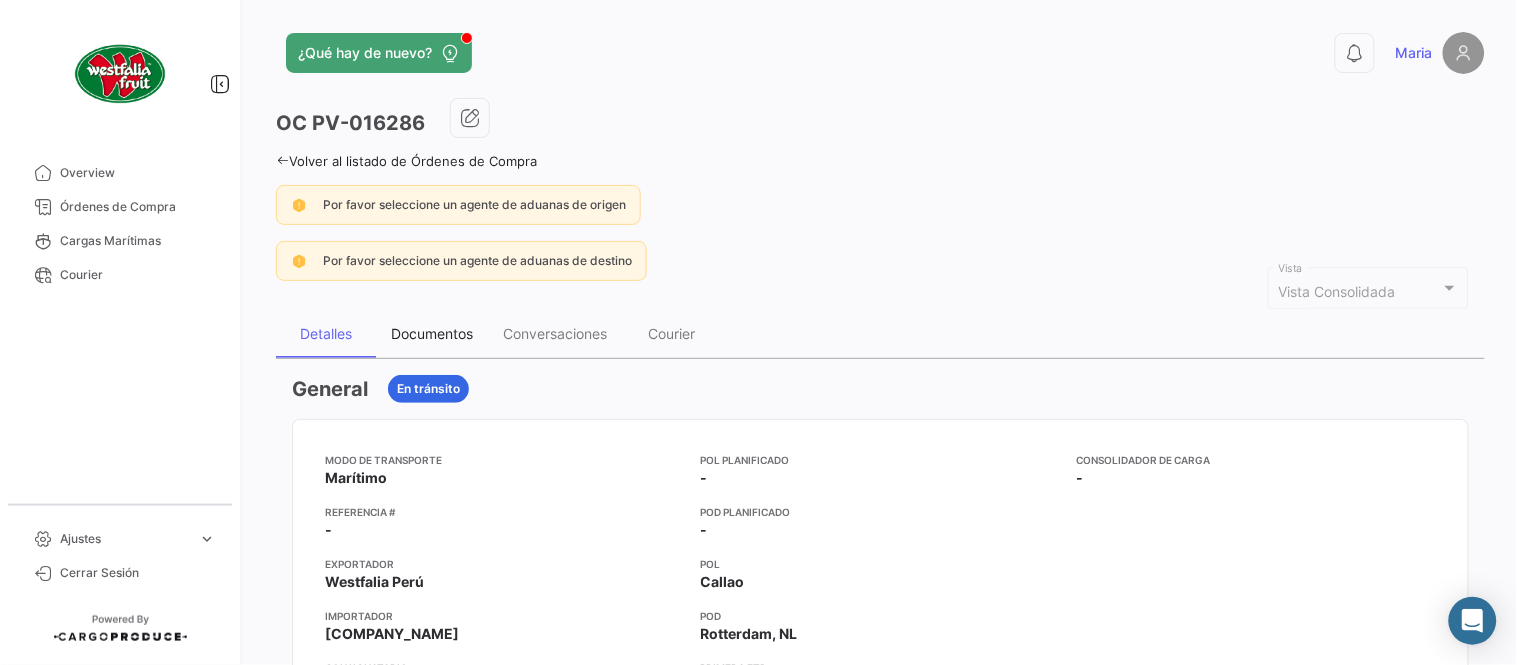click on "Documentos" at bounding box center (432, 333) 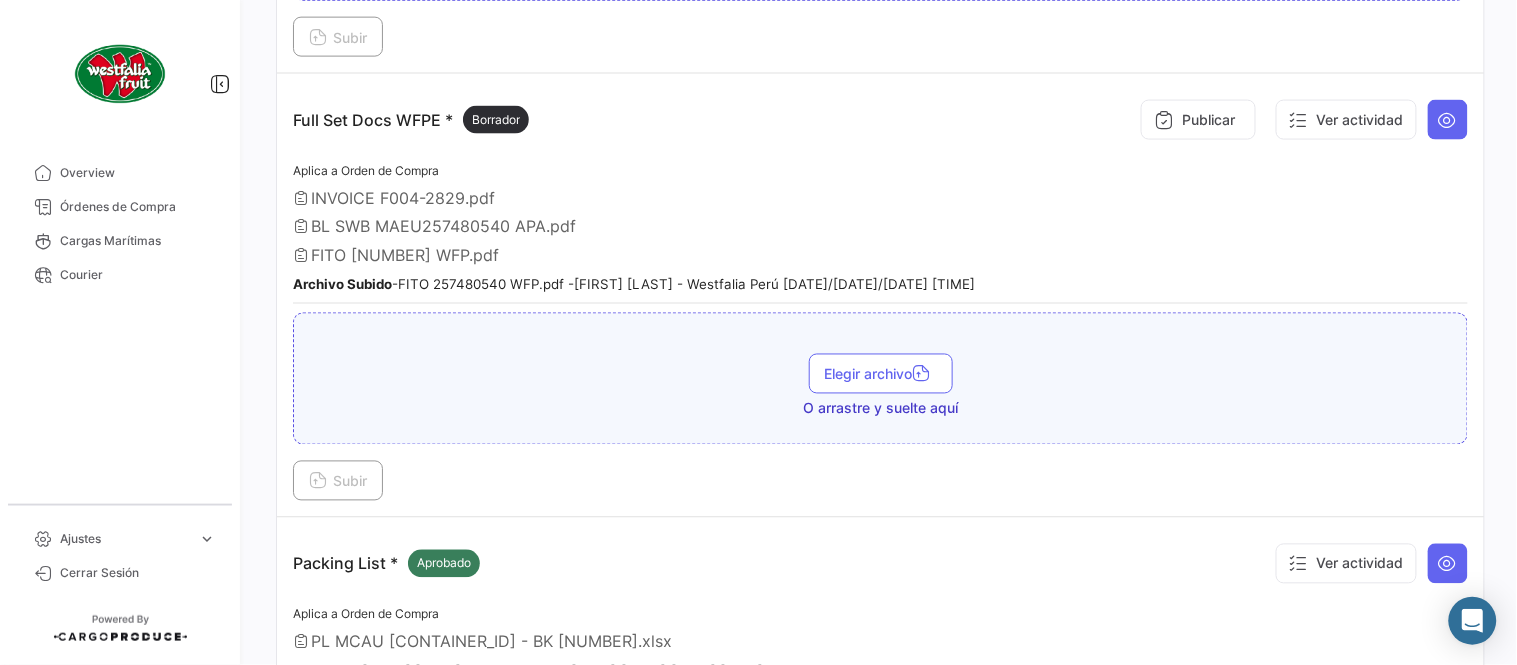 scroll, scrollTop: 666, scrollLeft: 0, axis: vertical 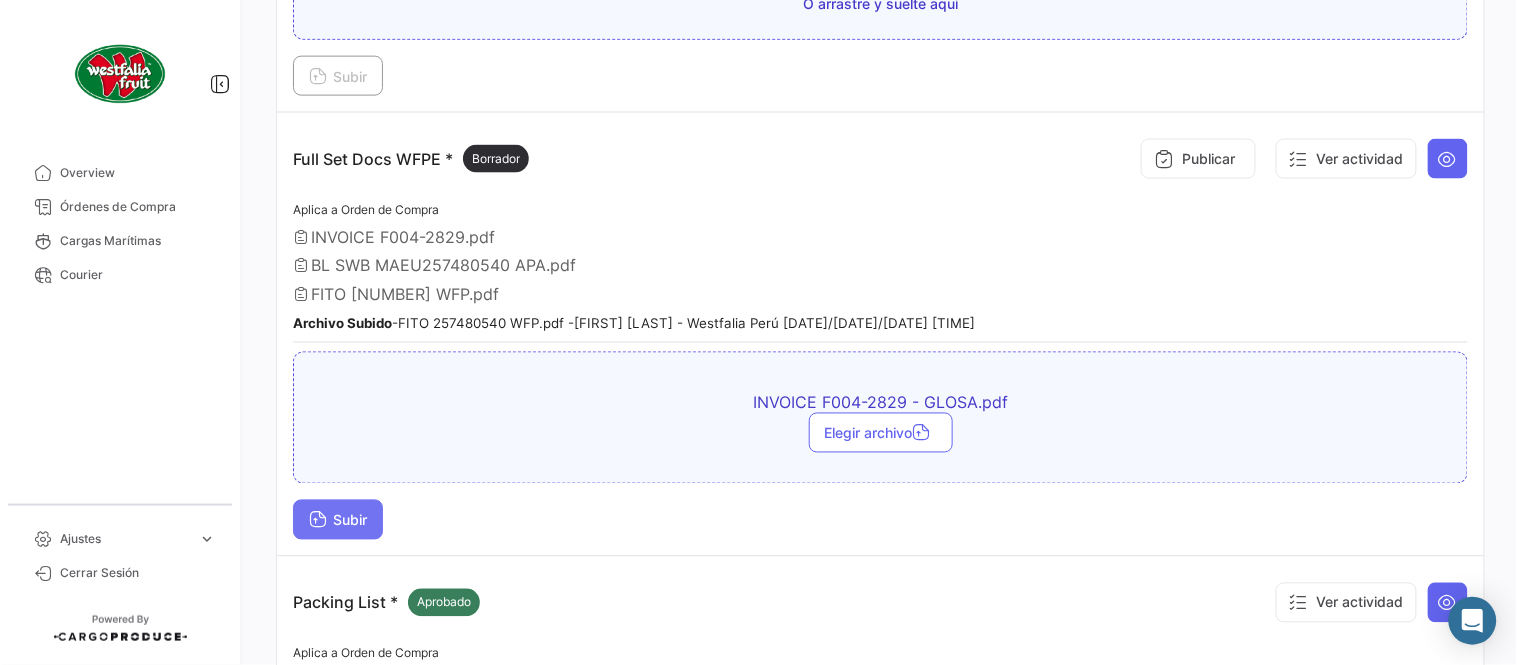 click on "Subir" at bounding box center (338, 520) 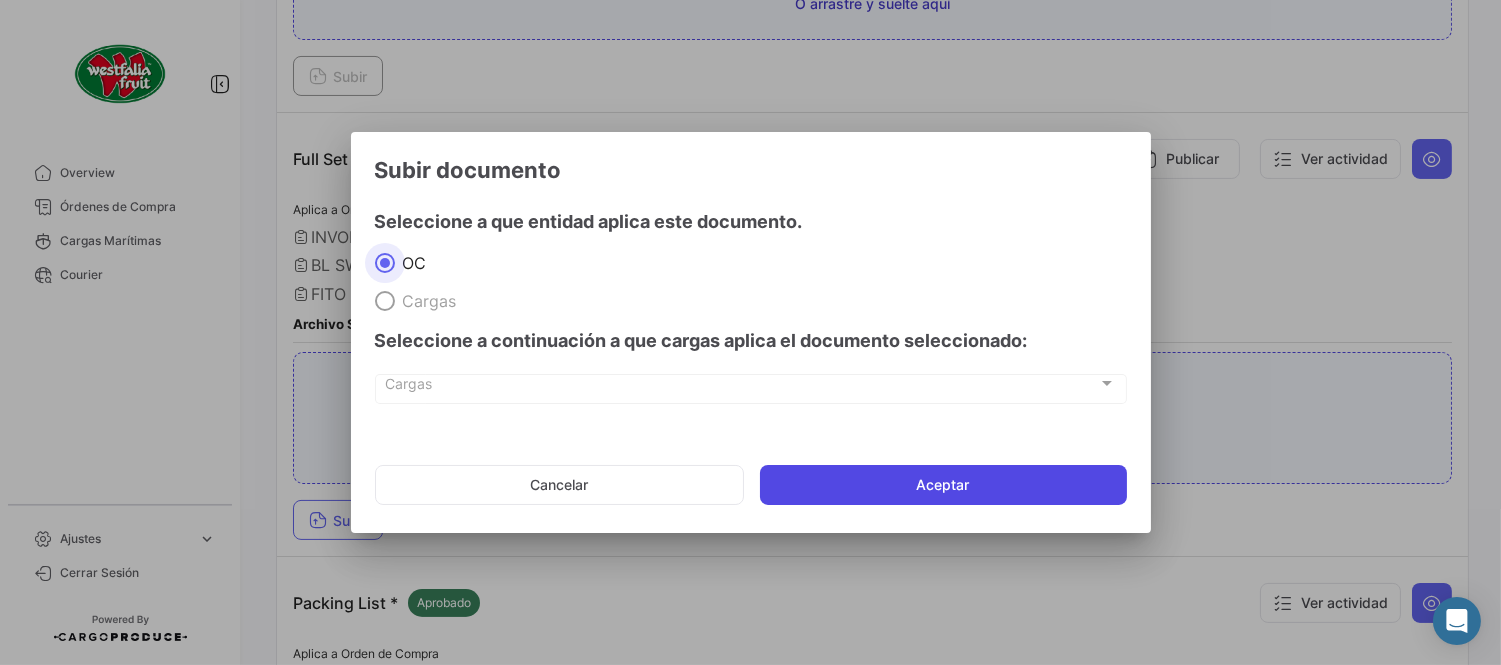 click on "Aceptar" 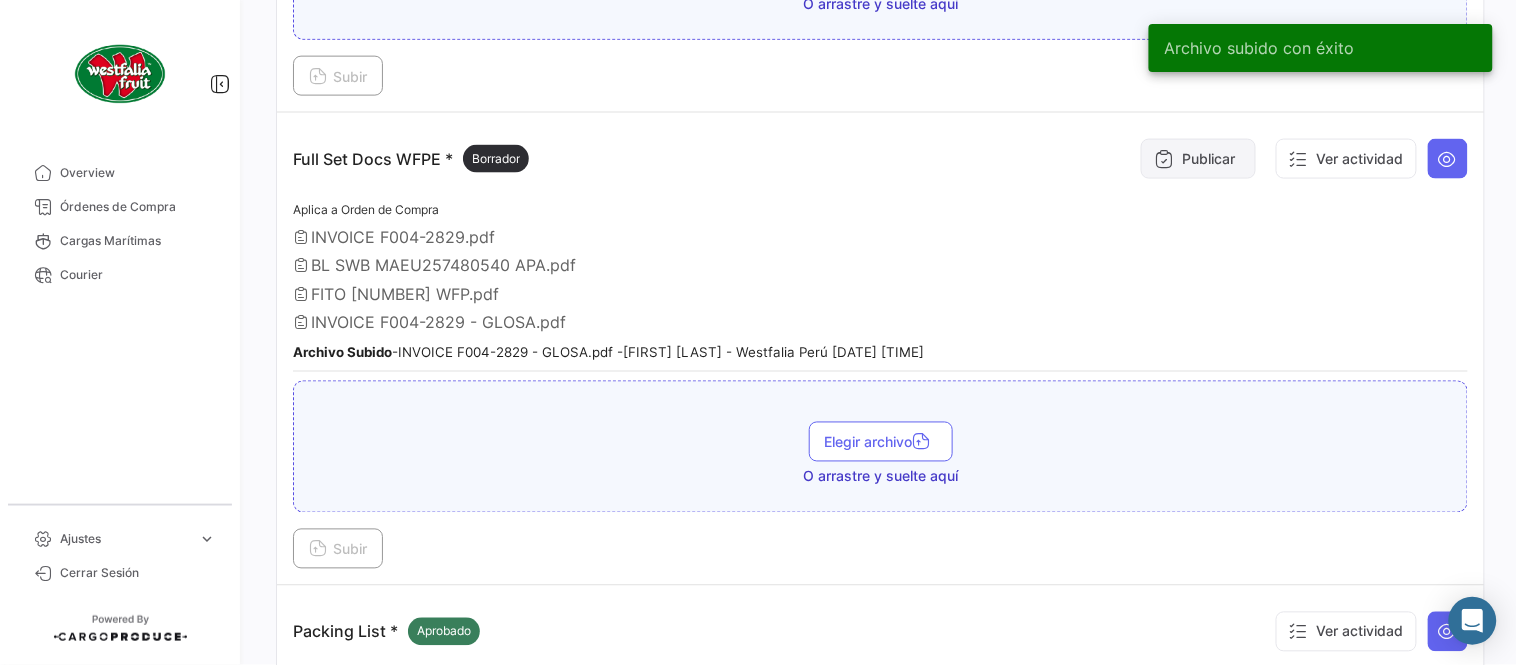 click on "Publicar" at bounding box center [1198, 159] 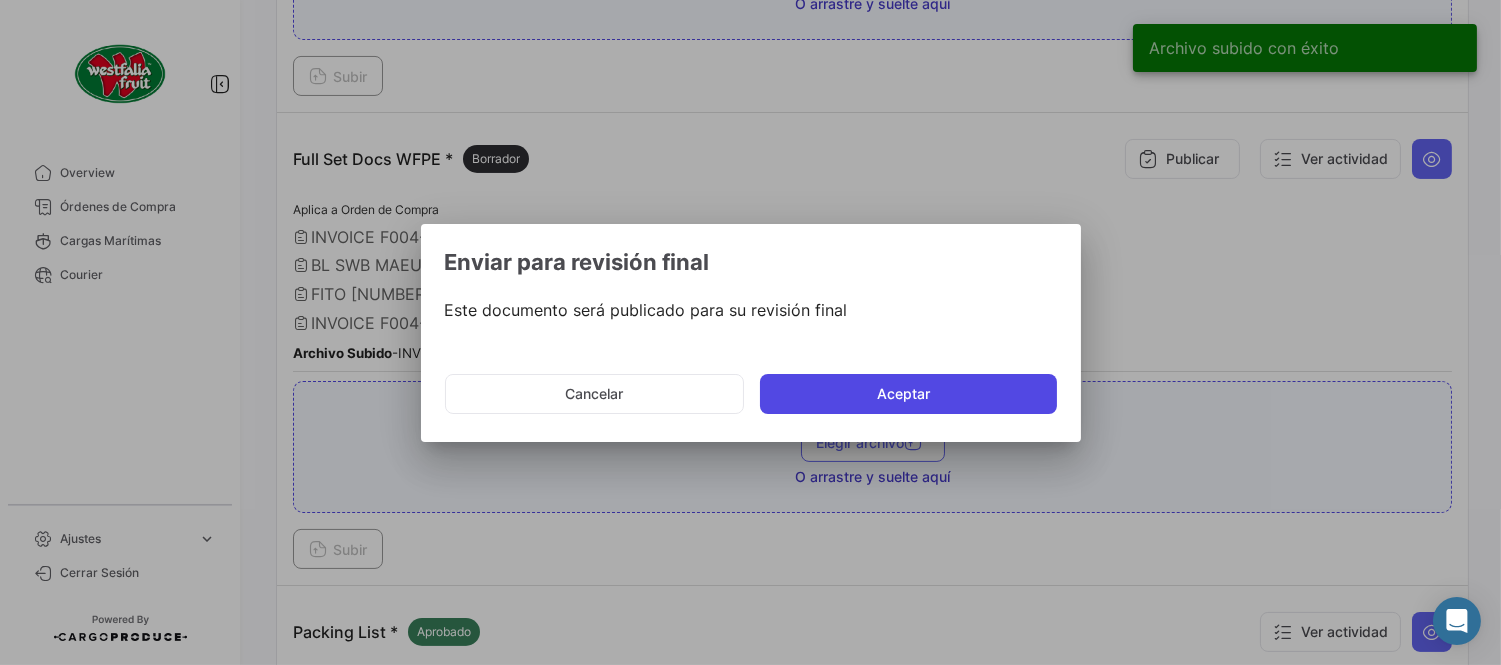click on "Aceptar" 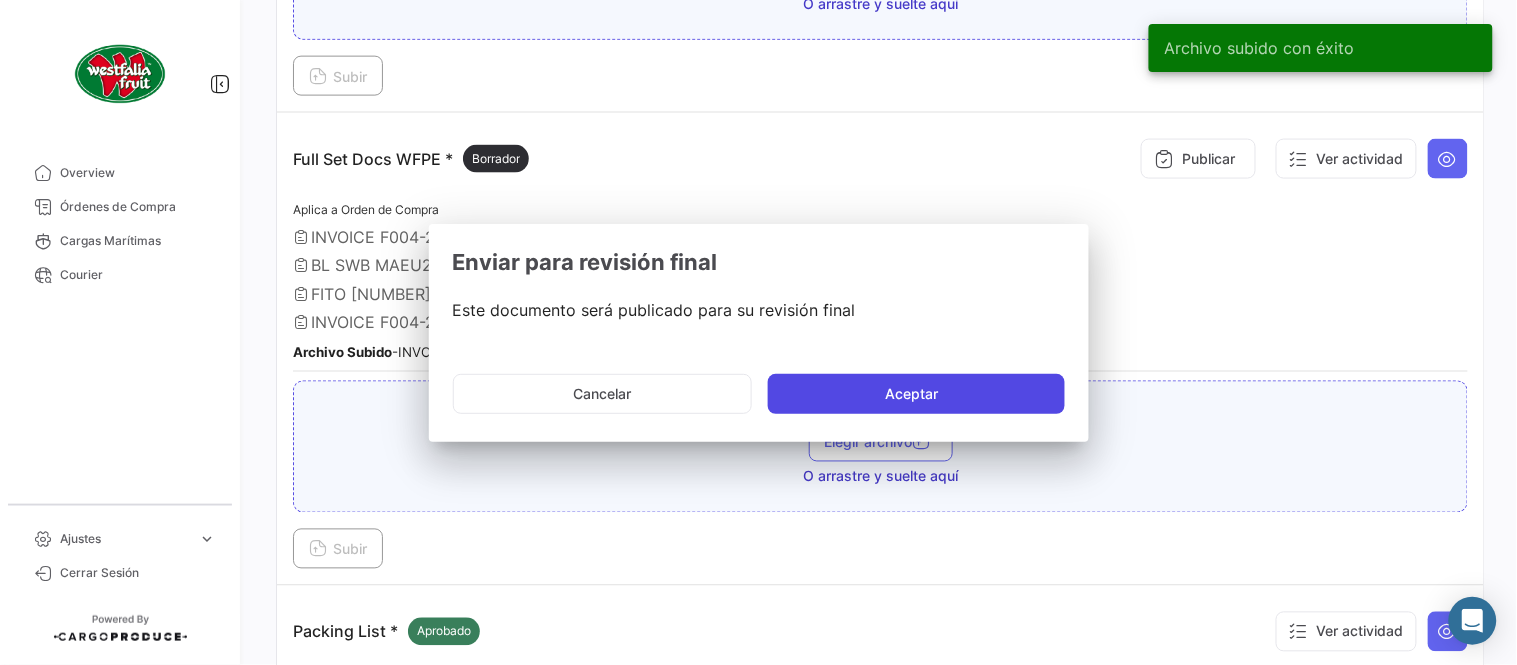 type 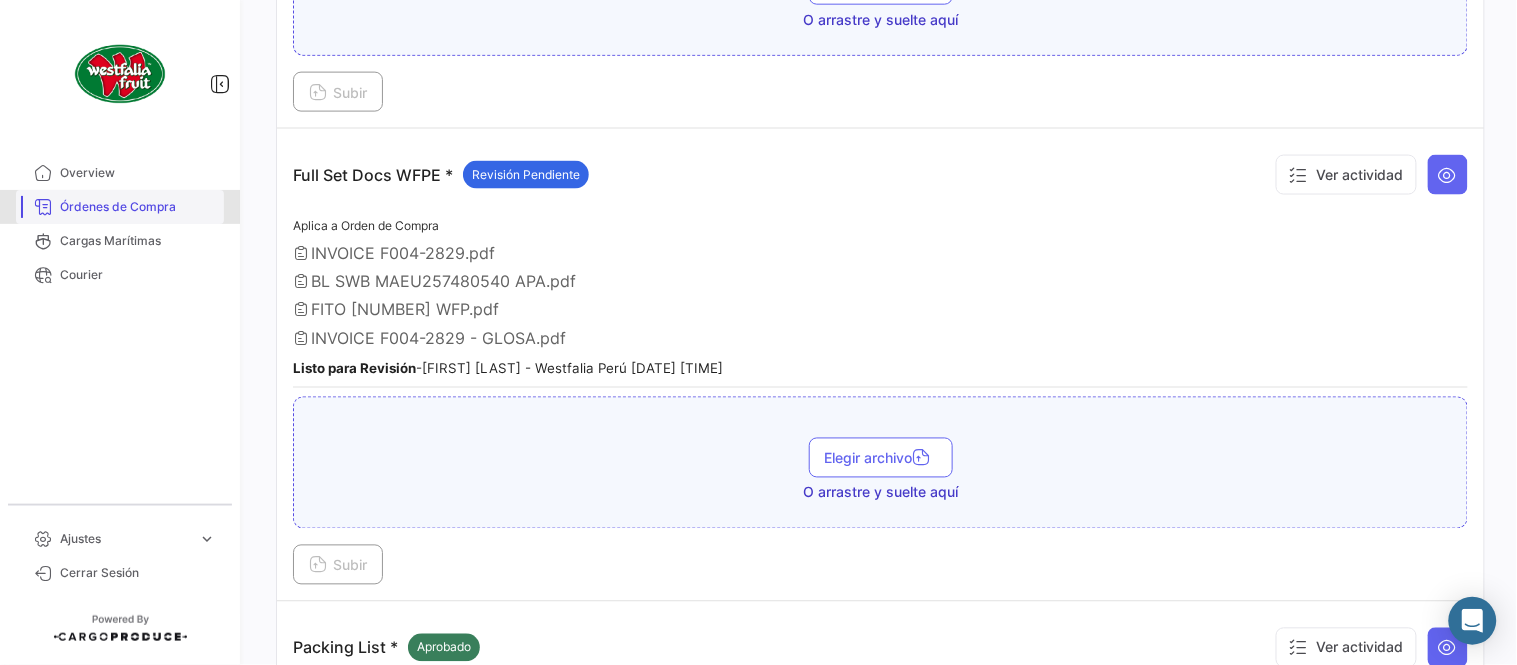 click on "Órdenes de Compra" at bounding box center (120, 207) 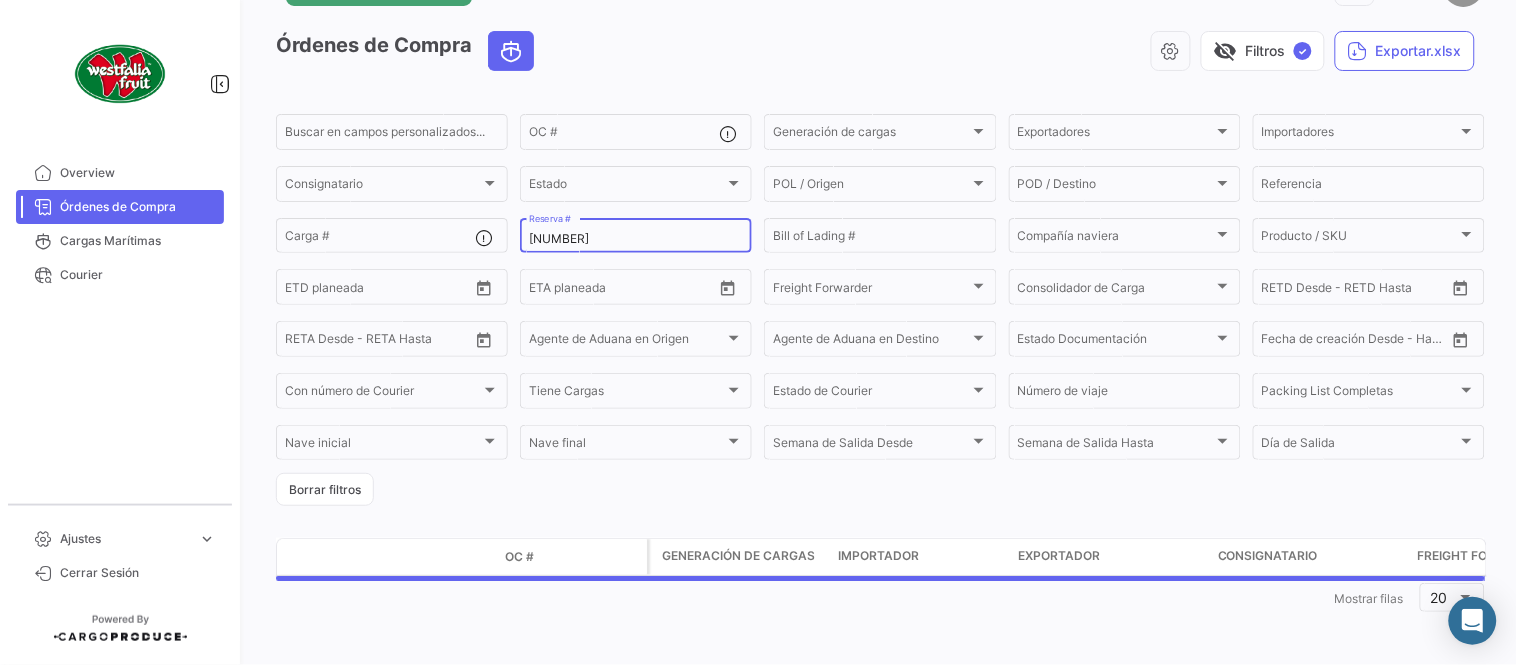 scroll, scrollTop: 0, scrollLeft: 0, axis: both 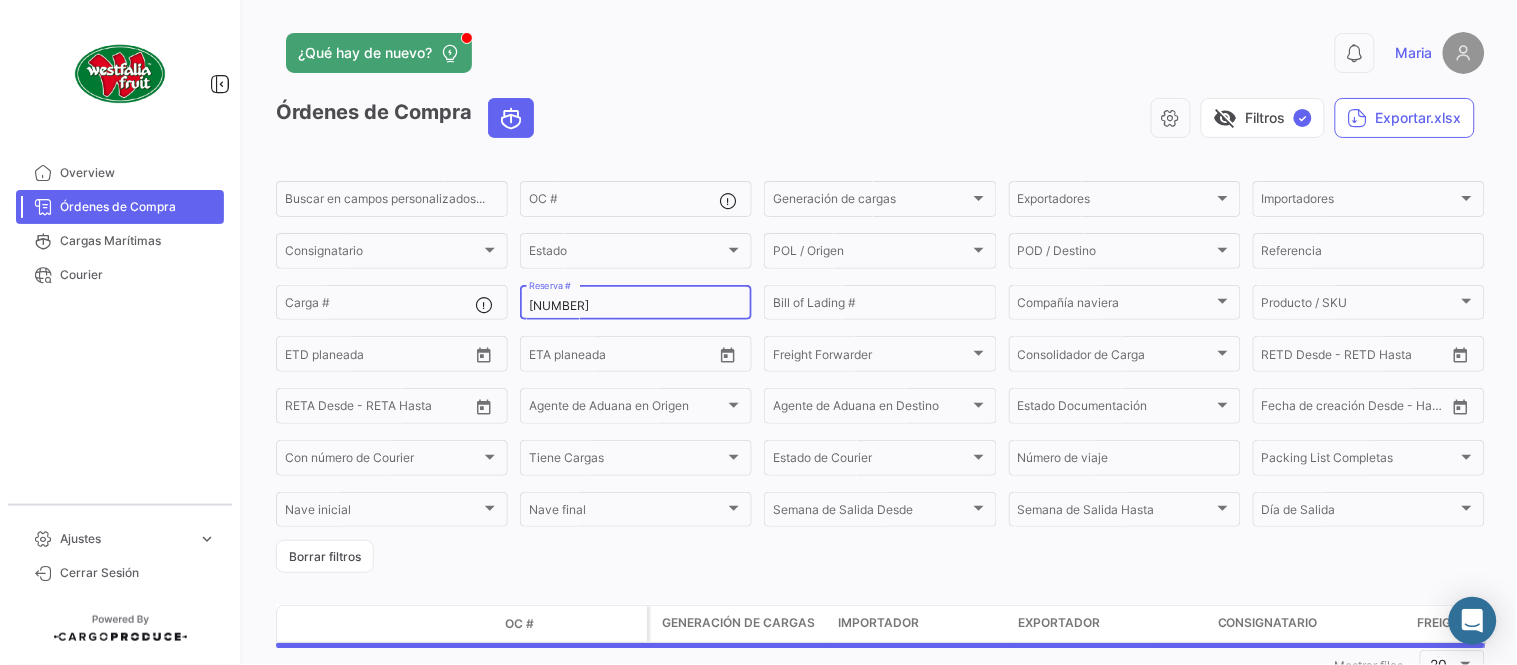 click on "[NUMBER]" at bounding box center (636, 306) 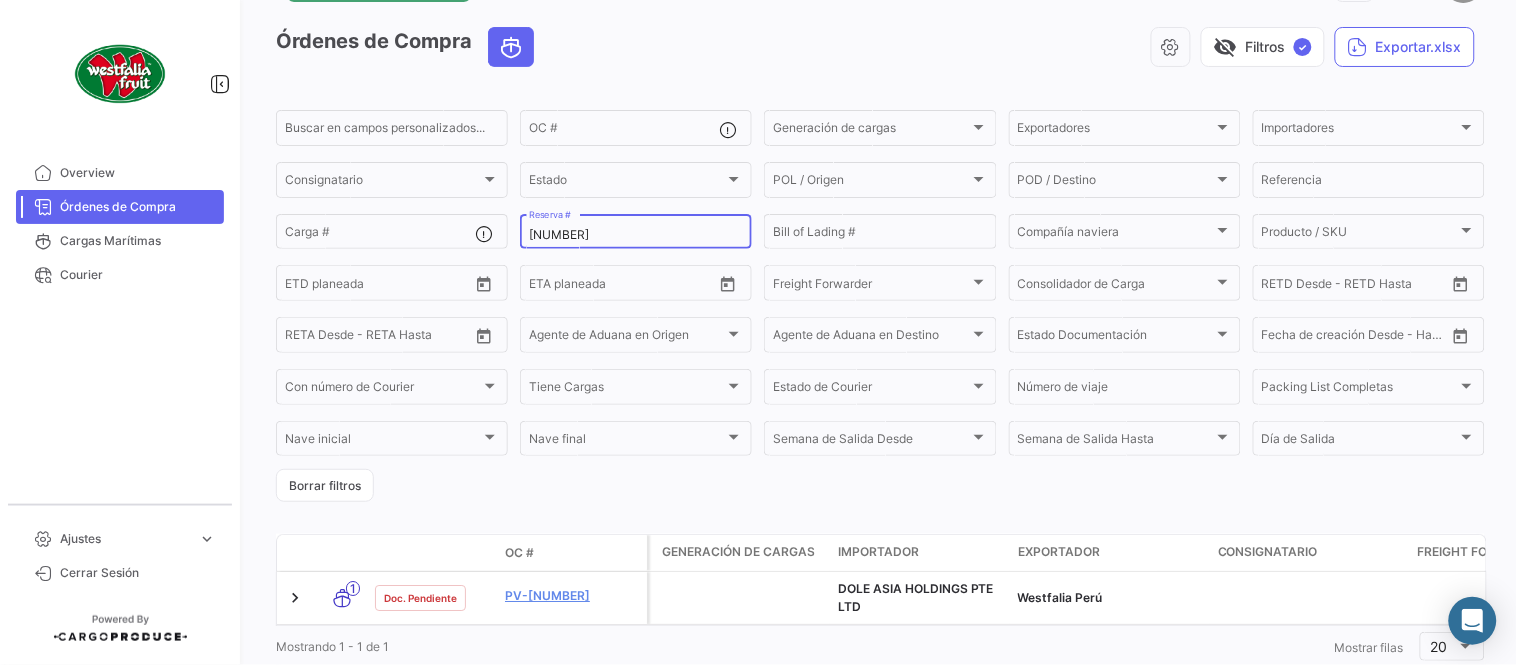 scroll, scrollTop: 128, scrollLeft: 0, axis: vertical 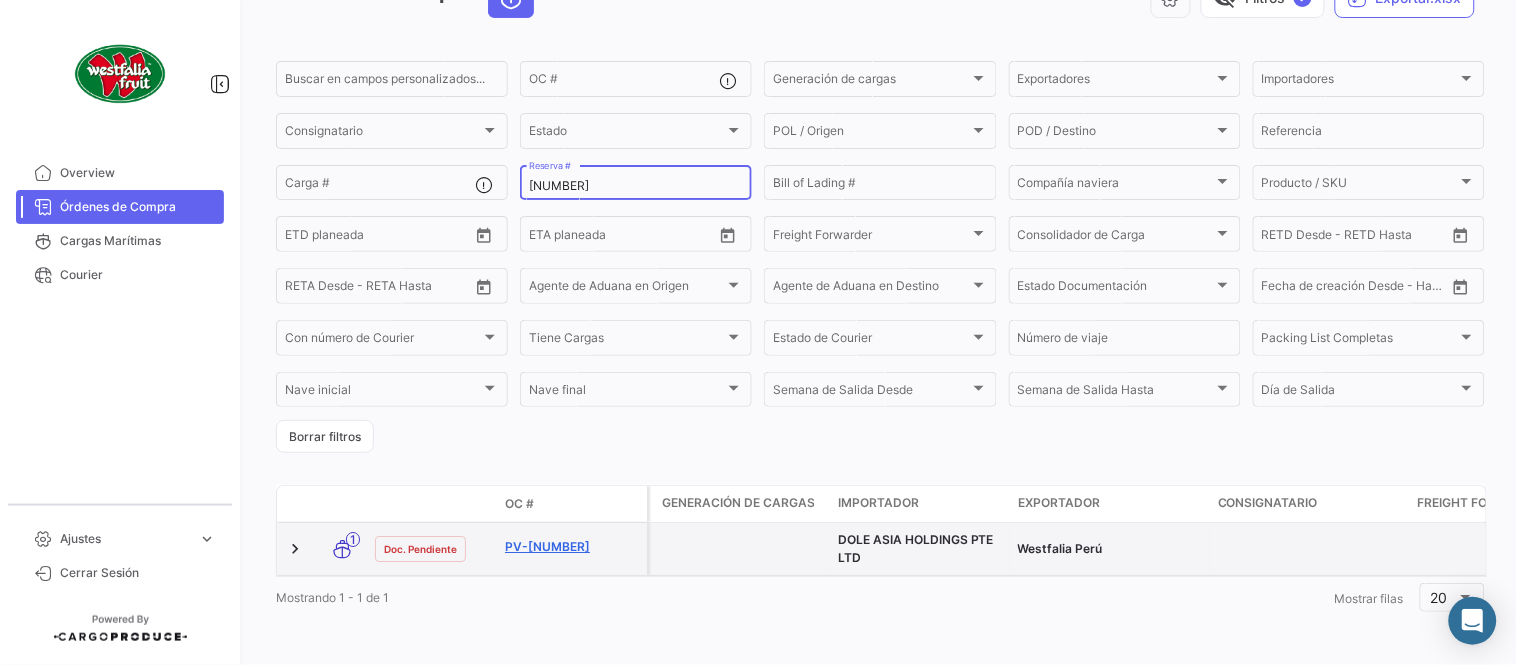 type on "[NUMBER]" 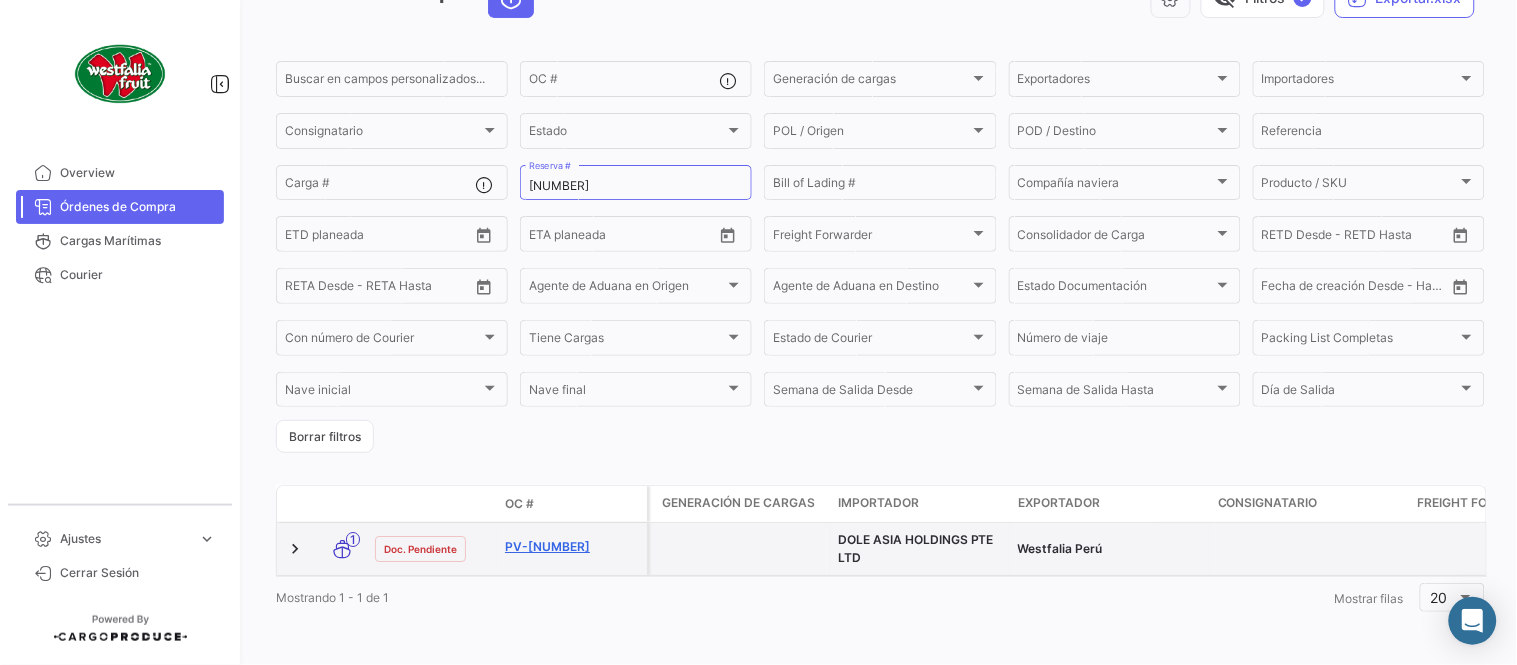 click on "PV-[NUMBER]" 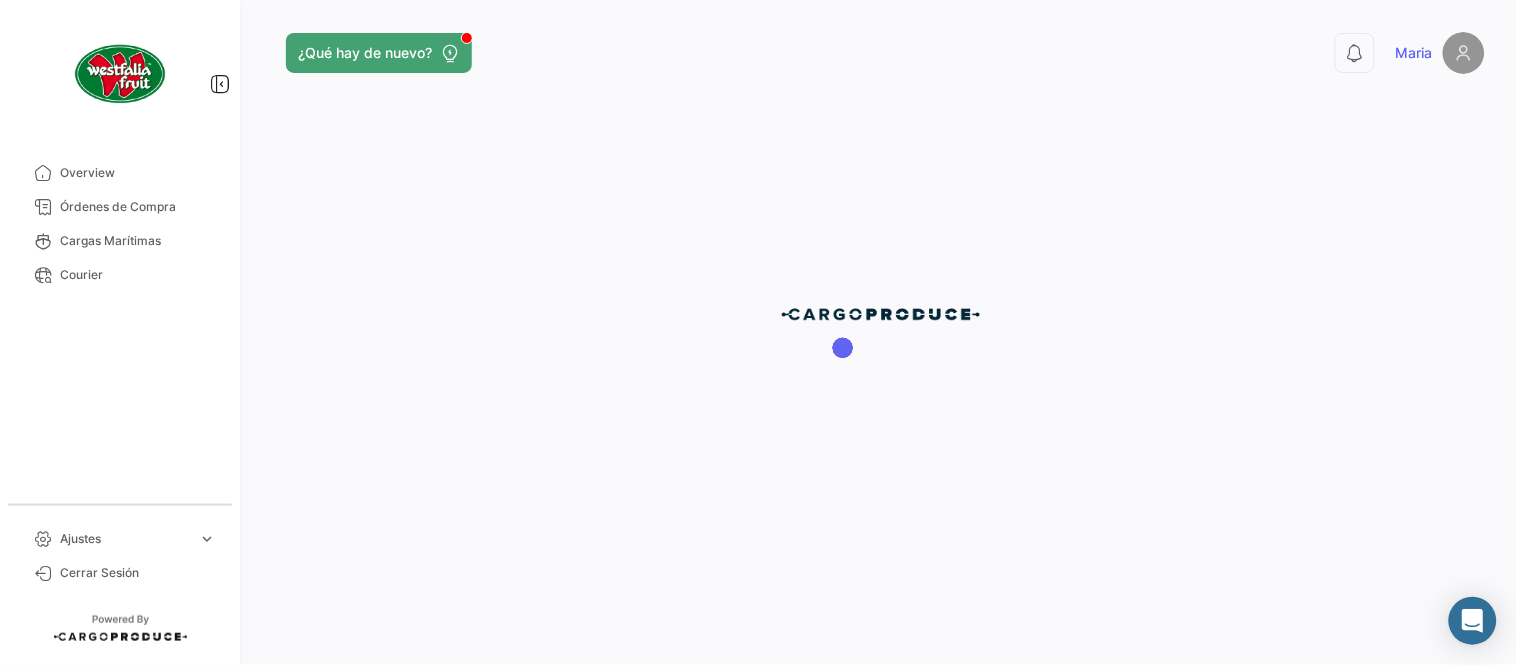 scroll, scrollTop: 0, scrollLeft: 0, axis: both 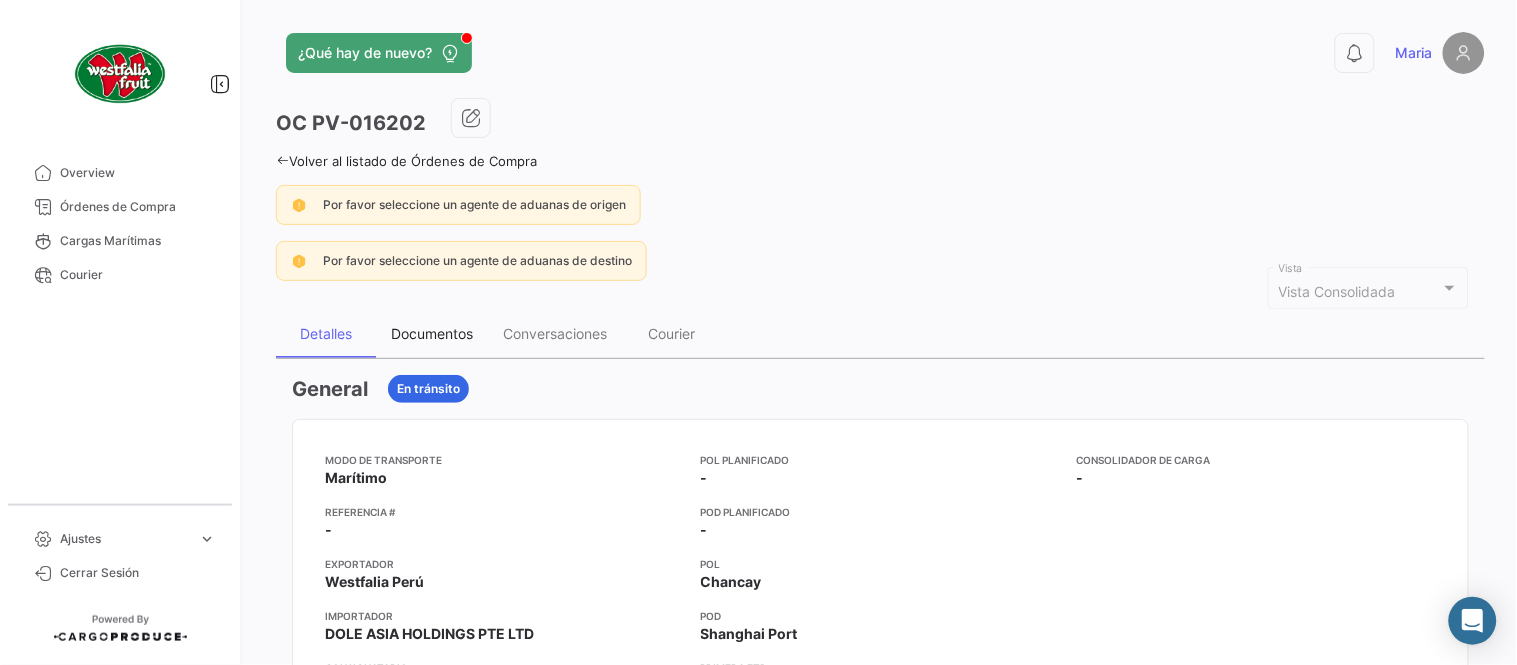 click on "Documentos" at bounding box center [432, 333] 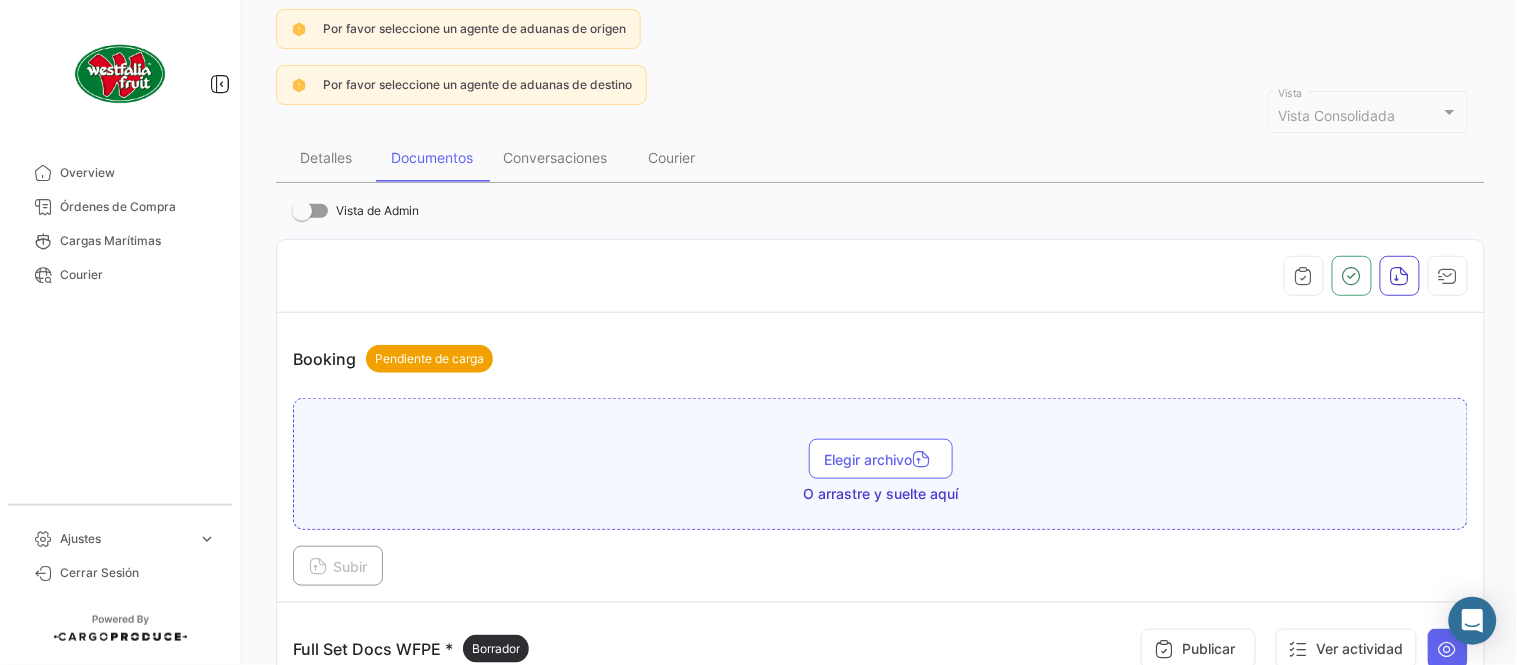 scroll, scrollTop: 444, scrollLeft: 0, axis: vertical 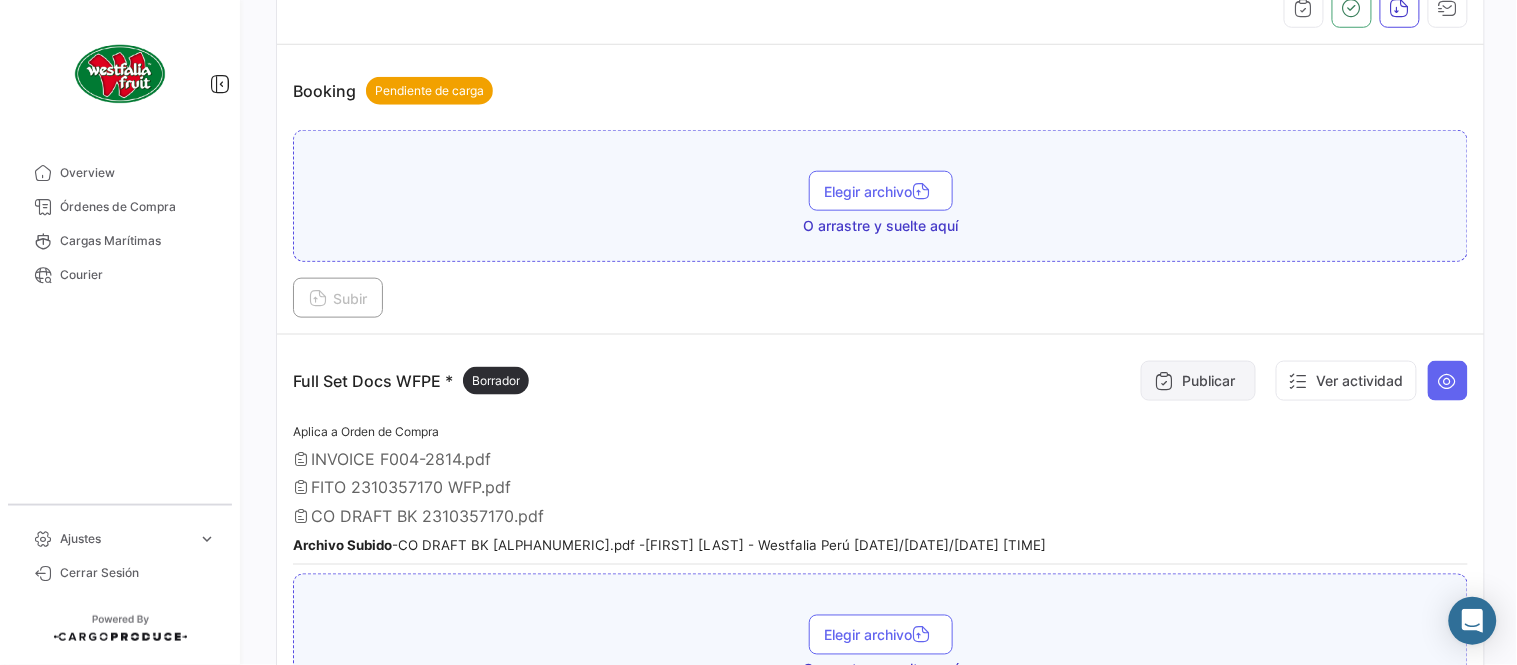 click on "Publicar" at bounding box center (1198, 381) 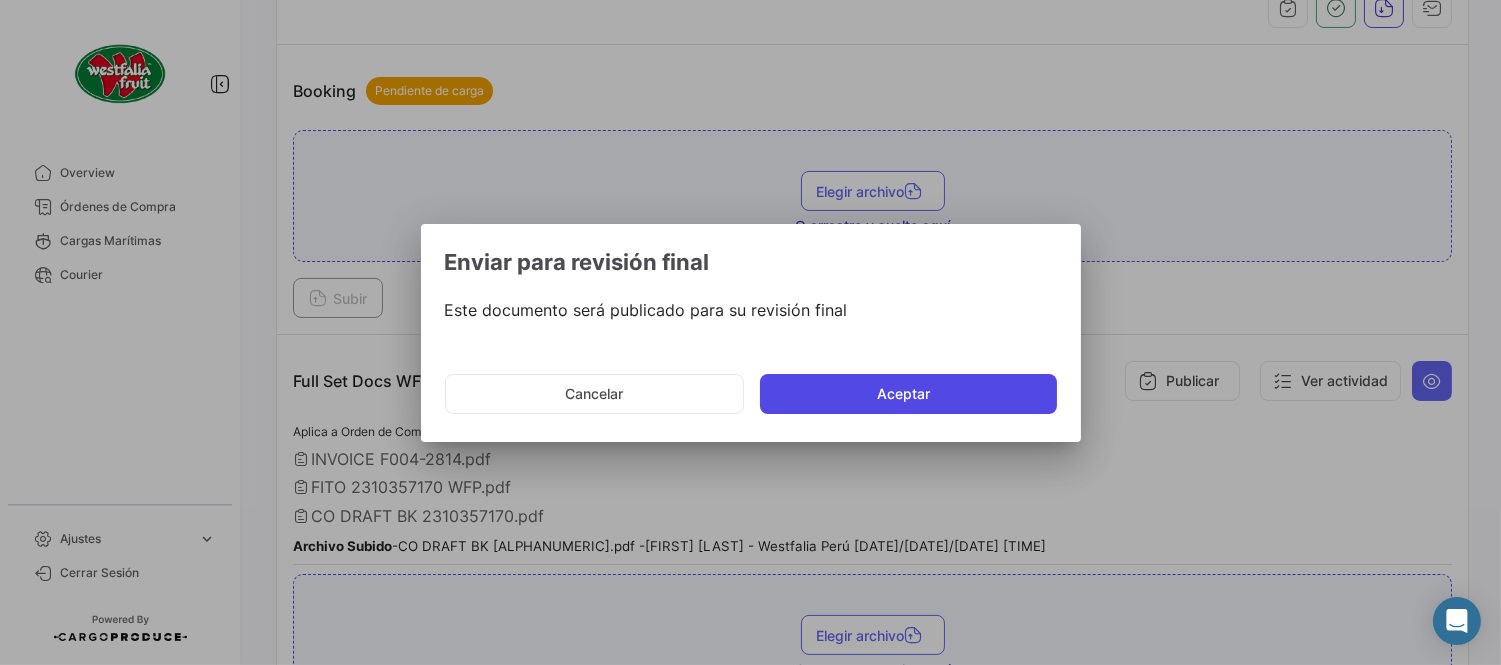 click on "Aceptar" 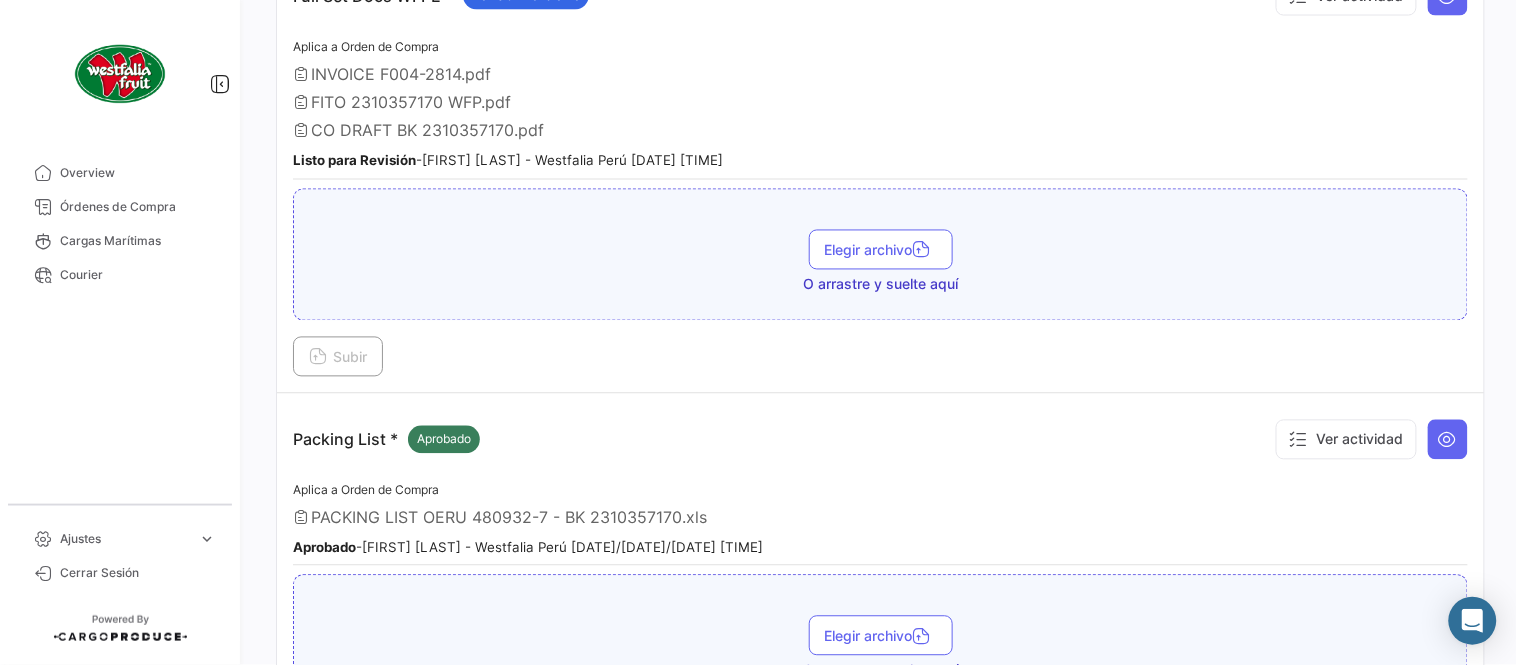 scroll, scrollTop: 666, scrollLeft: 0, axis: vertical 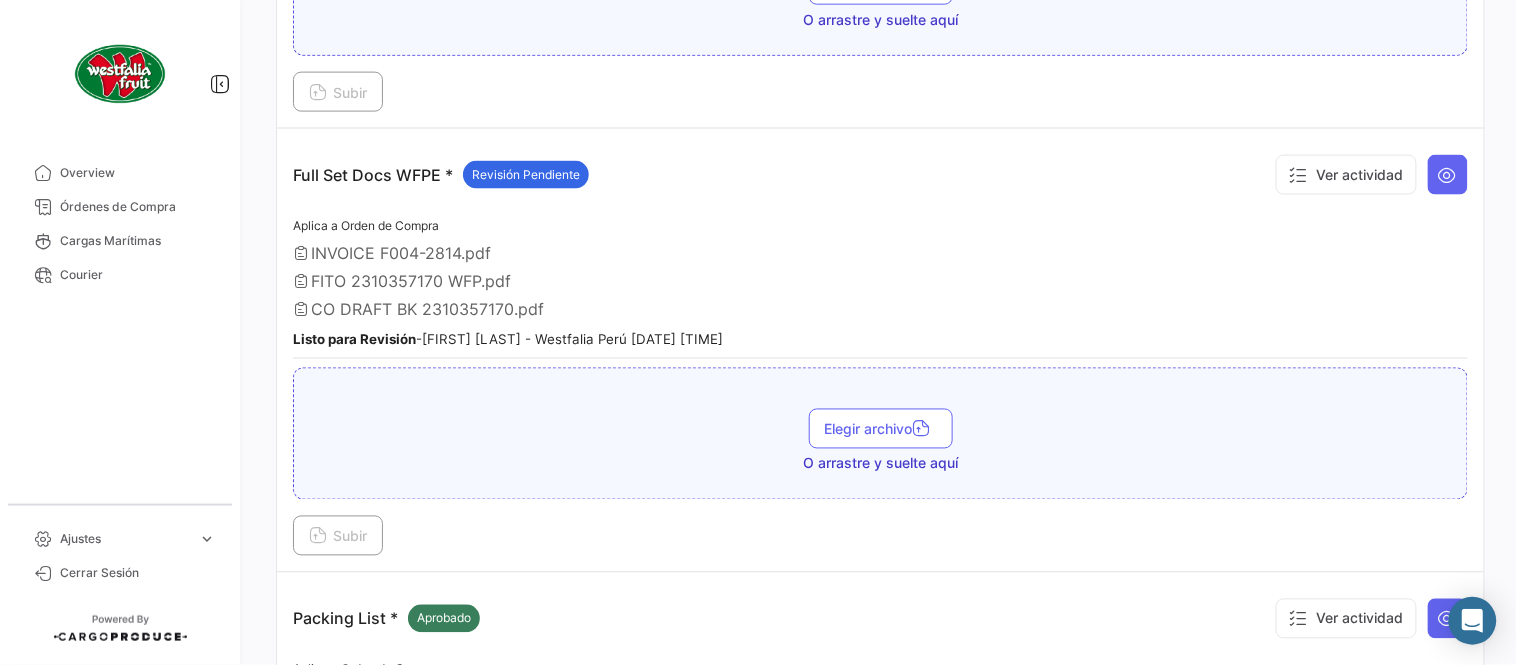 drag, startPoint x: 167, startPoint y: 211, endPoint x: 138, endPoint y: 2, distance: 211.00237 